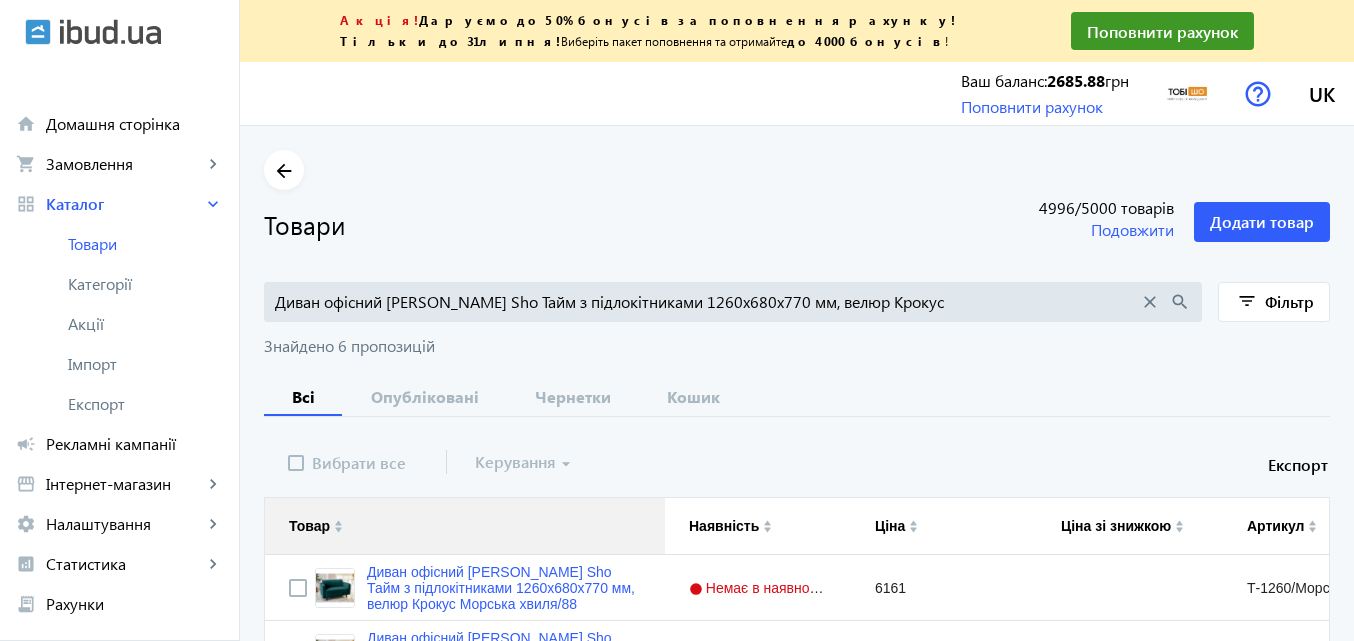 scroll, scrollTop: 400, scrollLeft: 0, axis: vertical 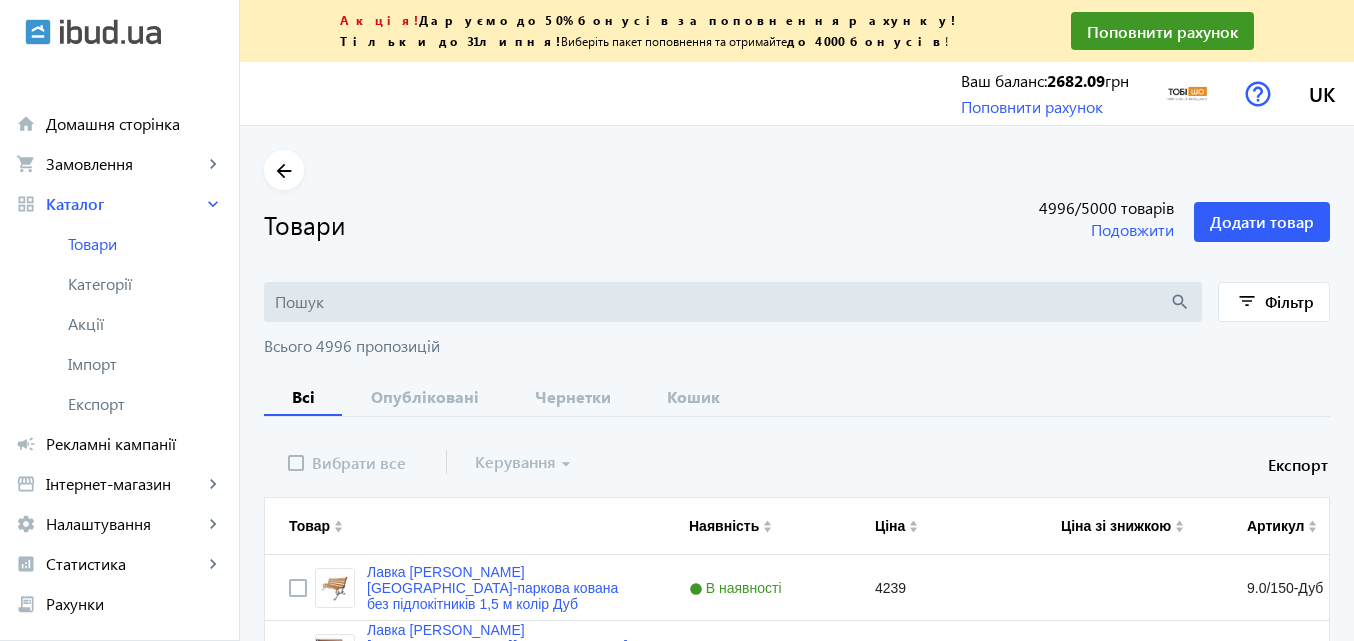 click at bounding box center (722, 302) 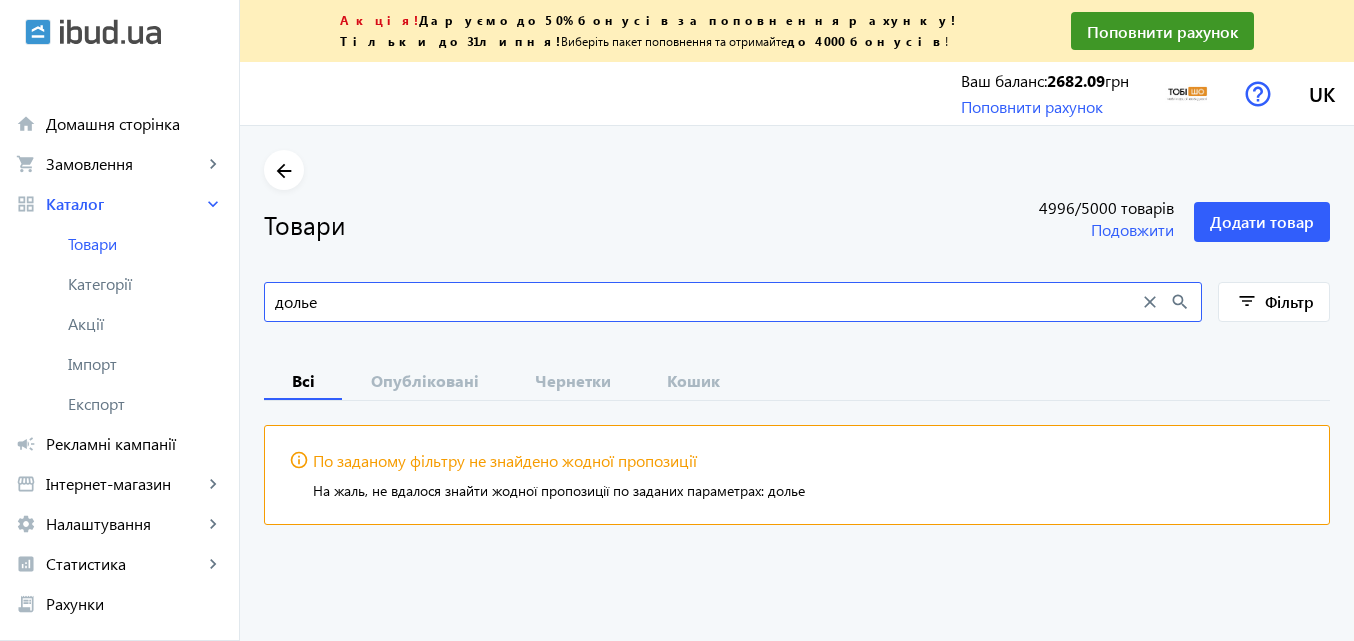 click on "долье" at bounding box center [707, 302] 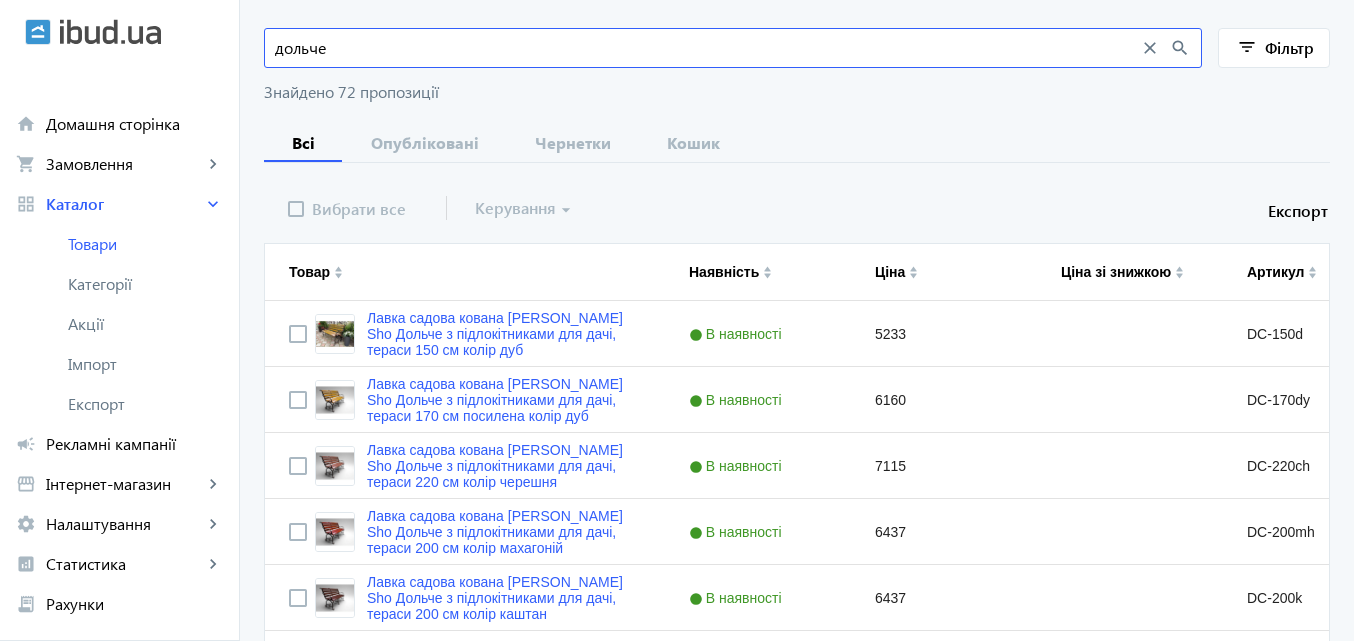 scroll, scrollTop: 300, scrollLeft: 0, axis: vertical 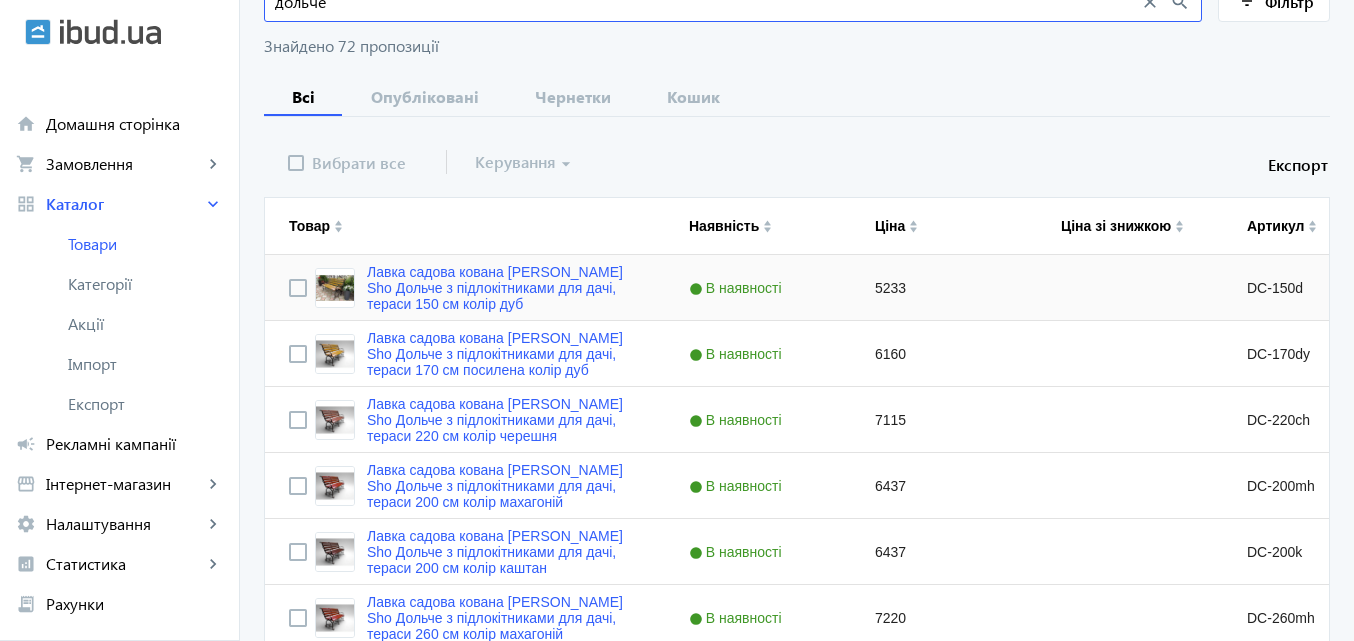 type on "дольче" 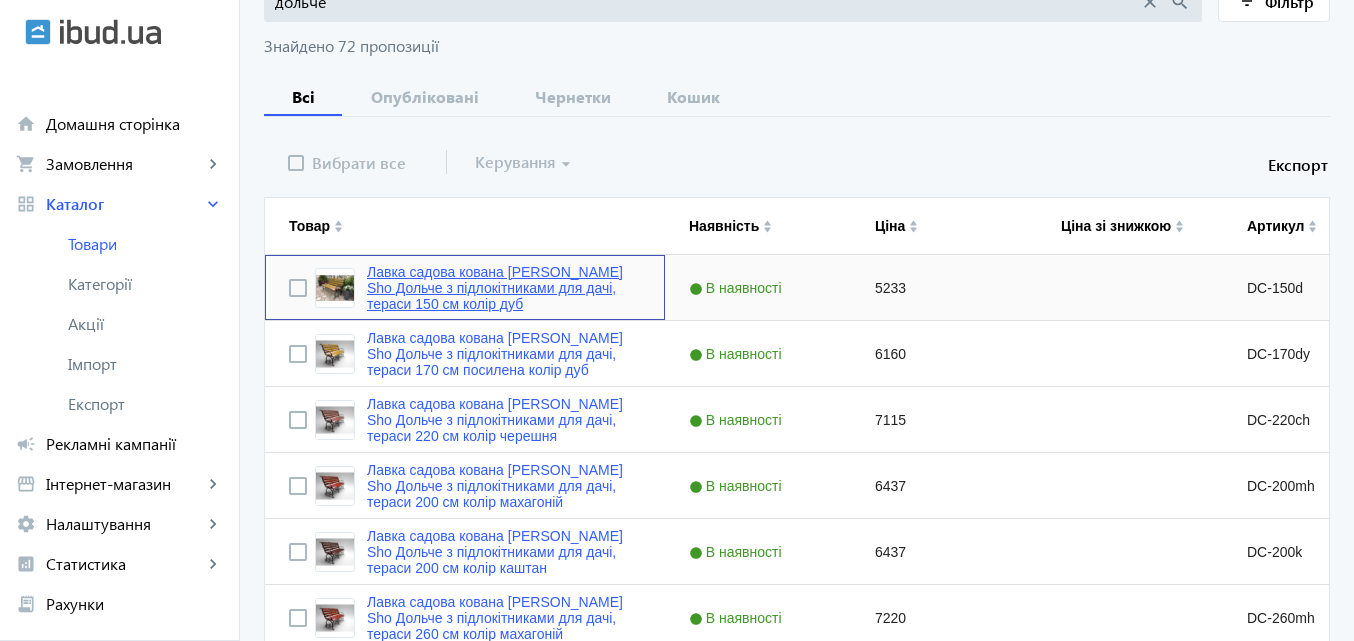 drag, startPoint x: 348, startPoint y: 257, endPoint x: 390, endPoint y: 302, distance: 61.554855 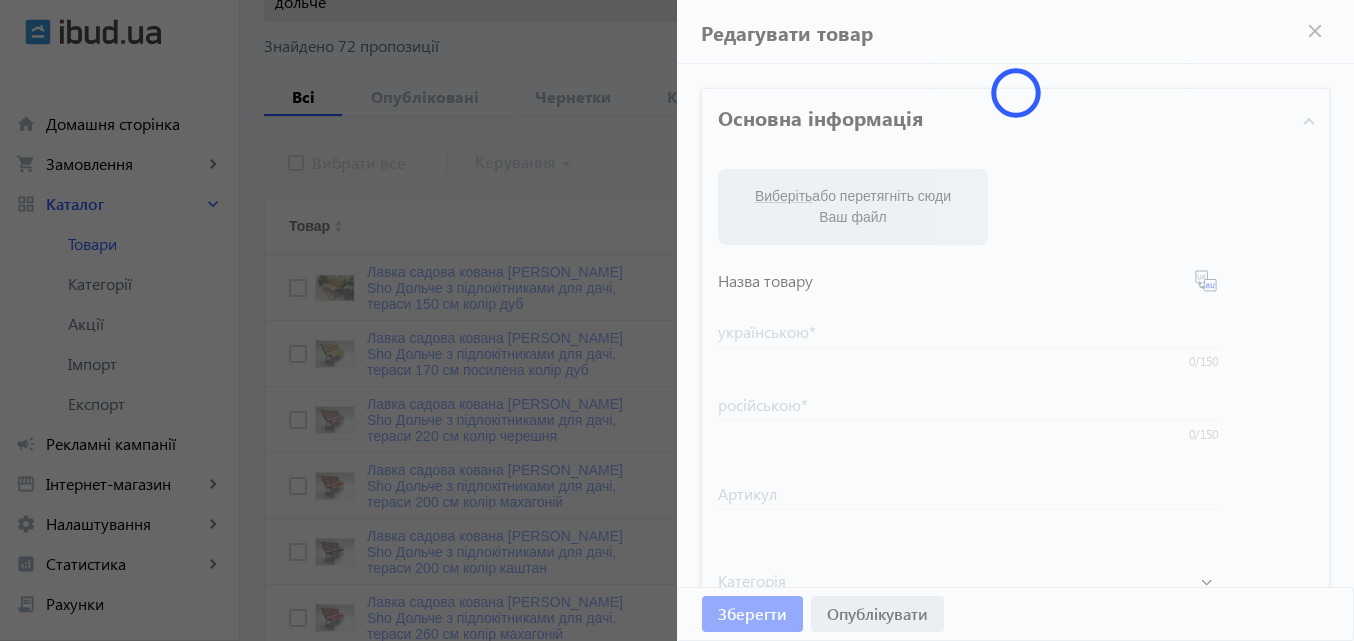 type on "Лавка садова кована [PERSON_NAME] Sho Дольче з підлокітниками для дачі, тераси 150 см колір дуб" 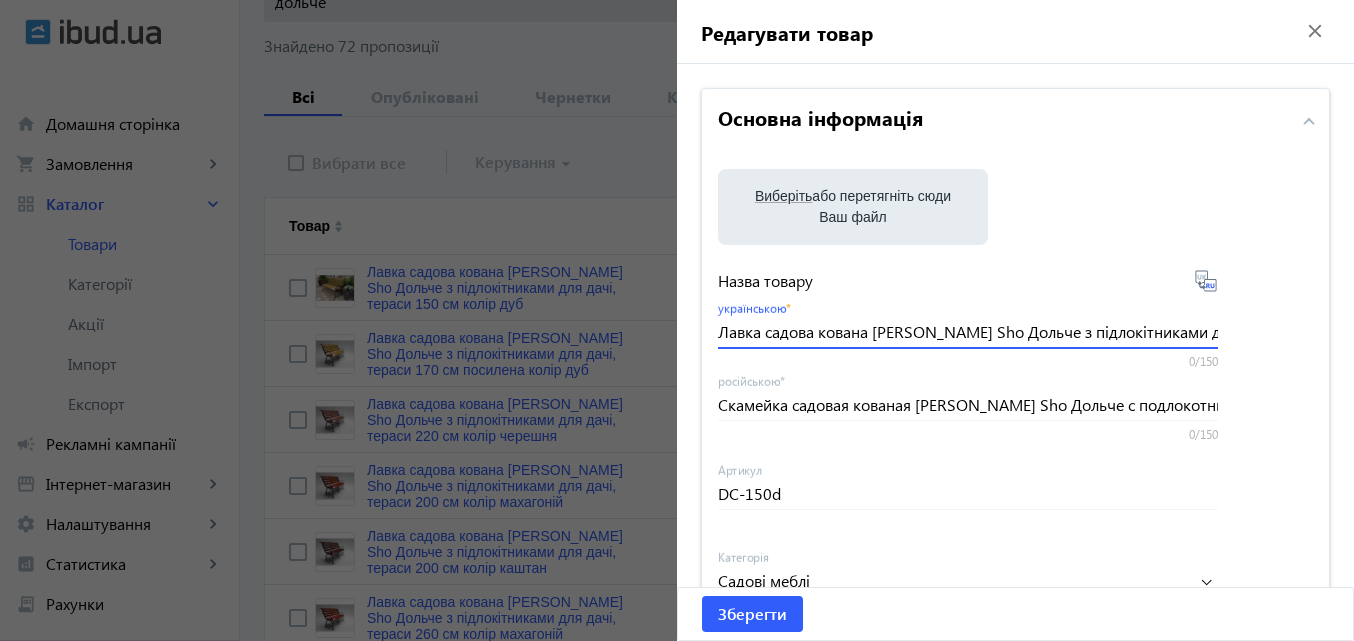 scroll, scrollTop: 0, scrollLeft: 152, axis: horizontal 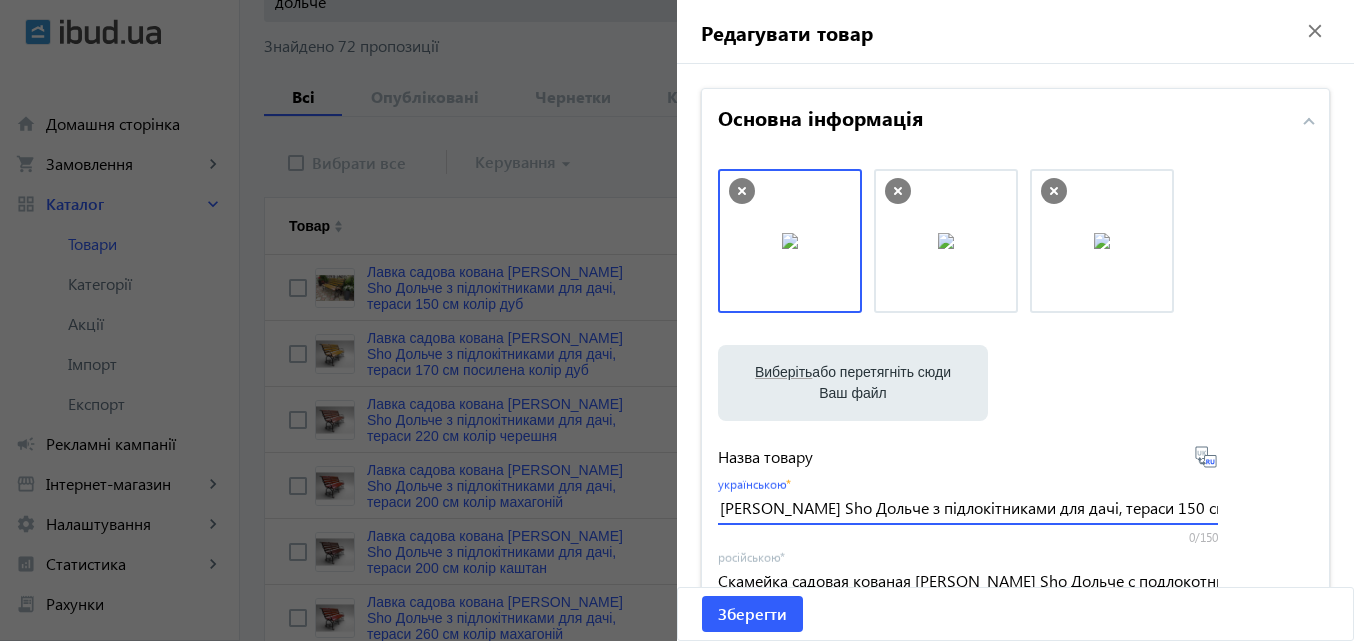 drag, startPoint x: 715, startPoint y: 334, endPoint x: 1183, endPoint y: 511, distance: 500.35287 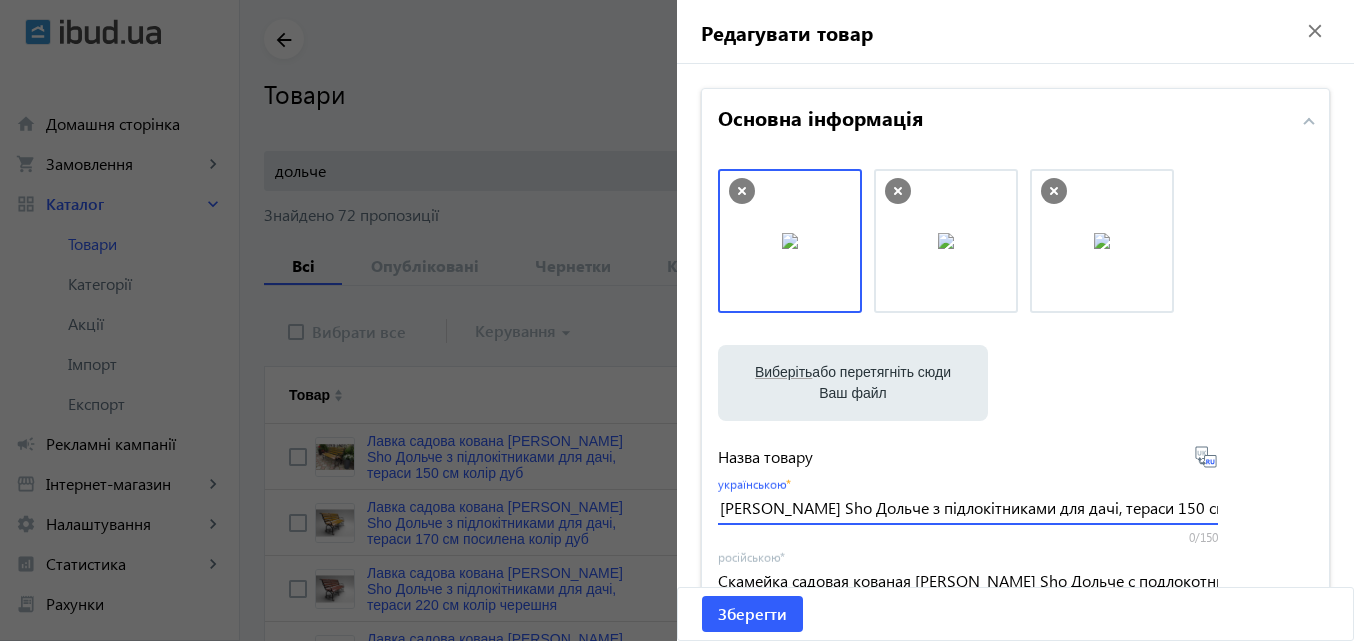 scroll, scrollTop: 100, scrollLeft: 0, axis: vertical 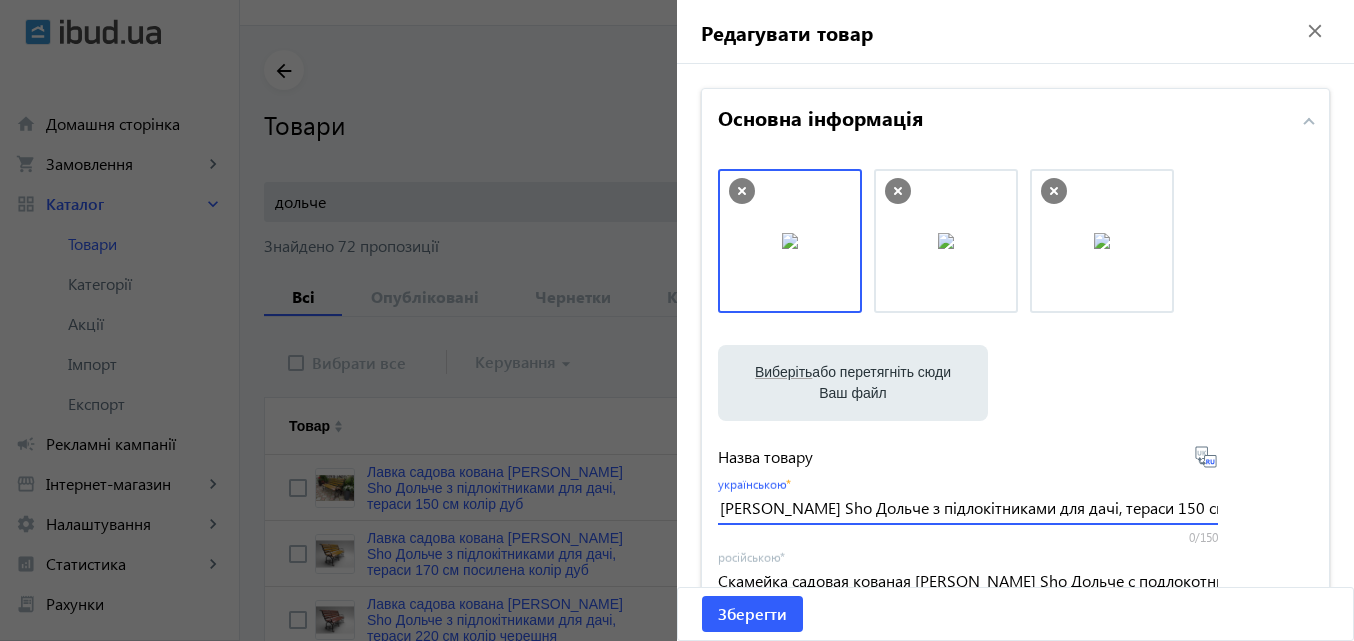 click 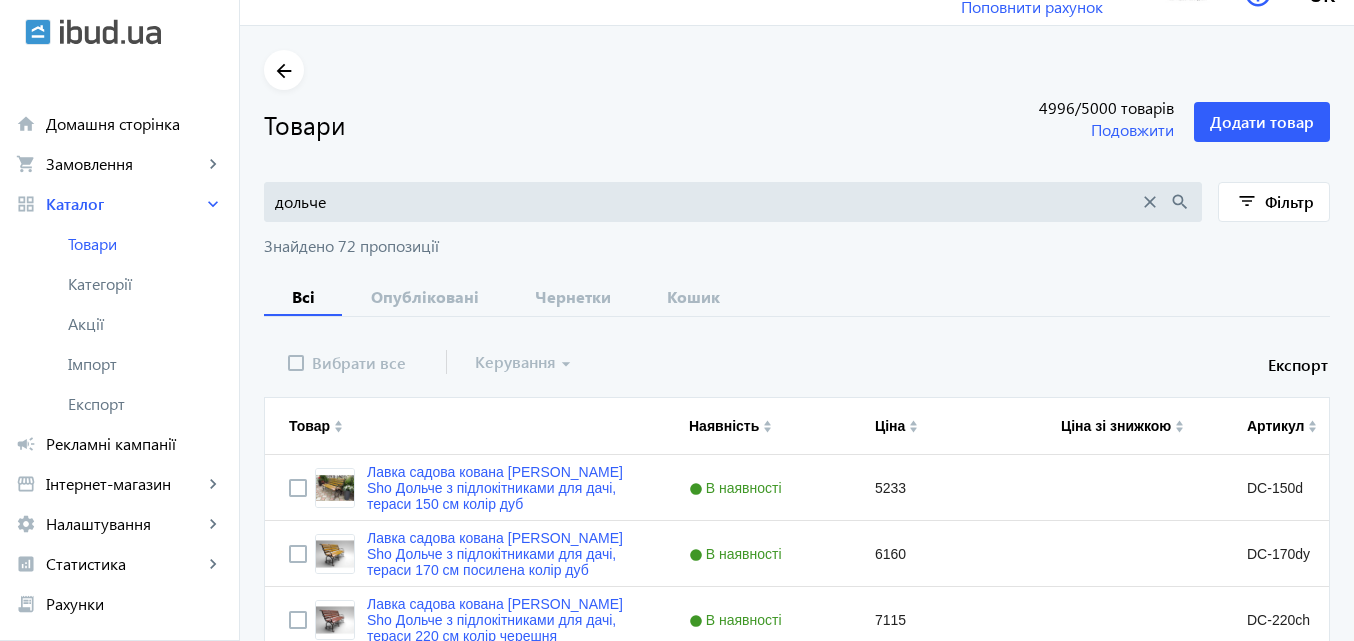 click on "дольче" at bounding box center [707, 202] 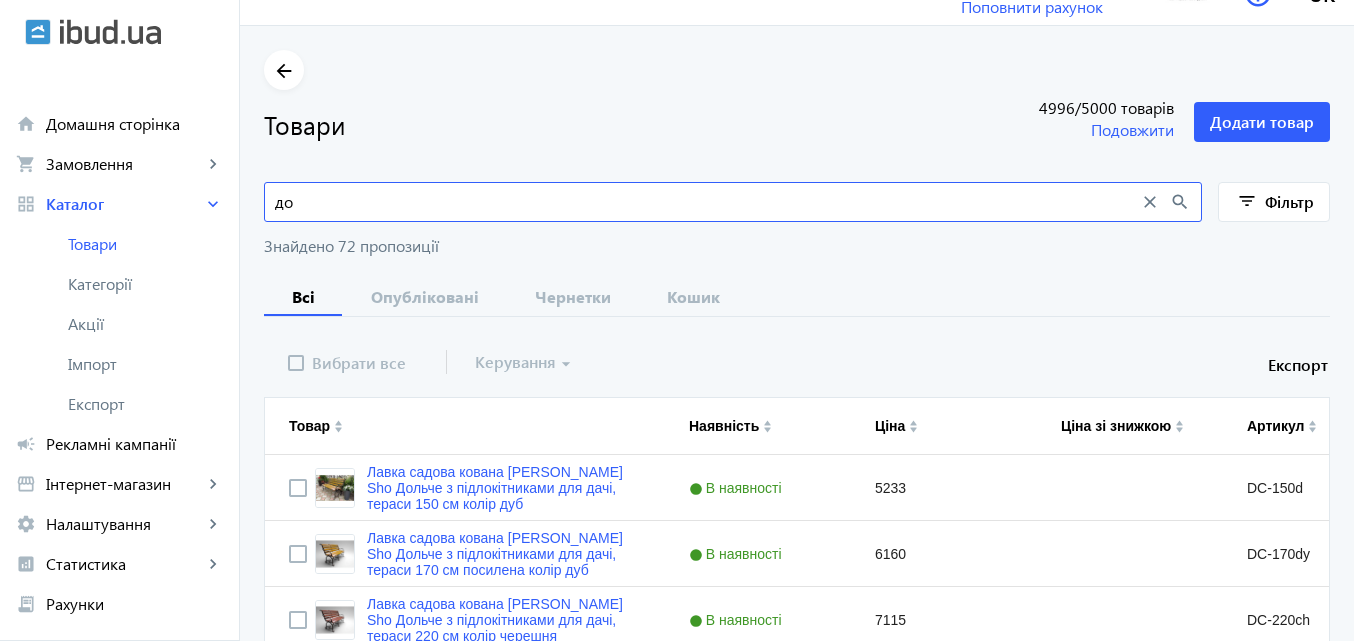 type on "д" 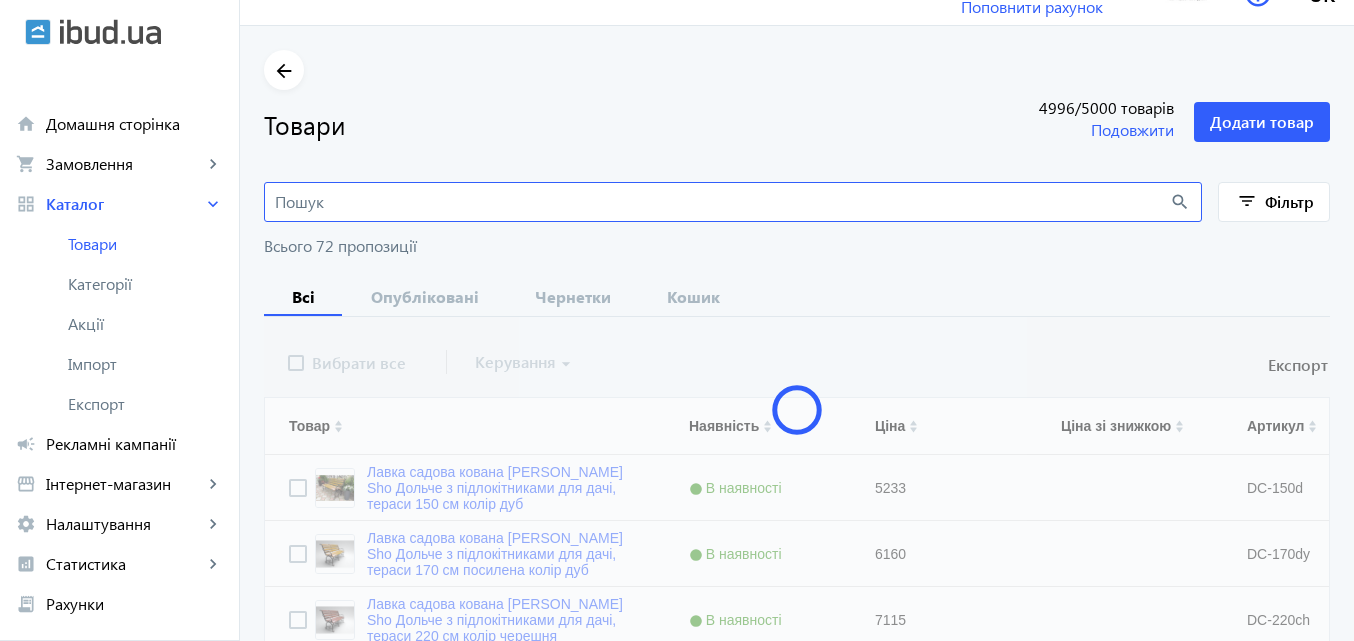 scroll, scrollTop: 0, scrollLeft: 0, axis: both 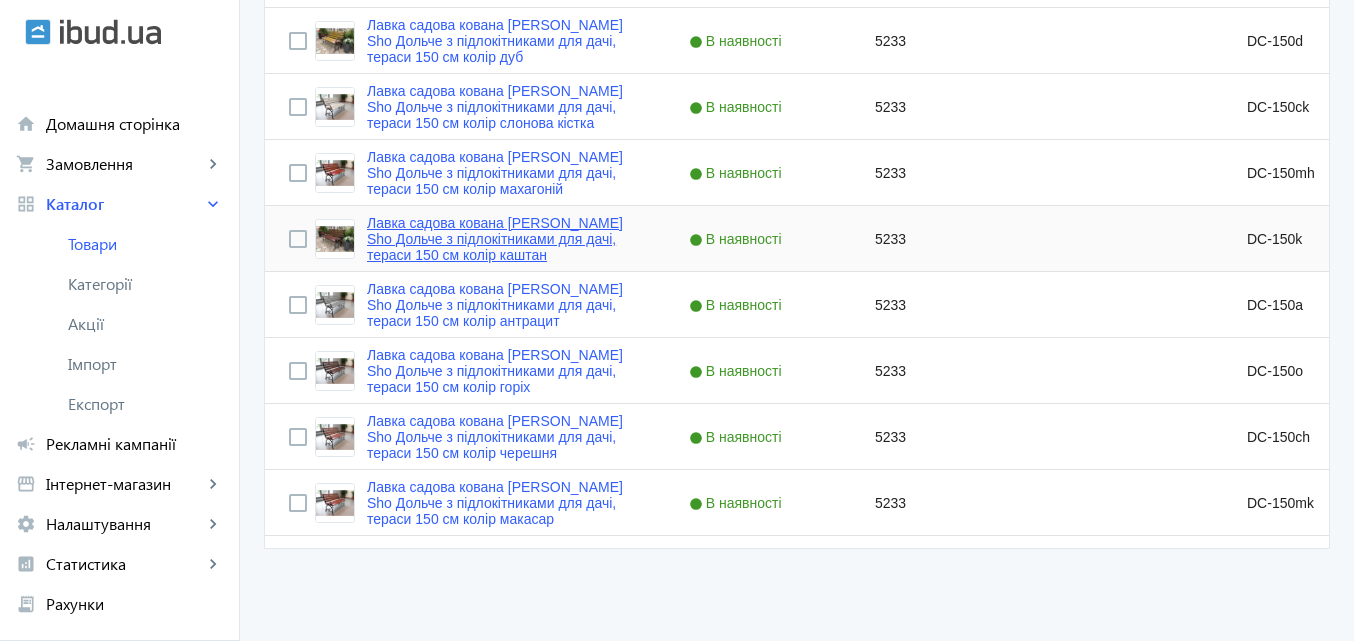 type on "Лавка садова кована [PERSON_NAME] Sho Дольче з підлокітниками для дачі, тераси 150 см колір" 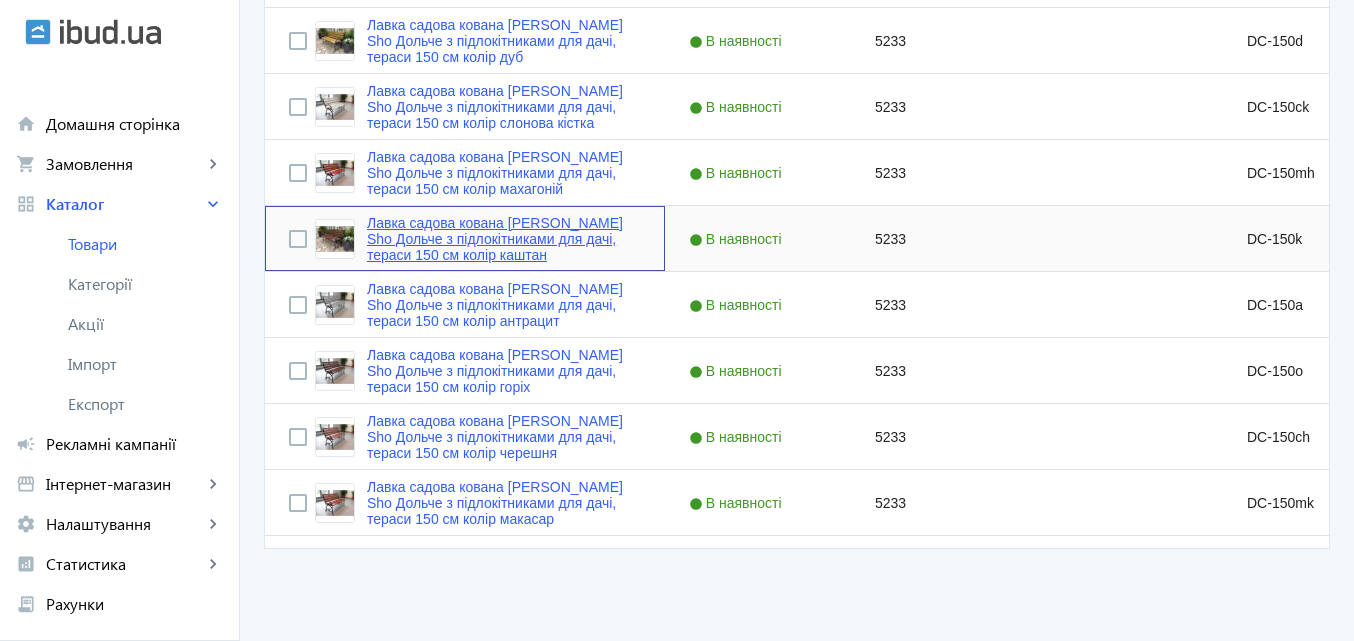 click on "Лавка садова кована [PERSON_NAME] Sho Дольче з підлокітниками для дачі, тераси 150 см колір каштан" 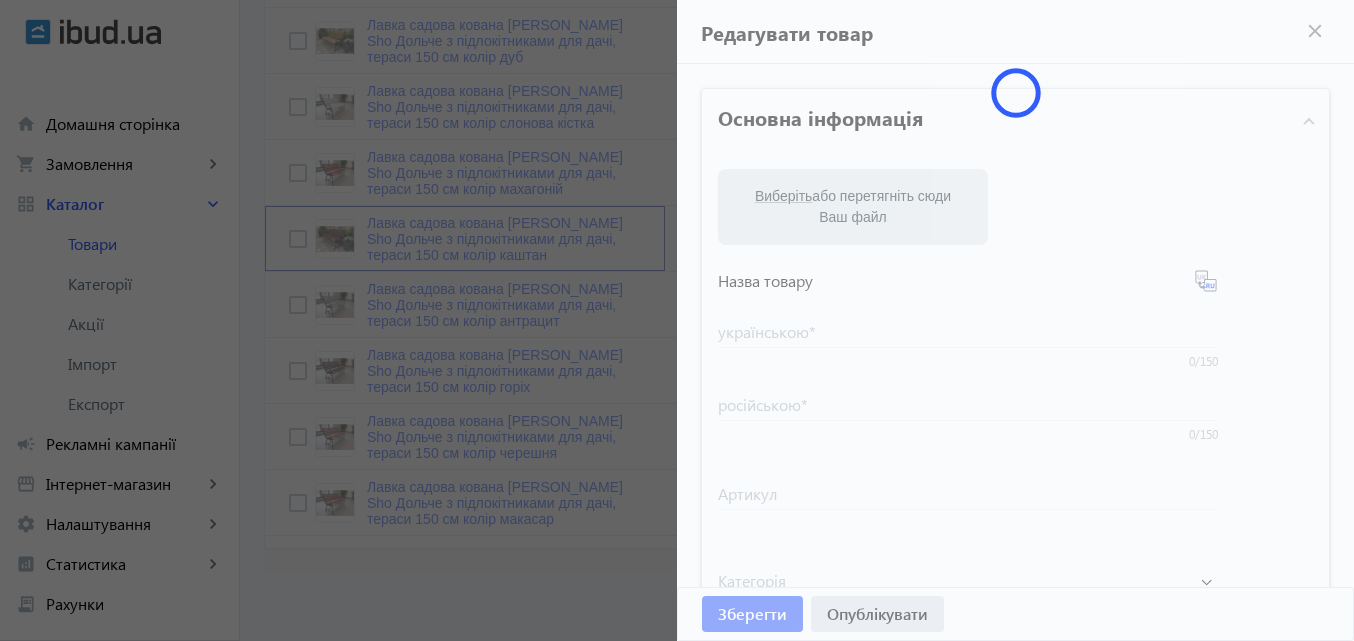 type on "Лавка садова кована [PERSON_NAME] Sho Дольче з підлокітниками для дачі, тераси 150 см колір каштан" 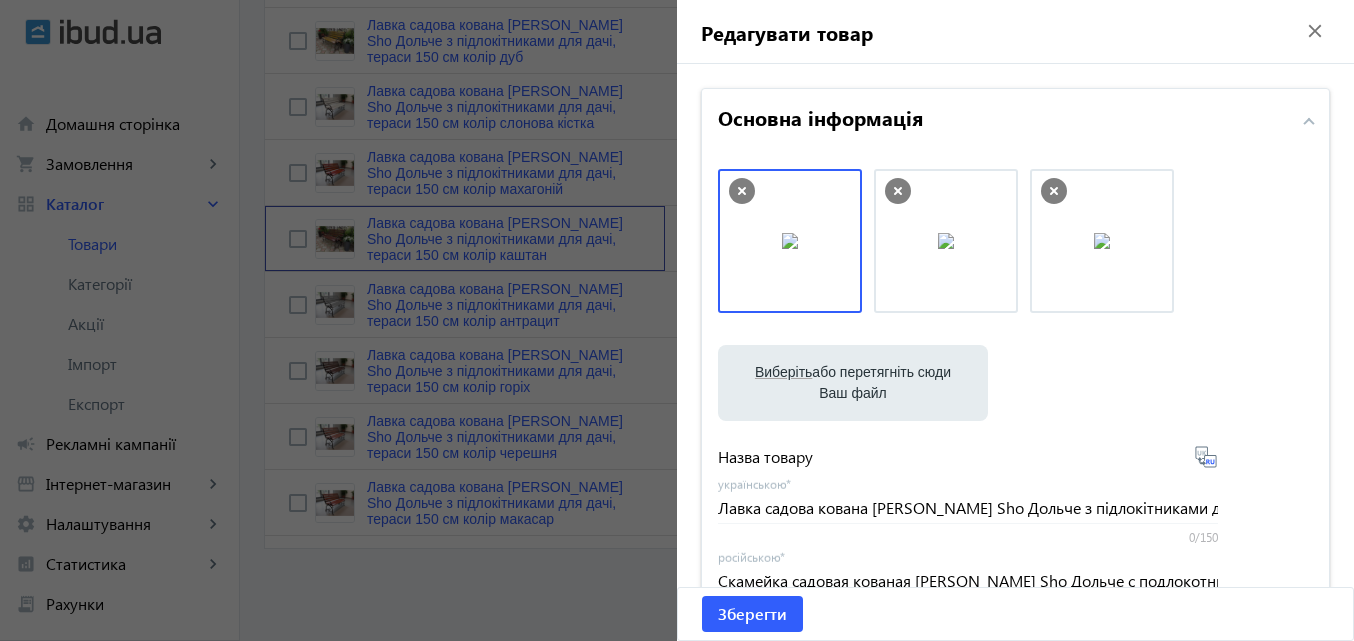 click at bounding box center [790, 241] 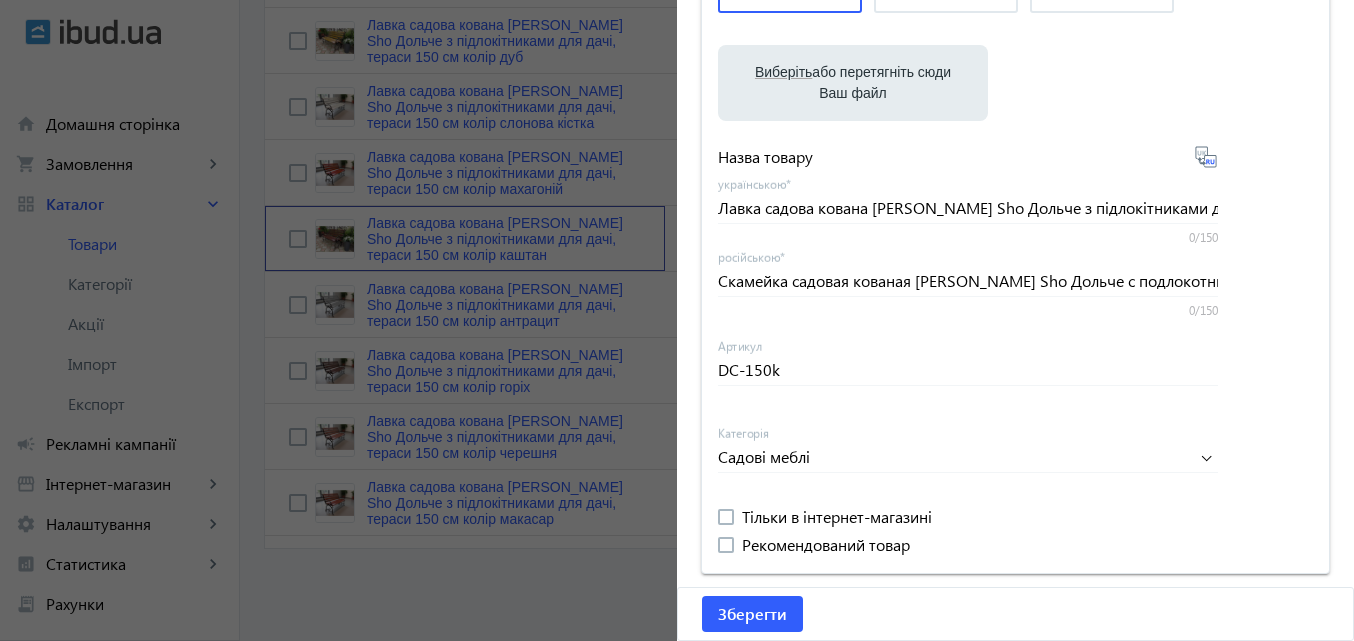scroll, scrollTop: 0, scrollLeft: 0, axis: both 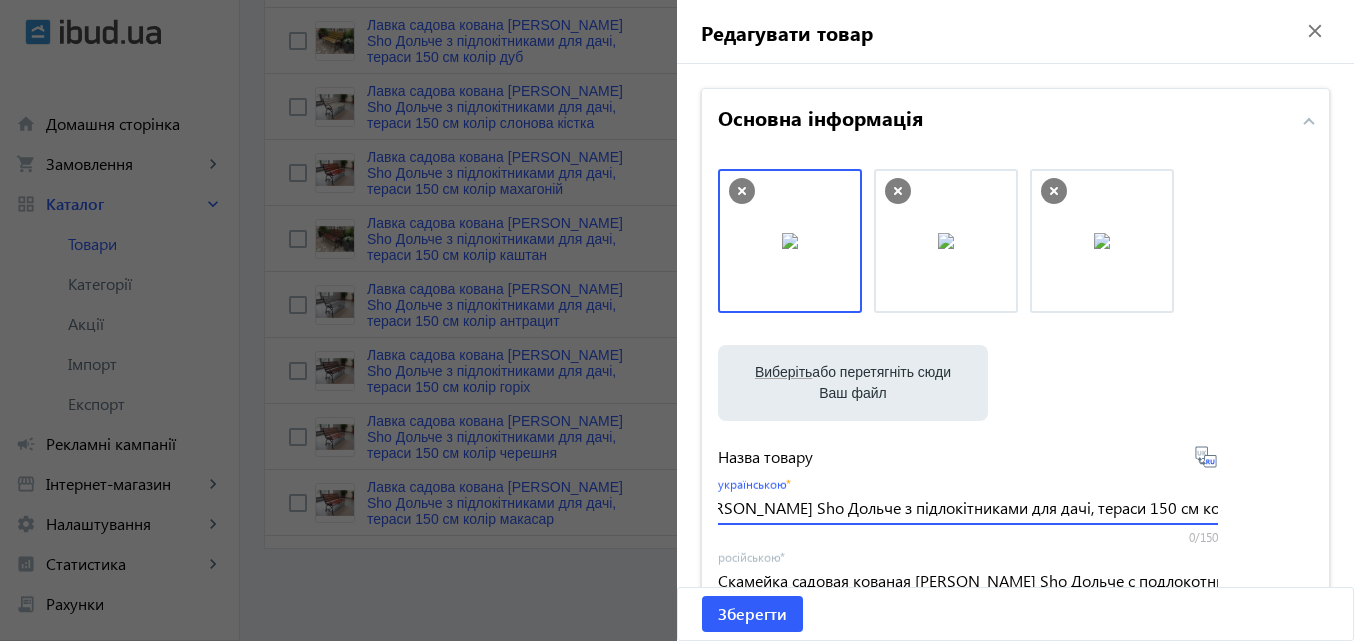drag, startPoint x: 1037, startPoint y: 508, endPoint x: 1365, endPoint y: 490, distance: 328.49353 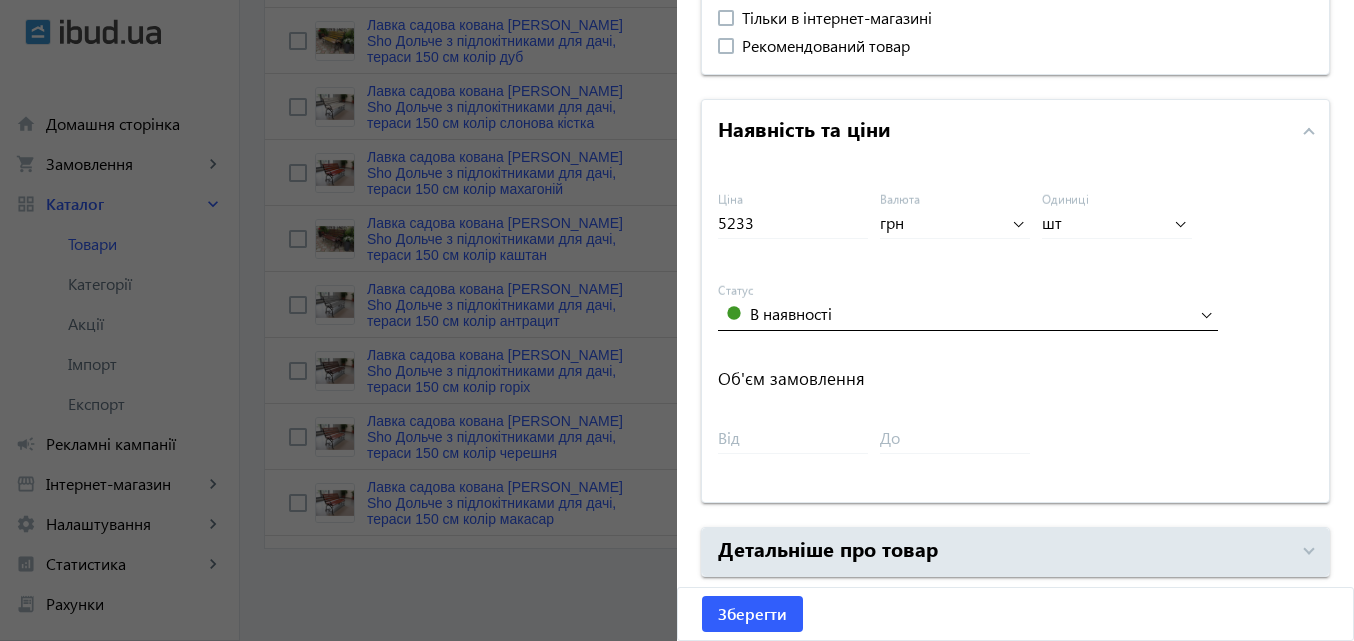 scroll, scrollTop: 947, scrollLeft: 0, axis: vertical 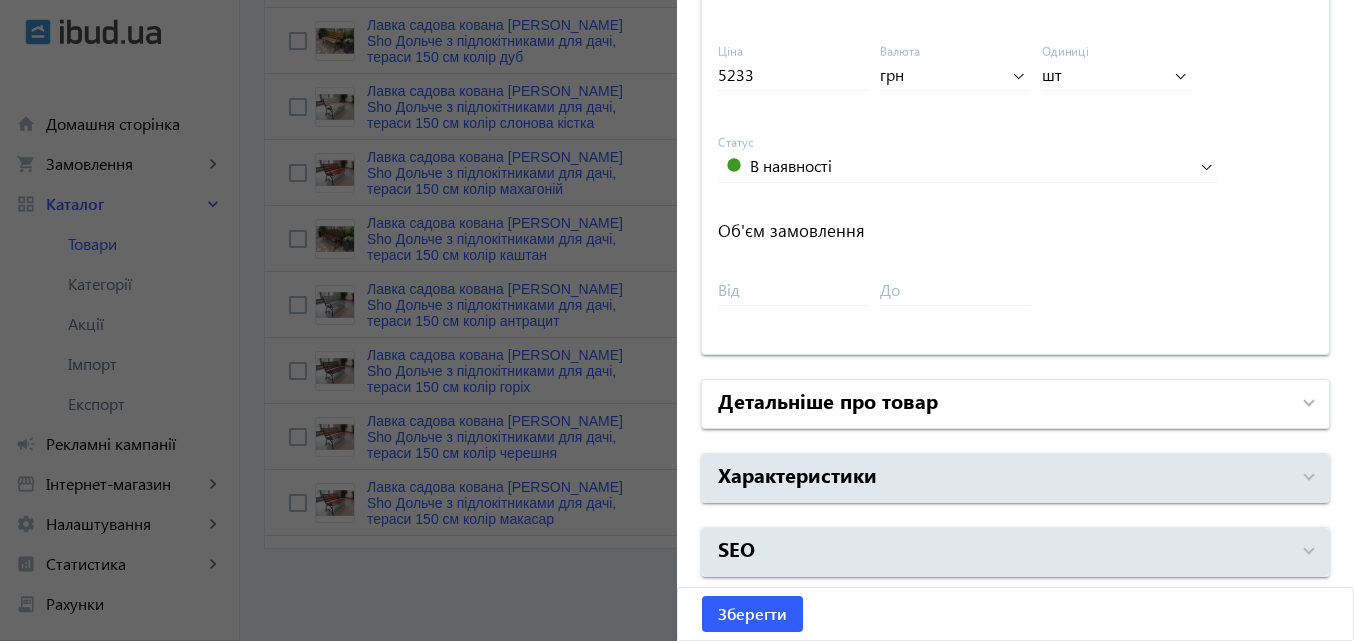 click on "Детальніше про товар" at bounding box center [1003, 404] 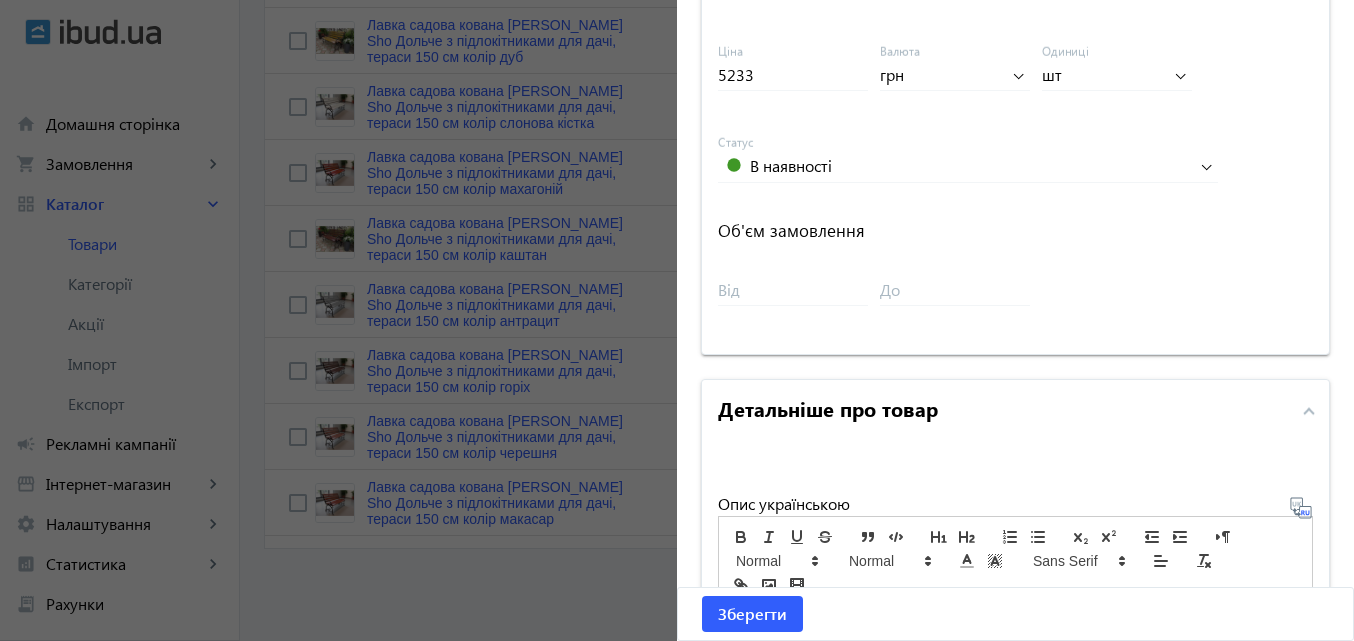 scroll, scrollTop: 0, scrollLeft: 0, axis: both 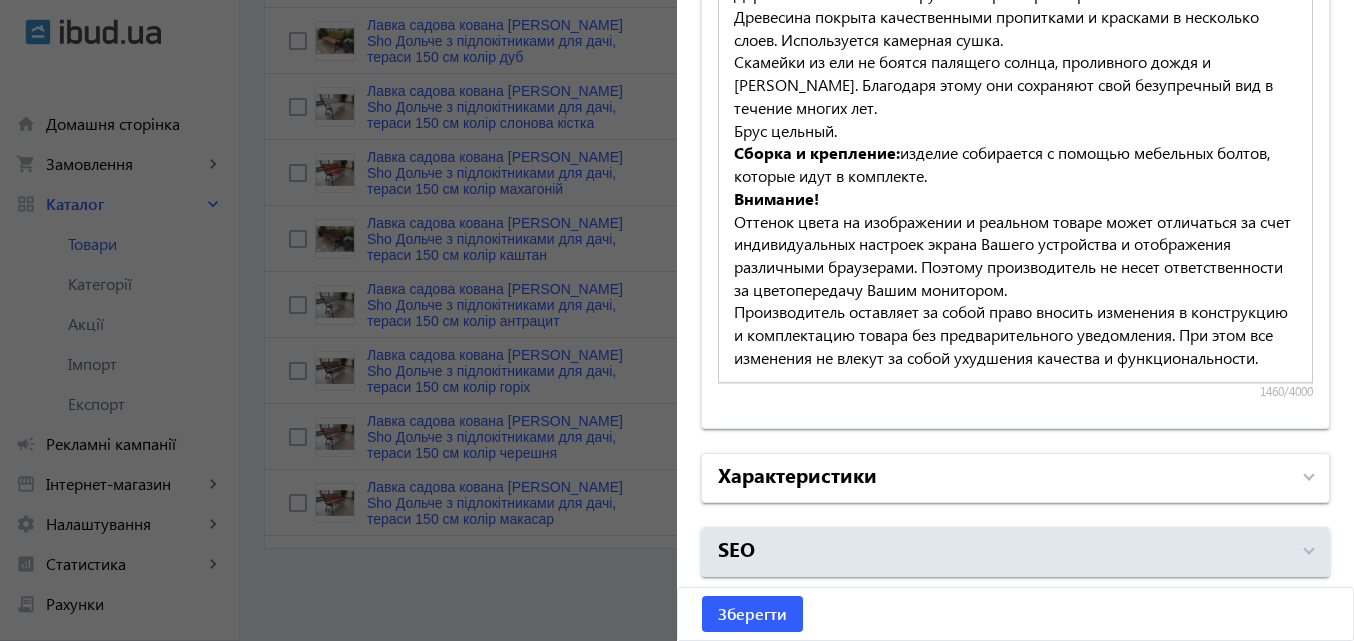 click on "Характеристики" at bounding box center [797, 474] 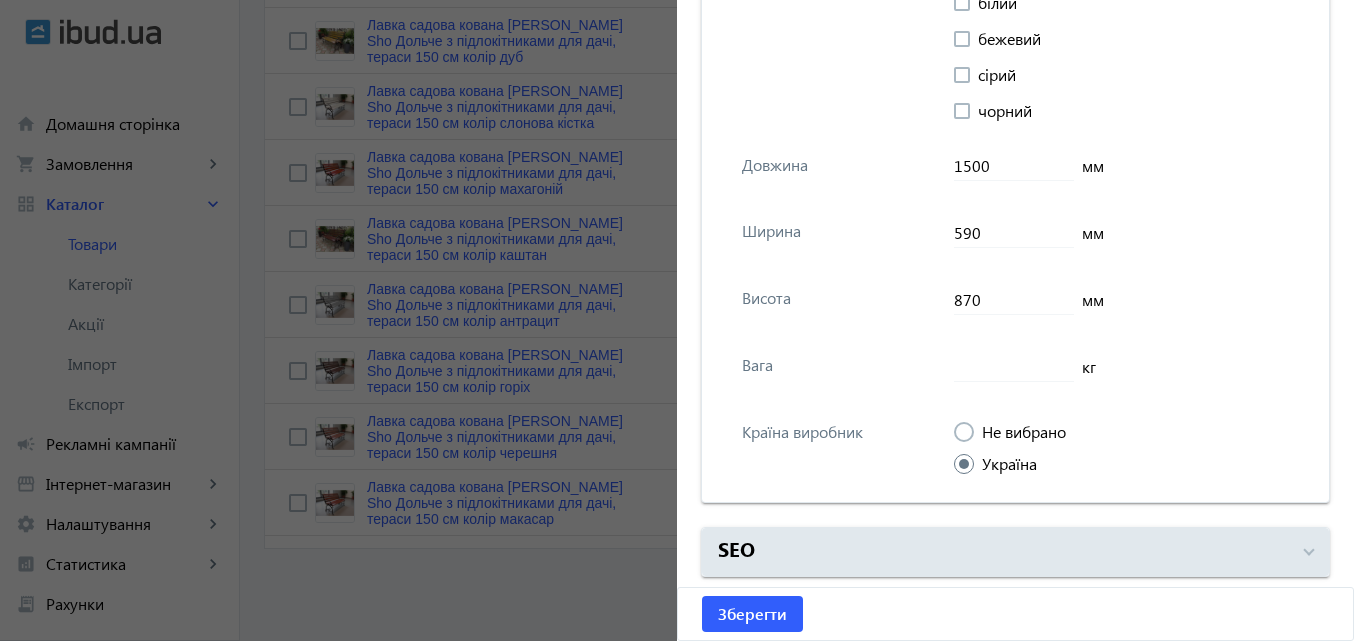 scroll, scrollTop: 5187, scrollLeft: 0, axis: vertical 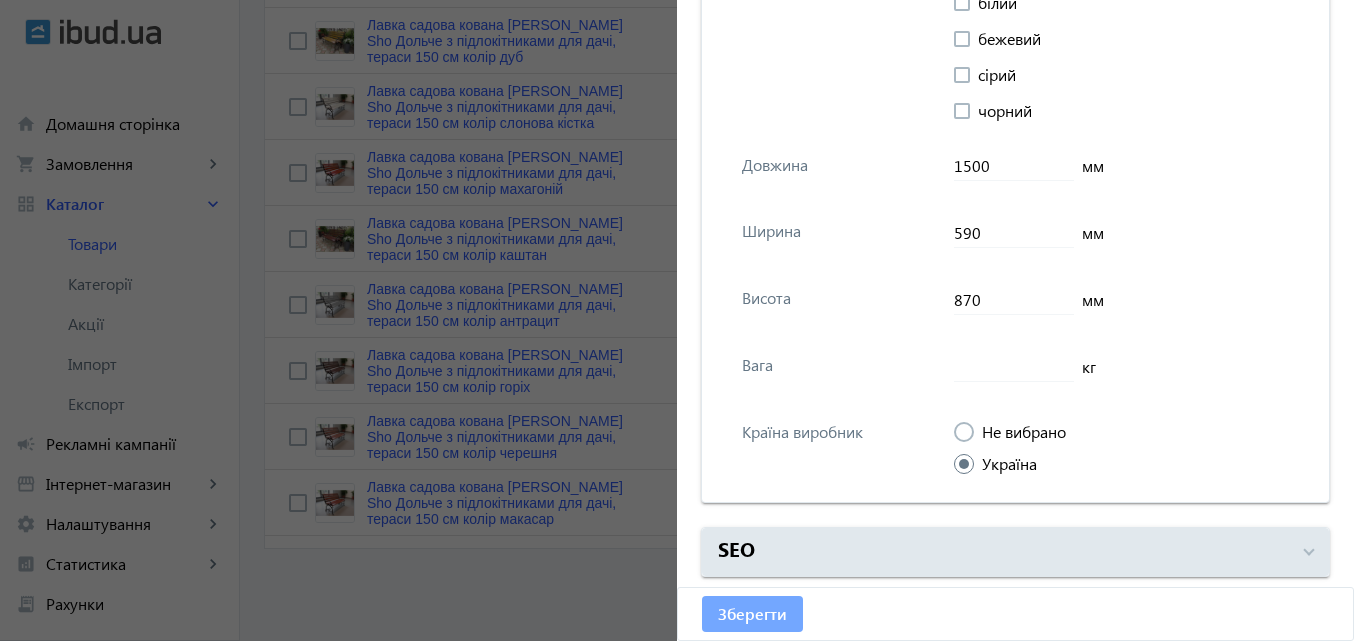 click on "Зберегти" 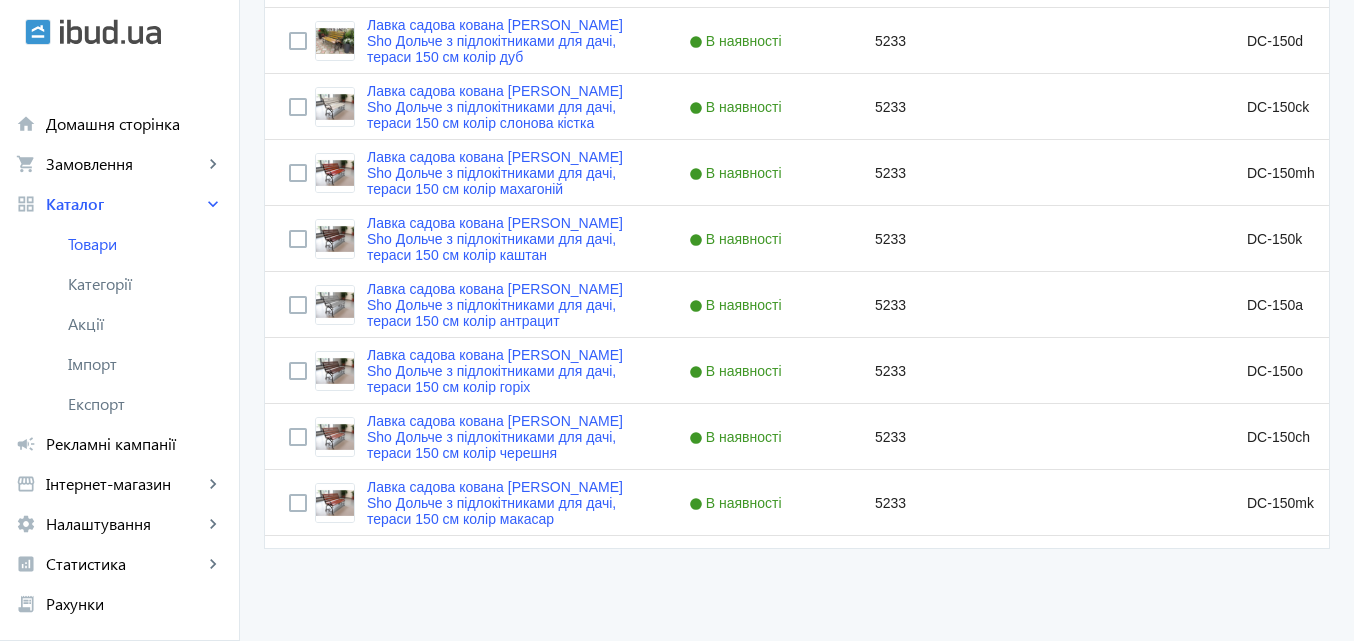scroll, scrollTop: 0, scrollLeft: 0, axis: both 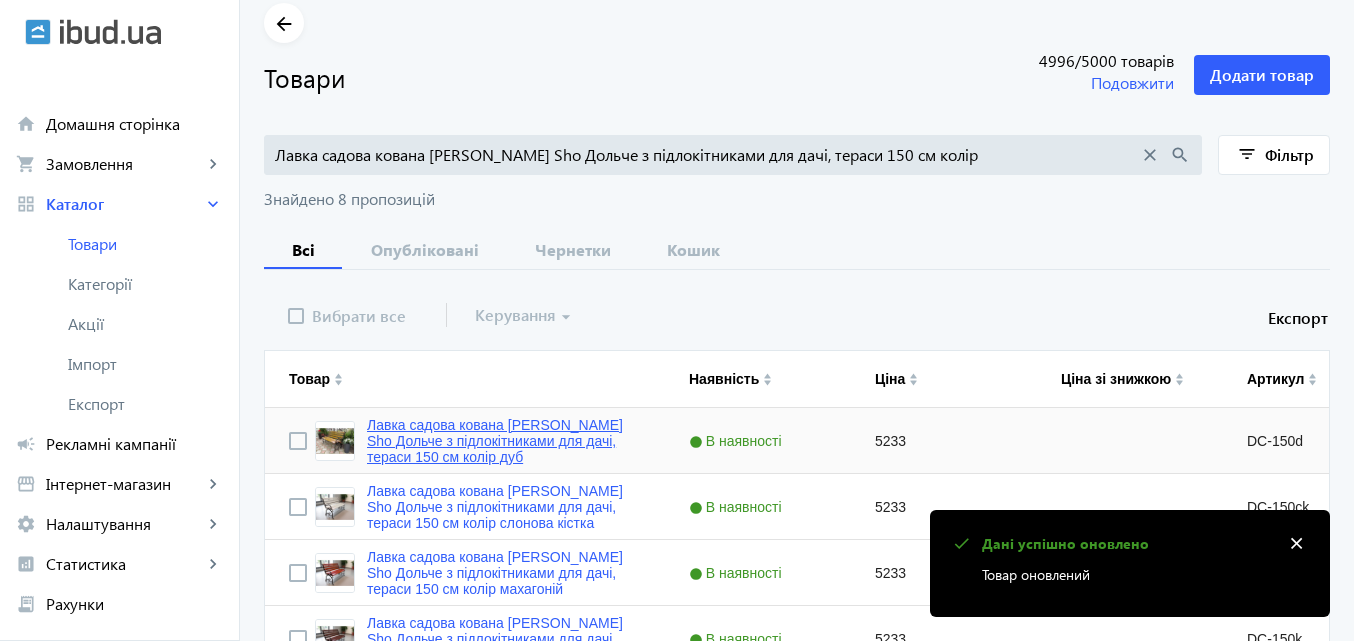 click on "Лавка садова кована [PERSON_NAME] Sho Дольче з підлокітниками для дачі, тераси 150 см колір дуб" 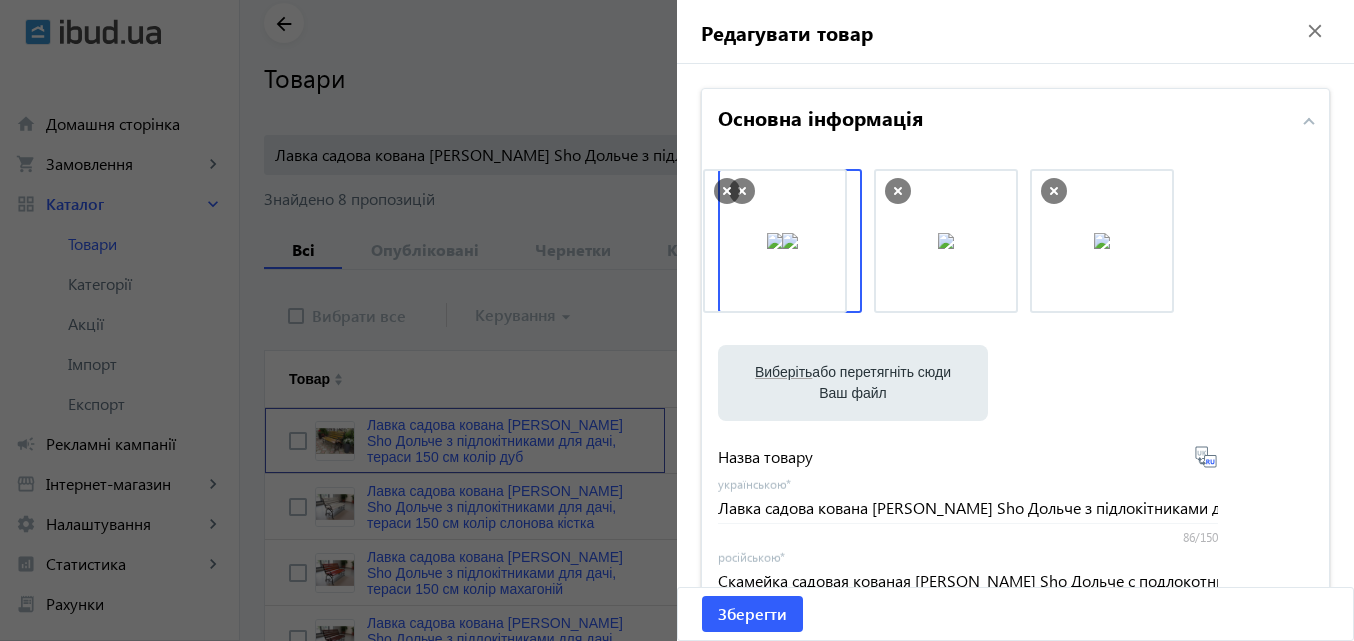 drag, startPoint x: 1090, startPoint y: 233, endPoint x: 768, endPoint y: 233, distance: 322 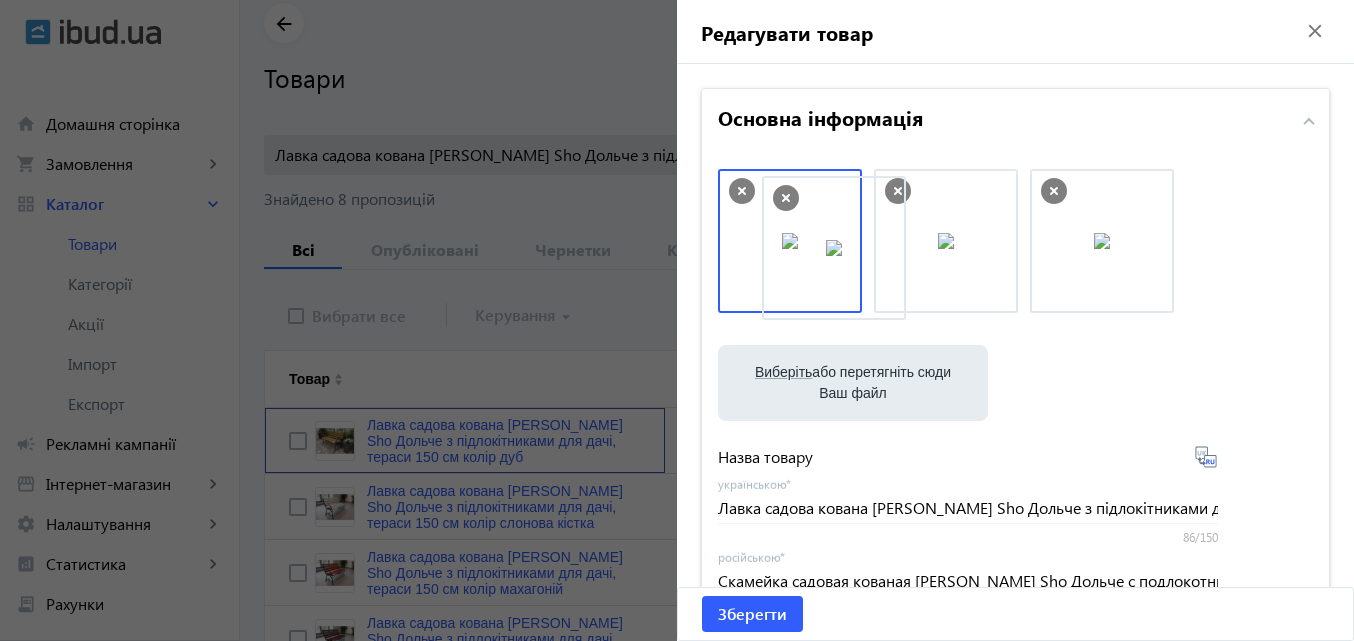 drag, startPoint x: 752, startPoint y: 247, endPoint x: 1002, endPoint y: 254, distance: 250.09798 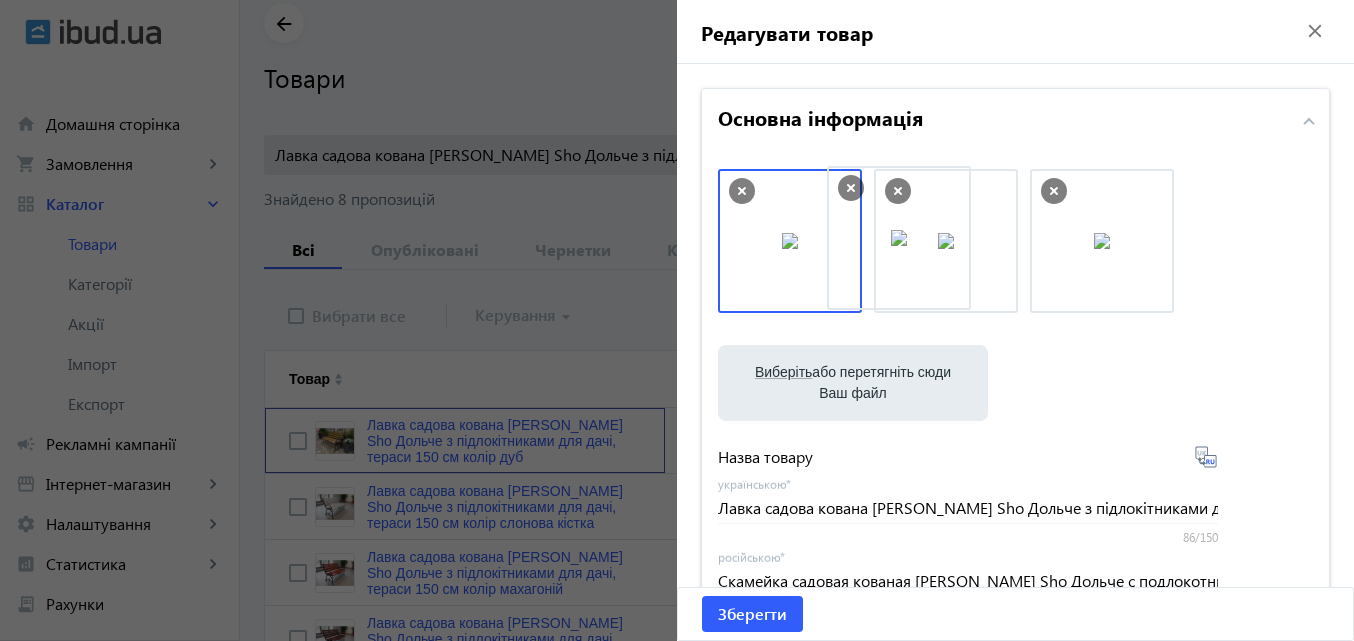 drag, startPoint x: 1058, startPoint y: 252, endPoint x: 812, endPoint y: 247, distance: 246.05081 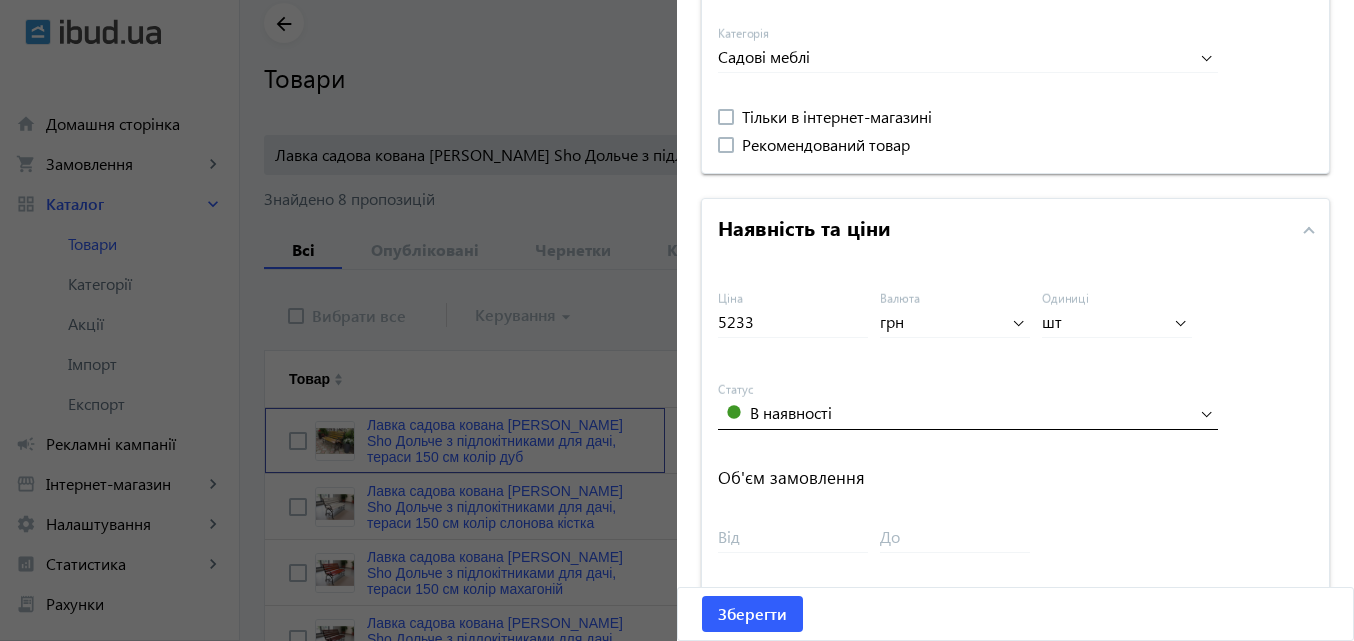 scroll, scrollTop: 947, scrollLeft: 0, axis: vertical 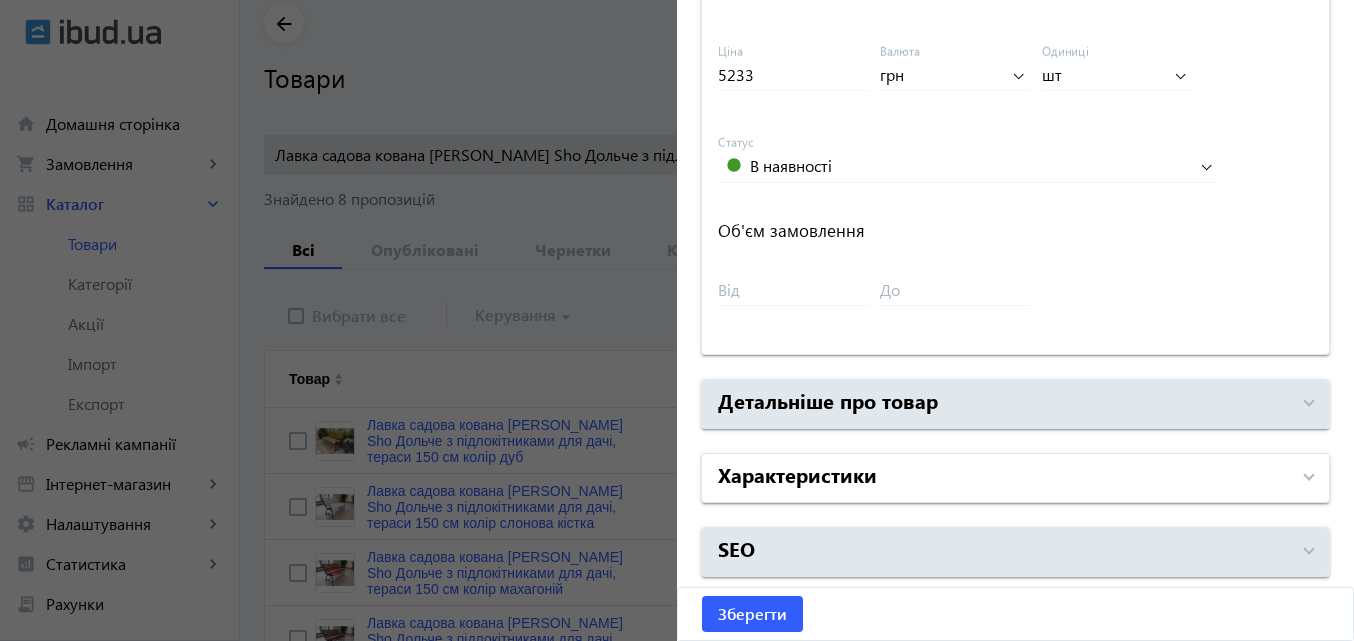 click on "Характеристики" at bounding box center [797, 474] 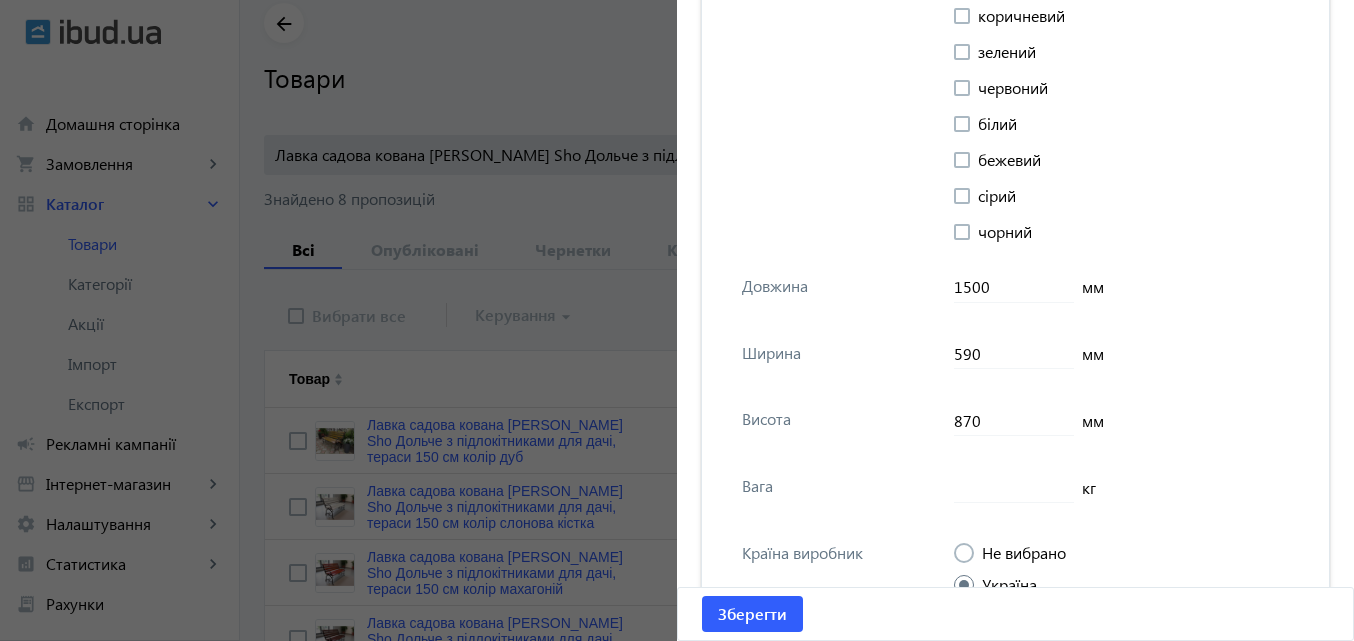 scroll, scrollTop: 3469, scrollLeft: 0, axis: vertical 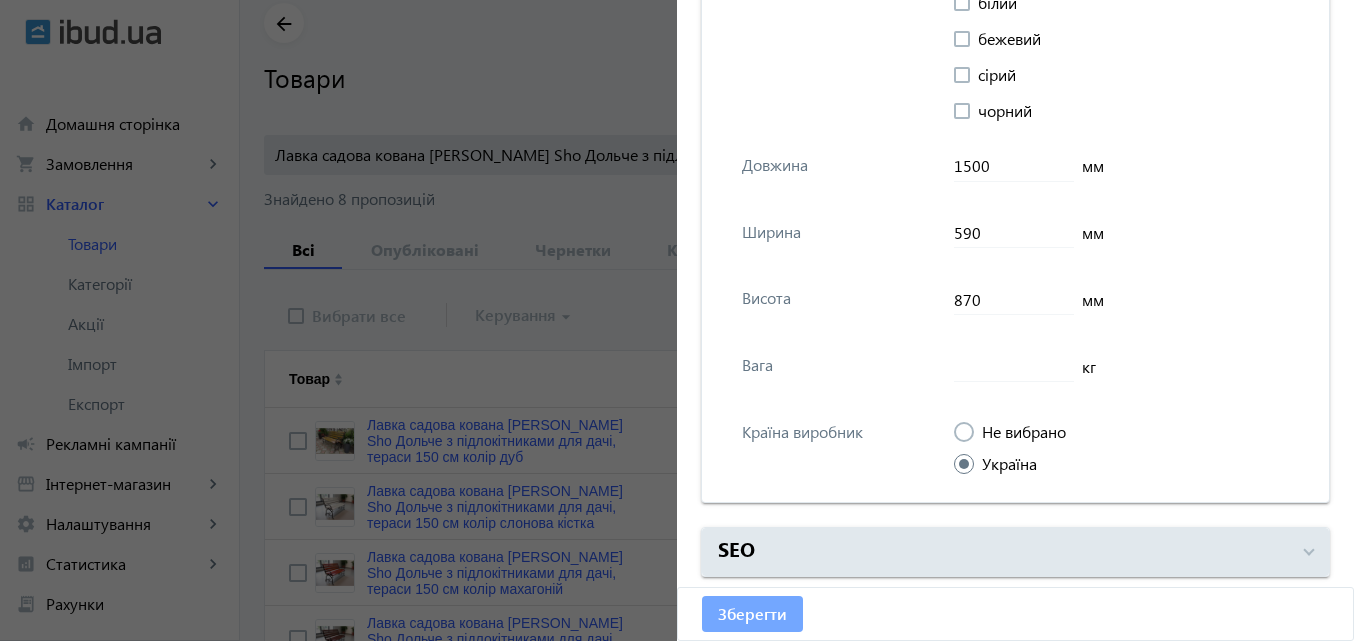 click on "Зберегти" 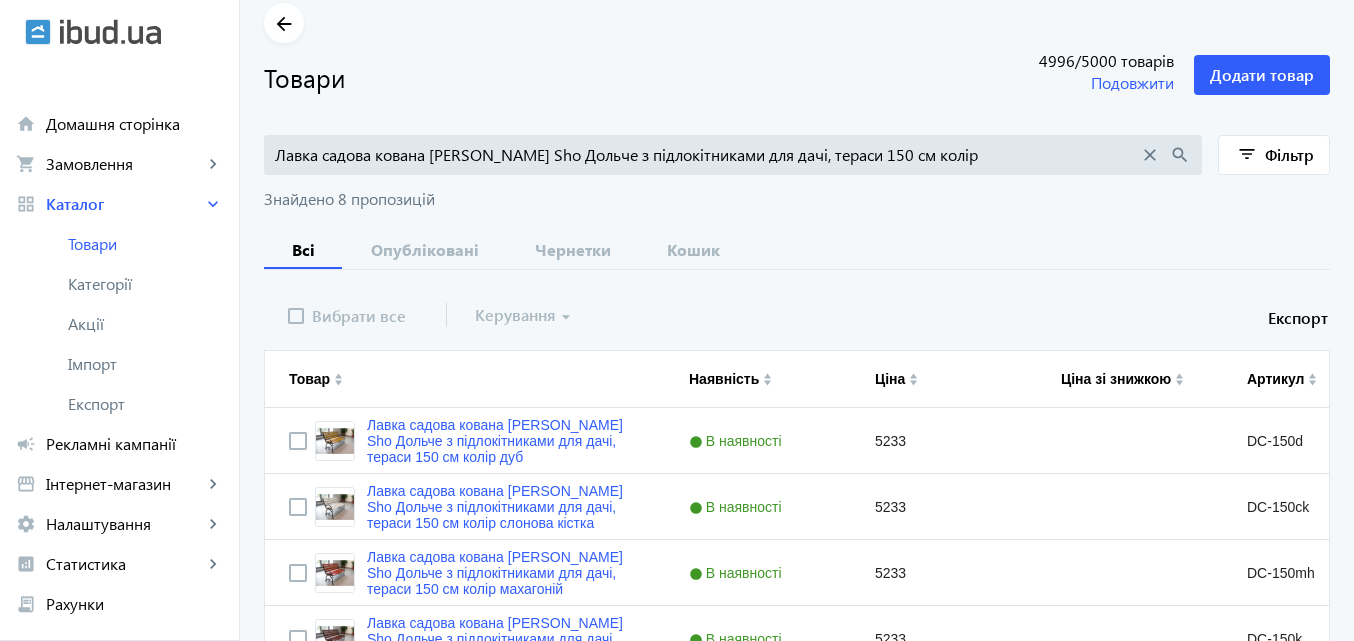 scroll, scrollTop: 0, scrollLeft: 0, axis: both 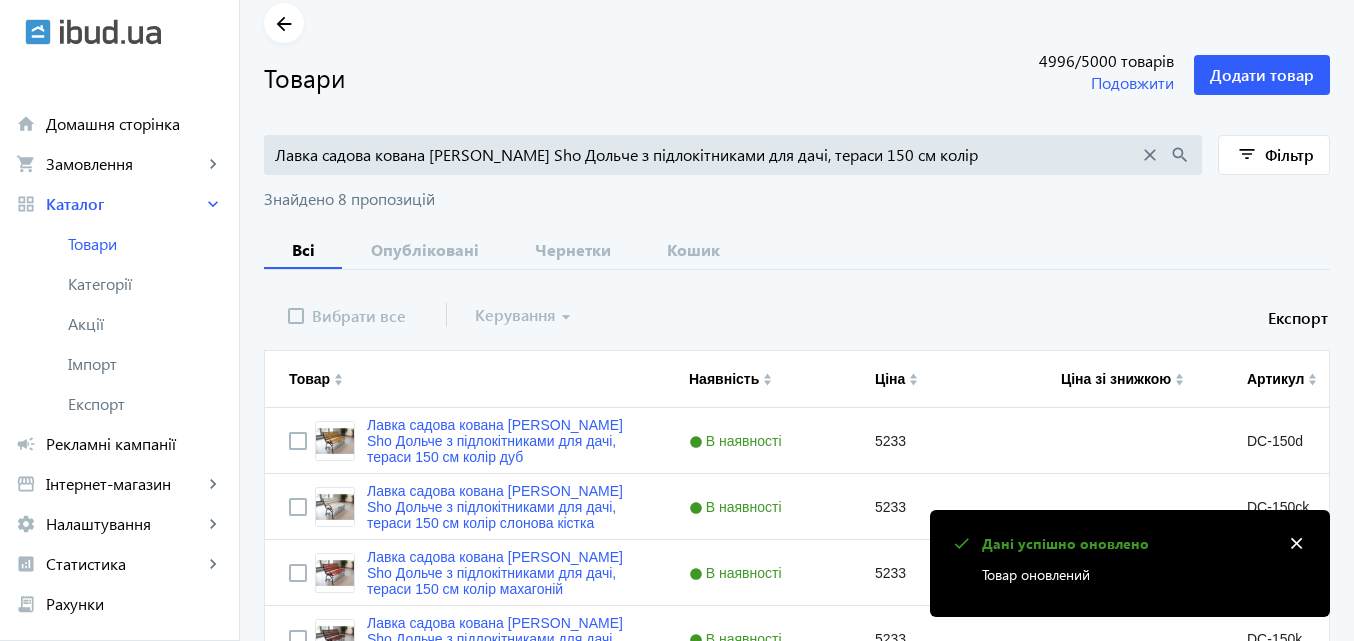 click on "Лавка садова кована [PERSON_NAME] Sho Дольче з підлокітниками для дачі, тераси 150 см колір" at bounding box center [707, 155] 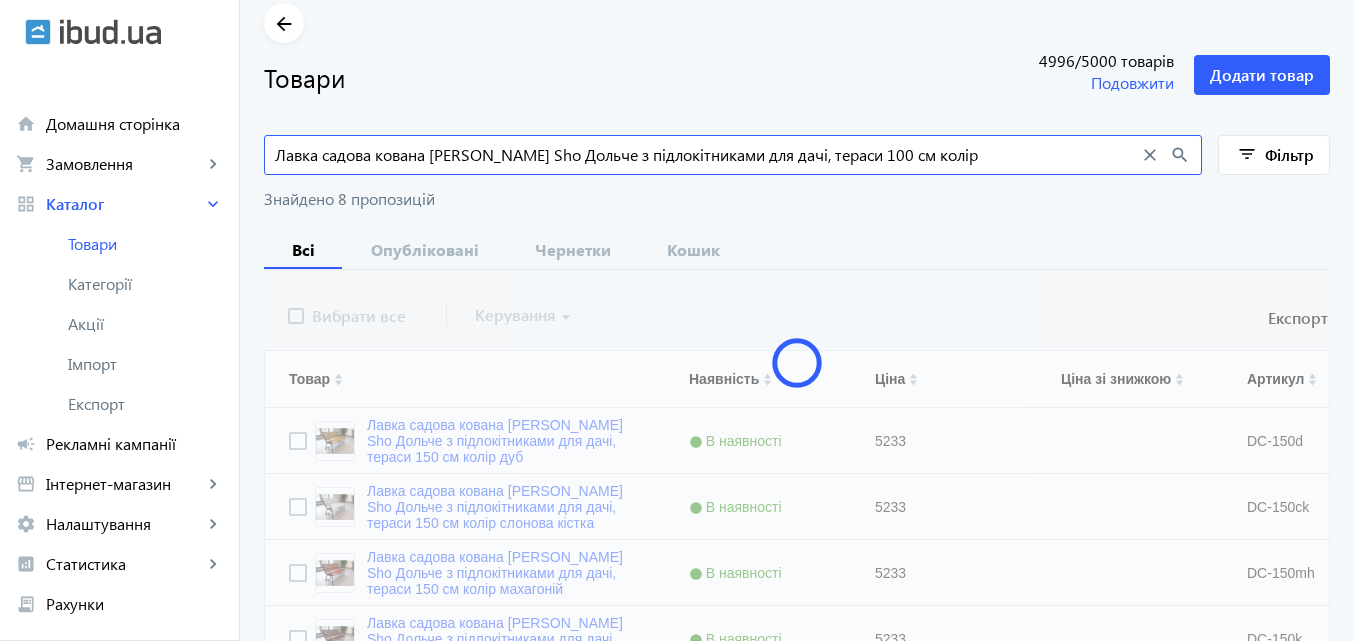 scroll, scrollTop: 0, scrollLeft: 0, axis: both 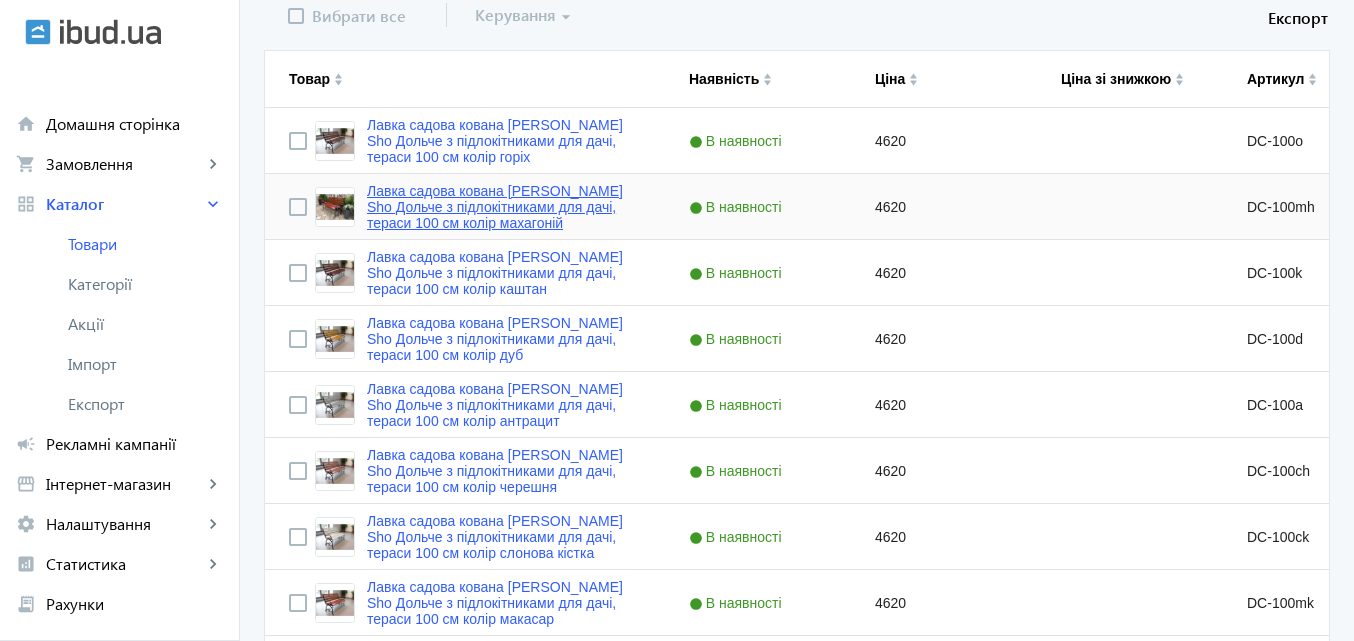 type on "Лавка садова кована [PERSON_NAME] Sho Дольче з підлокітниками для дачі, тераси 100 см колір" 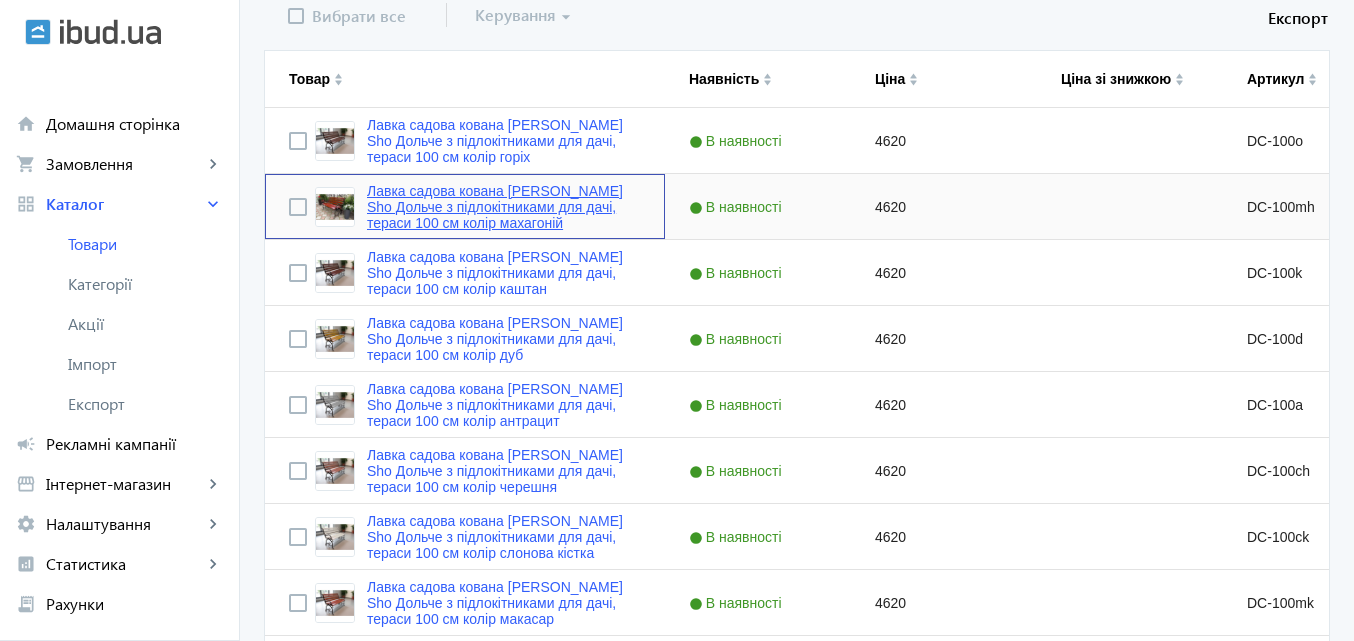 click on "Лавка садова кована [PERSON_NAME] Sho Дольче з підлокітниками для дачі, тераси 100 см колір махагоній" 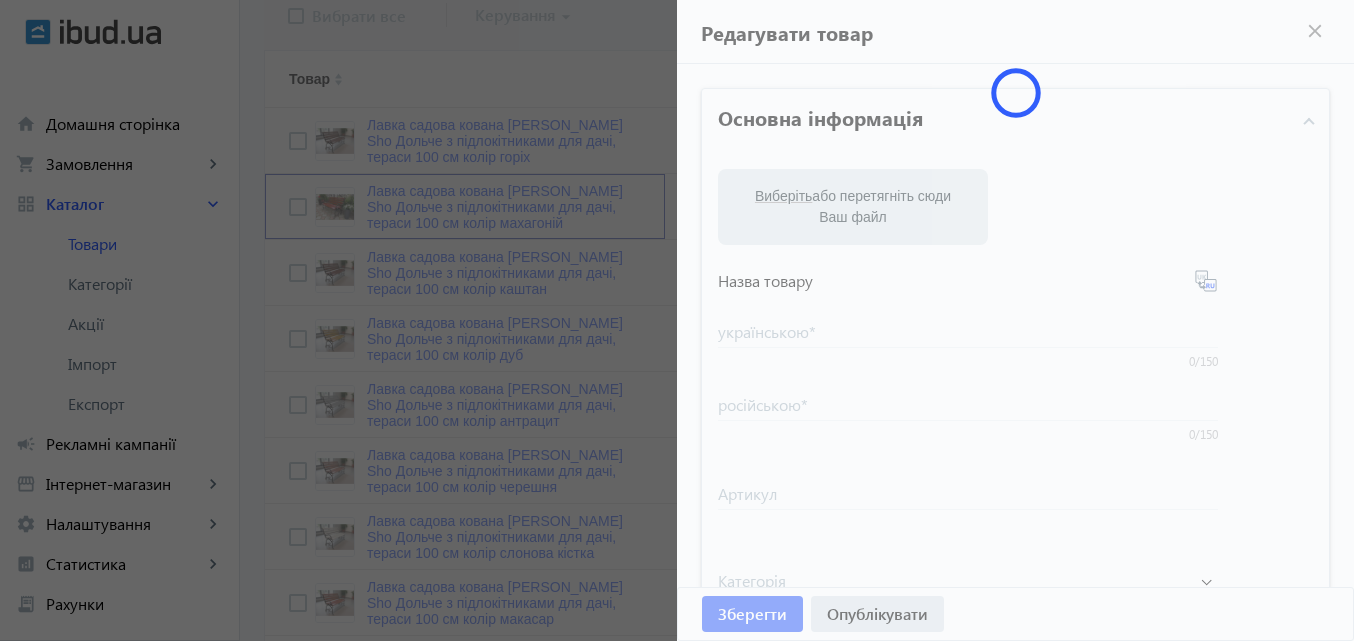 type on "Лавка садова кована [PERSON_NAME] Sho Дольче з підлокітниками для дачі, тераси 100 см колір махагоній" 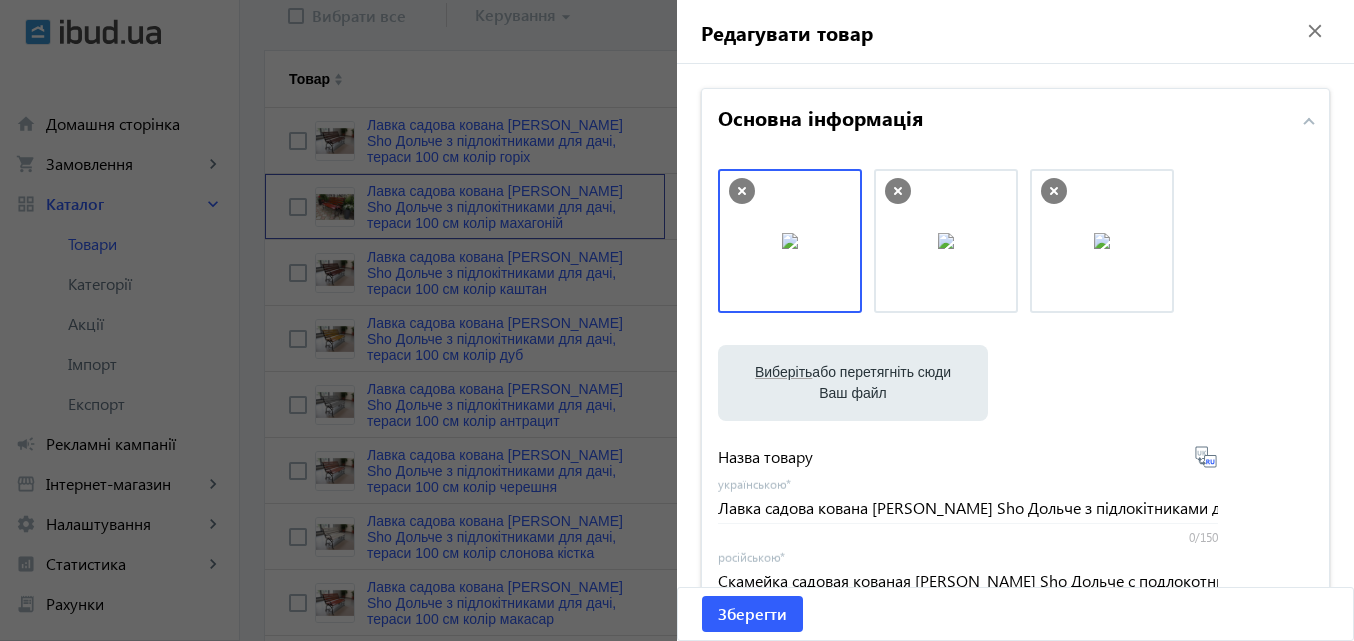 click at bounding box center [790, 241] 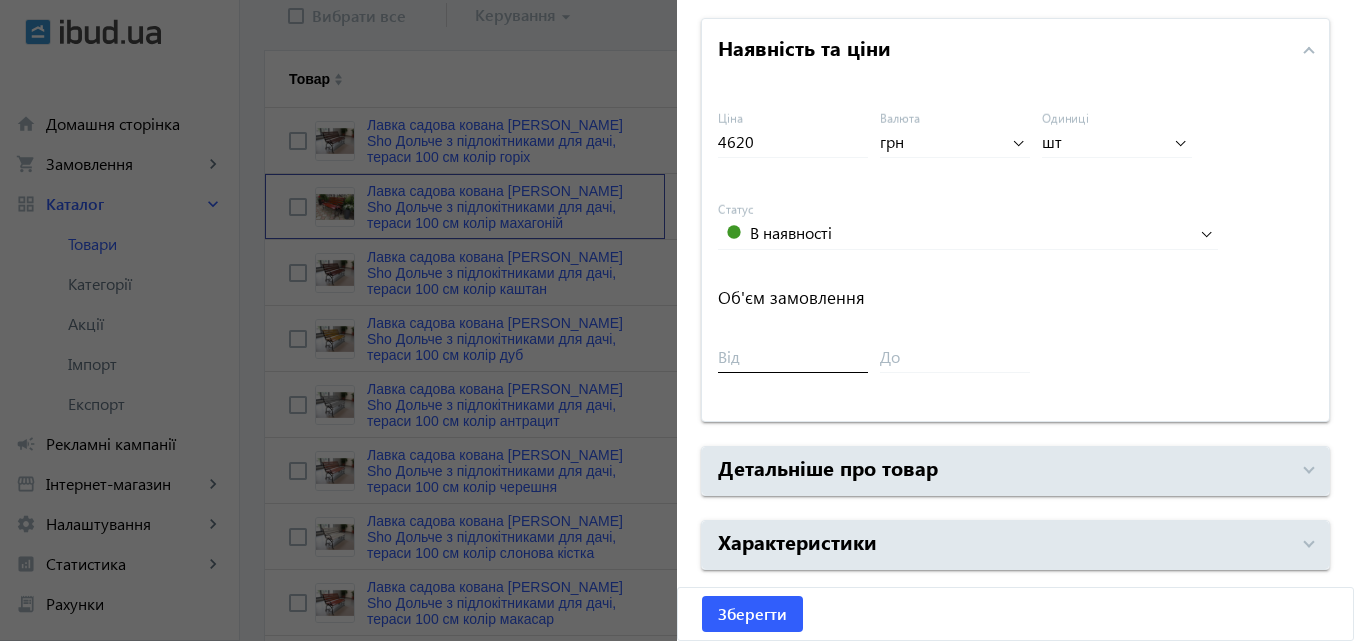 scroll, scrollTop: 947, scrollLeft: 0, axis: vertical 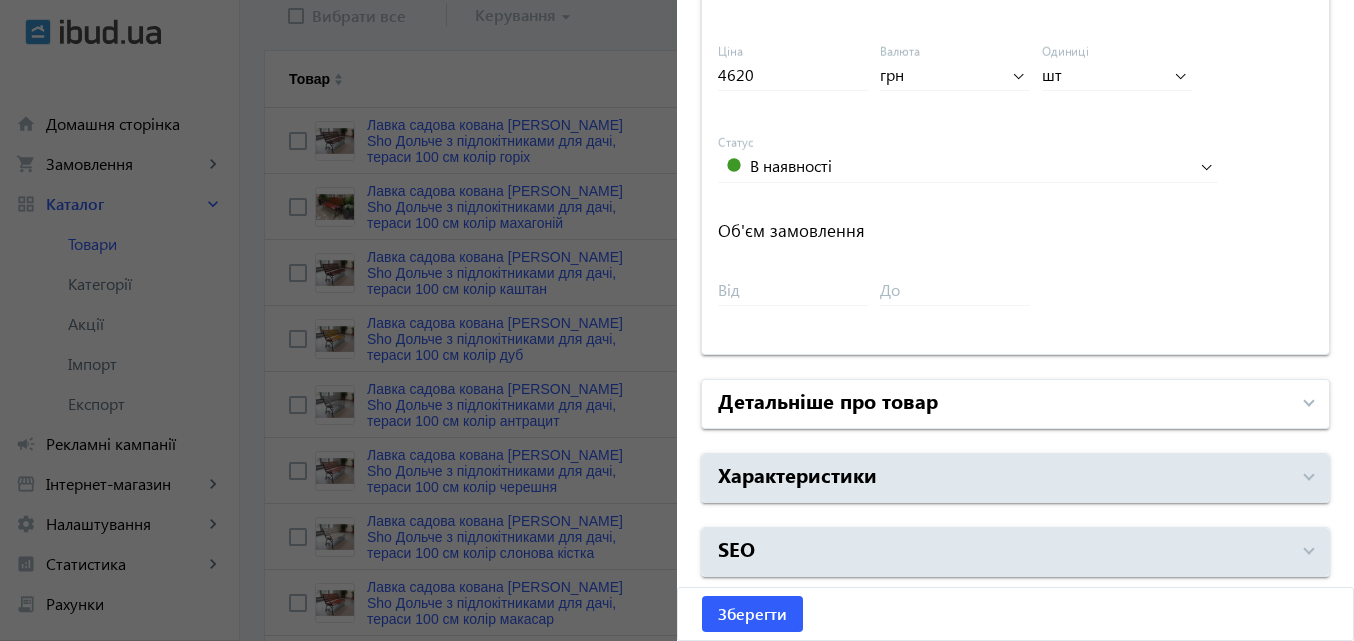 drag, startPoint x: 783, startPoint y: 473, endPoint x: 890, endPoint y: 401, distance: 128.969 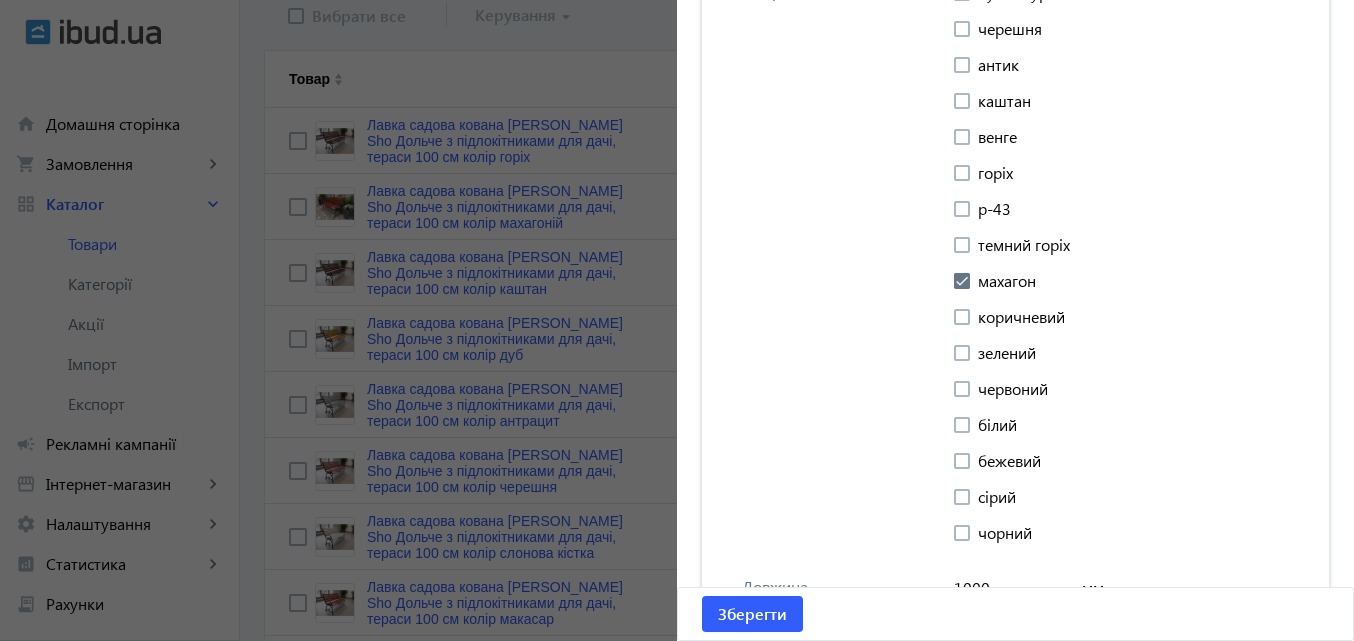 scroll, scrollTop: 3447, scrollLeft: 0, axis: vertical 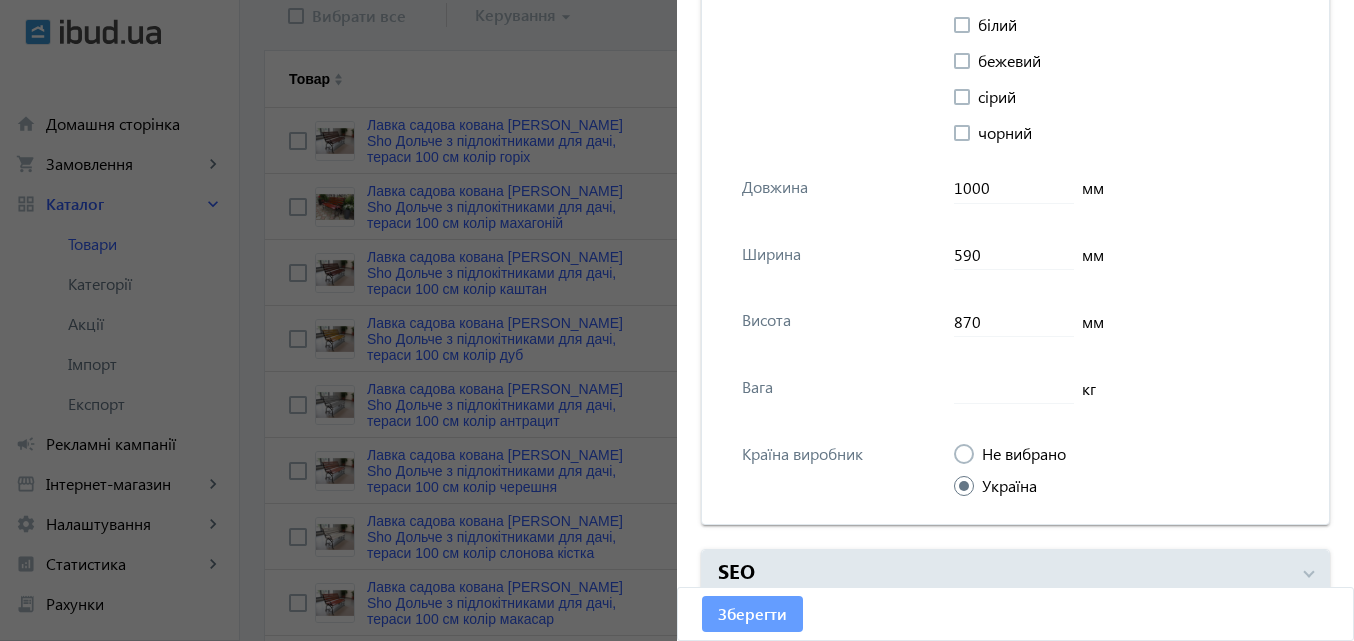 click on "Зберегти" 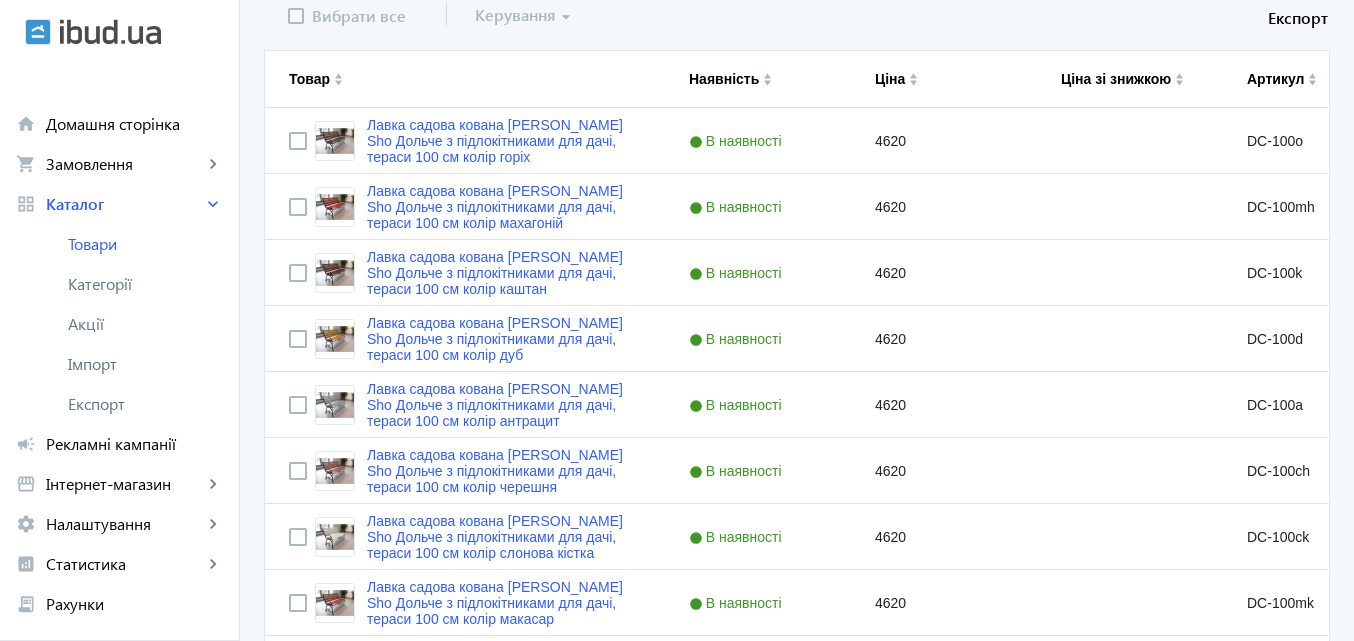 scroll, scrollTop: 0, scrollLeft: 0, axis: both 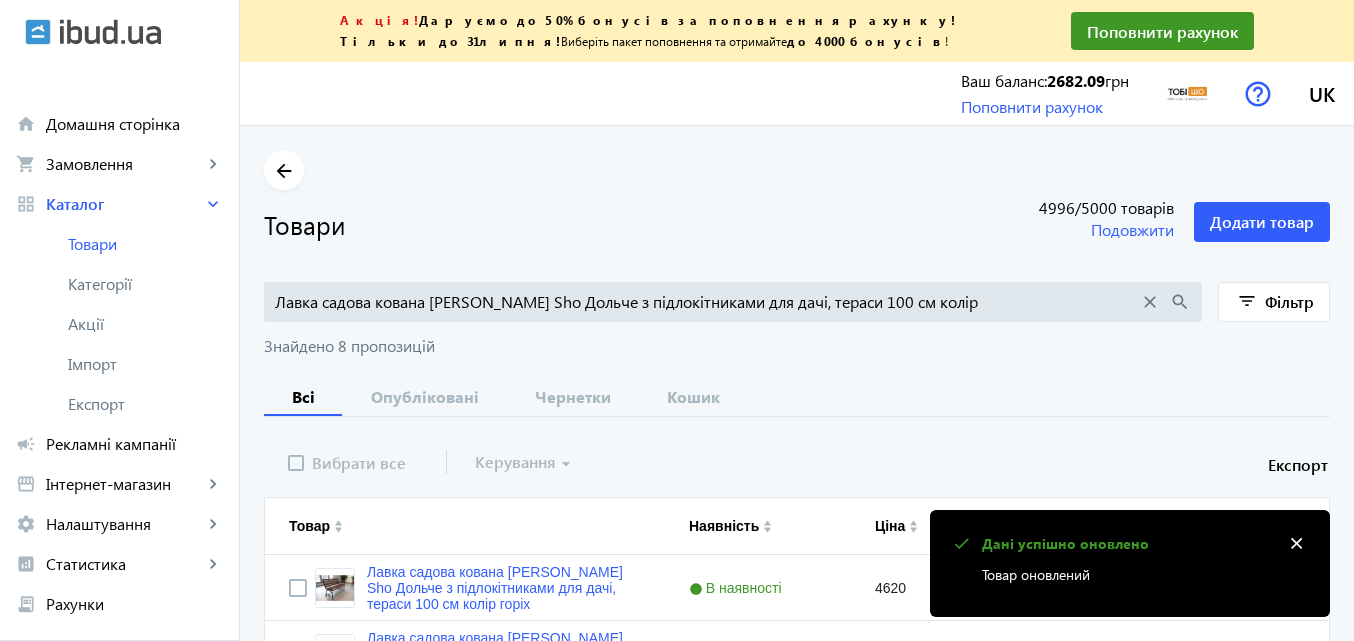 click on "Лавка садова кована [PERSON_NAME] Sho Дольче з підлокітниками для дачі, тераси 100 см колір" at bounding box center [707, 302] 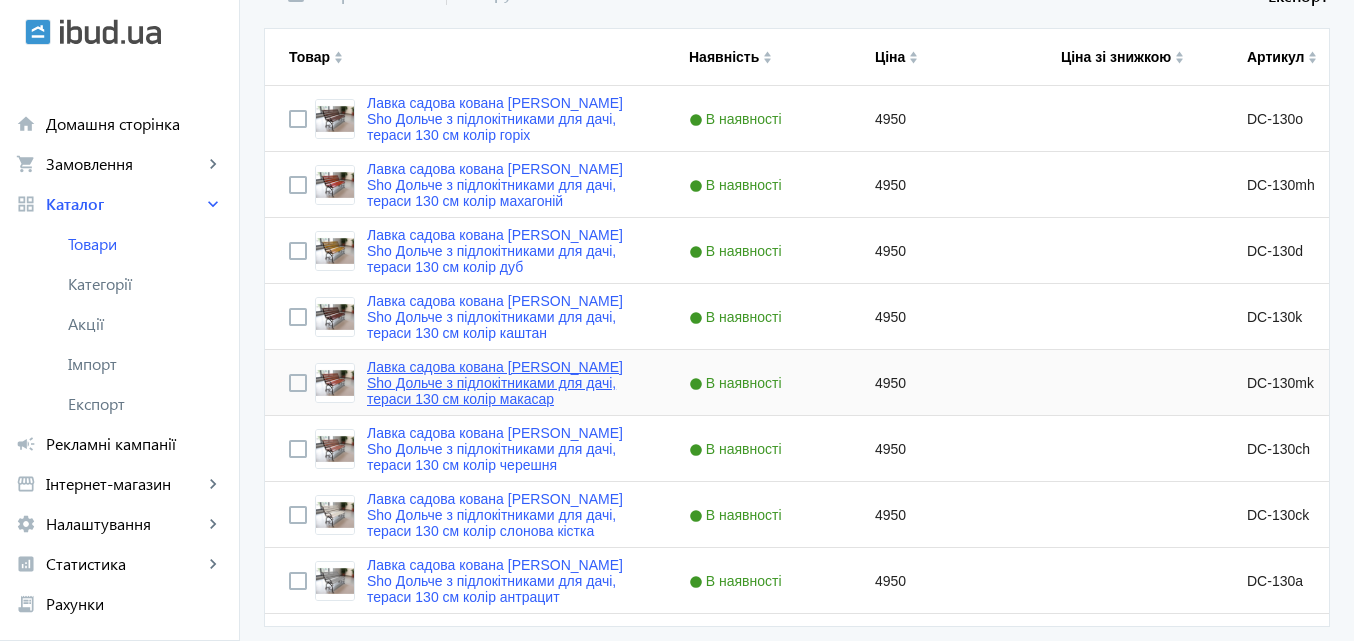 scroll, scrollTop: 547, scrollLeft: 0, axis: vertical 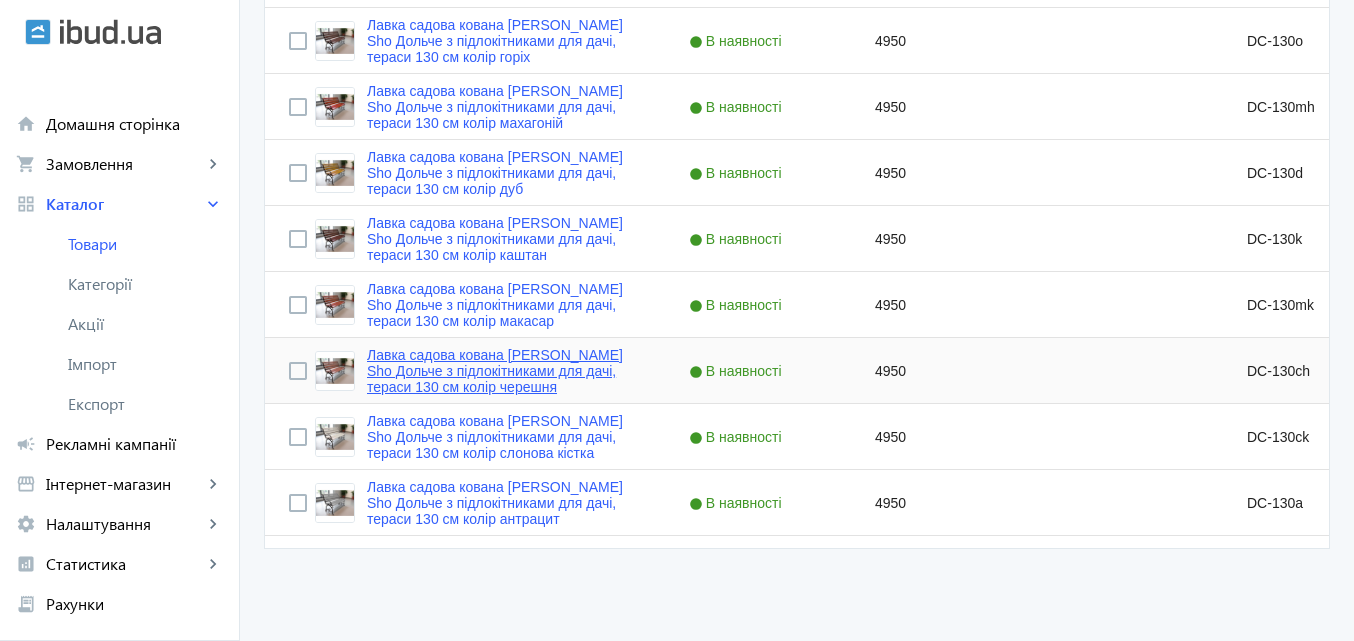 type on "Лавка садова кована [PERSON_NAME] Sho Дольче з підлокітниками для дачі, тераси 130 см колір" 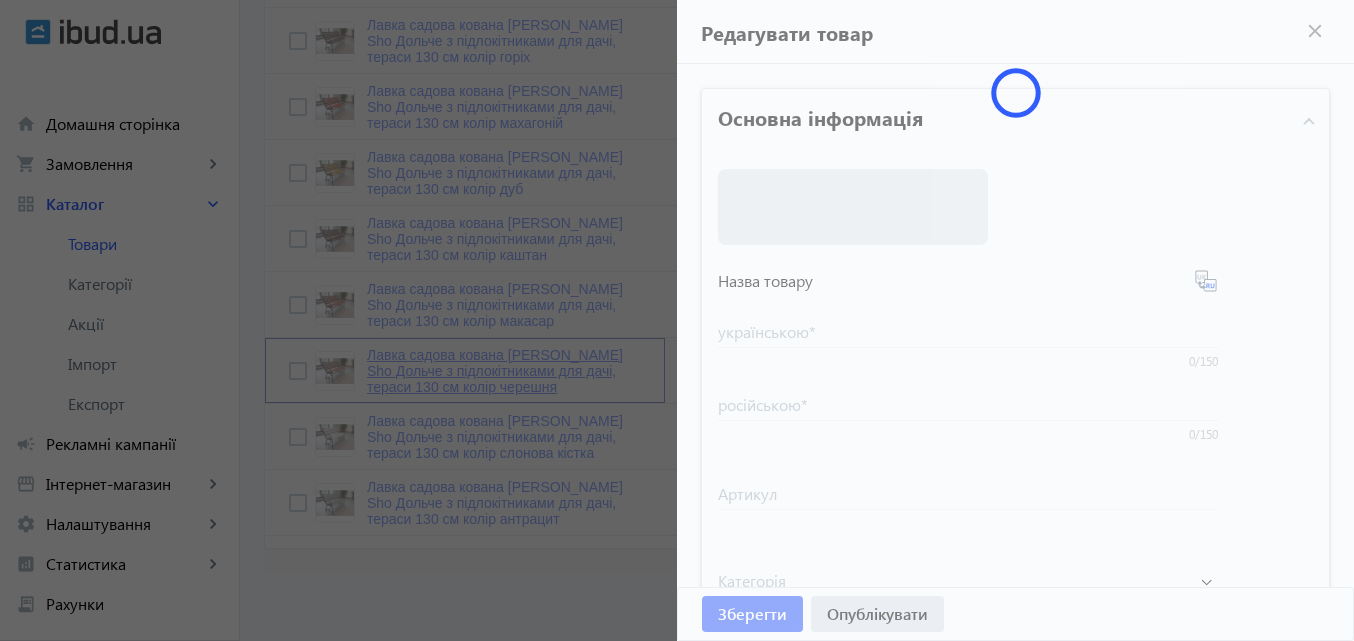 type on "Лавка садова кована [PERSON_NAME] Sho Дольче з підлокітниками для дачі, тераси 130 см колір черешня" 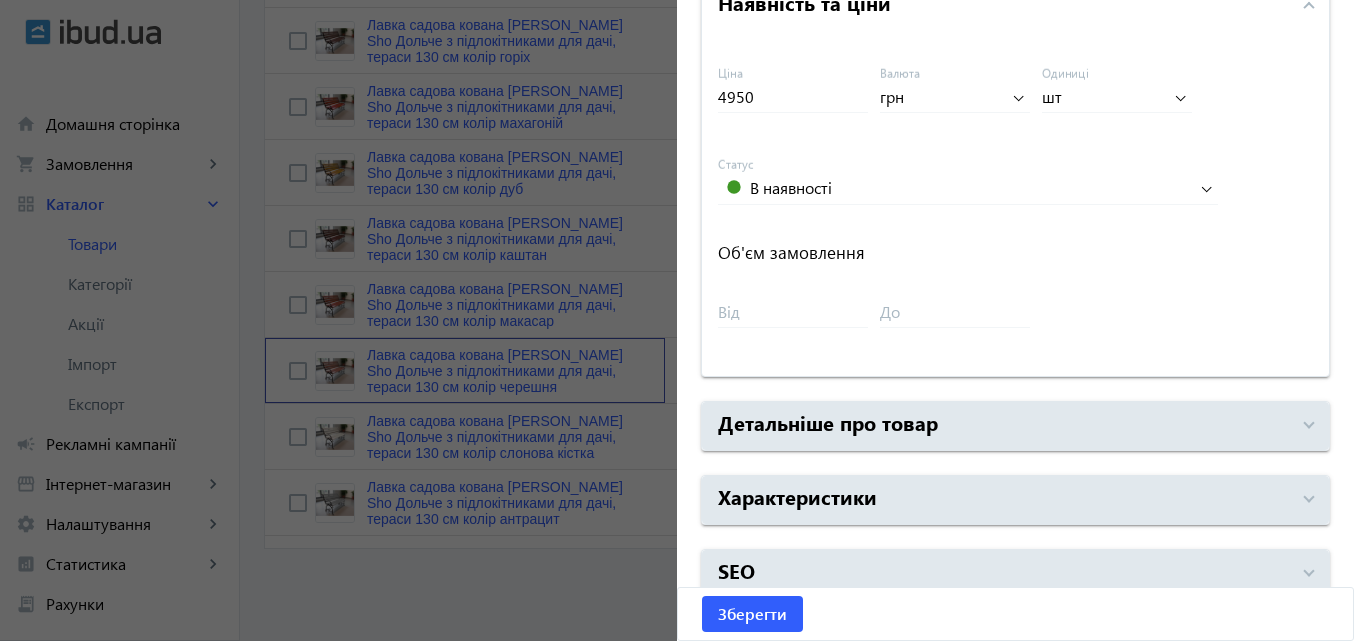 scroll, scrollTop: 947, scrollLeft: 0, axis: vertical 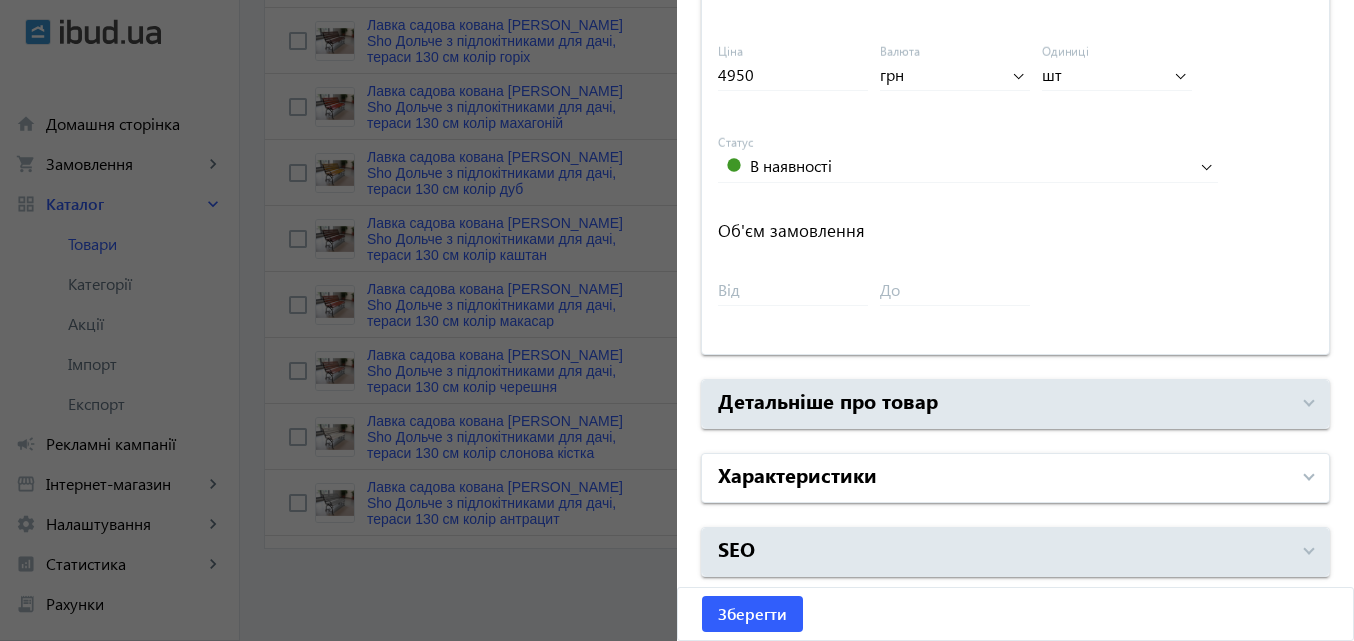 click on "Характеристики" at bounding box center [1003, 478] 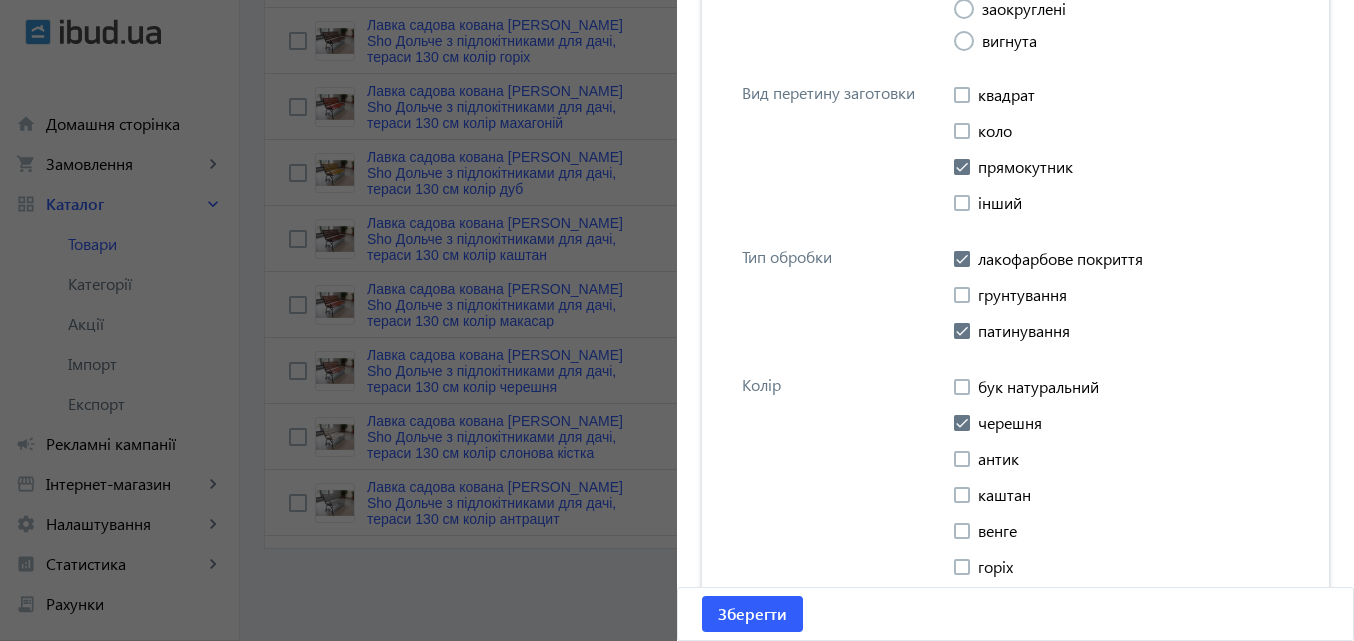 scroll, scrollTop: 2747, scrollLeft: 0, axis: vertical 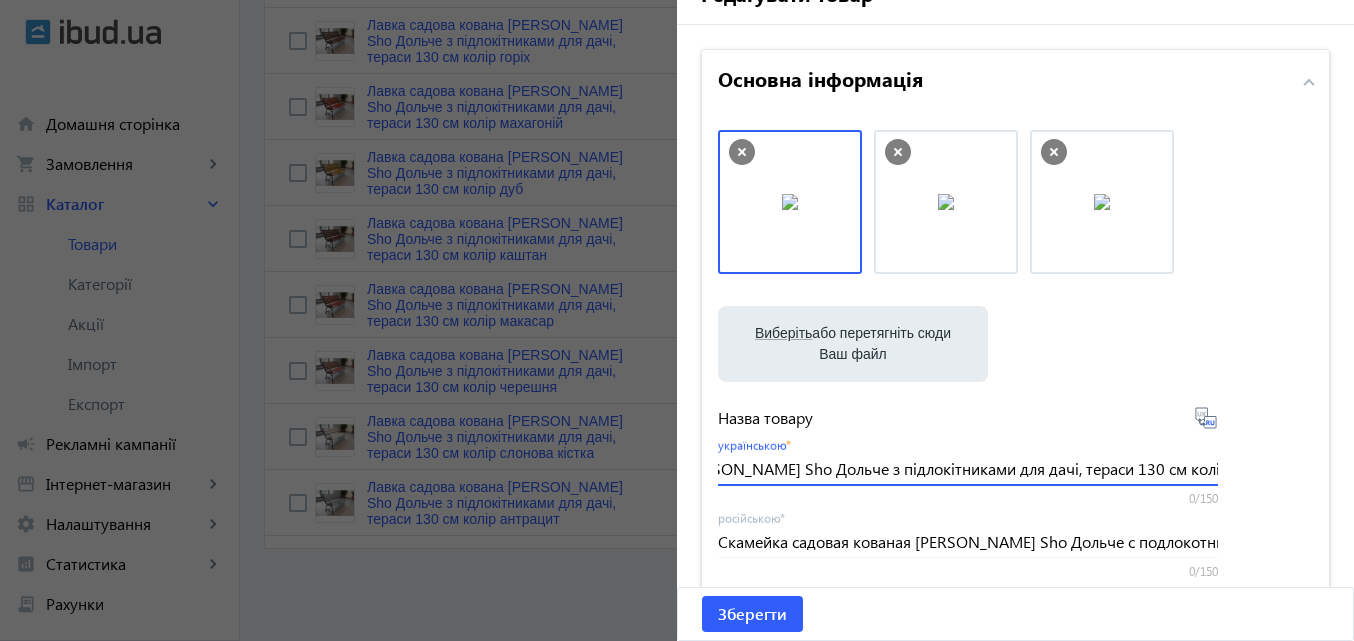 drag, startPoint x: 1023, startPoint y: 474, endPoint x: 1254, endPoint y: 474, distance: 231 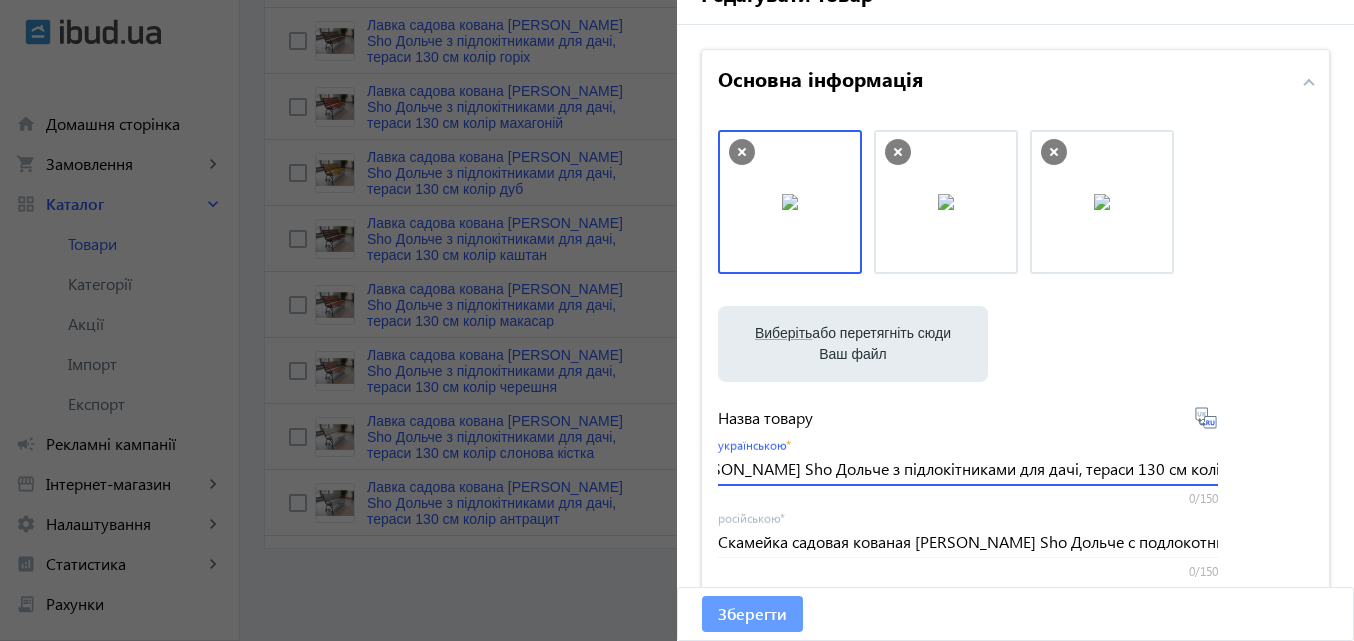 click on "Зберегти" 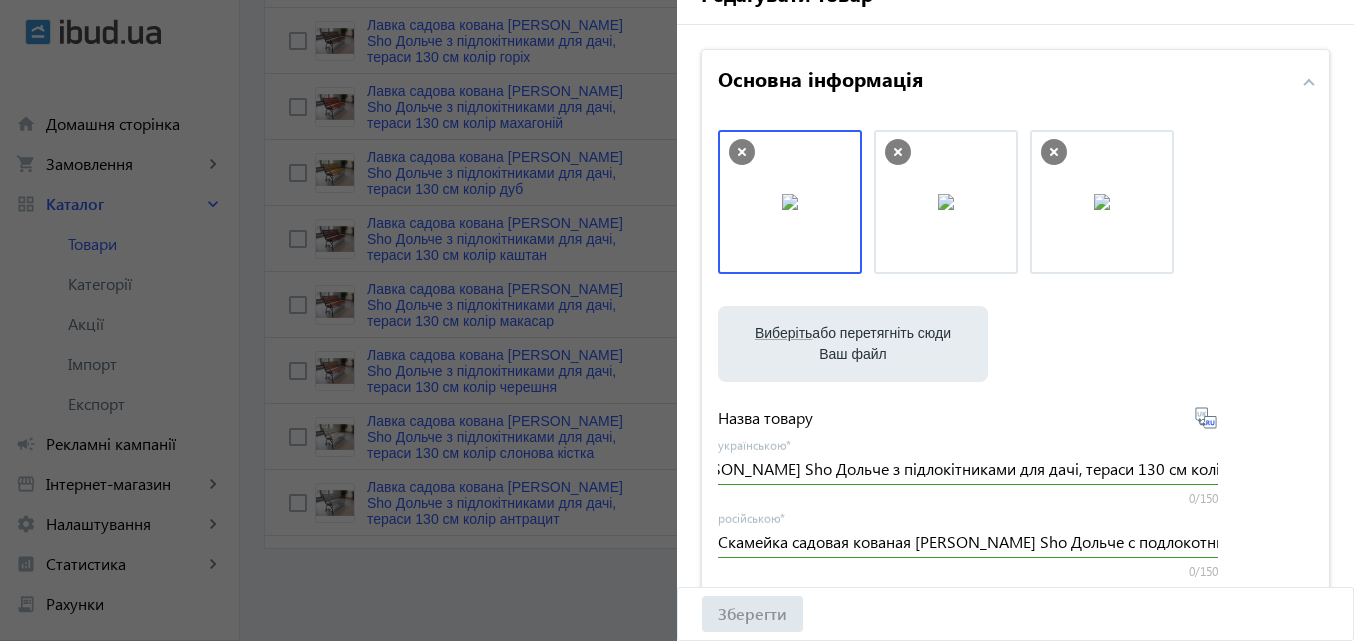 scroll, scrollTop: 0, scrollLeft: 0, axis: both 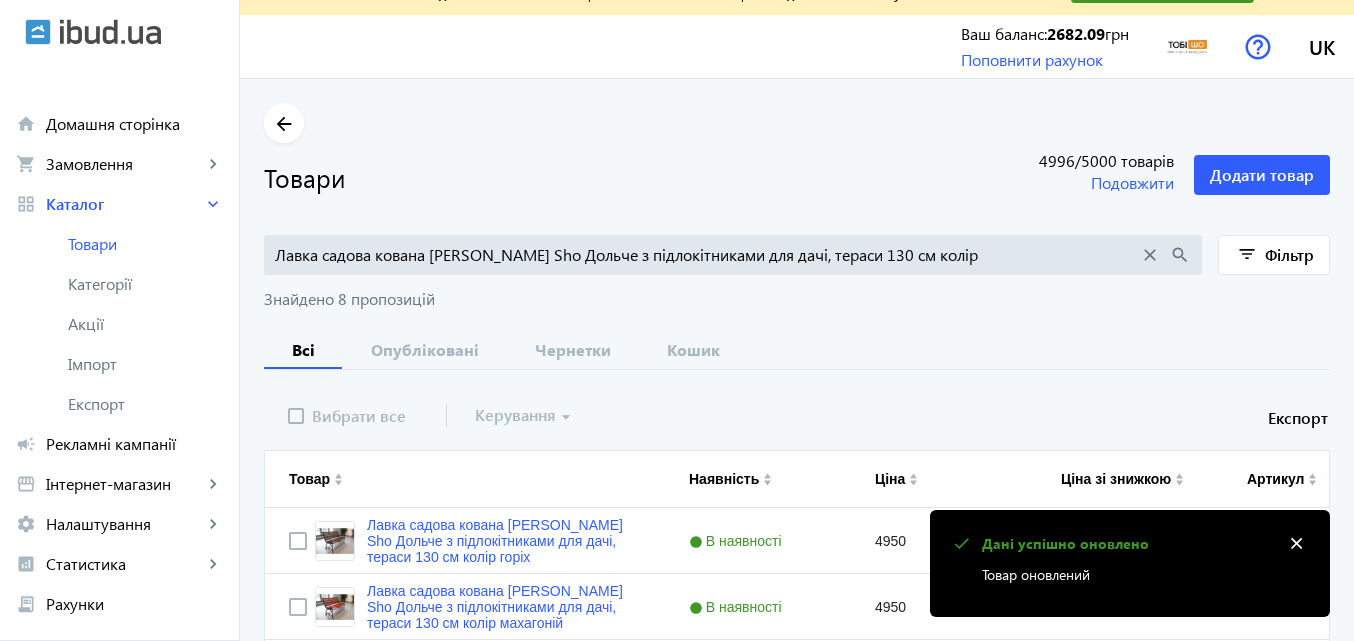 click on "Лавка садова кована [PERSON_NAME] Sho Дольче з підлокітниками для дачі, тераси 130 см колір" at bounding box center [707, 255] 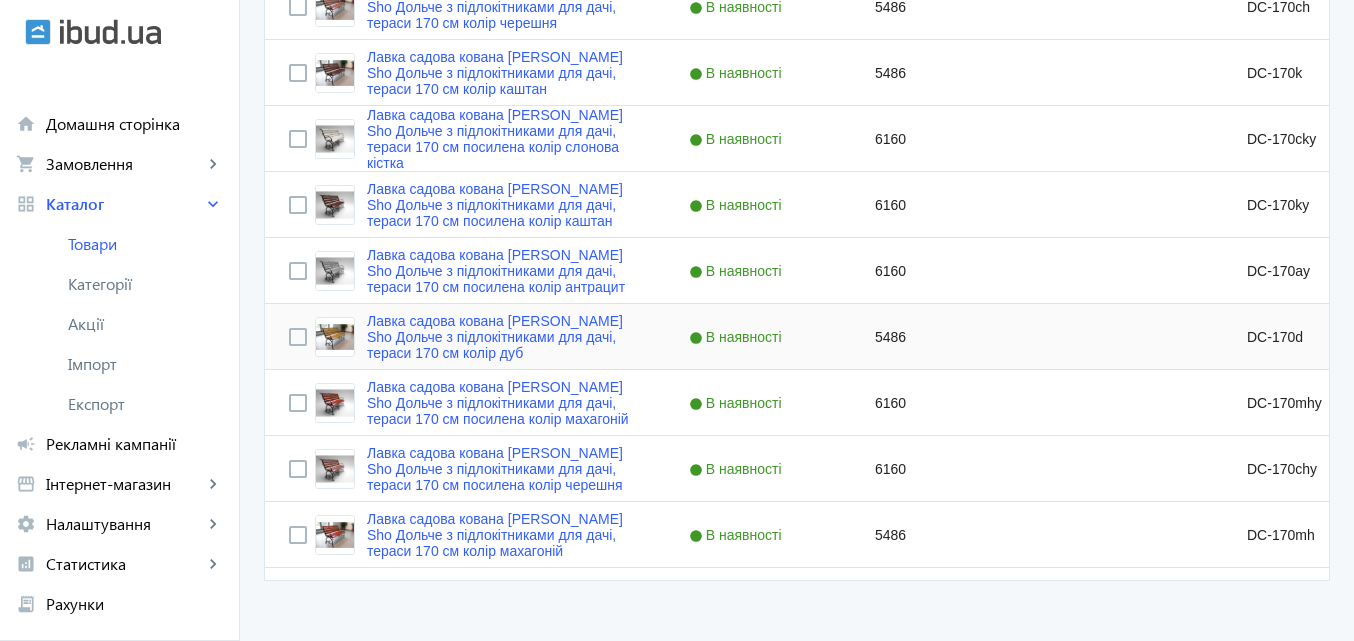 scroll, scrollTop: 1075, scrollLeft: 0, axis: vertical 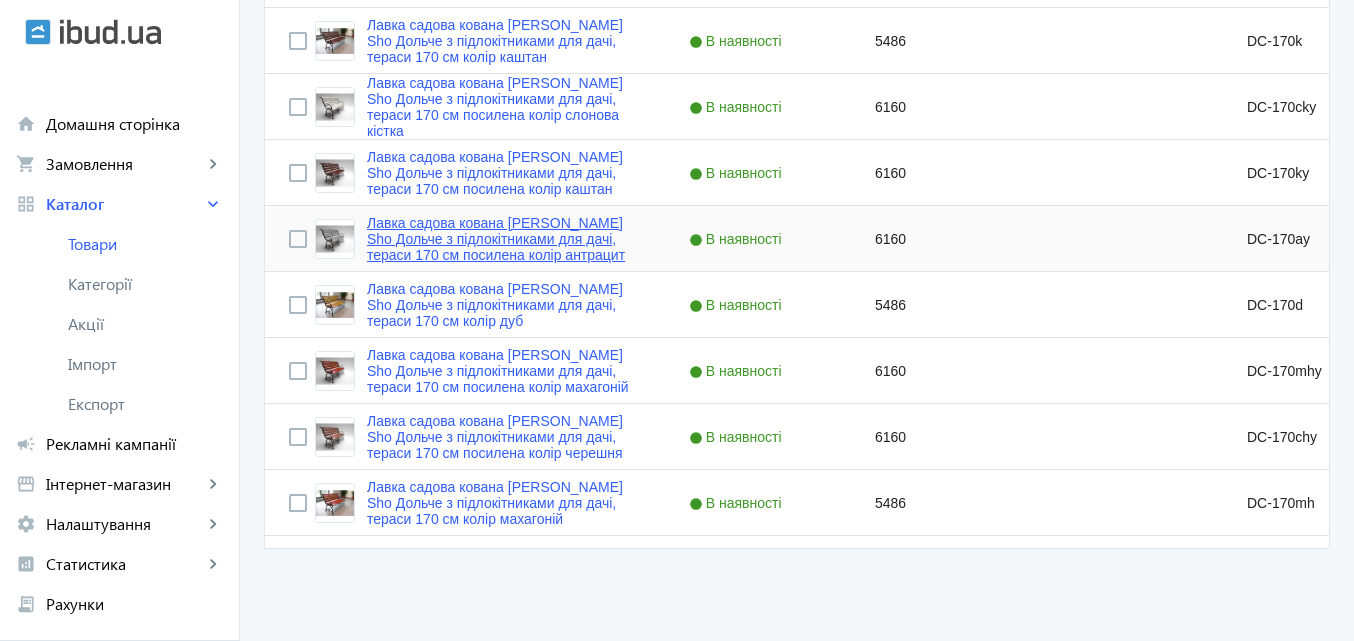 type on "Лавка садова кована [PERSON_NAME] Sho Дольче з підлокітниками для дачі, тераси 170 см колір" 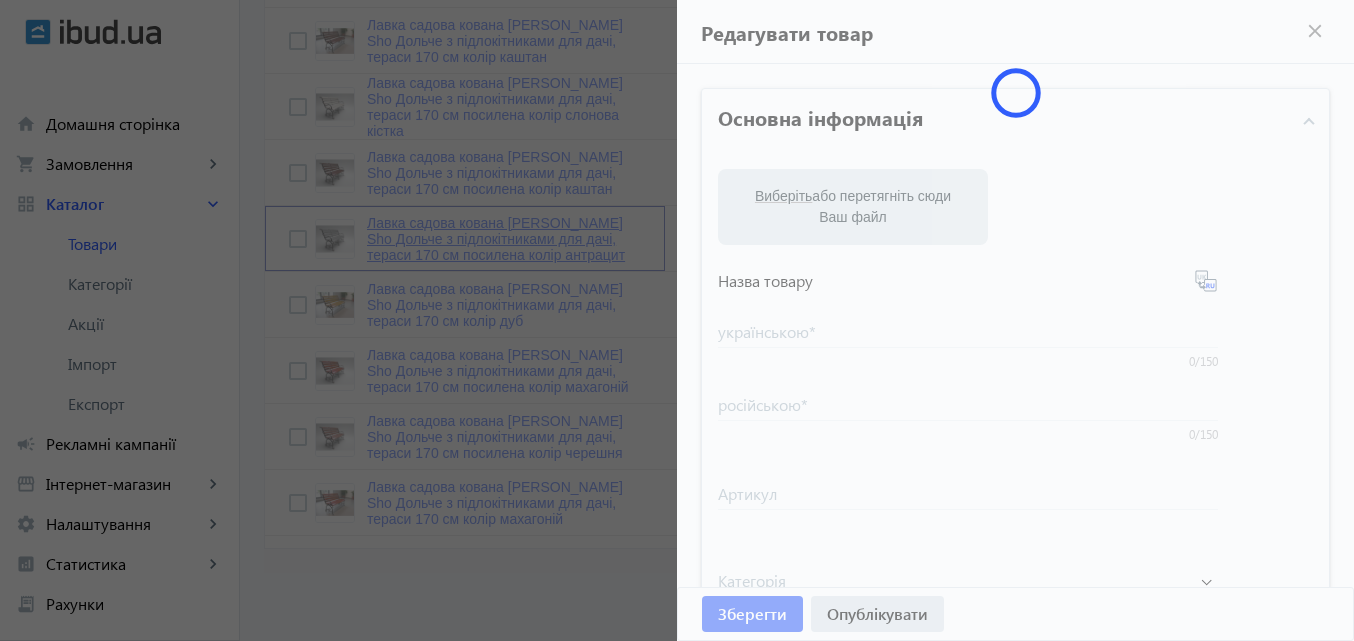 type on "Лавка садова кована [PERSON_NAME] Sho Дольче з підлокітниками для дачі, тераси 170 см посилена колір антрацит" 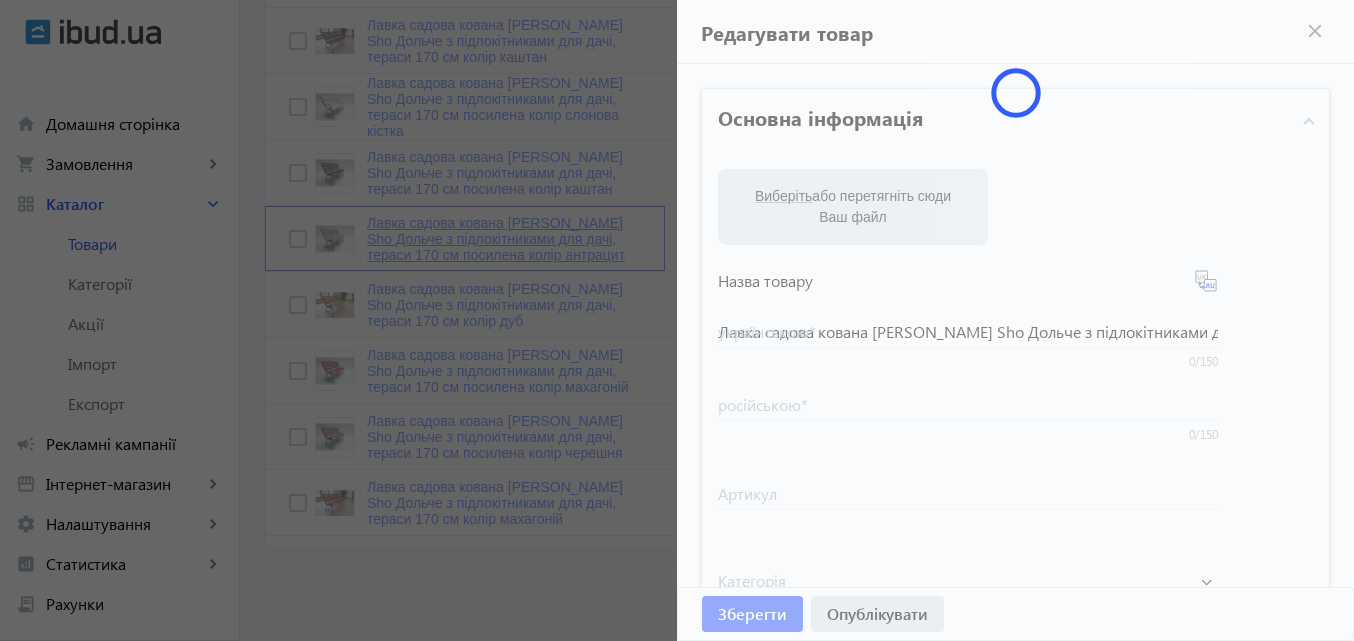 type on "Скамейка садовая кованая [PERSON_NAME] Sho Дольче с подлокотниками для дачи, терассы 170 см усиленная цвет антрацит" 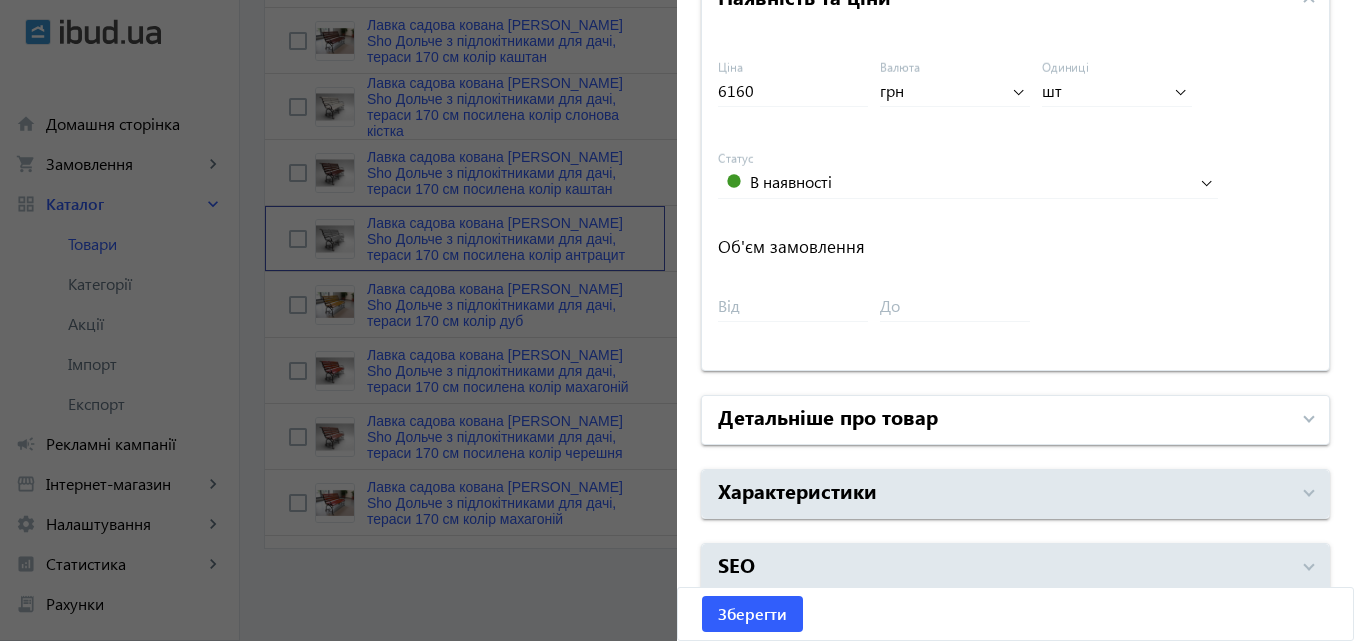 scroll, scrollTop: 947, scrollLeft: 0, axis: vertical 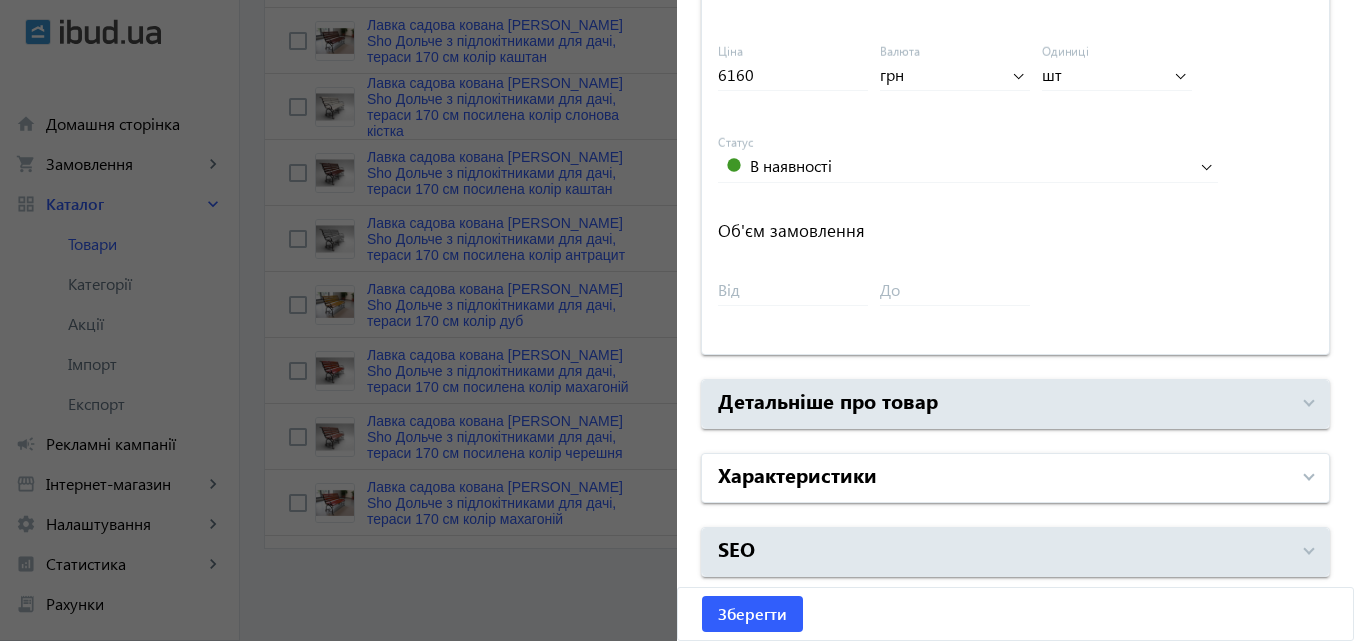 click on "Характеристики" at bounding box center (1003, 478) 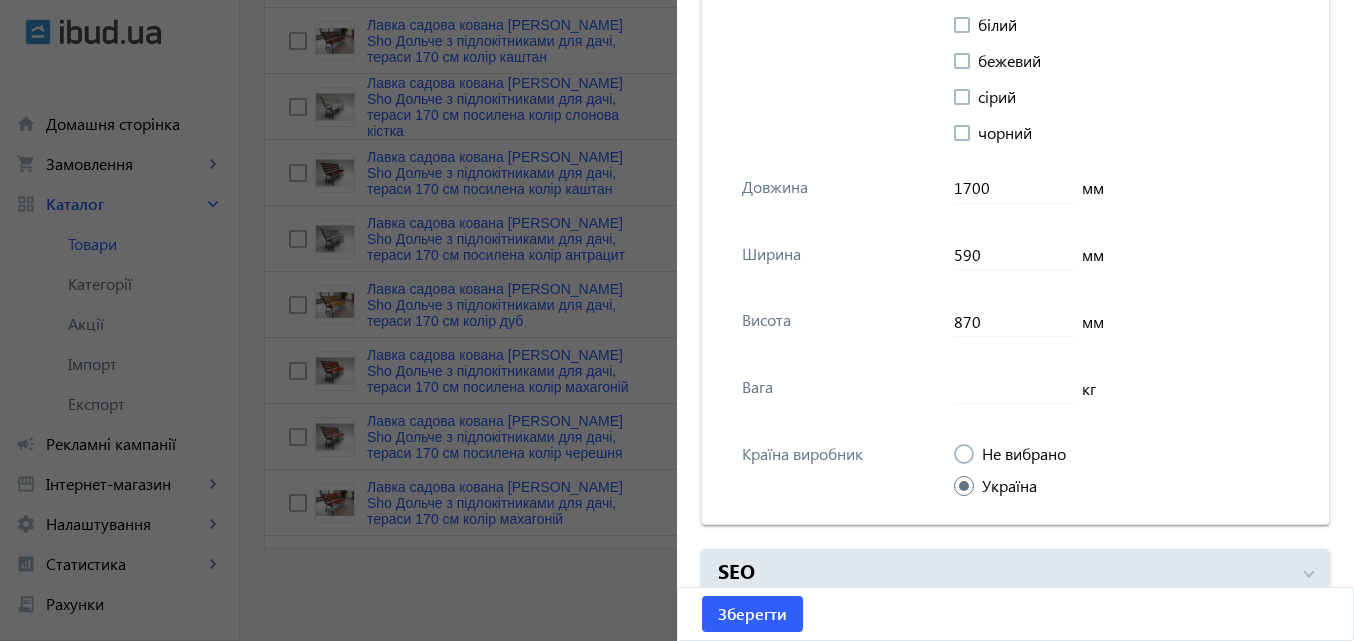 scroll, scrollTop: 3469, scrollLeft: 0, axis: vertical 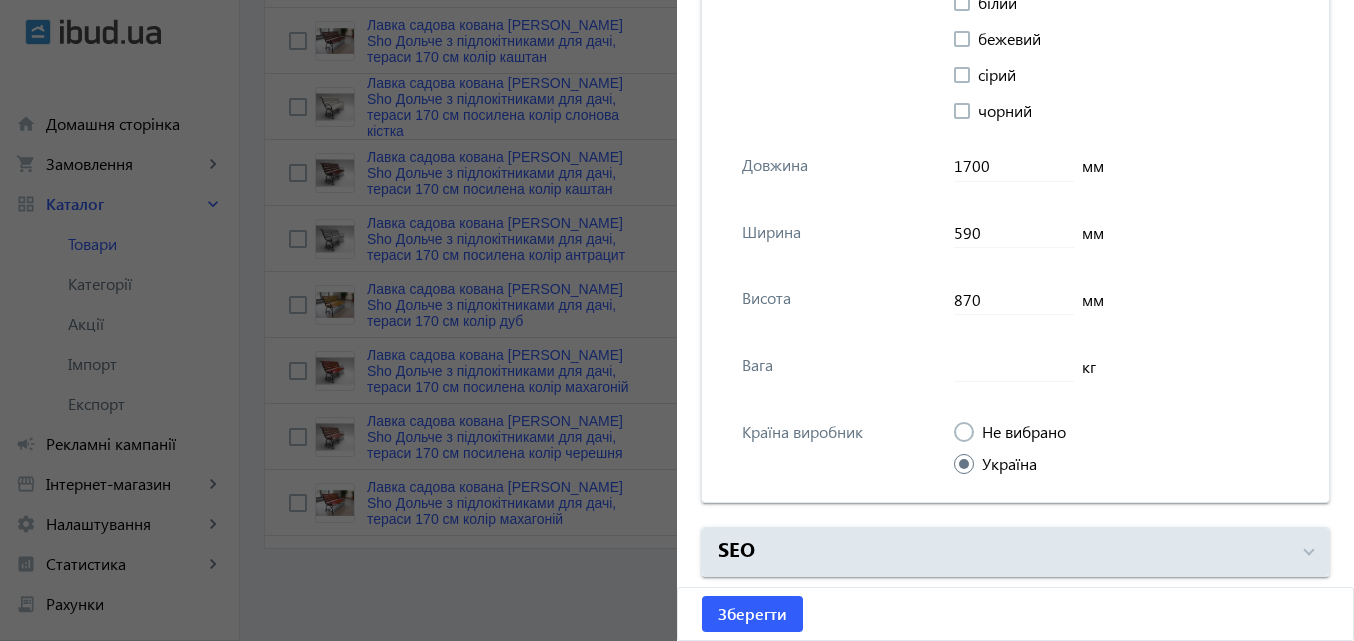 click 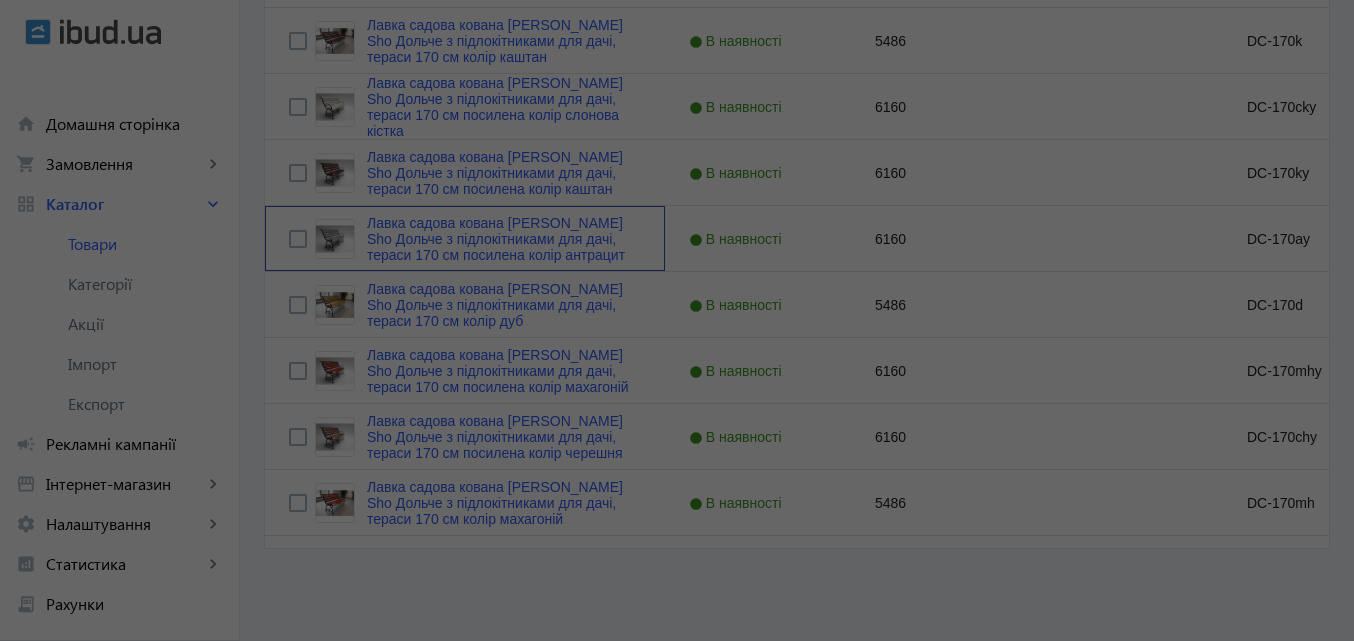 scroll, scrollTop: 0, scrollLeft: 0, axis: both 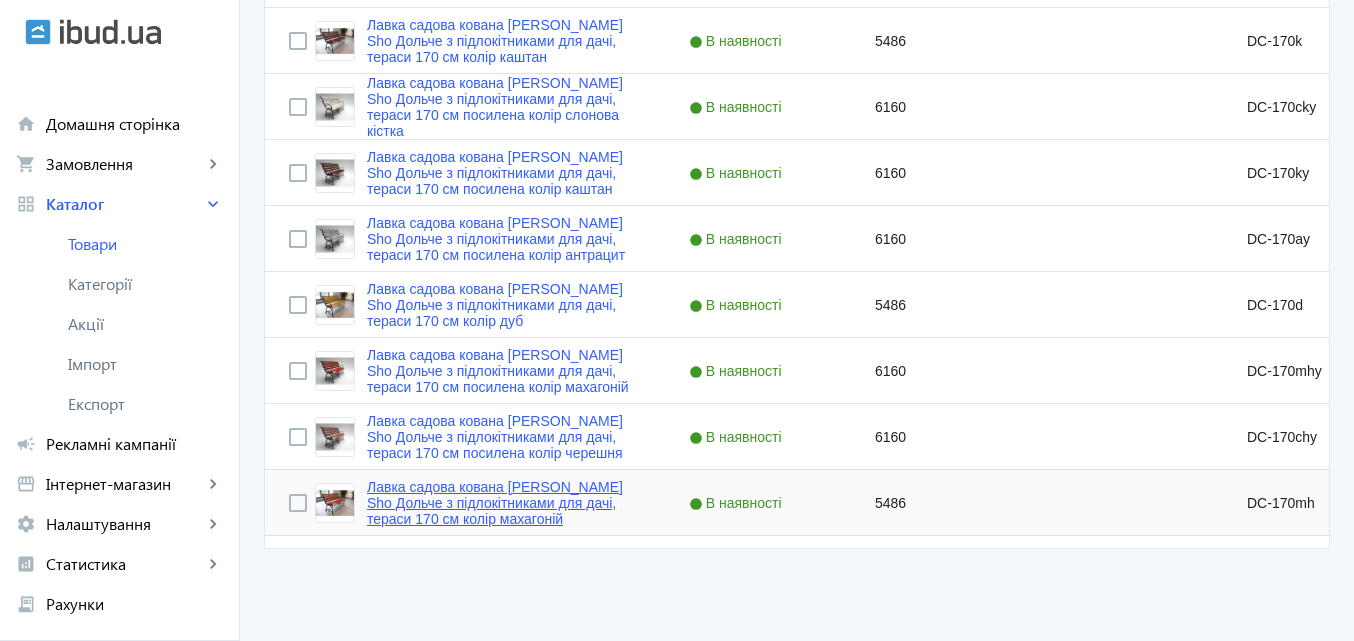 click on "Лавка садова кована [PERSON_NAME] Sho Дольче з підлокітниками для дачі, тераси 170 см колір махагоній" 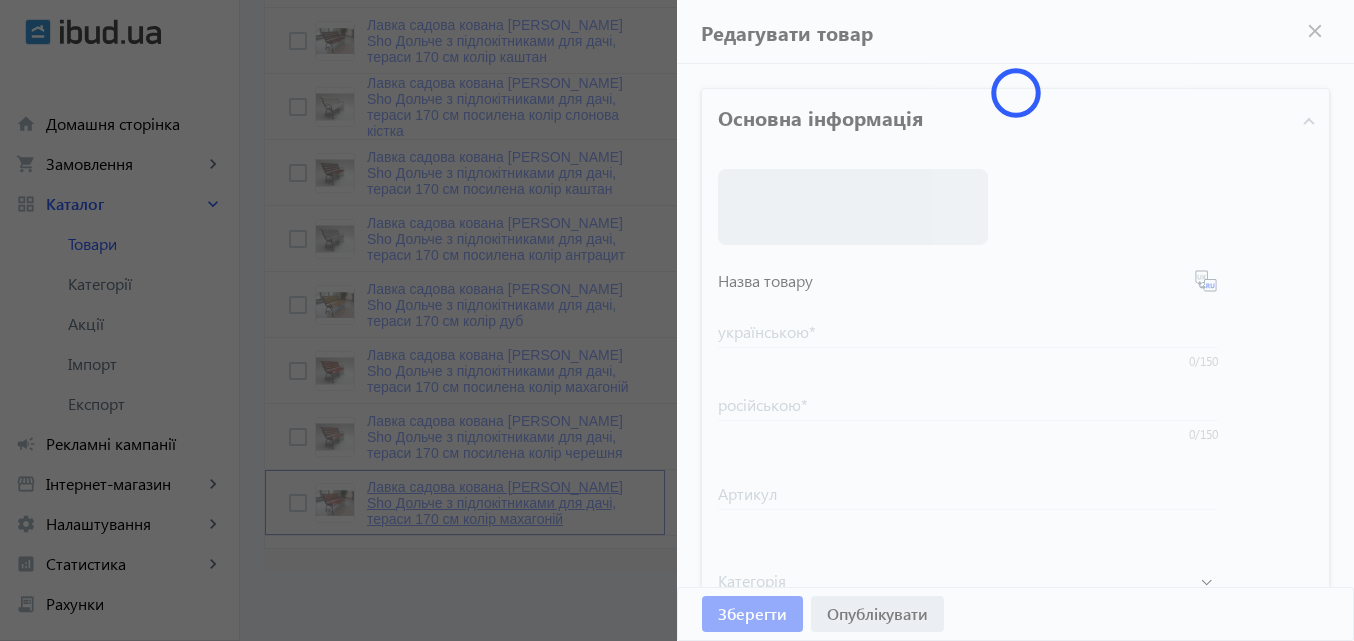 type on "Лавка садова кована [PERSON_NAME] Sho Дольче з підлокітниками для дачі, тераси 170 см колір махагоній" 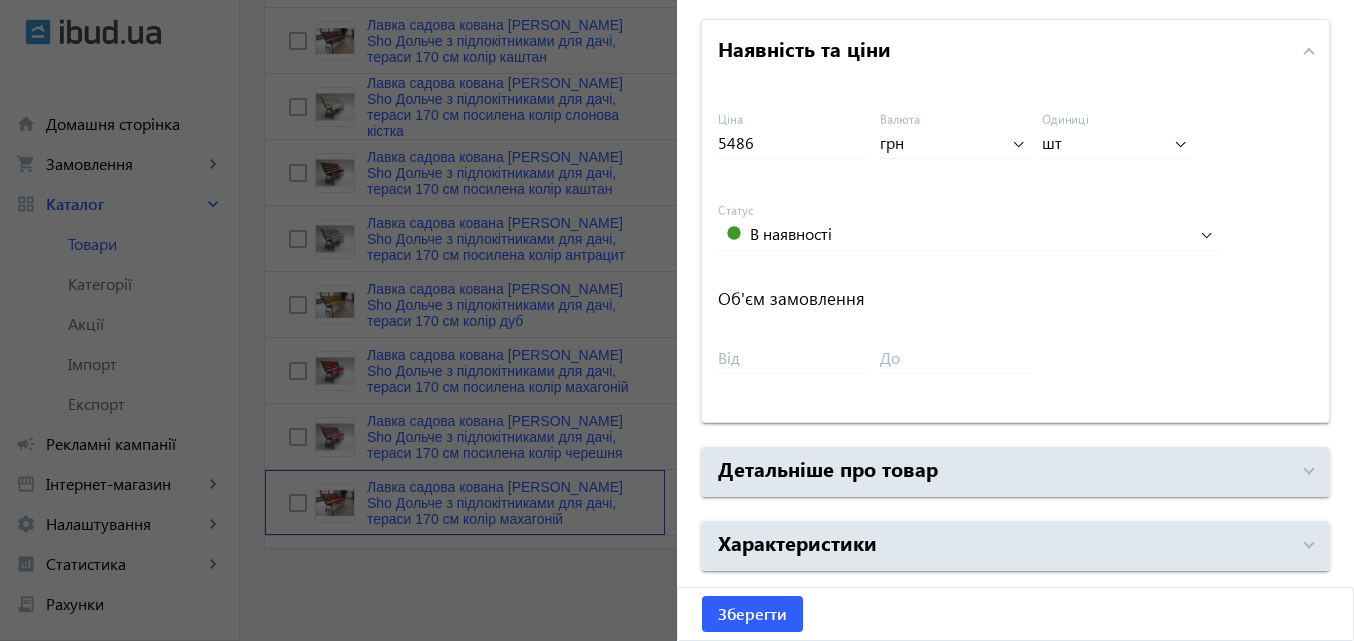 scroll, scrollTop: 947, scrollLeft: 0, axis: vertical 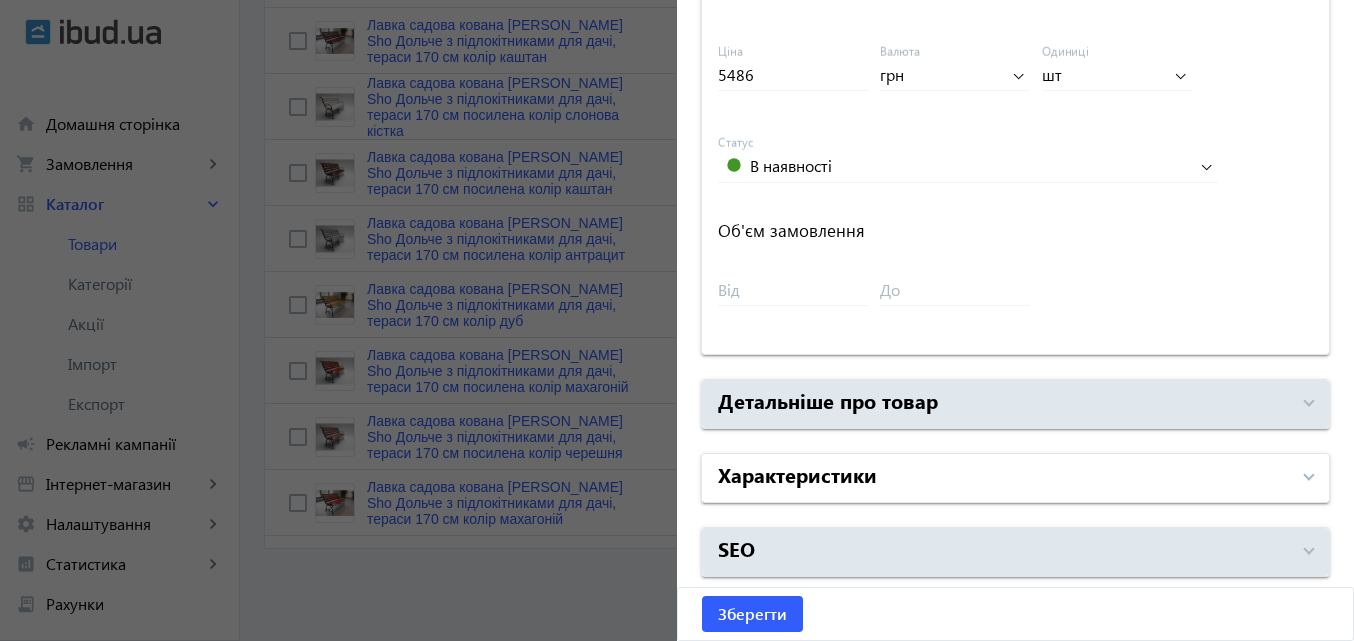 click on "Характеристики" at bounding box center (797, 474) 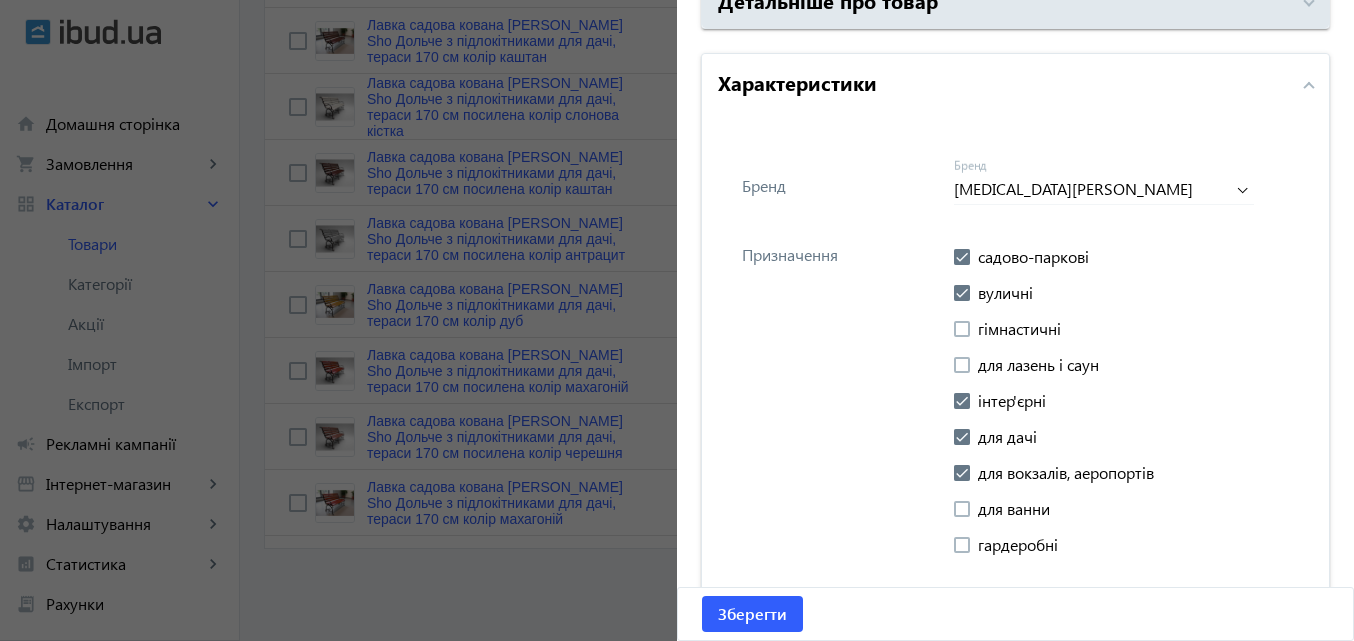 scroll, scrollTop: 1647, scrollLeft: 0, axis: vertical 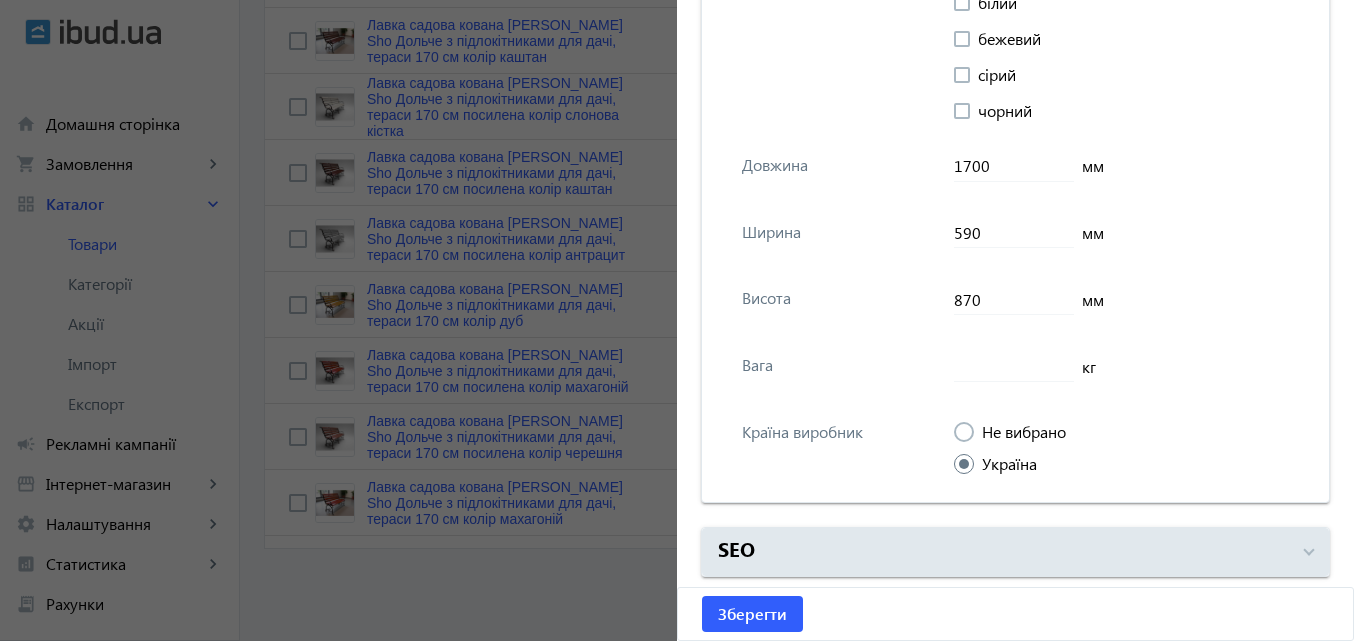 drag, startPoint x: 424, startPoint y: 578, endPoint x: 439, endPoint y: 502, distance: 77.46612 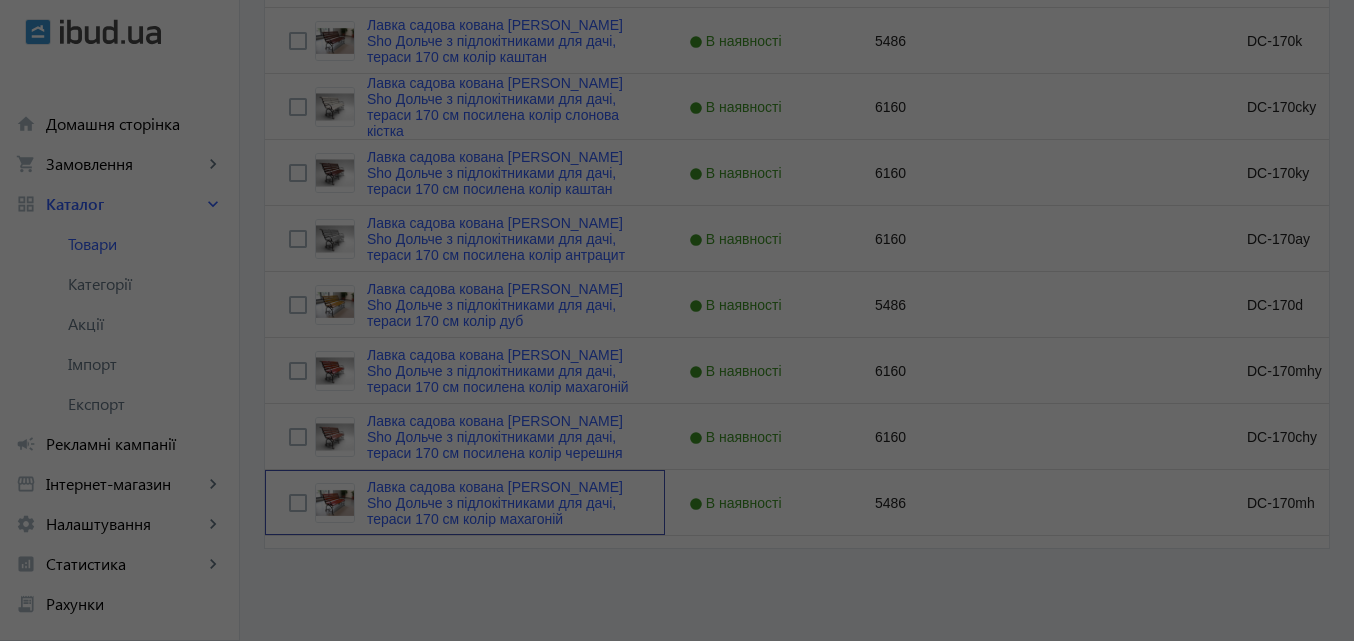 scroll, scrollTop: 0, scrollLeft: 0, axis: both 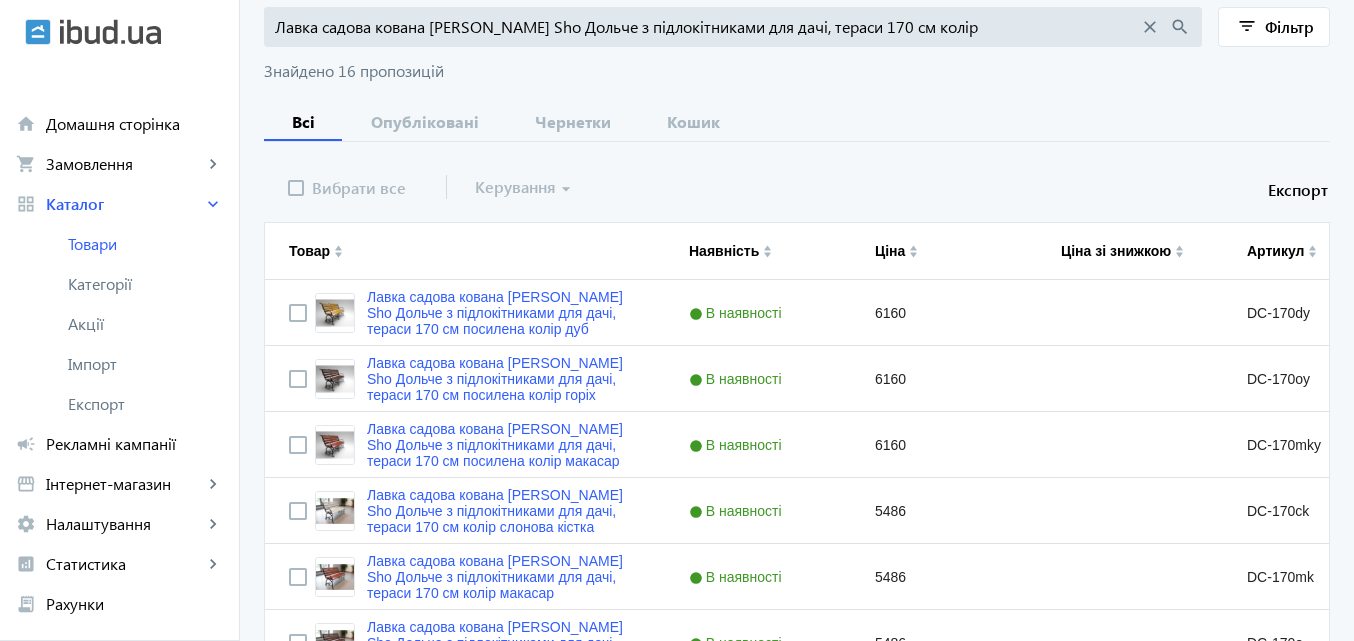 click on "Лавка садова кована [PERSON_NAME] Sho Дольче з підлокітниками для дачі, тераси 170 см колір" at bounding box center [707, 27] 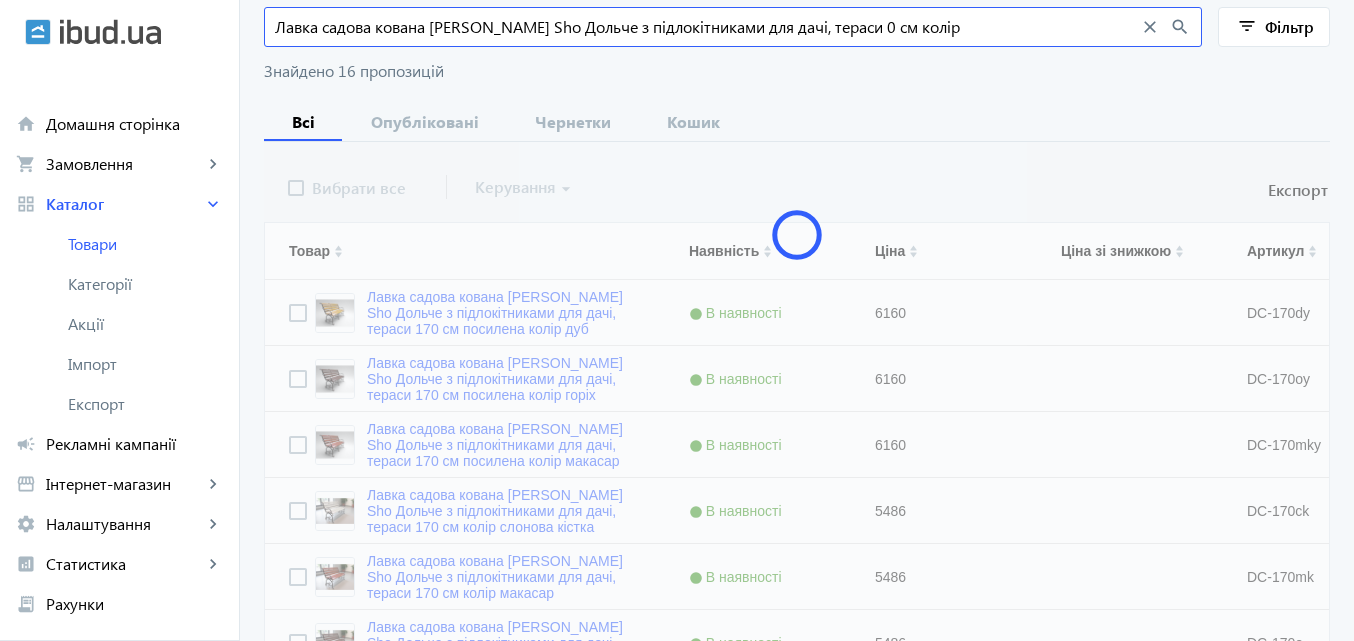 scroll, scrollTop: 0, scrollLeft: 0, axis: both 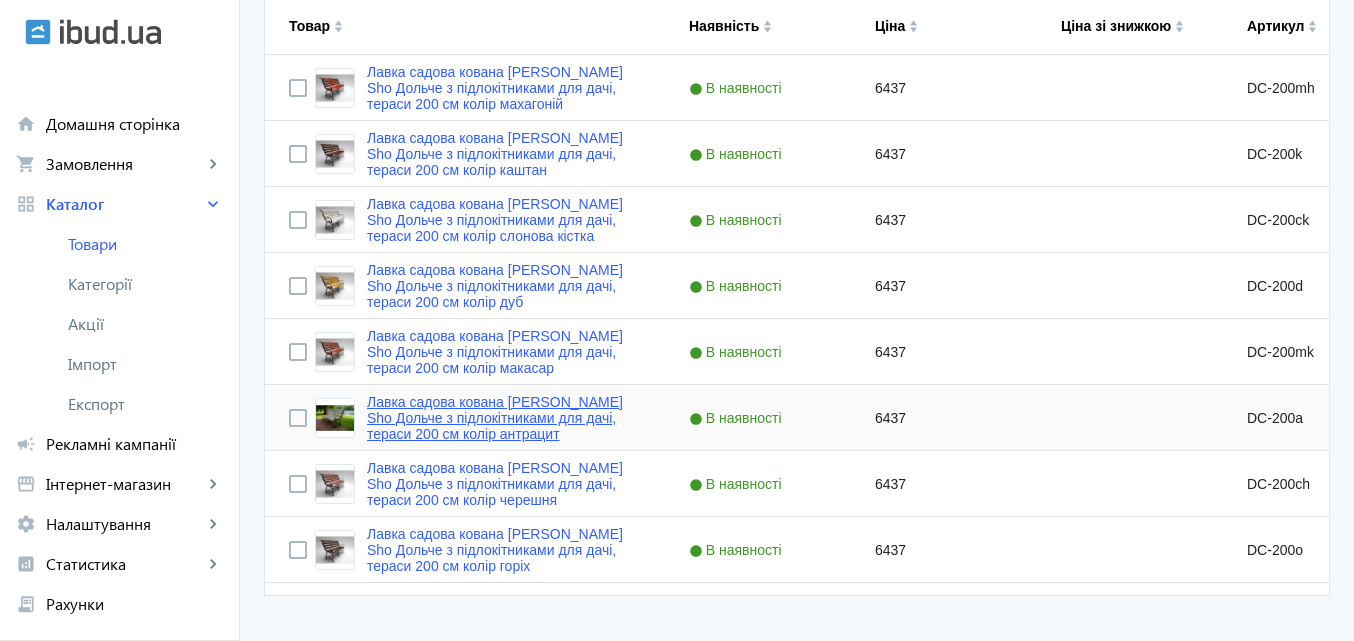 type on "Лавка садова кована [PERSON_NAME] Sho Дольче з підлокітниками для дачі, тераси 200 см колір" 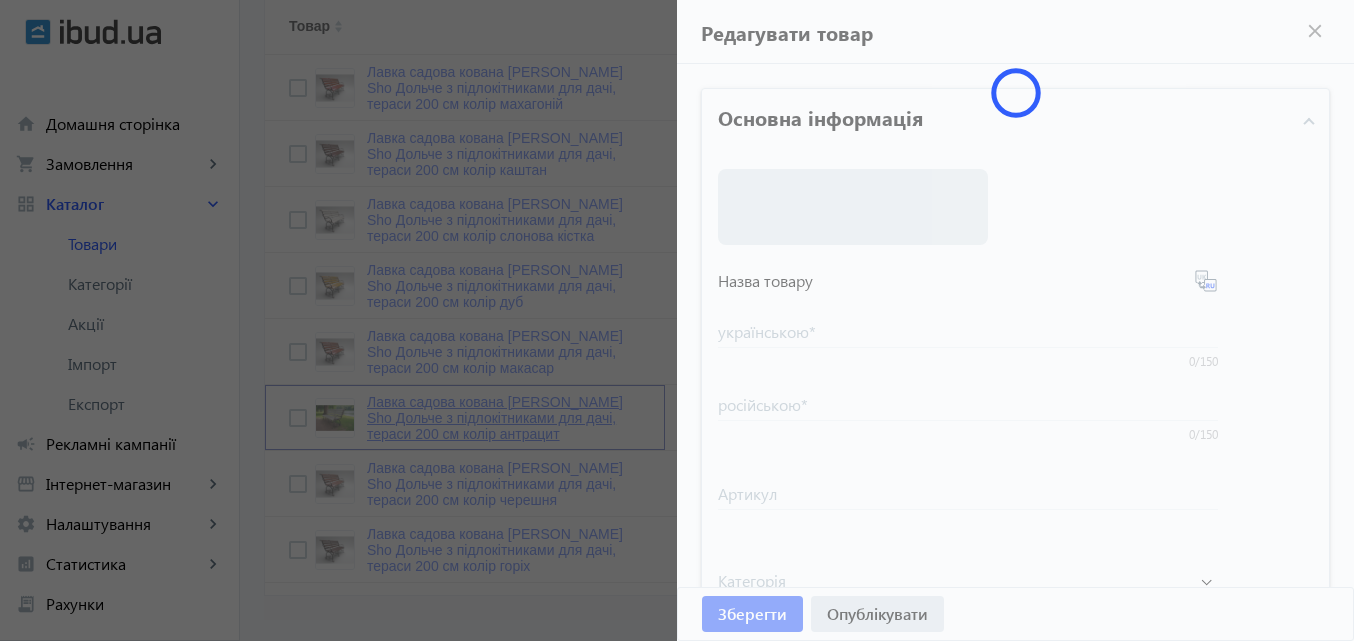 type on "Лавка садова кована [PERSON_NAME] Sho Дольче з підлокітниками для дачі, тераси 200 см колір антрацит" 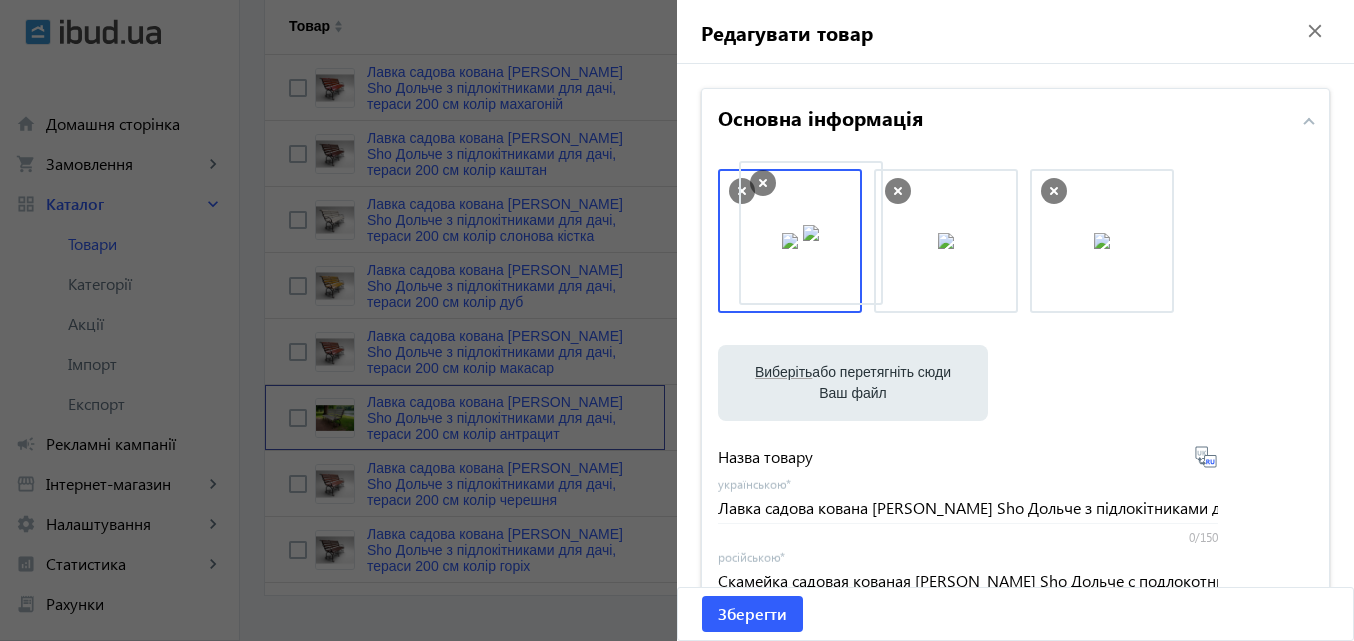 drag, startPoint x: 952, startPoint y: 249, endPoint x: 823, endPoint y: 241, distance: 129.24782 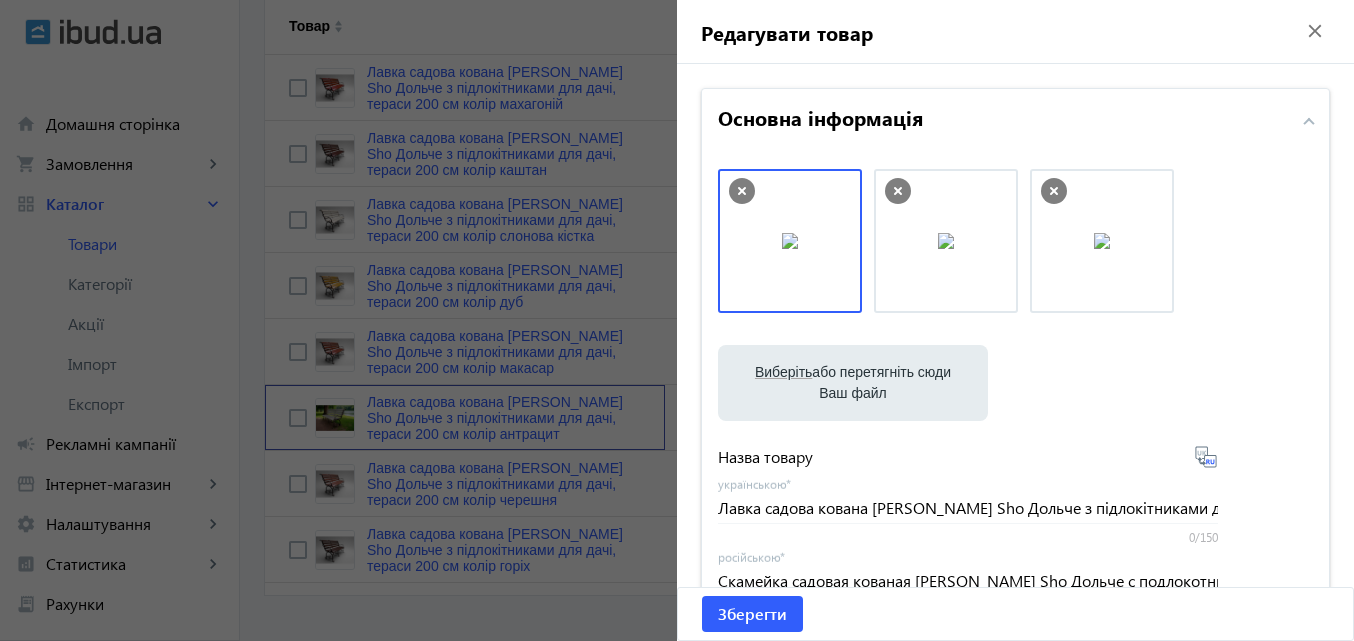 click at bounding box center (790, 241) 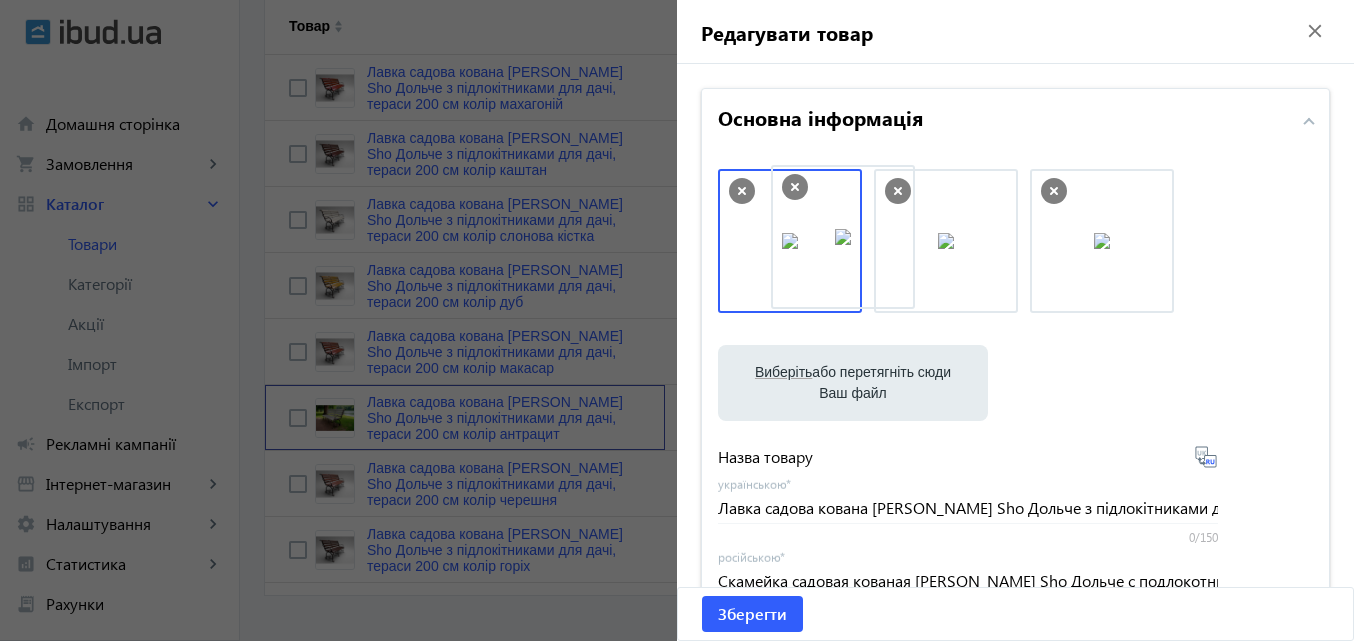 drag, startPoint x: 1079, startPoint y: 247, endPoint x: 798, endPoint y: 243, distance: 281.02847 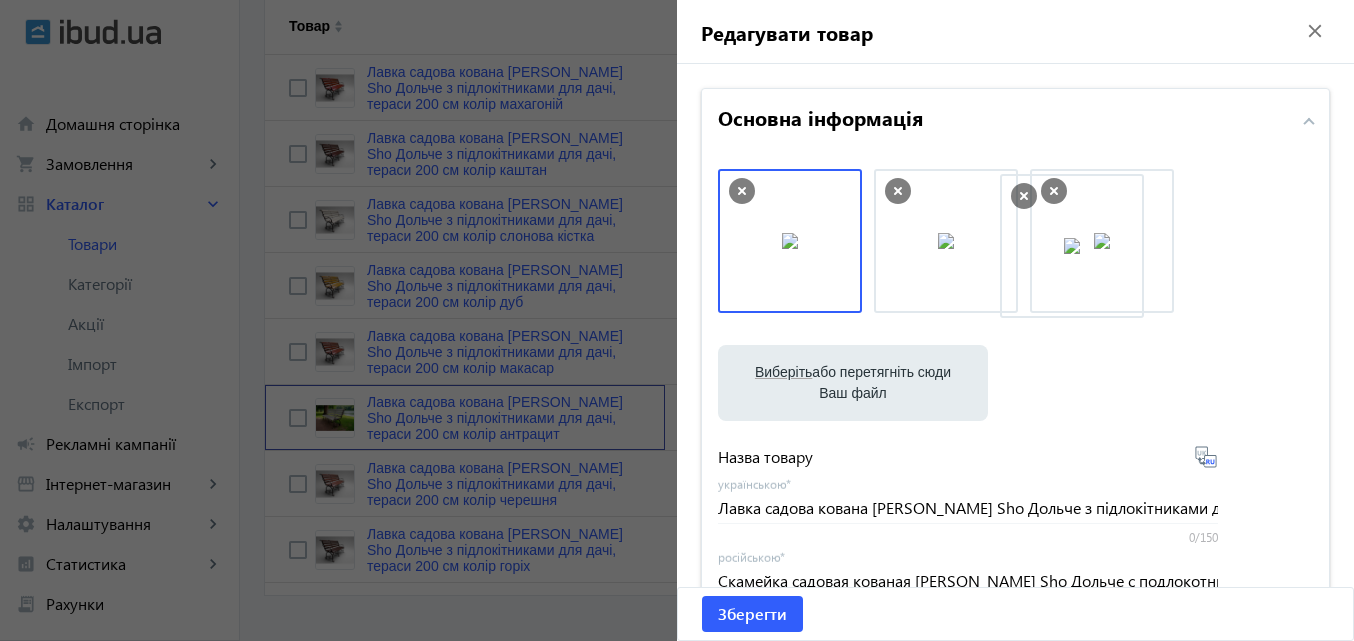 drag, startPoint x: 793, startPoint y: 244, endPoint x: 1070, endPoint y: 247, distance: 277.01624 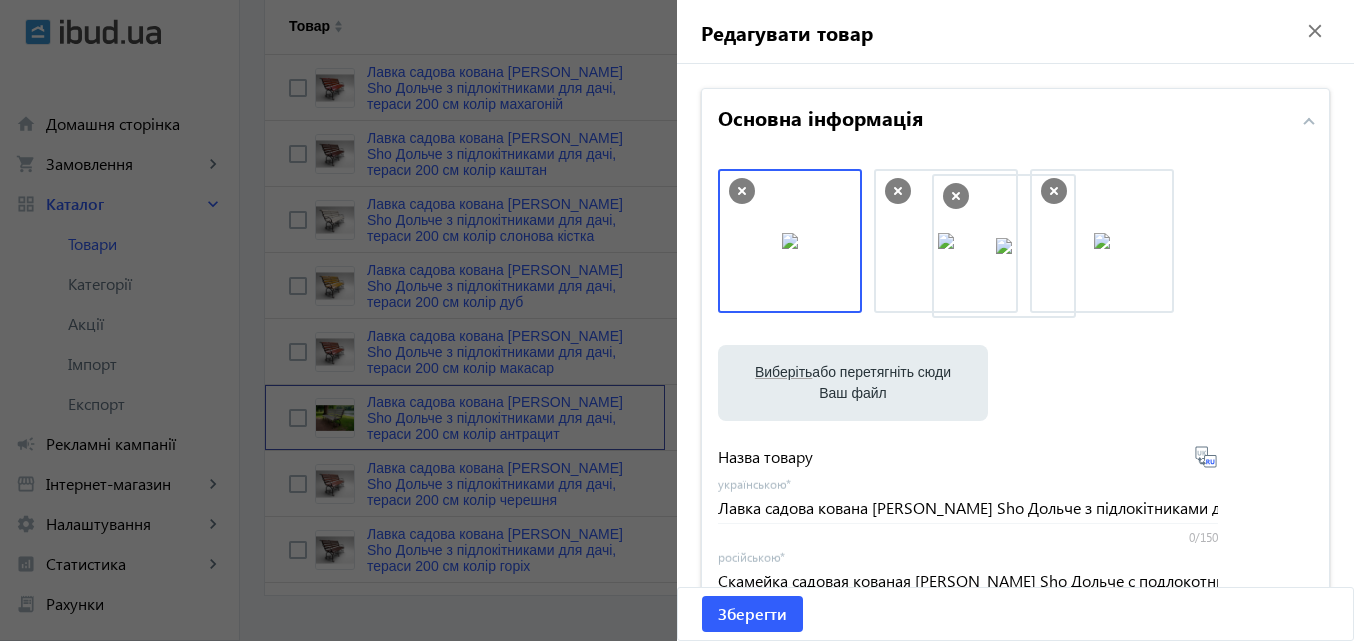 drag, startPoint x: 1078, startPoint y: 243, endPoint x: 771, endPoint y: 237, distance: 307.05862 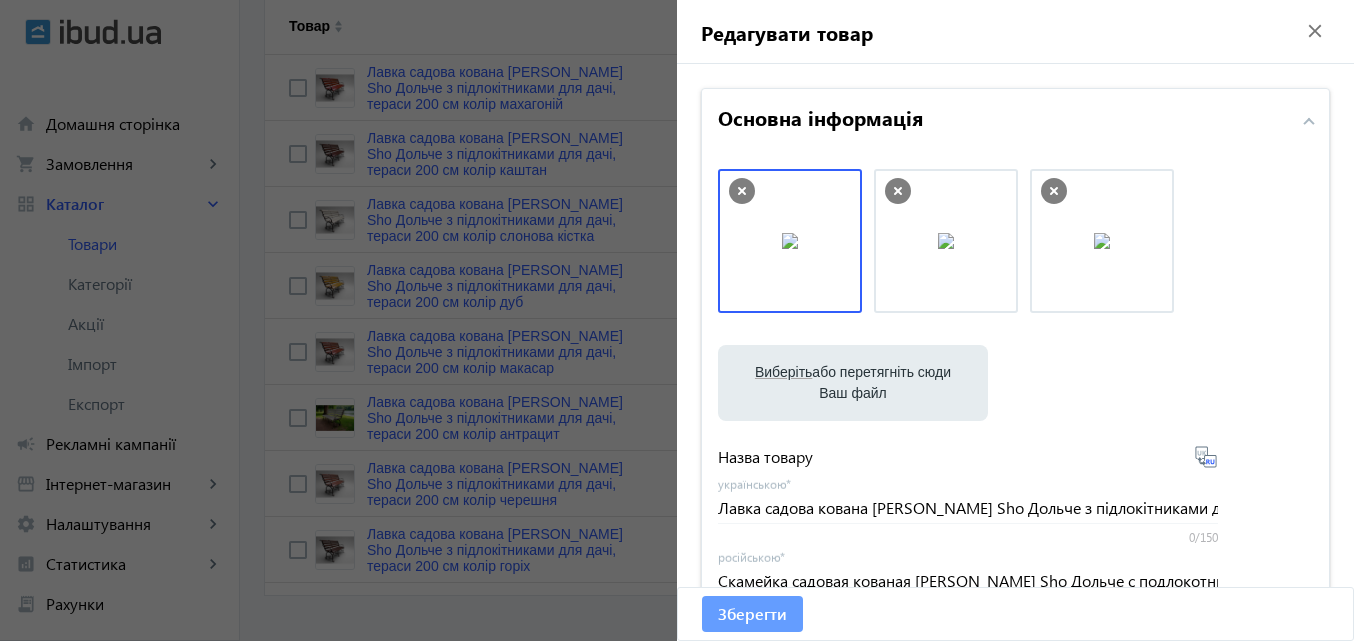 click on "Зберегти" 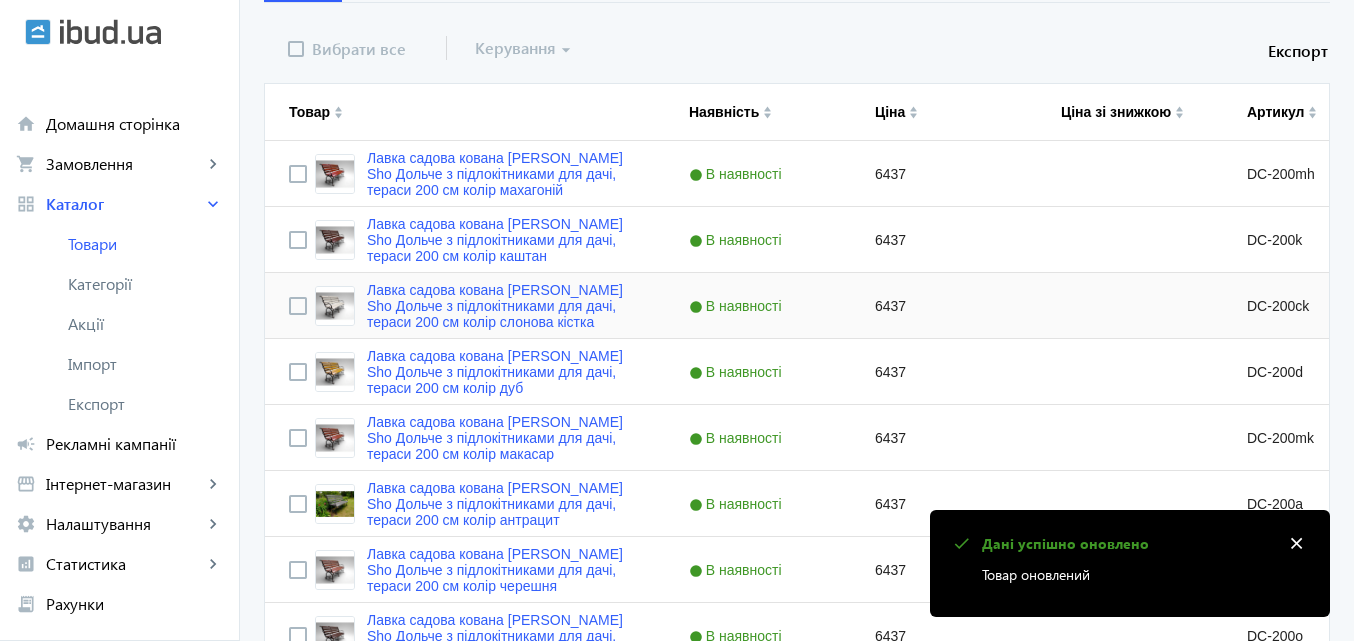scroll, scrollTop: 500, scrollLeft: 0, axis: vertical 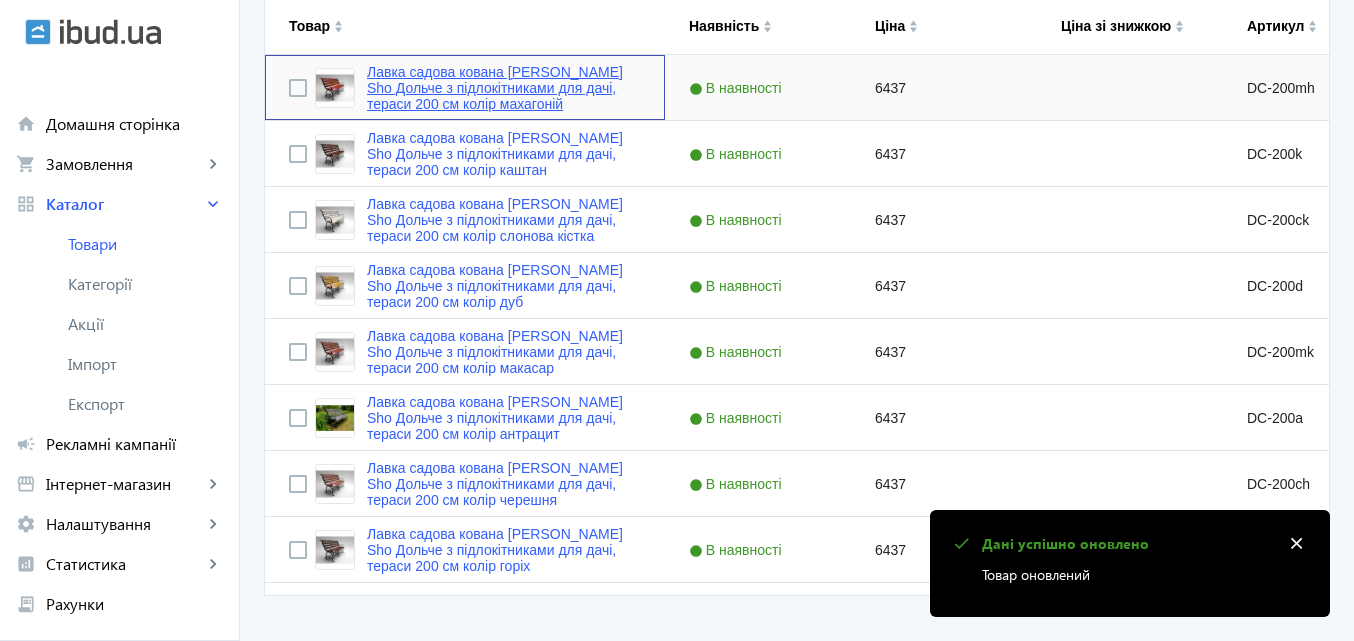 click on "Лавка садова кована [PERSON_NAME] Sho Дольче з підлокітниками для дачі, тераси 200 см колір махагоній" 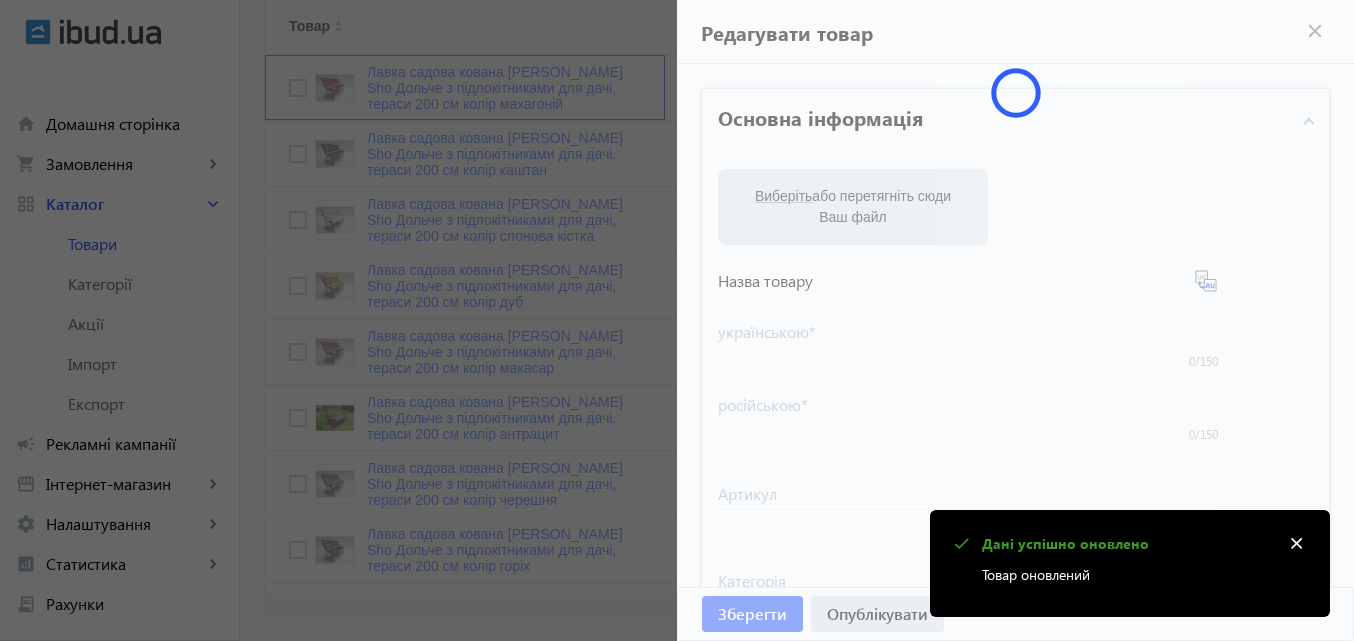 type on "Лавка садова кована [PERSON_NAME] Sho Дольче з підлокітниками для дачі, тераси 200 см колір махагоній" 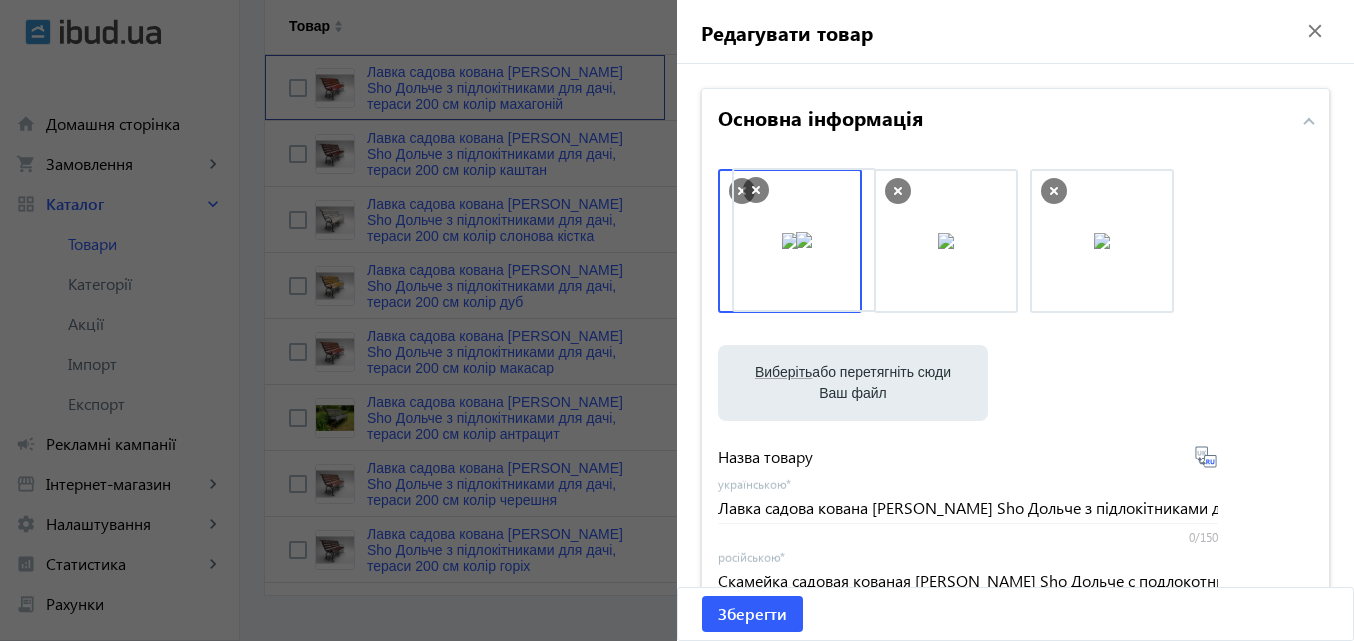 drag, startPoint x: 1076, startPoint y: 256, endPoint x: 784, endPoint y: 255, distance: 292.0017 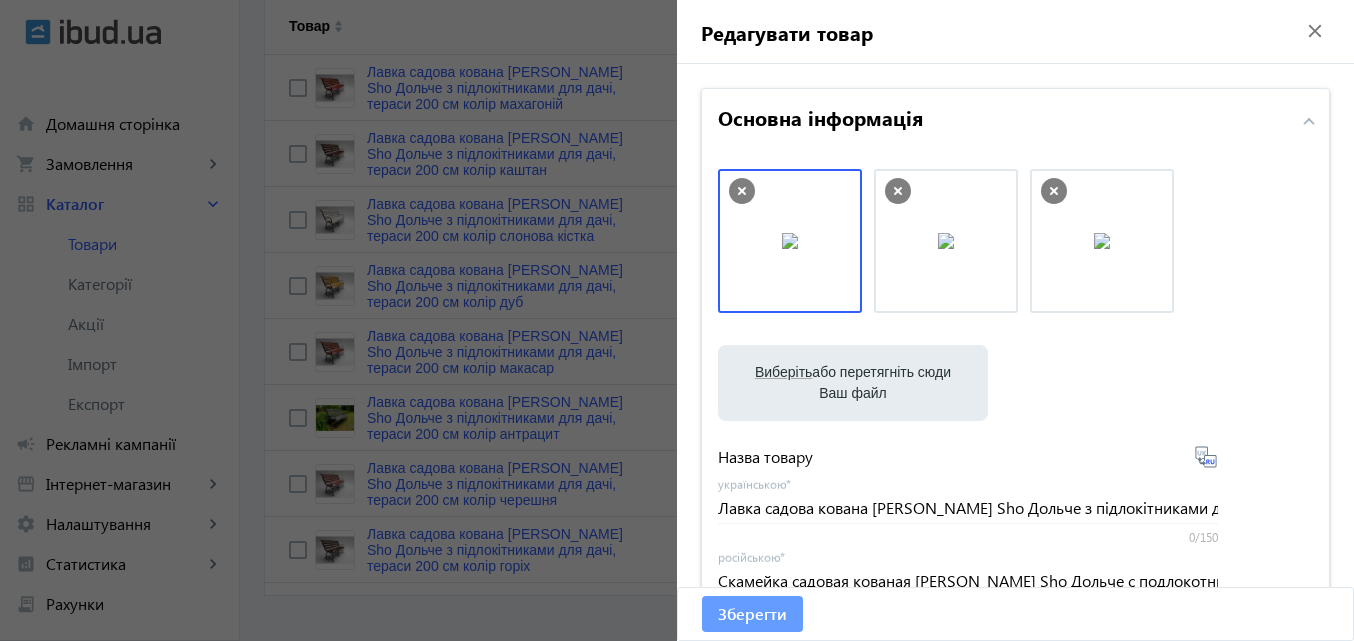 click on "Зберегти" 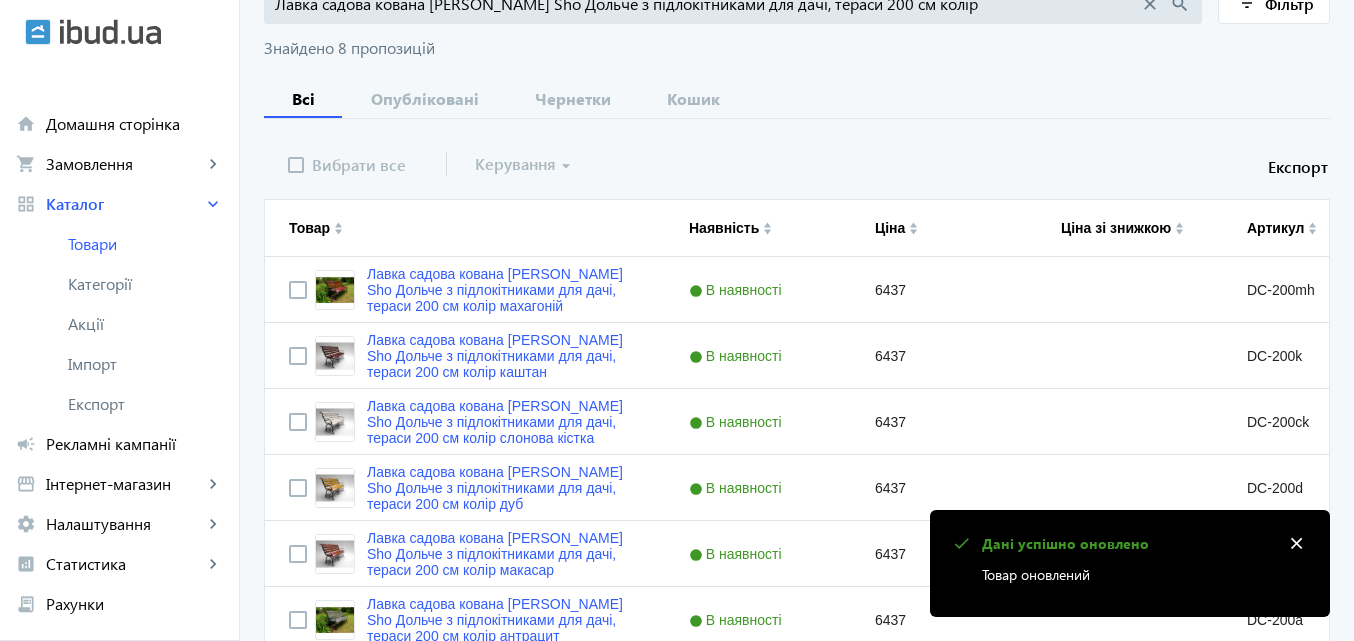 scroll, scrollTop: 300, scrollLeft: 0, axis: vertical 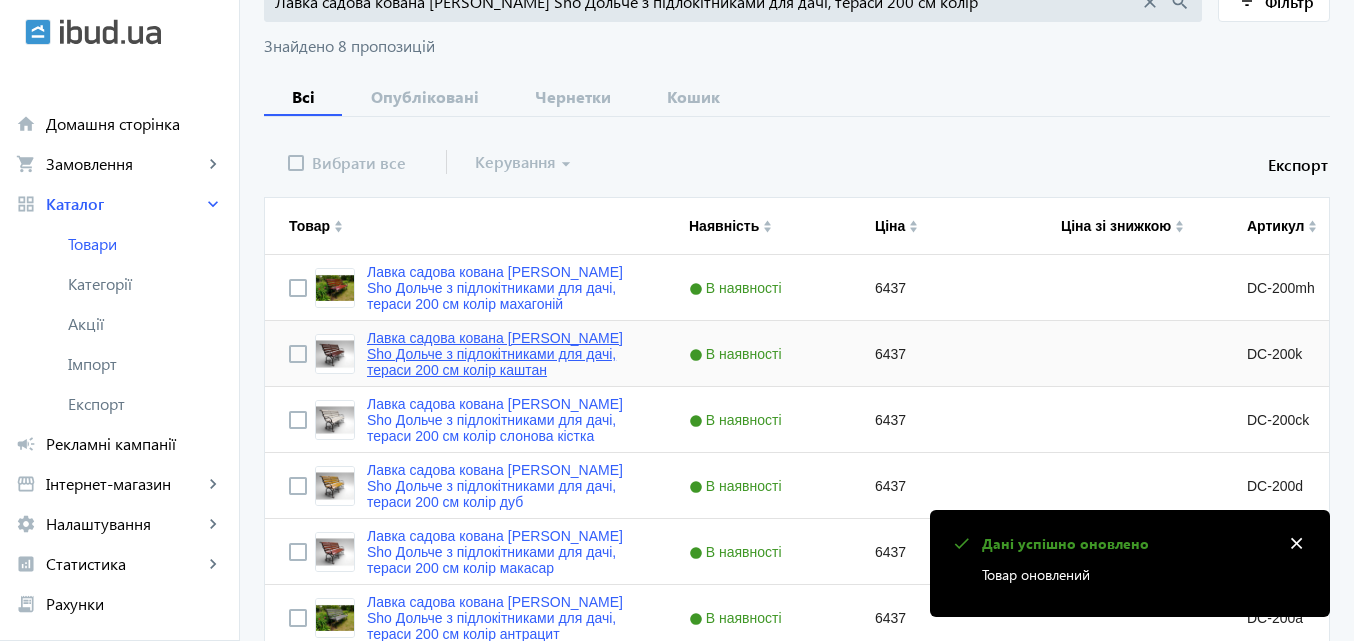 click on "Лавка садова кована [PERSON_NAME] Sho Дольче з підлокітниками для дачі, тераси 200 см колір каштан" 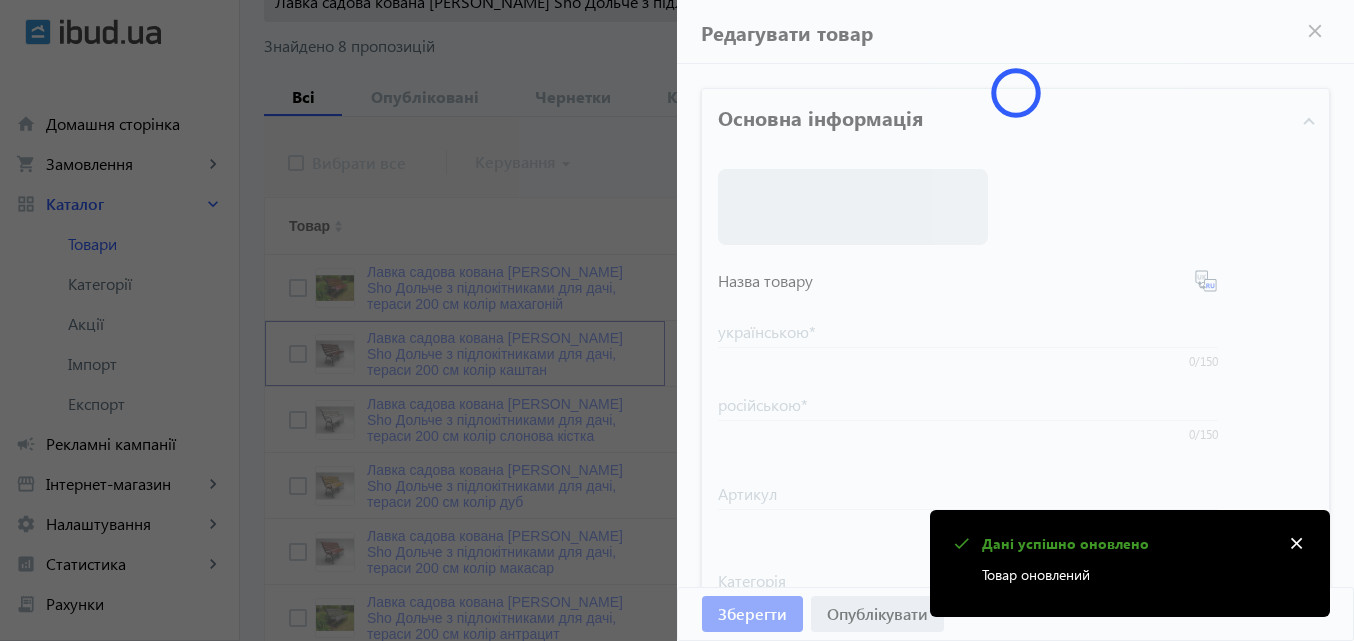 type on "Лавка садова кована [PERSON_NAME] Sho Дольче з підлокітниками для дачі, тераси 200 см колір каштан" 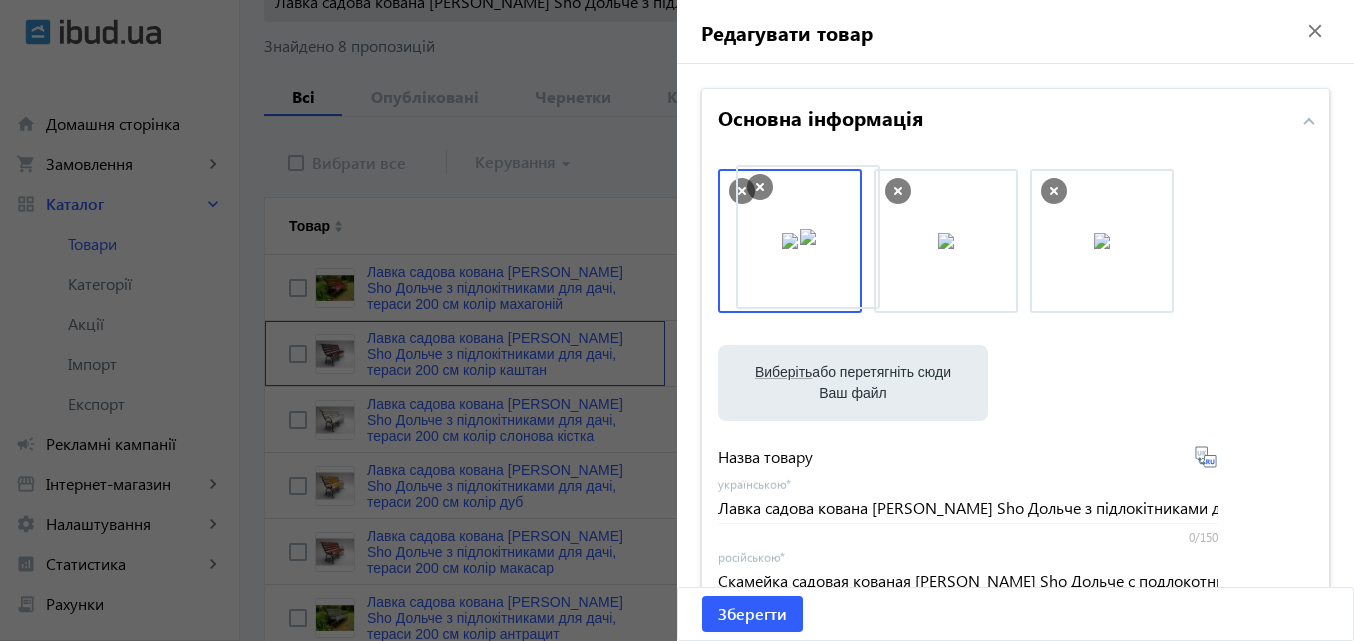drag, startPoint x: 1064, startPoint y: 261, endPoint x: 783, endPoint y: 257, distance: 281.02847 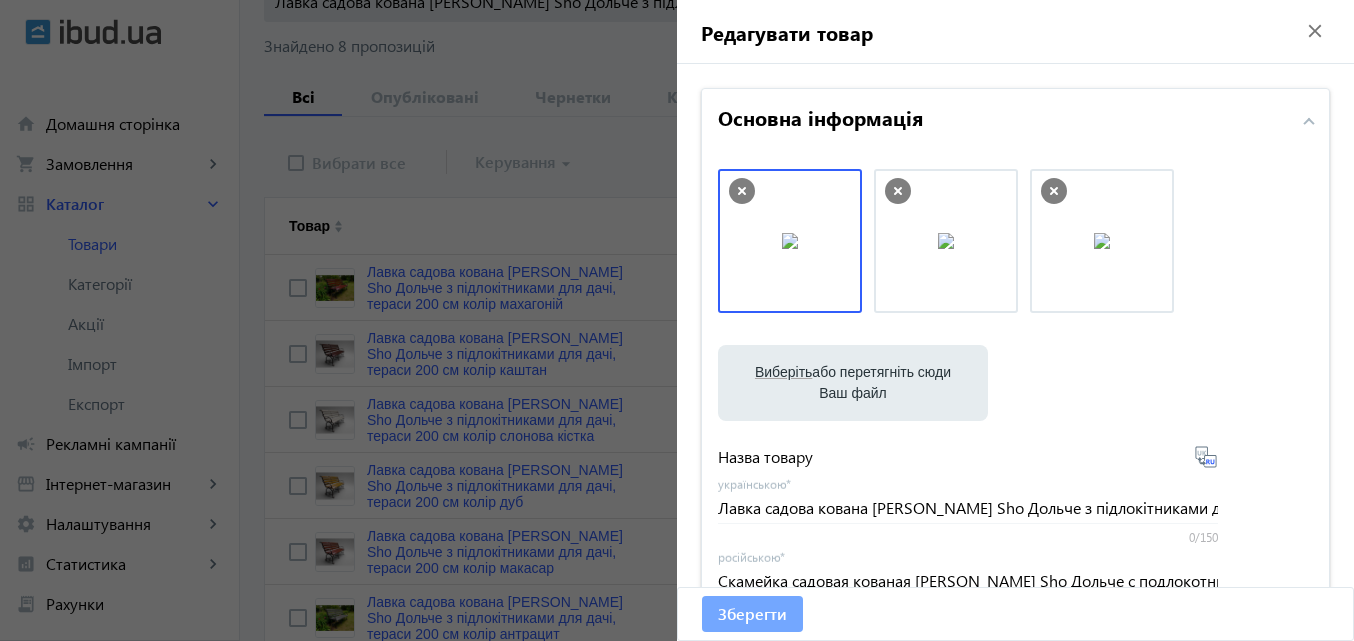 click on "Зберегти" 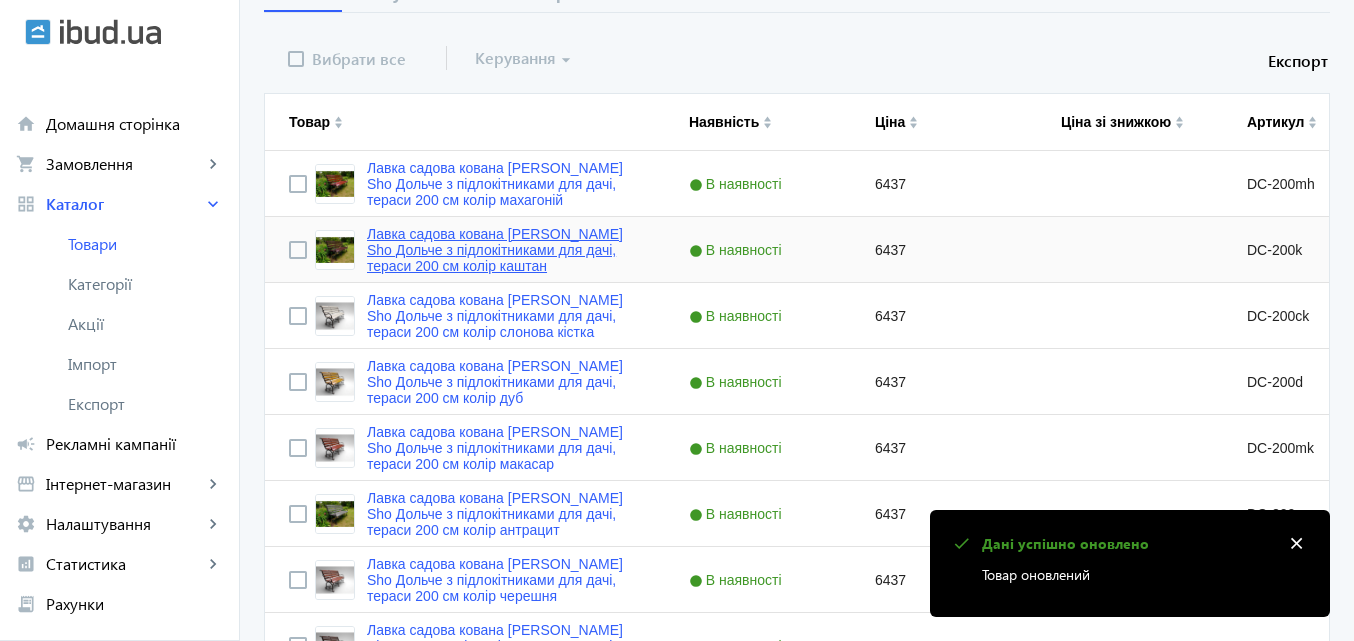 scroll, scrollTop: 500, scrollLeft: 0, axis: vertical 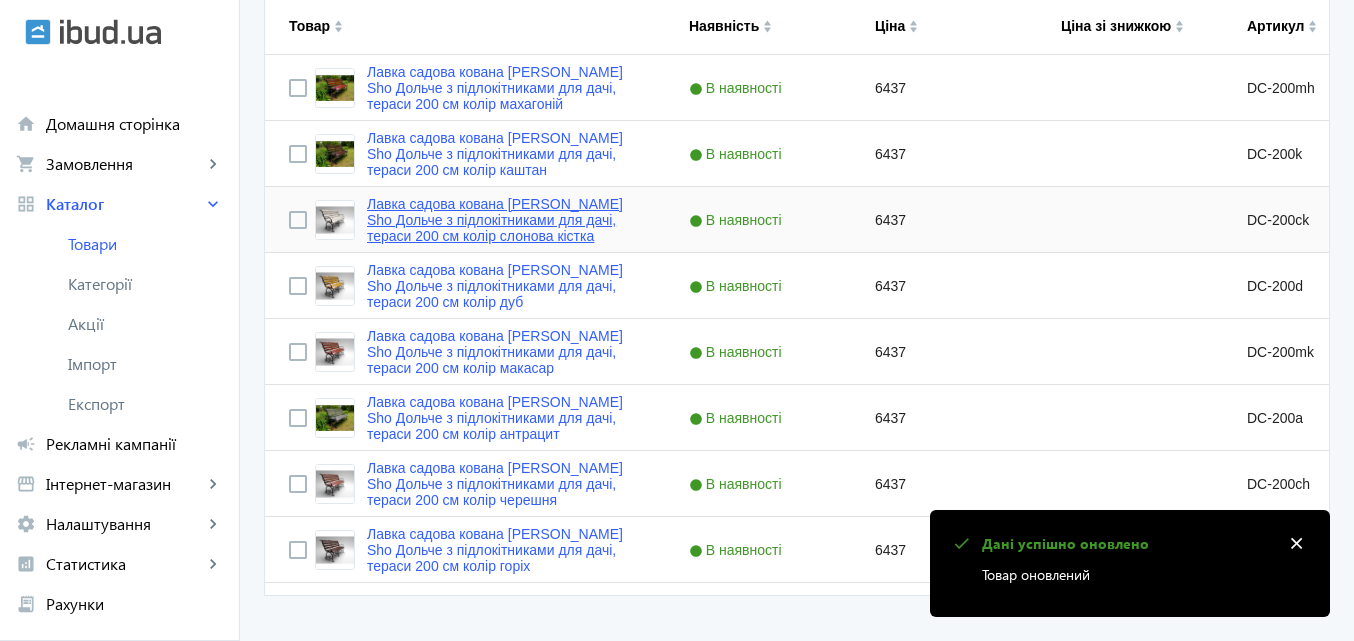 click on "Лавка садова кована [PERSON_NAME] Sho Дольче з підлокітниками для дачі, тераси 200 см колір слонова кістка" 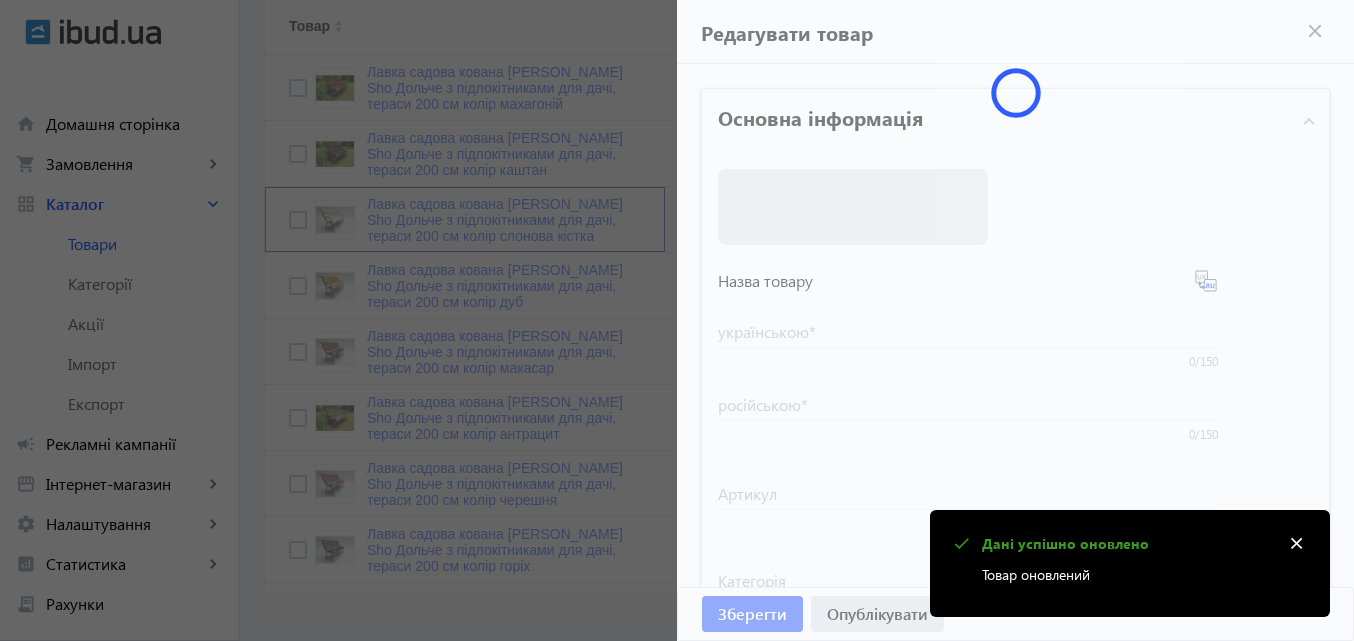 type on "Лавка садова кована [PERSON_NAME] Sho Дольче з підлокітниками для дачі, тераси 200 см колір слонова кістка" 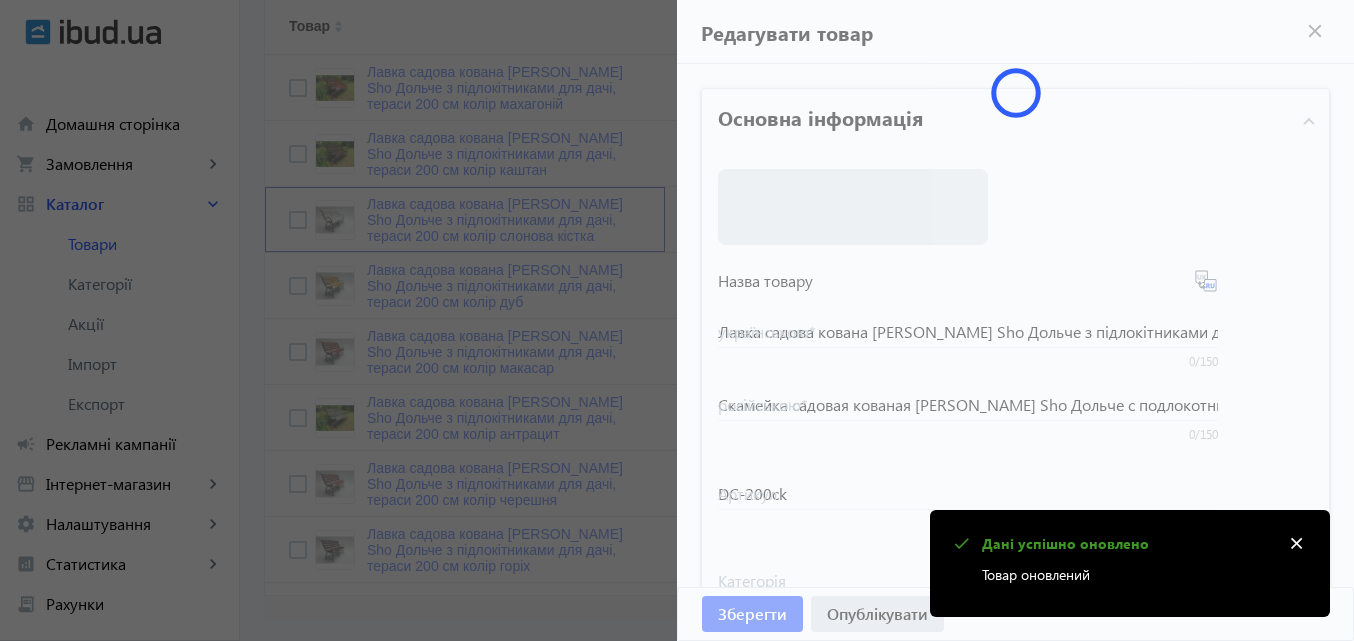 type on "6437" 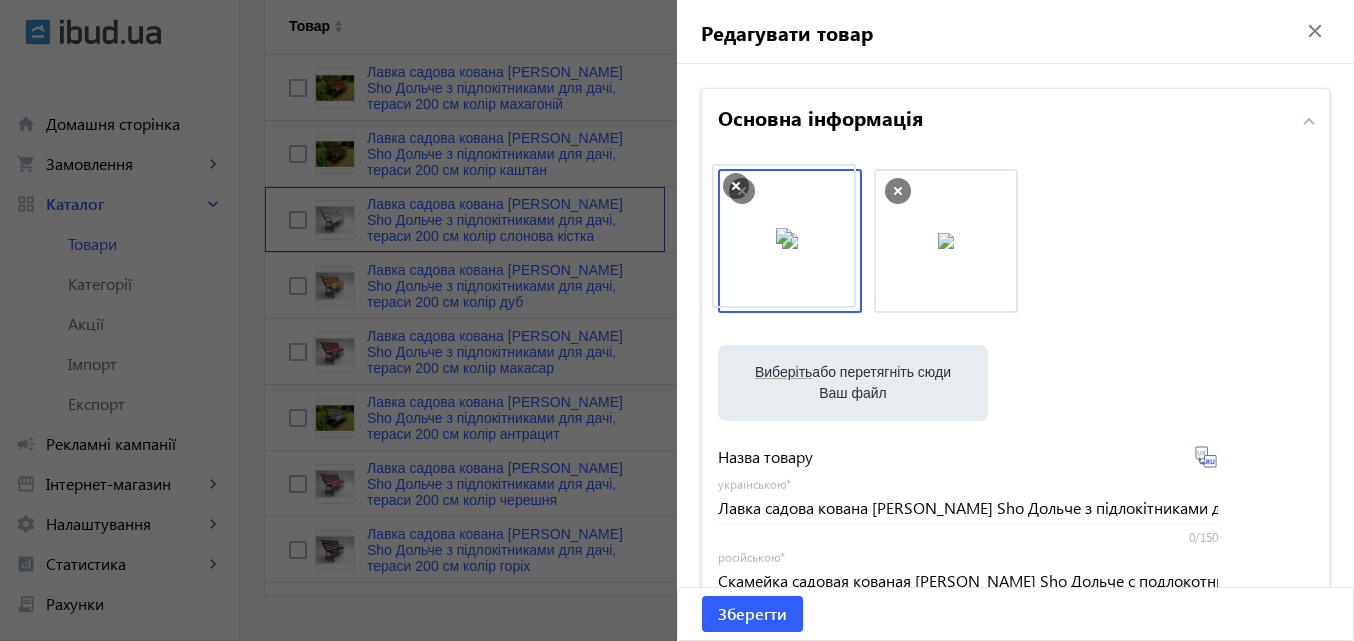 drag, startPoint x: 952, startPoint y: 239, endPoint x: 795, endPoint y: 234, distance: 157.0796 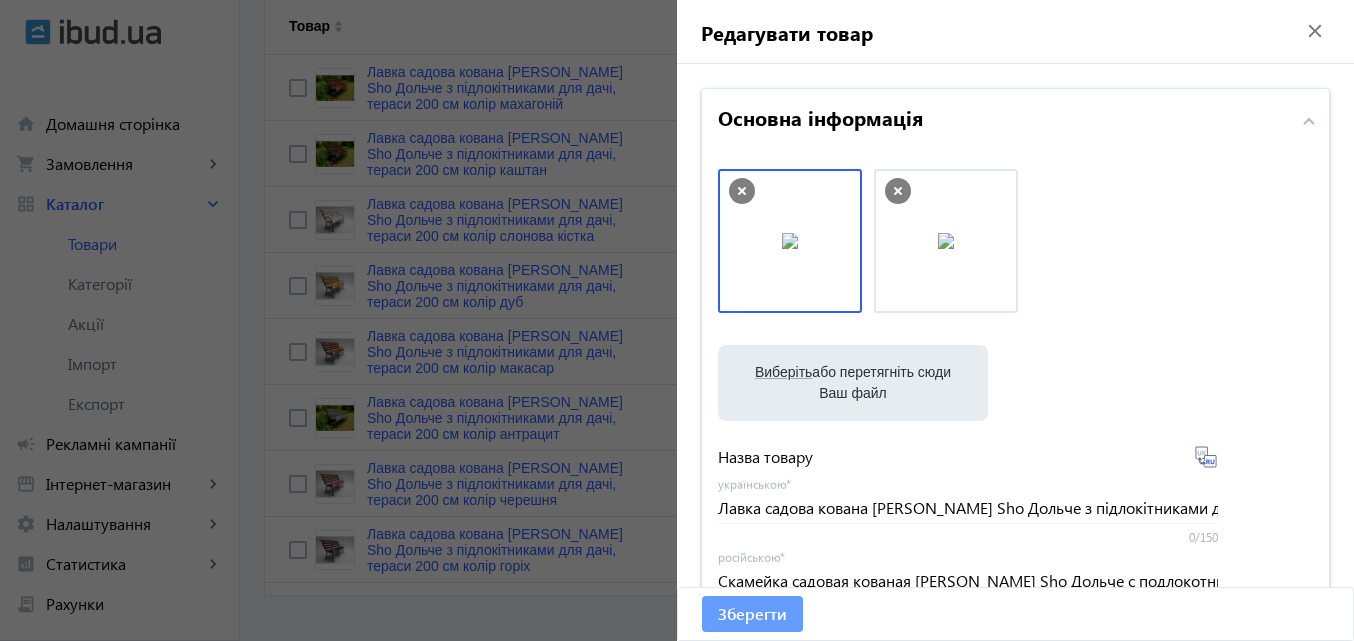 click on "Зберегти" 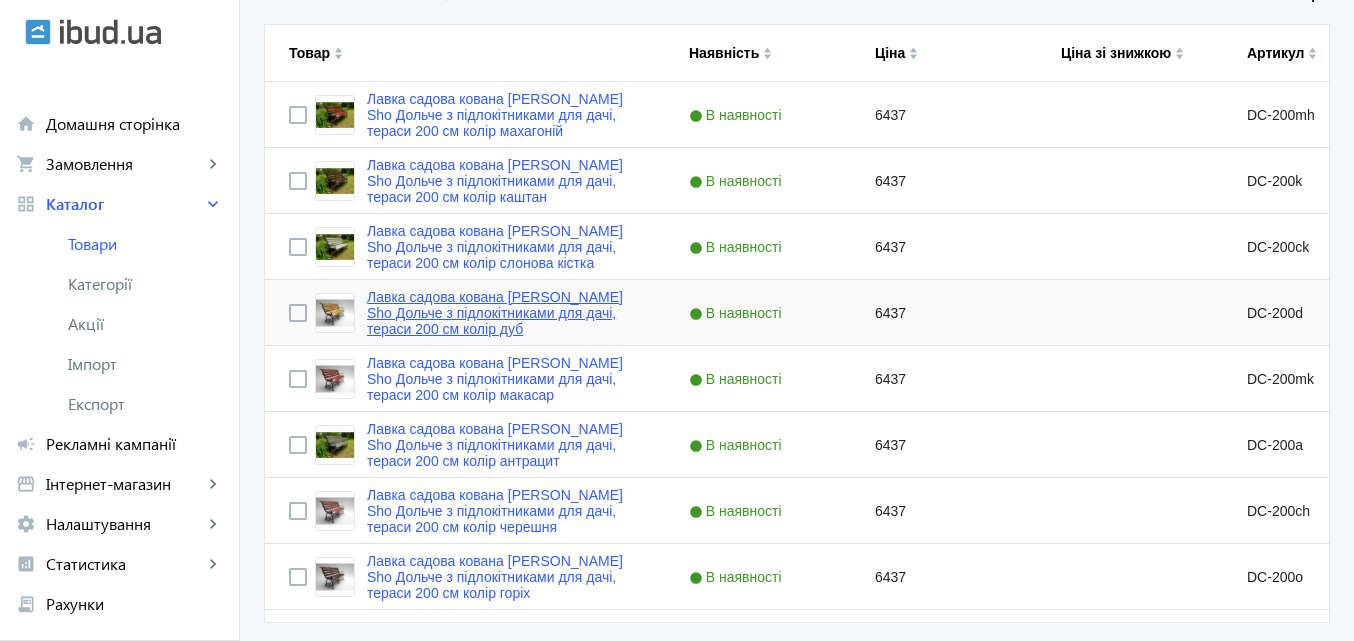 scroll, scrollTop: 500, scrollLeft: 0, axis: vertical 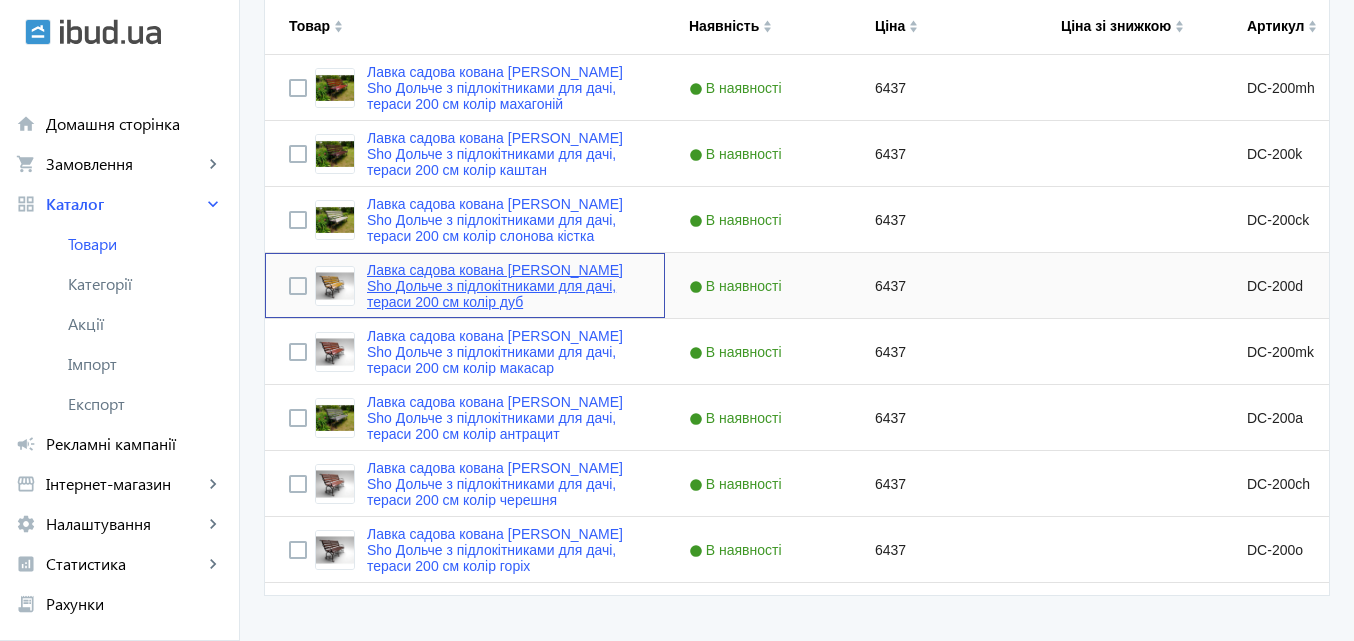 click on "Лавка садова кована [PERSON_NAME] Sho Дольче з підлокітниками для дачі, тераси 200 см колір дуб" 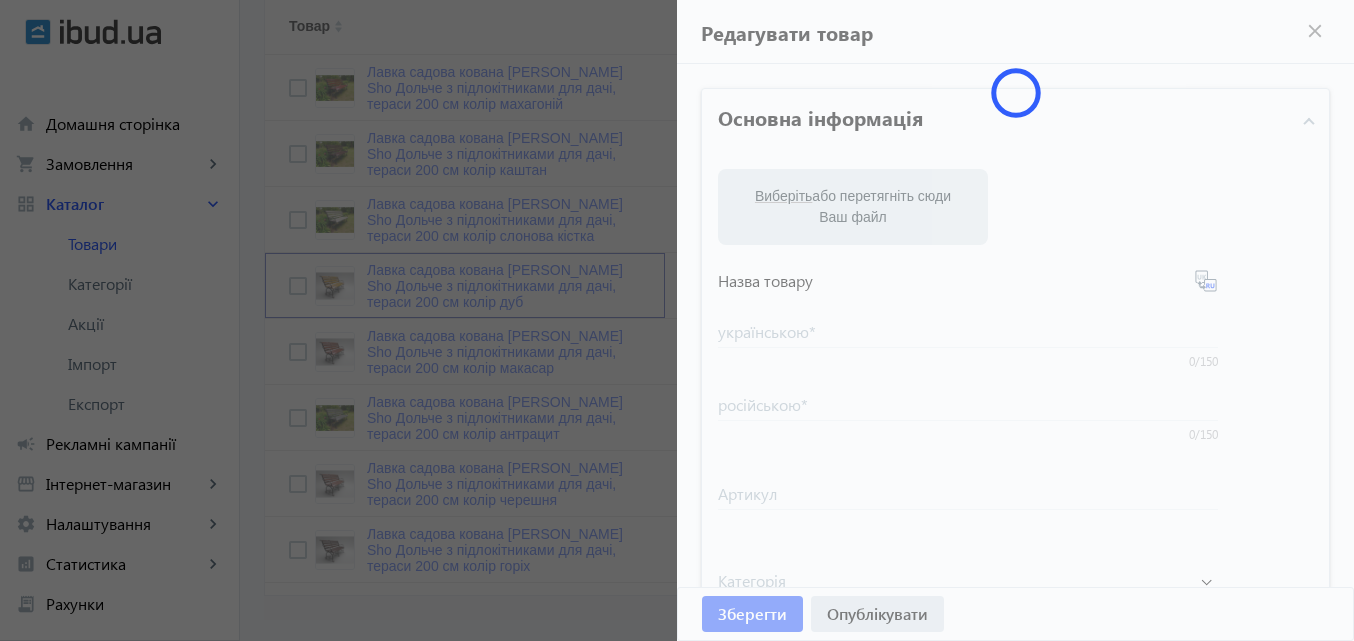 type on "Лавка садова кована [PERSON_NAME] Sho Дольче з підлокітниками для дачі, тераси 200 см колір дуб" 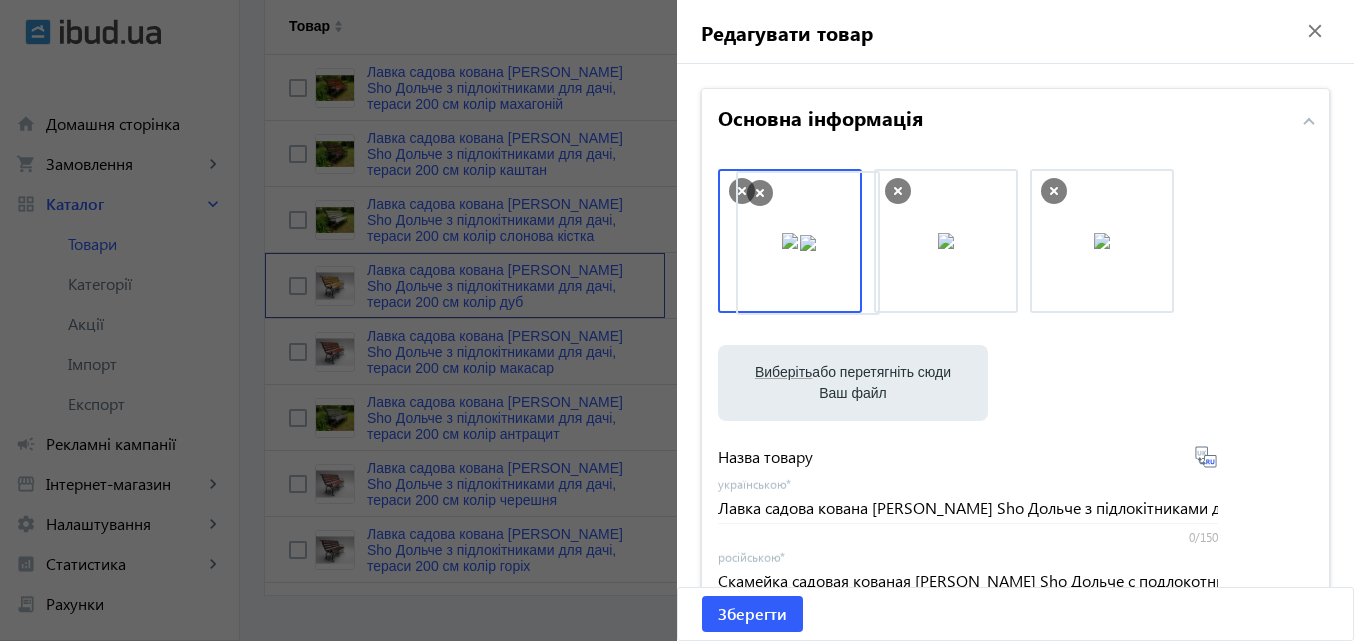 drag, startPoint x: 1061, startPoint y: 248, endPoint x: 773, endPoint y: 250, distance: 288.00696 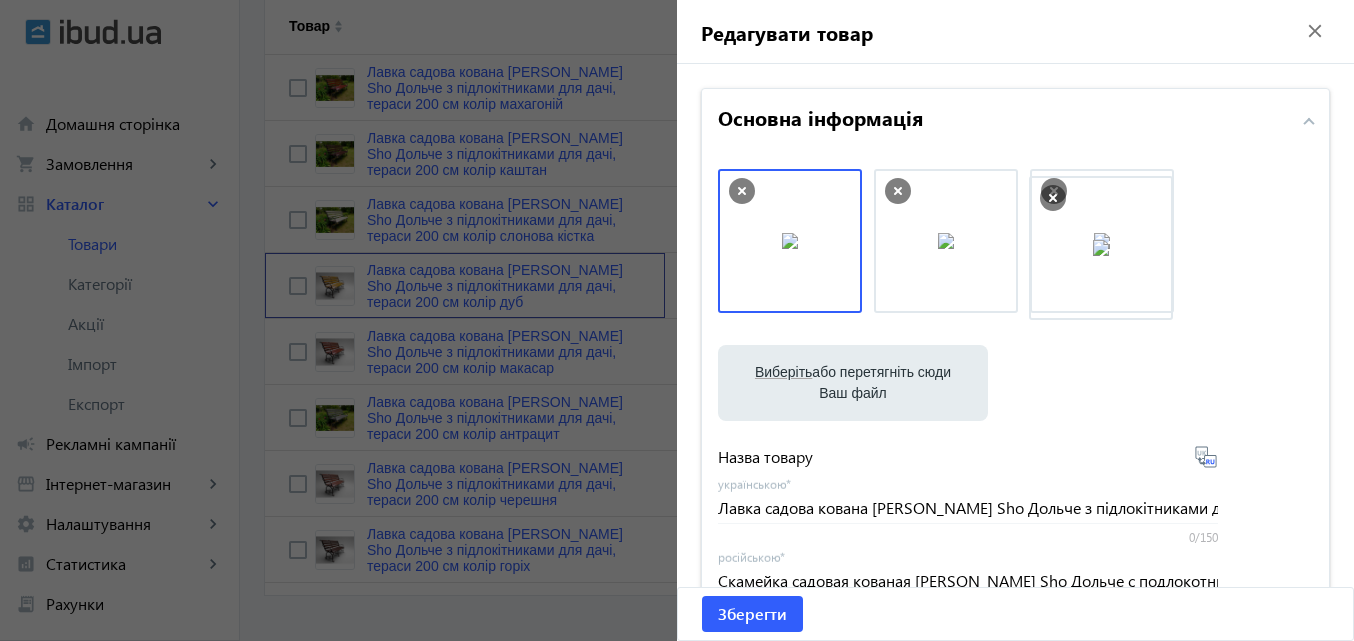 drag, startPoint x: 773, startPoint y: 250, endPoint x: 1091, endPoint y: 256, distance: 318.0566 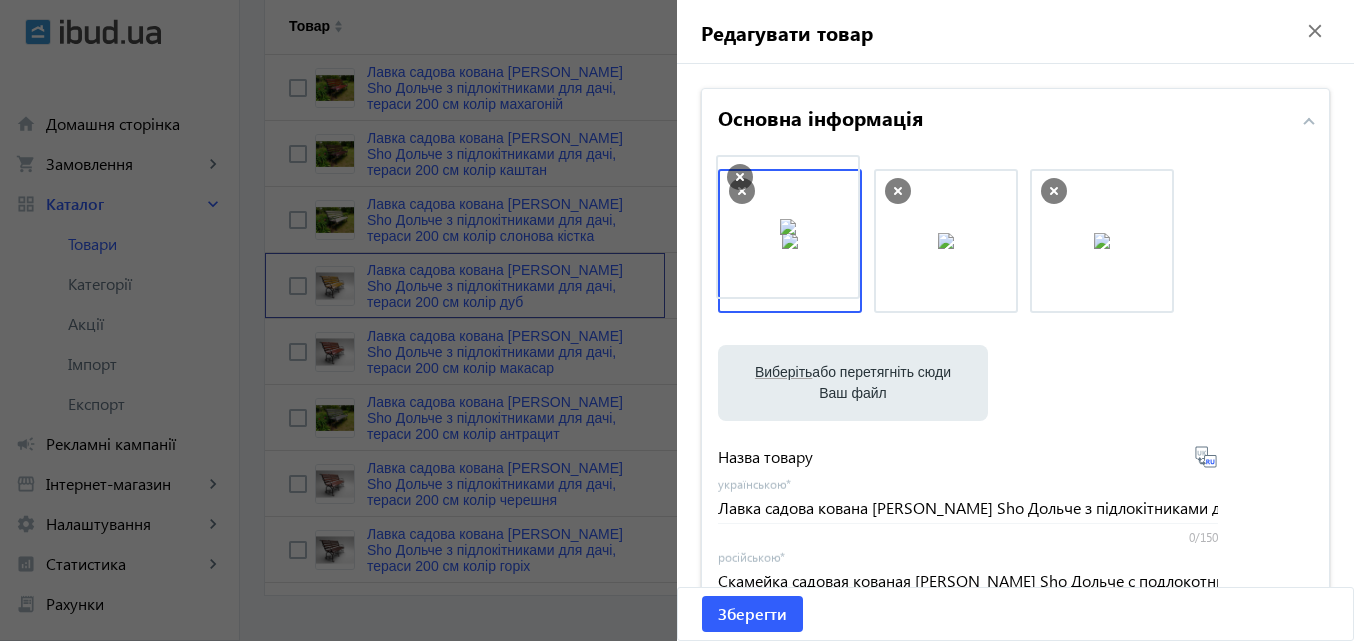 drag, startPoint x: 1091, startPoint y: 256, endPoint x: 769, endPoint y: 244, distance: 322.2235 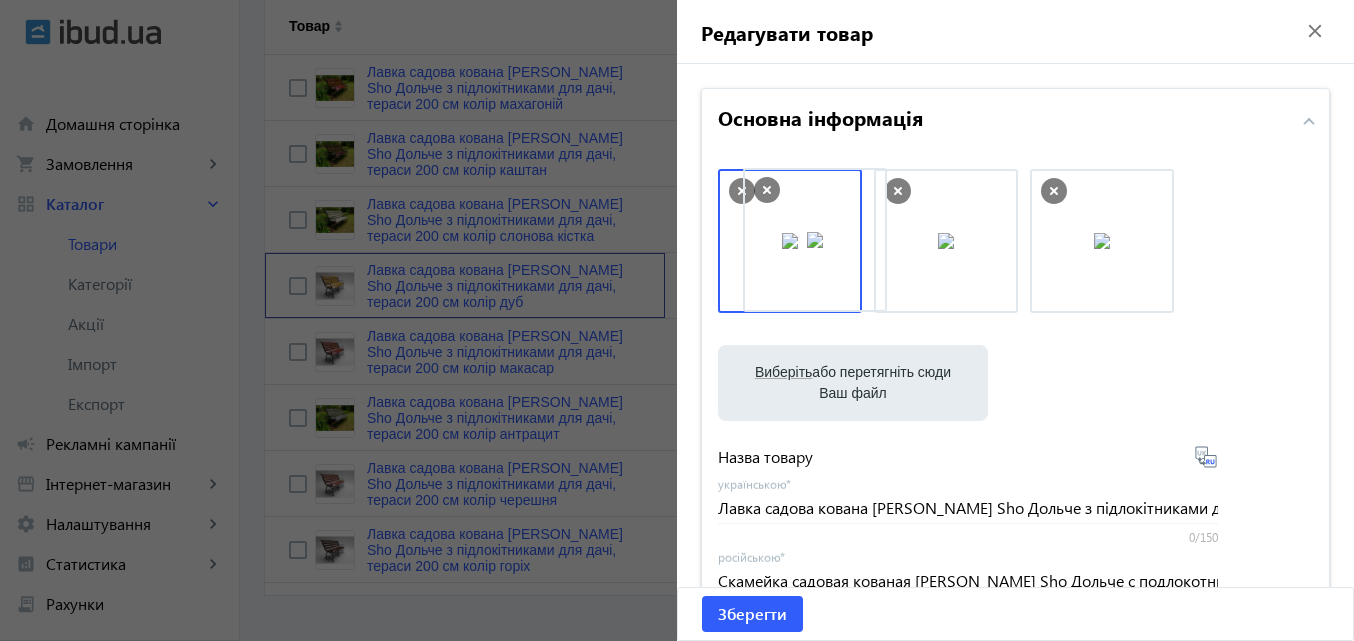 drag, startPoint x: 1066, startPoint y: 255, endPoint x: 778, endPoint y: 254, distance: 288.00174 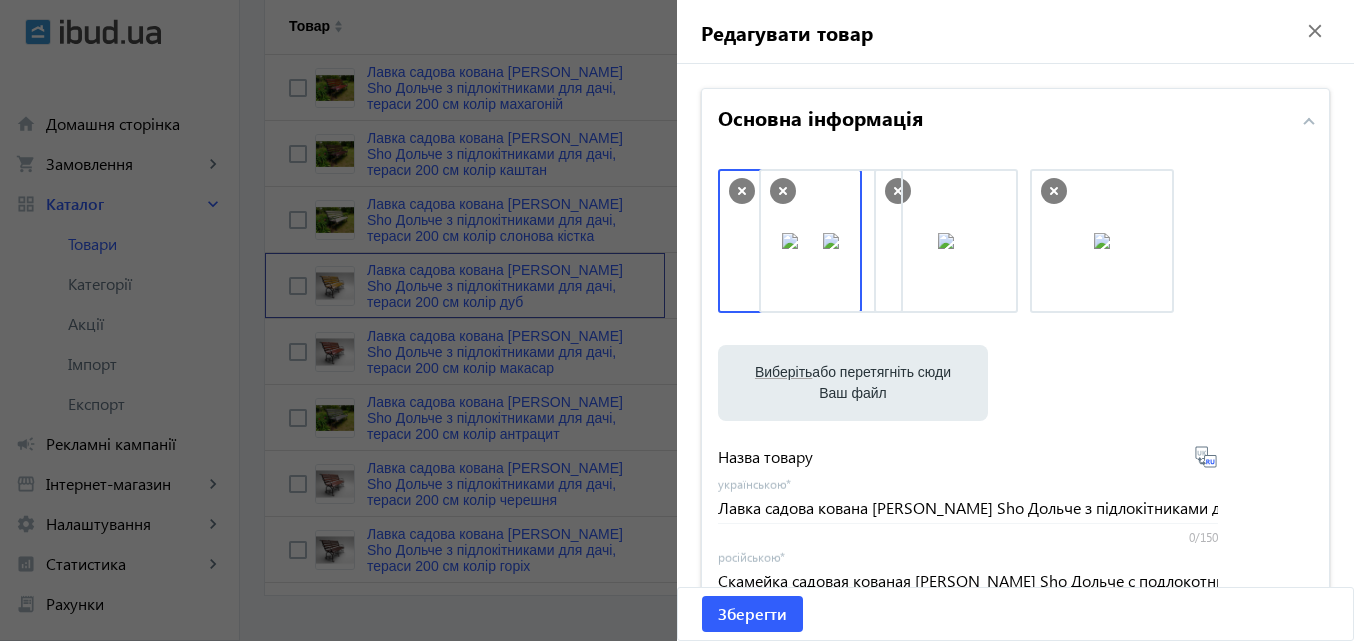 drag, startPoint x: 775, startPoint y: 254, endPoint x: 1168, endPoint y: 254, distance: 393 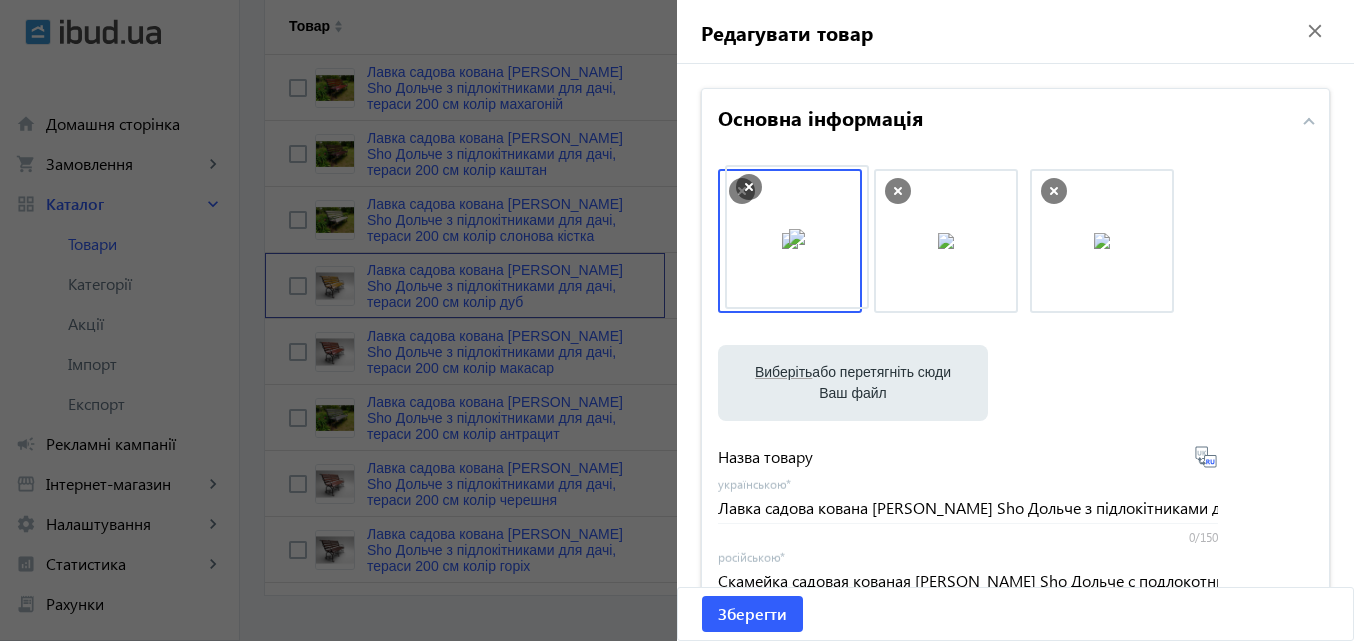 drag, startPoint x: 1096, startPoint y: 258, endPoint x: 803, endPoint y: 254, distance: 293.0273 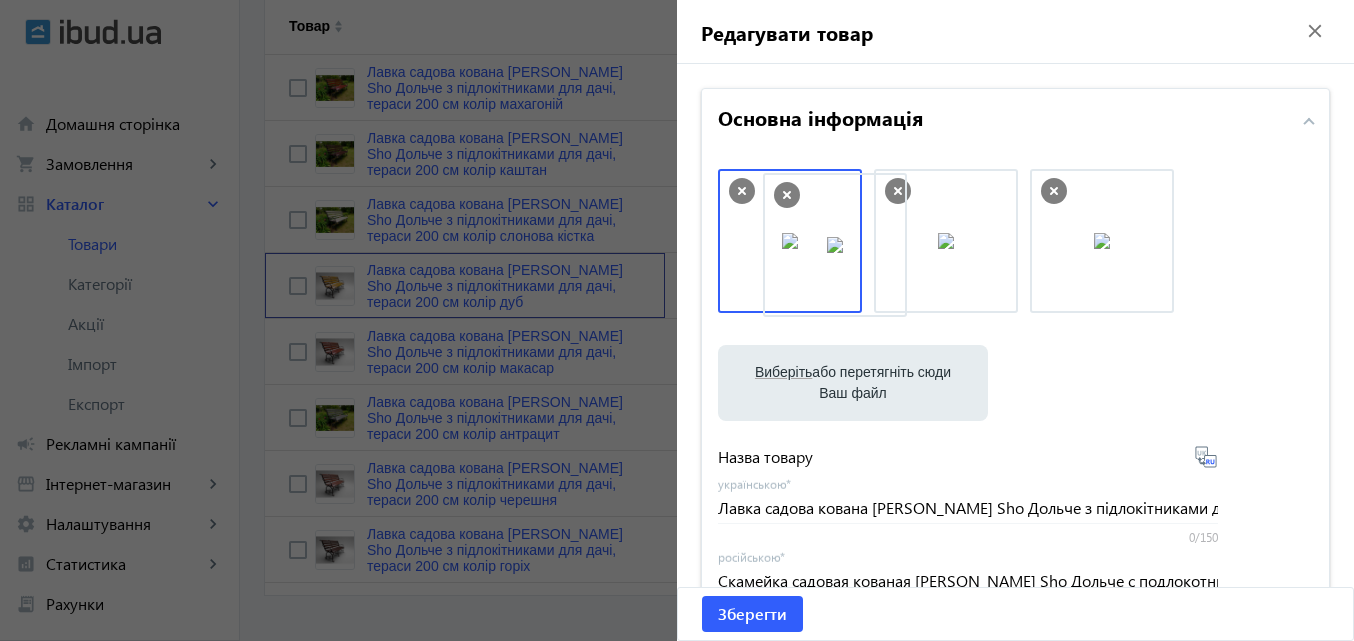 drag, startPoint x: 1053, startPoint y: 254, endPoint x: 789, endPoint y: 259, distance: 264.04733 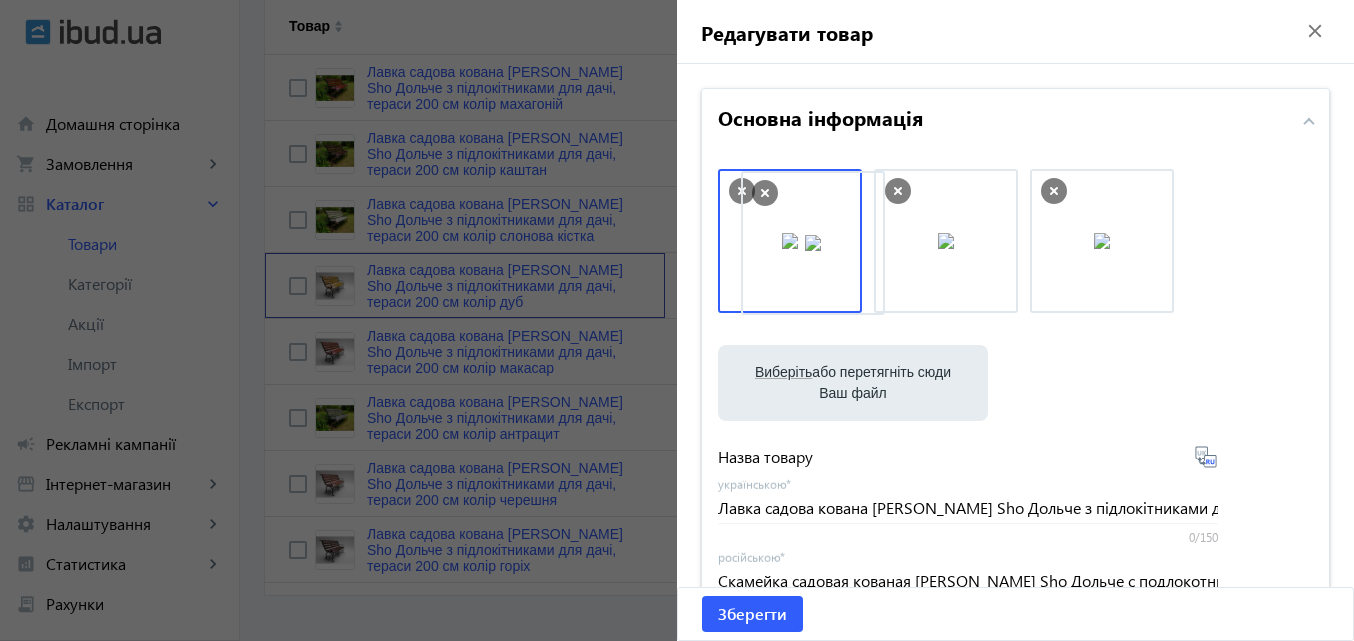 drag, startPoint x: 1097, startPoint y: 259, endPoint x: 802, endPoint y: 263, distance: 295.02713 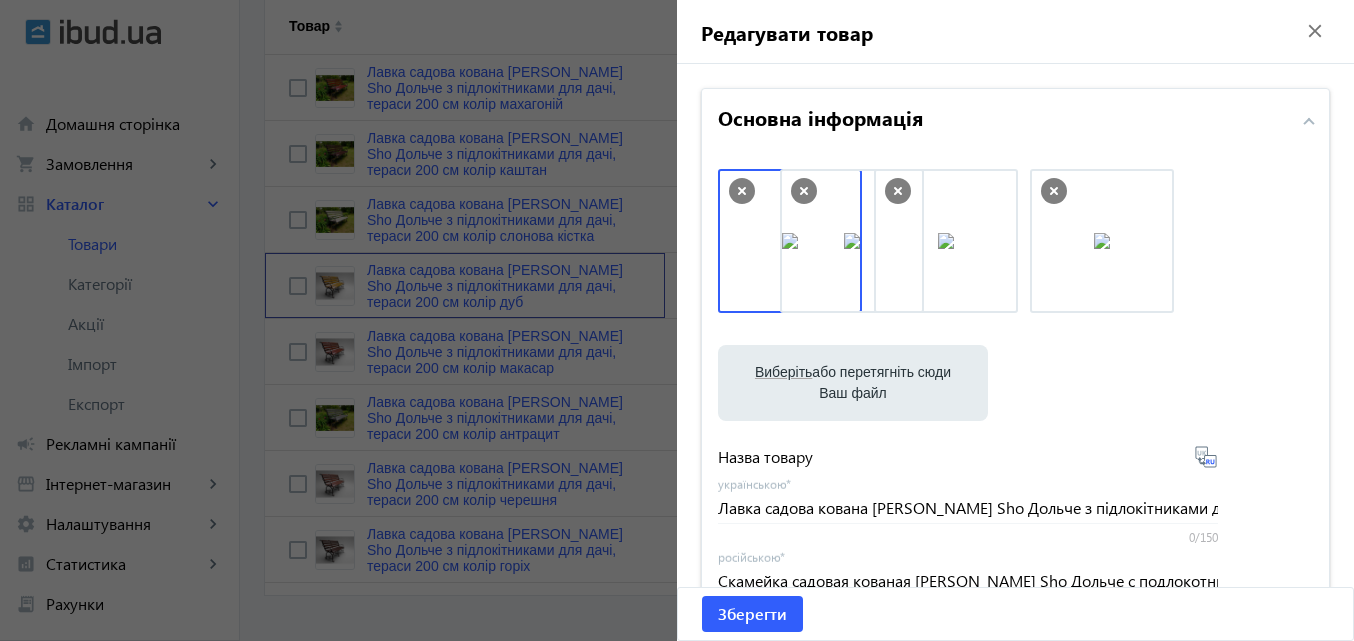 drag, startPoint x: 786, startPoint y: 263, endPoint x: 1037, endPoint y: 266, distance: 251.01793 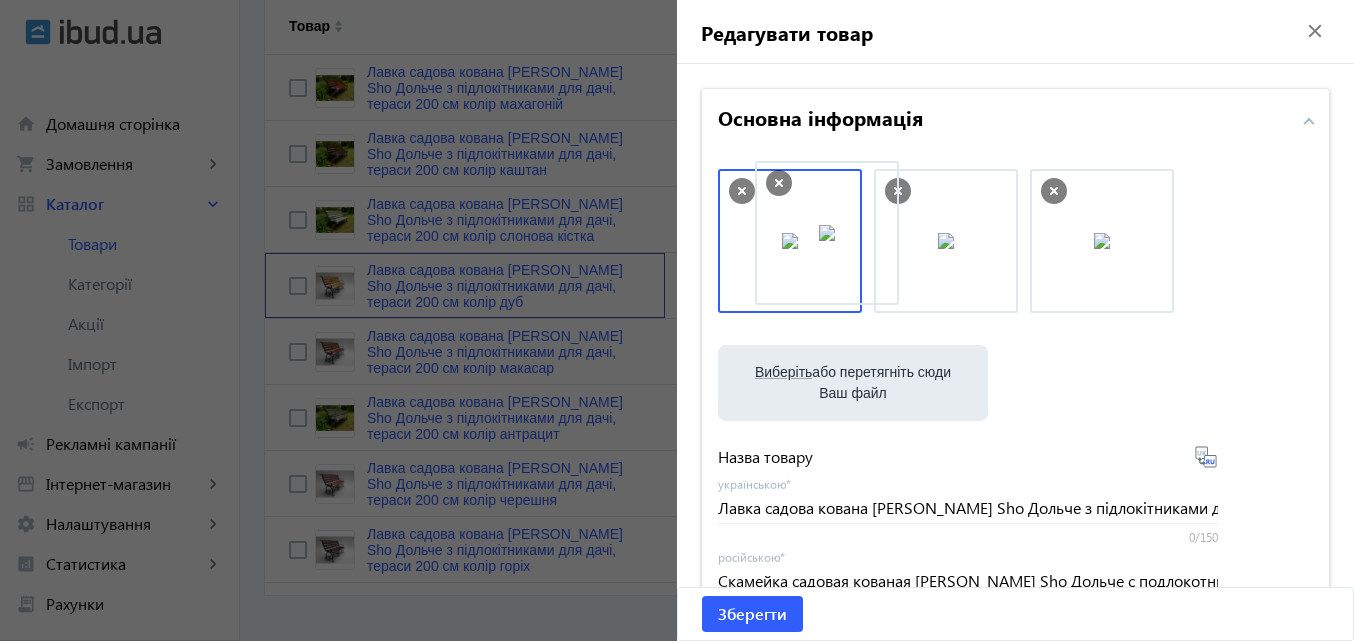 drag, startPoint x: 1113, startPoint y: 265, endPoint x: 776, endPoint y: 262, distance: 337.01337 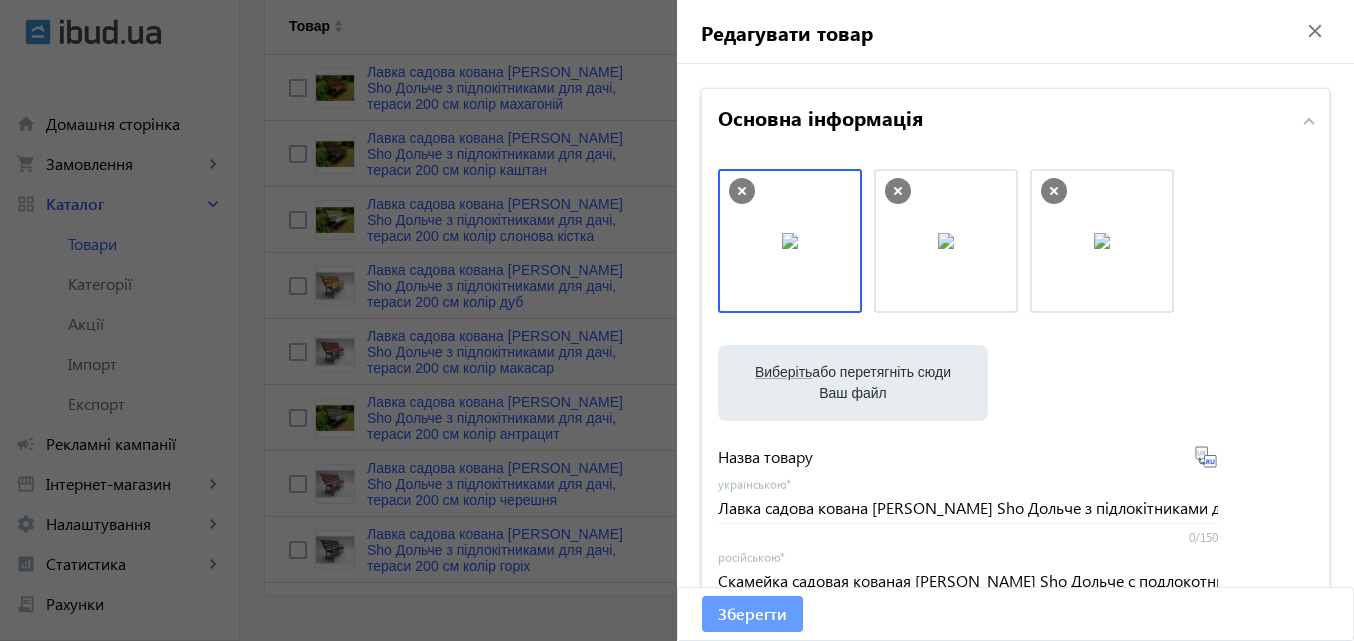 click on "Зберегти" 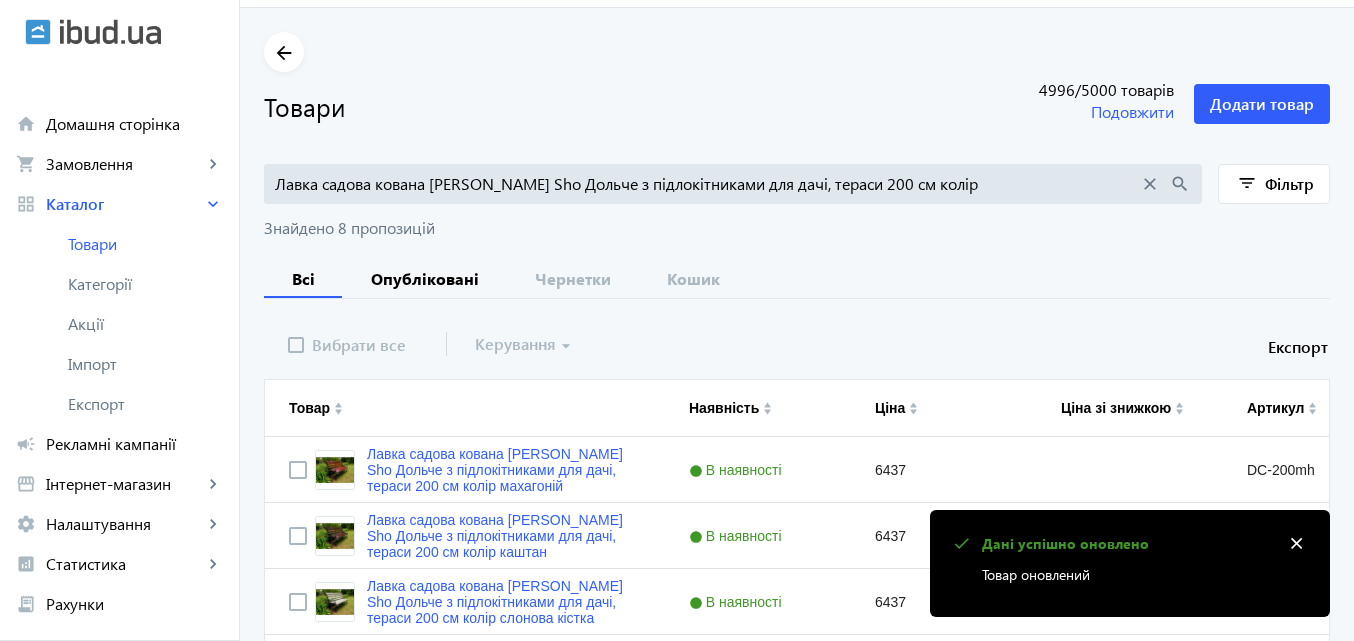 scroll, scrollTop: 500, scrollLeft: 0, axis: vertical 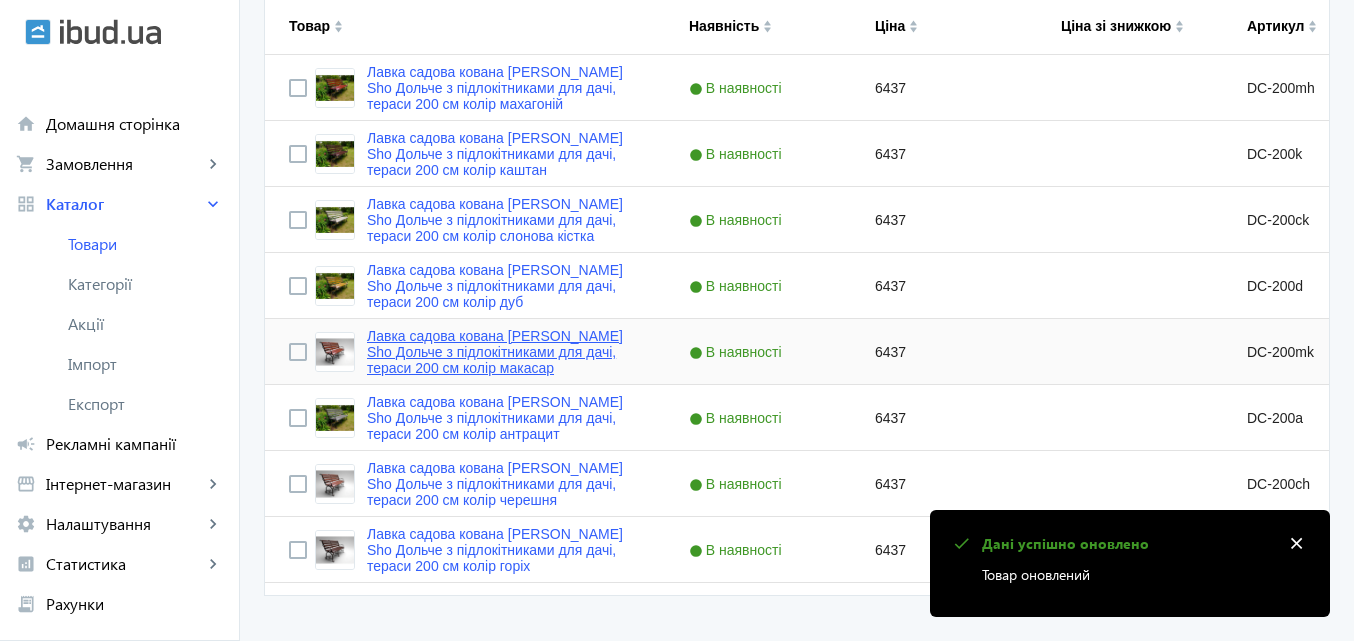 click on "Лавка садова кована [PERSON_NAME] Sho Дольче з підлокітниками для дачі, тераси 200 см колір макасар" 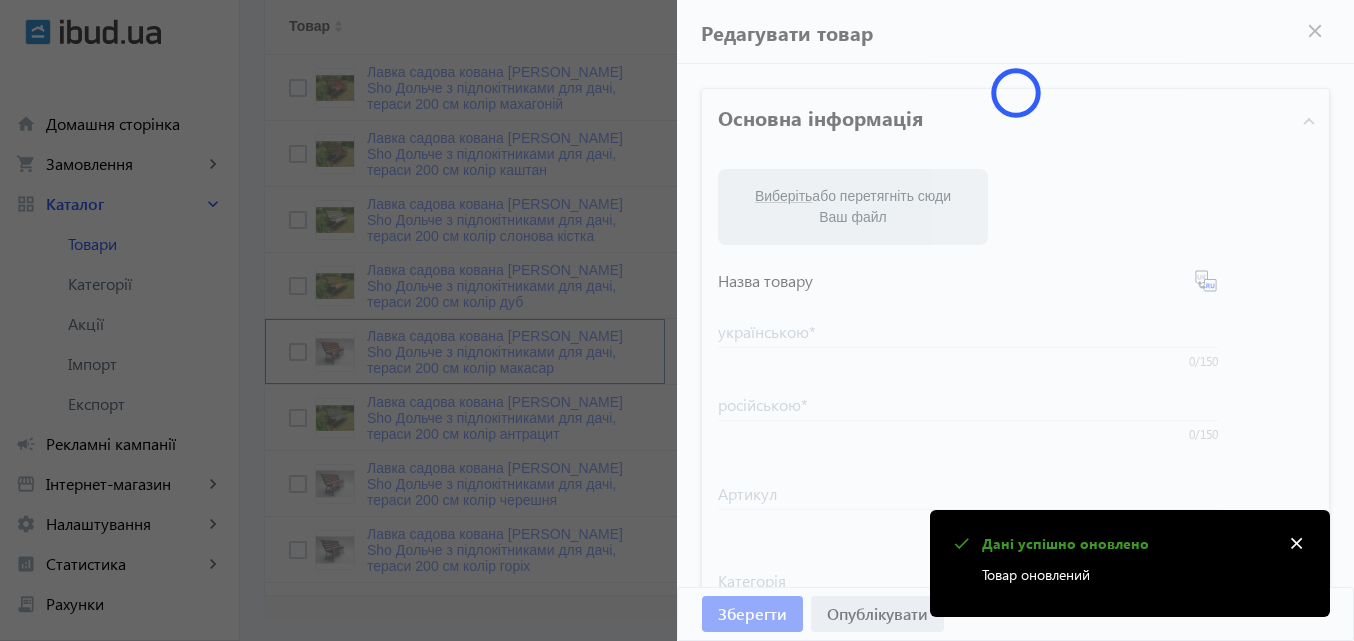 type on "Лавка садова кована [PERSON_NAME] Sho Дольче з підлокітниками для дачі, тераси 200 см колір макасар" 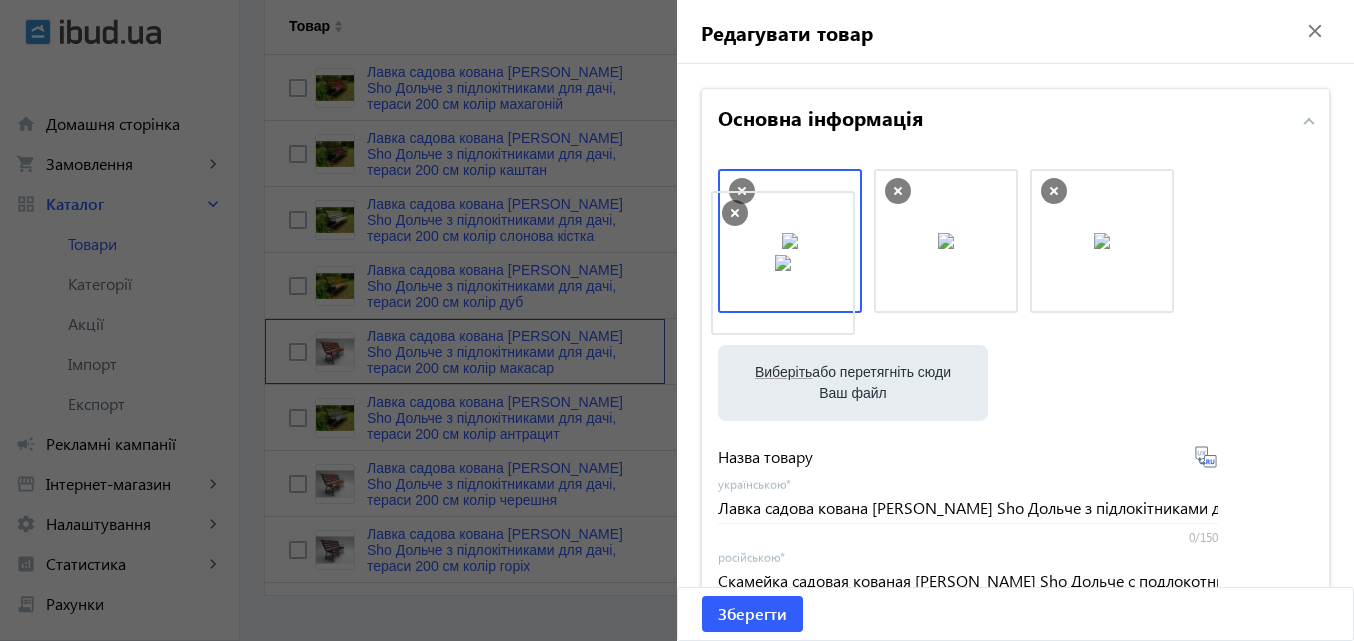 drag, startPoint x: 1062, startPoint y: 243, endPoint x: 749, endPoint y: 265, distance: 313.77222 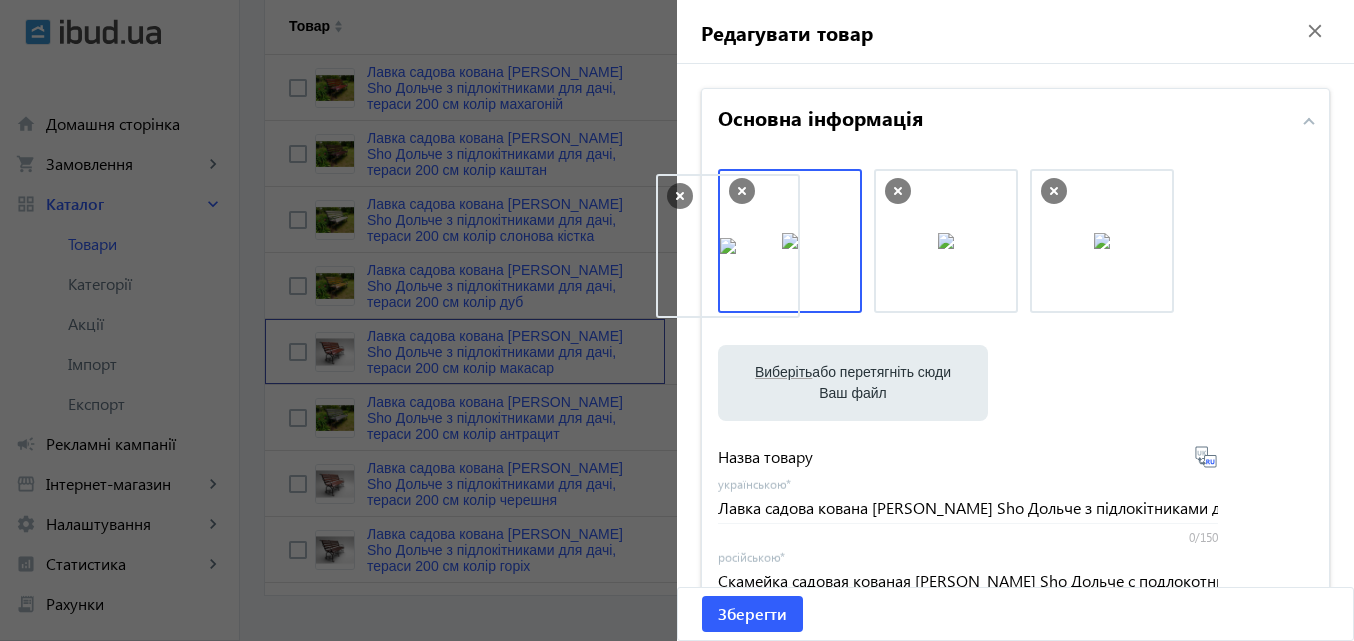 drag, startPoint x: 1068, startPoint y: 256, endPoint x: 731, endPoint y: 269, distance: 337.25064 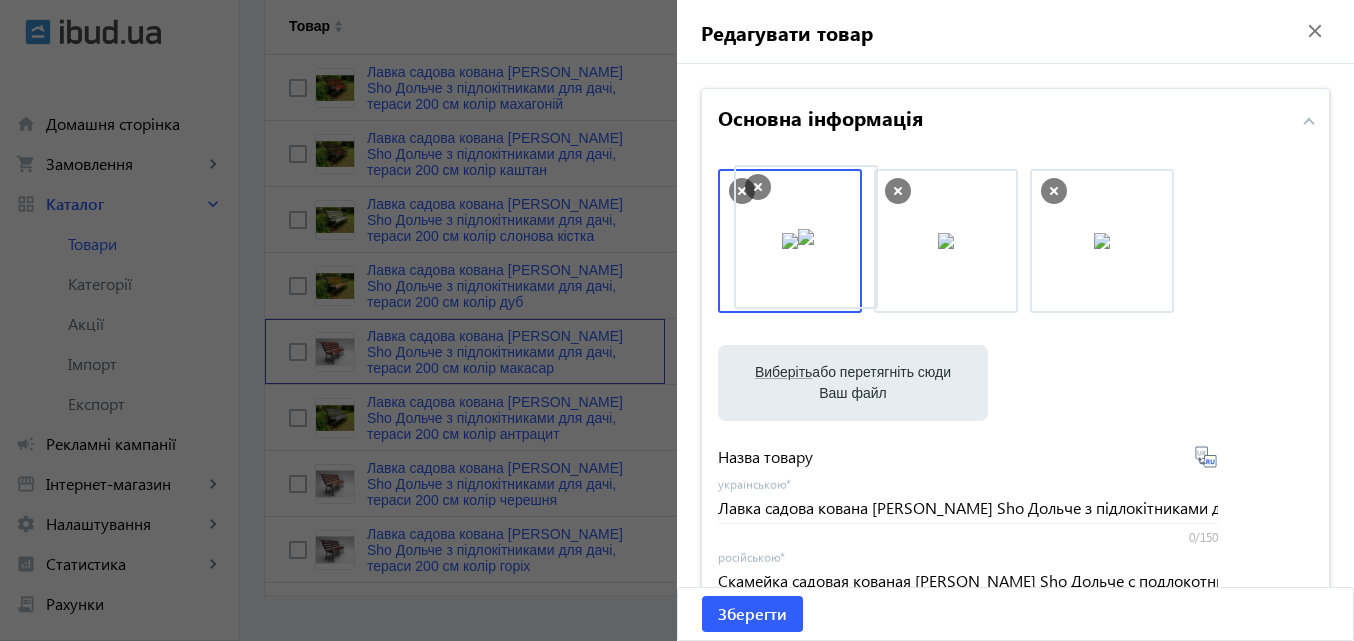 drag, startPoint x: 1061, startPoint y: 258, endPoint x: 762, endPoint y: 256, distance: 299.00668 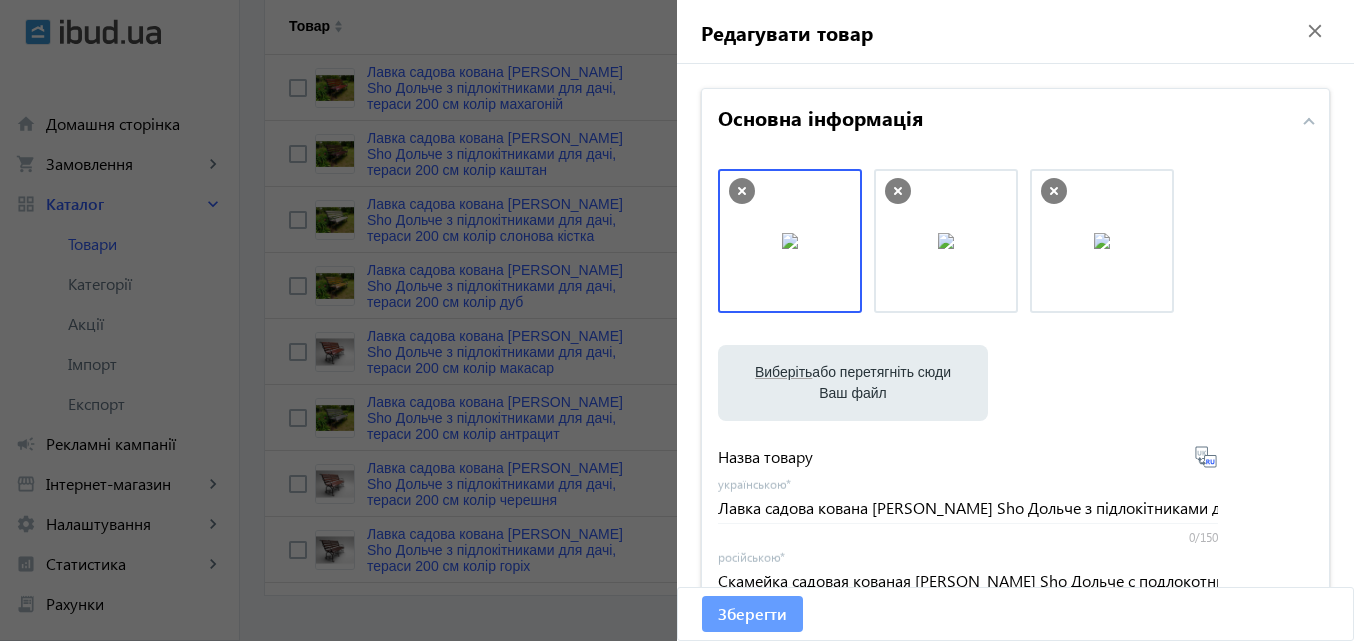drag, startPoint x: 746, startPoint y: 601, endPoint x: 730, endPoint y: 597, distance: 16.492422 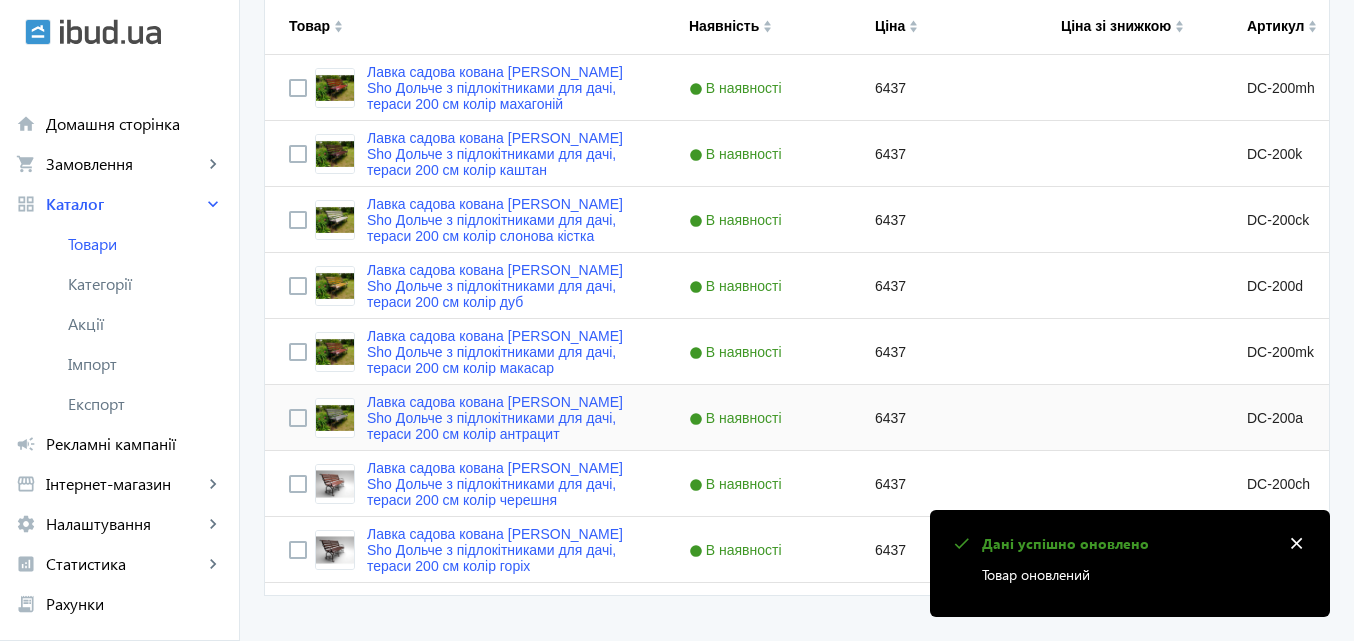 scroll, scrollTop: 547, scrollLeft: 0, axis: vertical 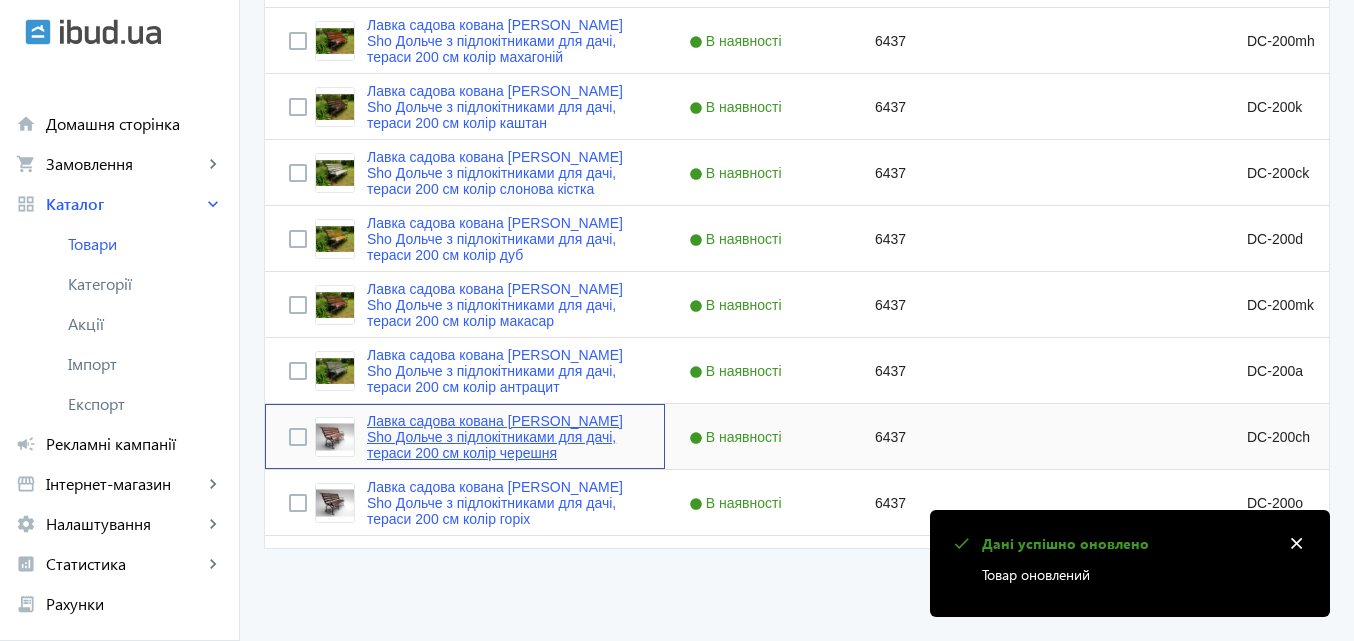 click on "Лавка садова кована [PERSON_NAME] Sho Дольче з підлокітниками для дачі, тераси 200 см колір черешня" 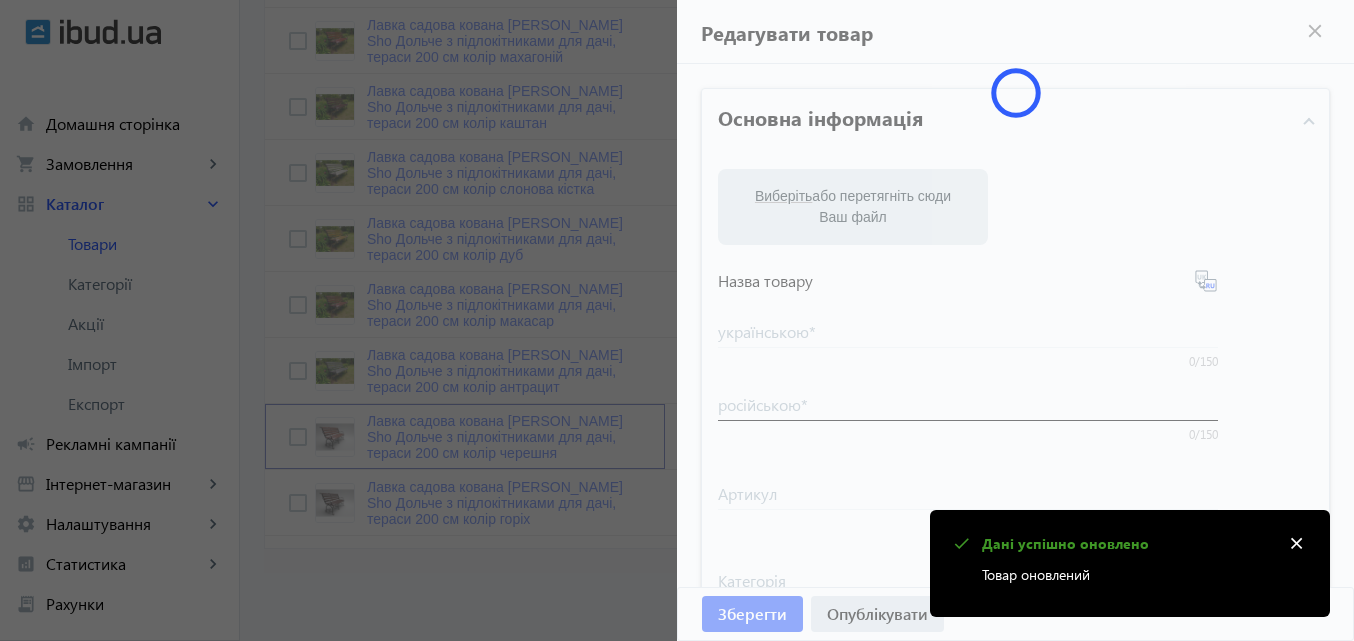 type on "Лавка садова кована [PERSON_NAME] Sho Дольче з підлокітниками для дачі, тераси 200 см колір черешня" 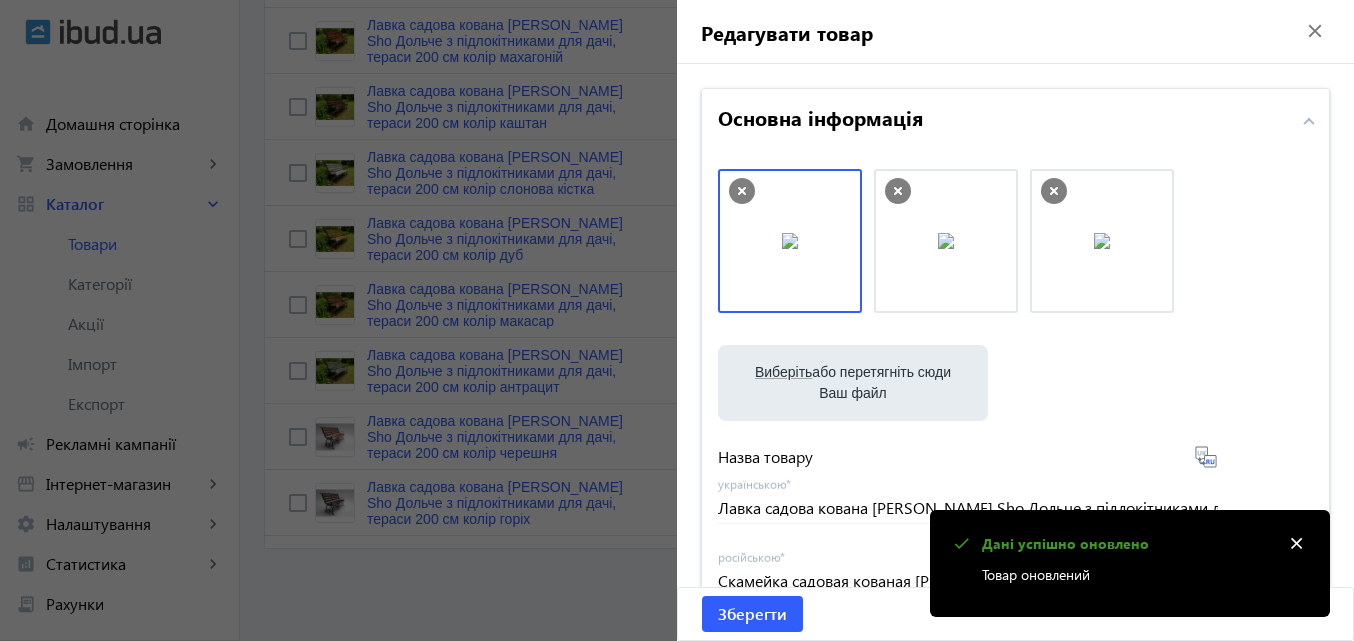 click on "close" at bounding box center [1296, 544] 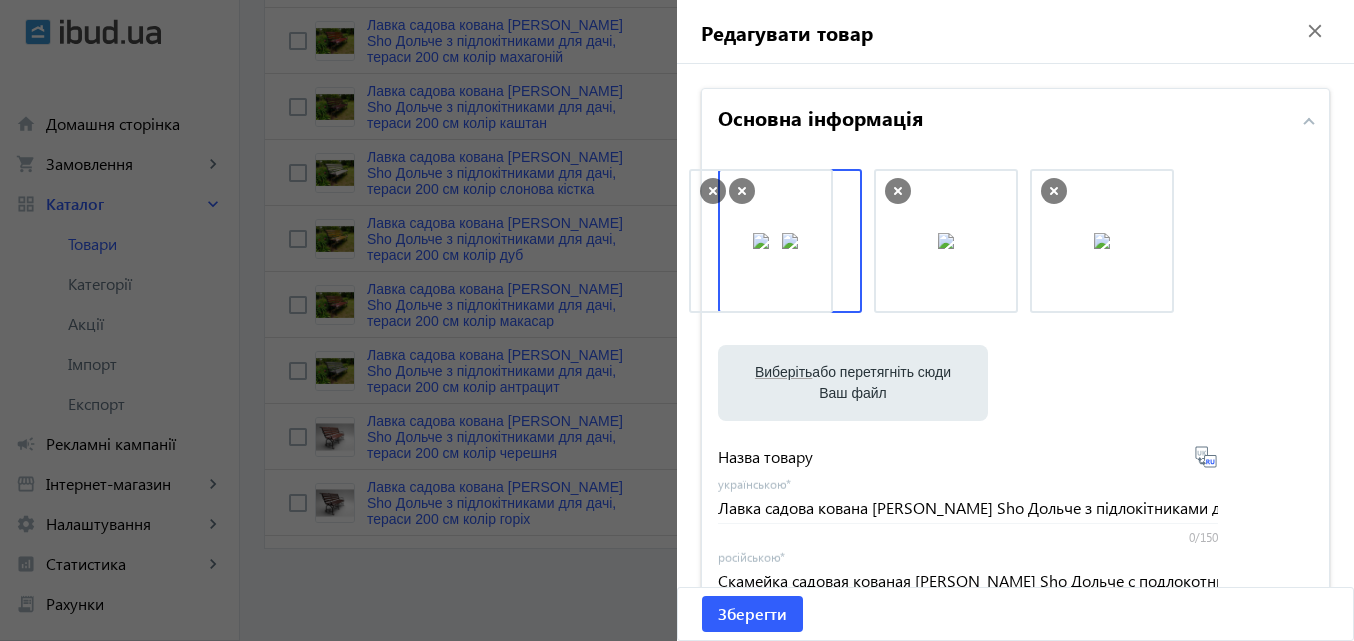 drag, startPoint x: 955, startPoint y: 263, endPoint x: 777, endPoint y: 263, distance: 178 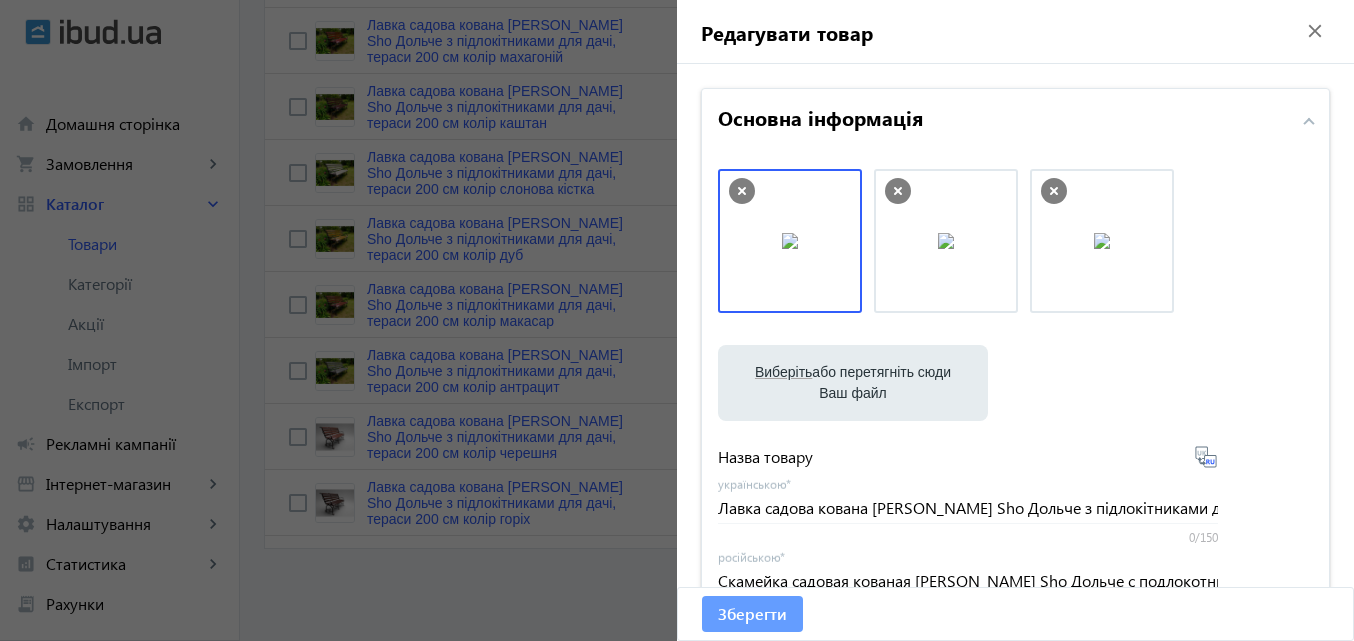 click on "Зберегти" 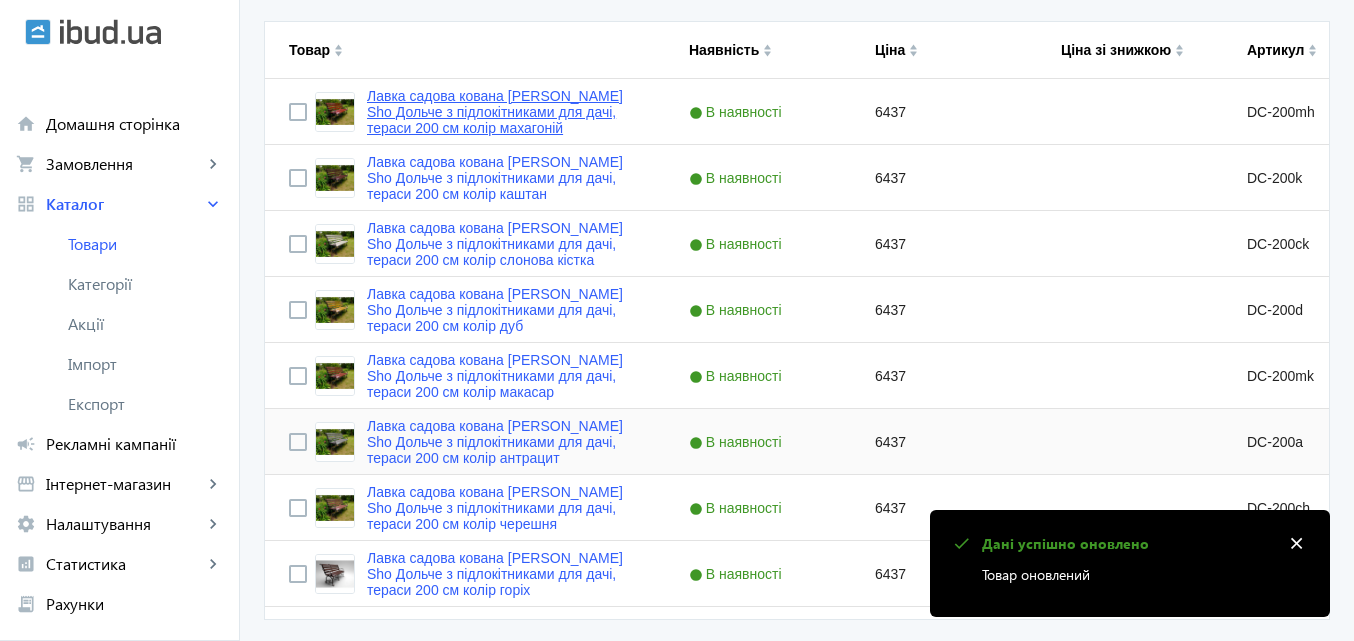 scroll, scrollTop: 547, scrollLeft: 0, axis: vertical 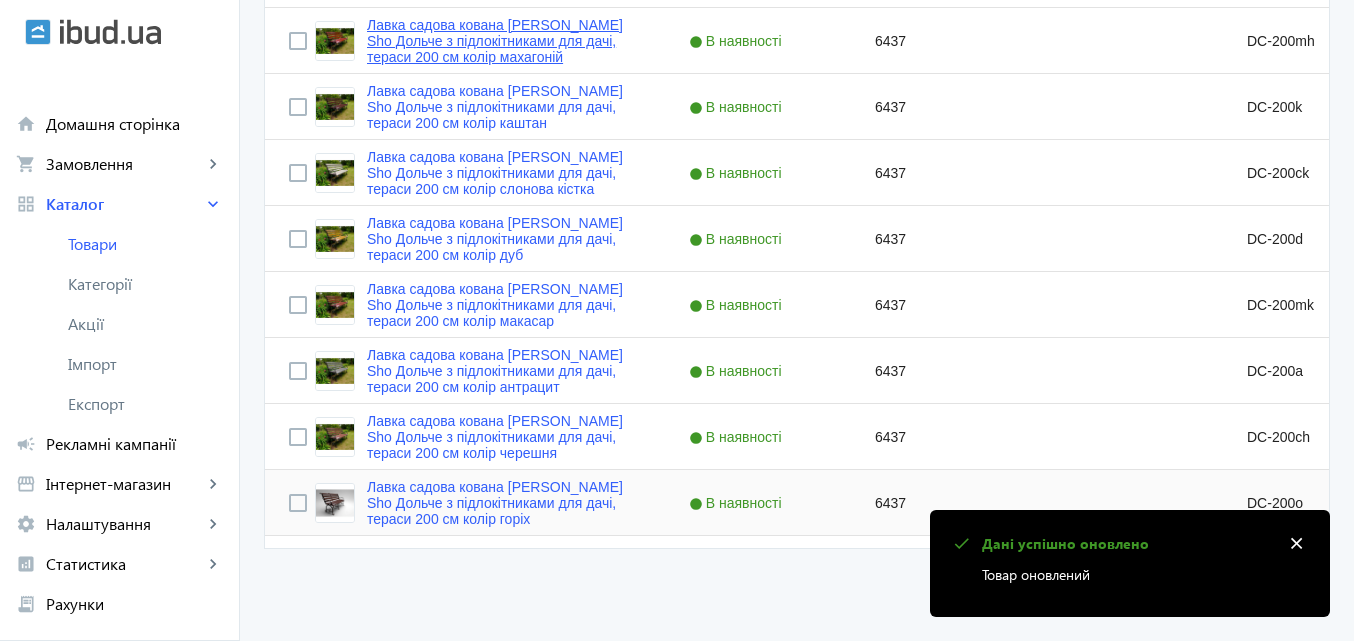 click on "Лавка садова кована [PERSON_NAME] Sho Дольче з підлокітниками для дачі, тераси 200 см колір горіх" 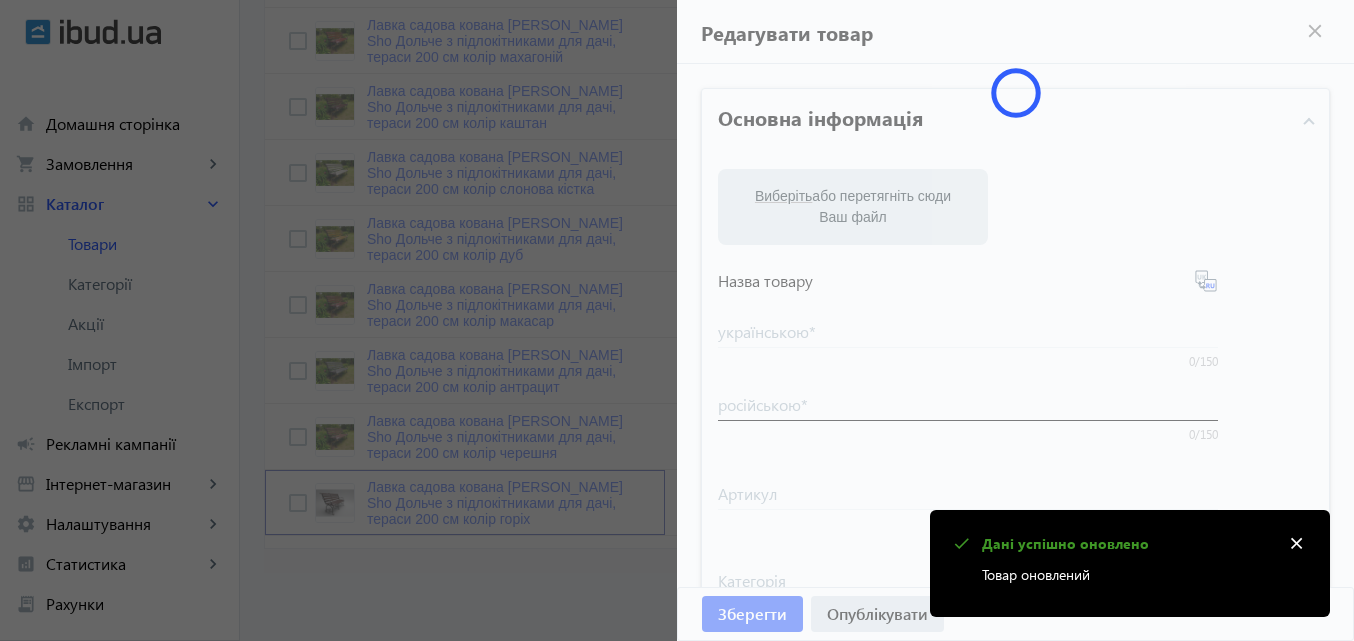 type on "Лавка садова кована [PERSON_NAME] Sho Дольче з підлокітниками для дачі, тераси 200 см колір горіх" 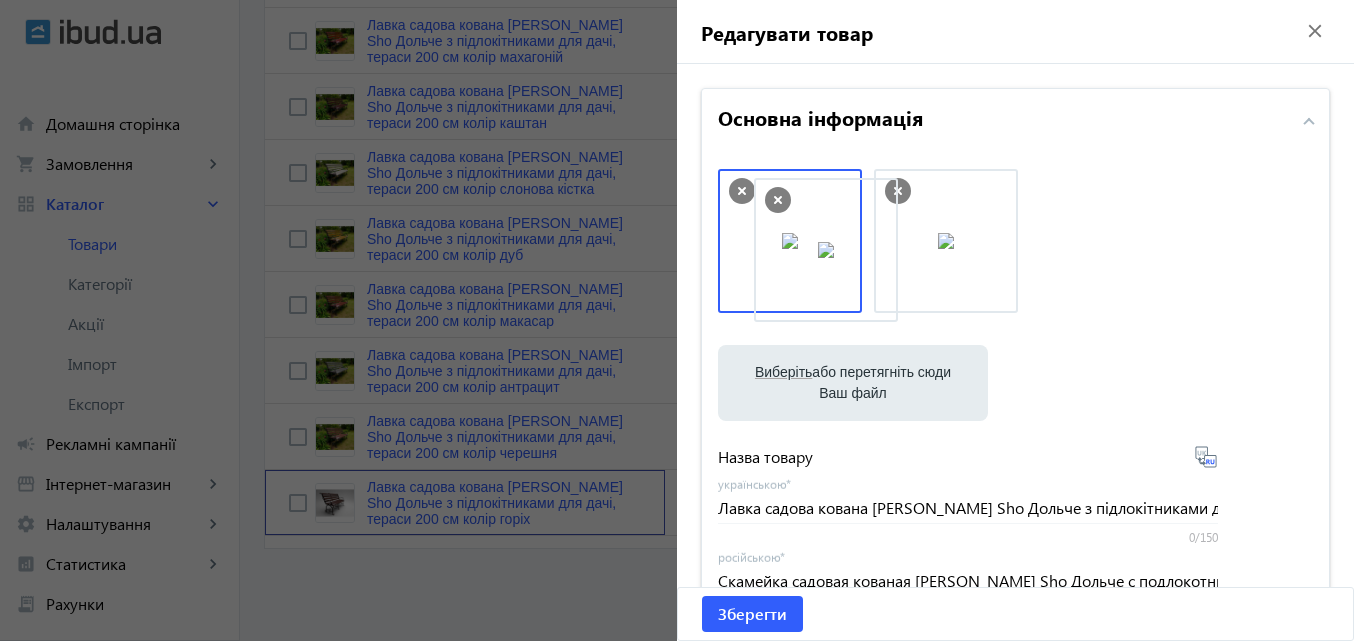 drag, startPoint x: 946, startPoint y: 253, endPoint x: 832, endPoint y: 262, distance: 114.35471 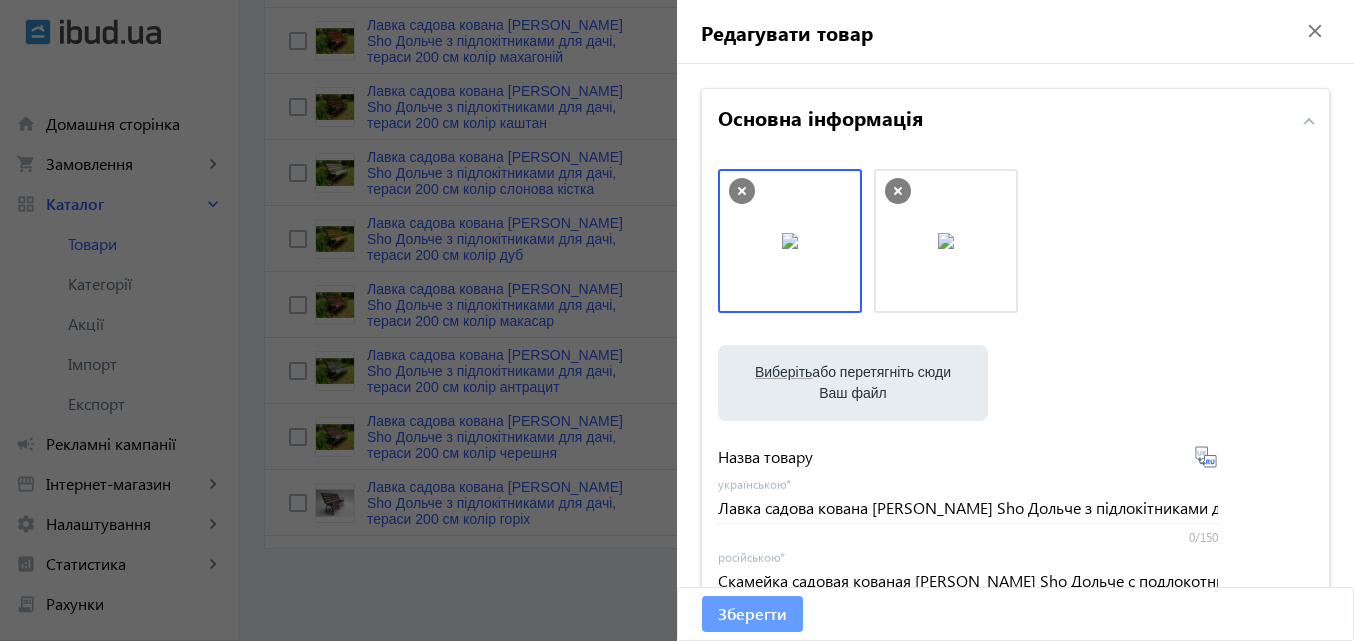 click on "Зберегти" 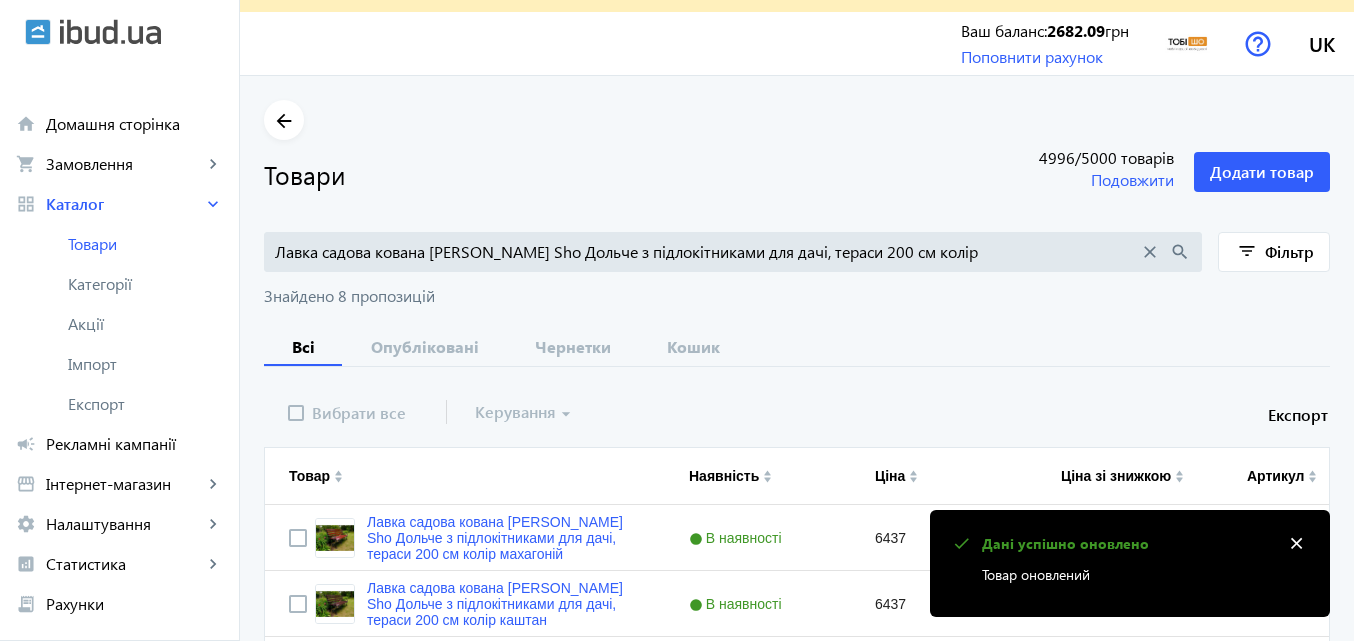 scroll, scrollTop: 0, scrollLeft: 0, axis: both 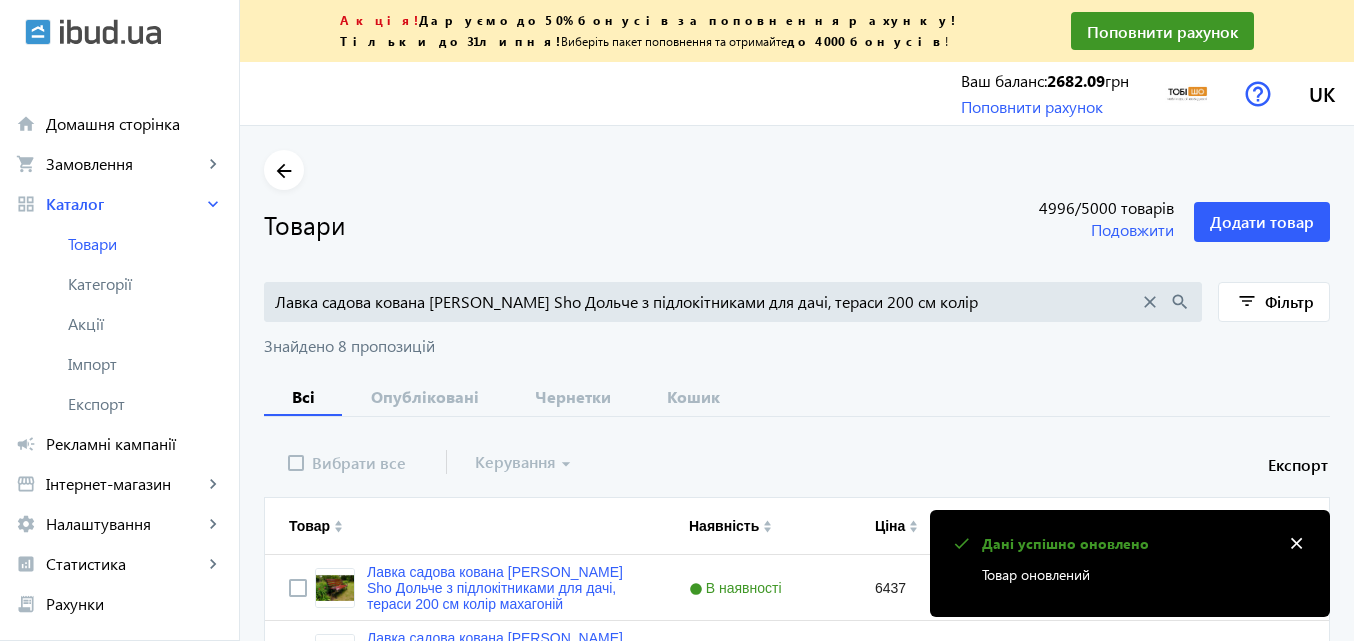 click on "Лавка садова кована [PERSON_NAME] Sho Дольче з підлокітниками для дачі, тераси 200 см колір" at bounding box center (707, 302) 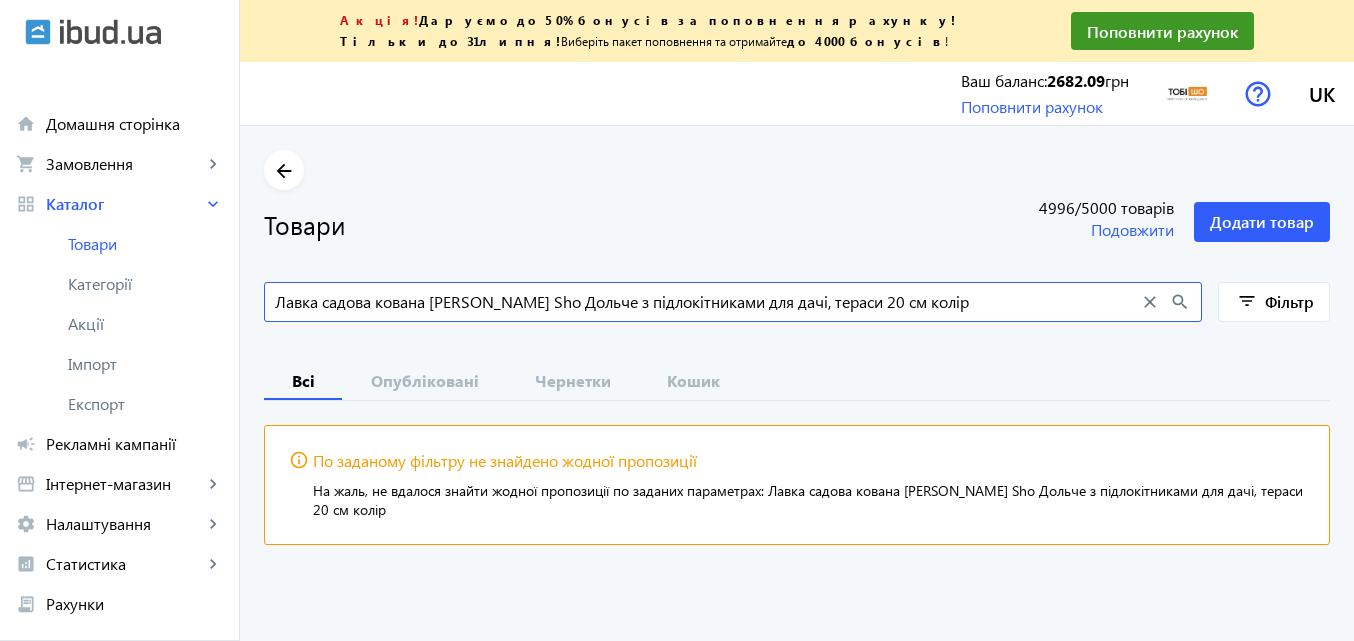 click on "Лавка садова кована [PERSON_NAME] Sho Дольче з підлокітниками для дачі, тераси 20 см колір" at bounding box center (707, 302) 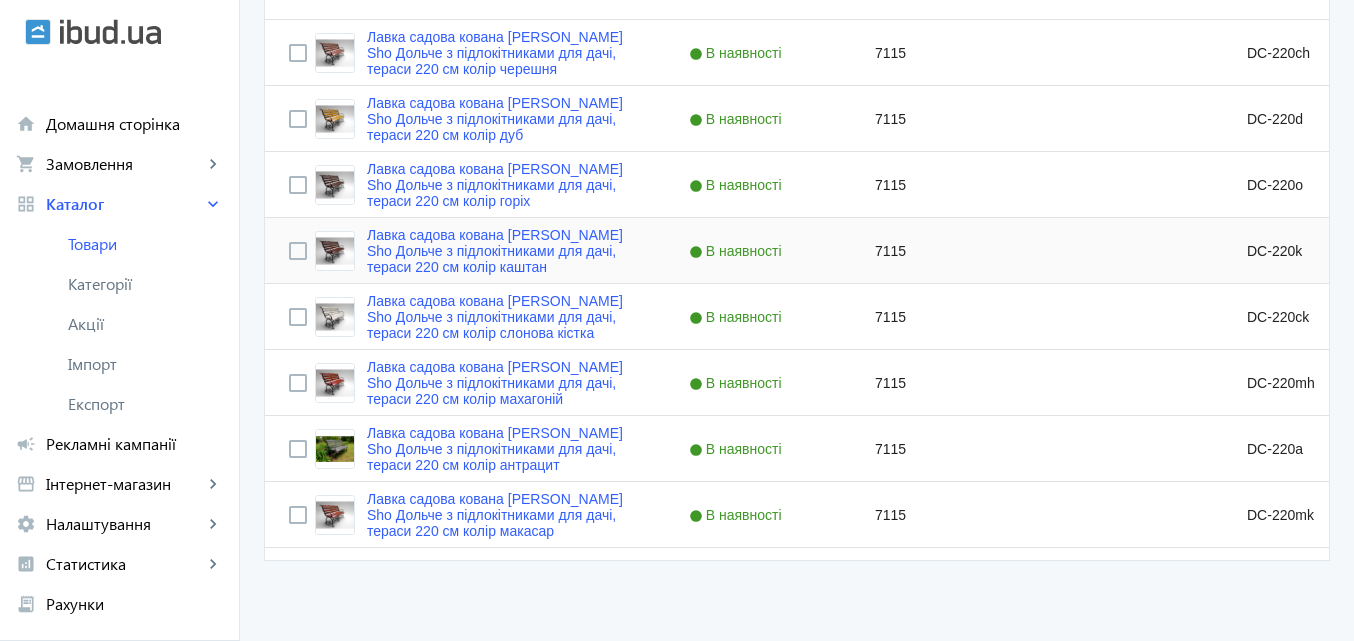 scroll, scrollTop: 547, scrollLeft: 0, axis: vertical 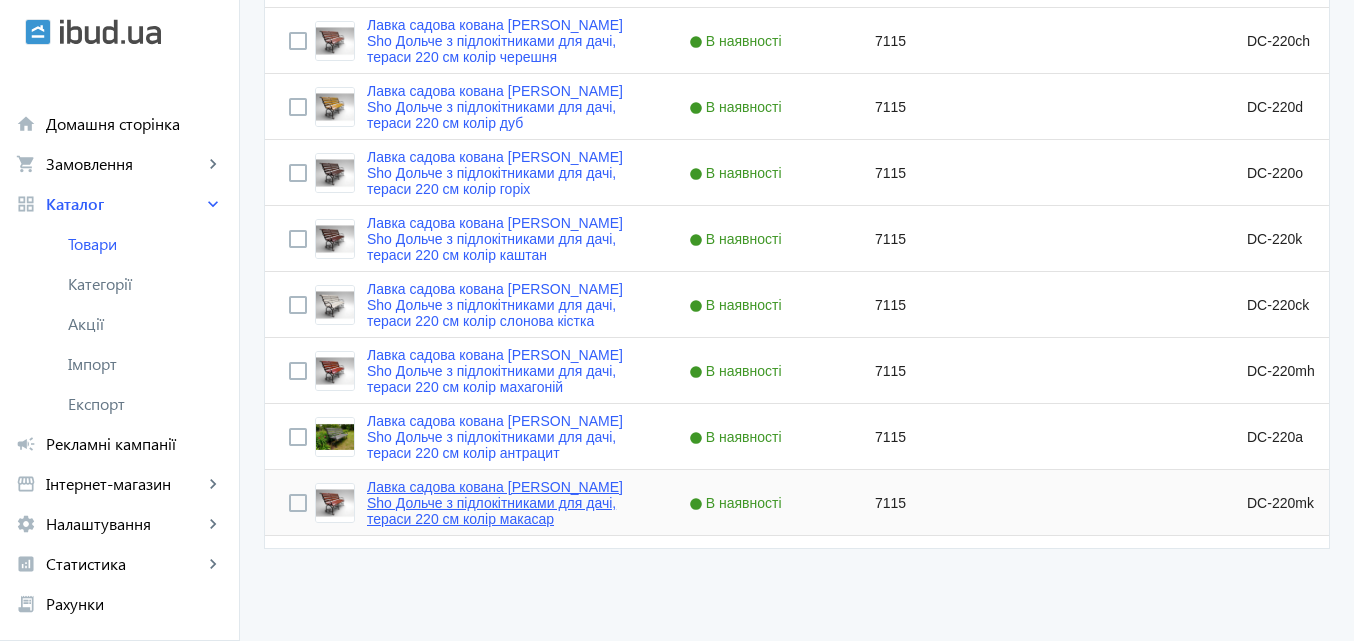 type on "Лавка садова кована [PERSON_NAME] Sho Дольче з підлокітниками для дачі, тераси 220 см колір" 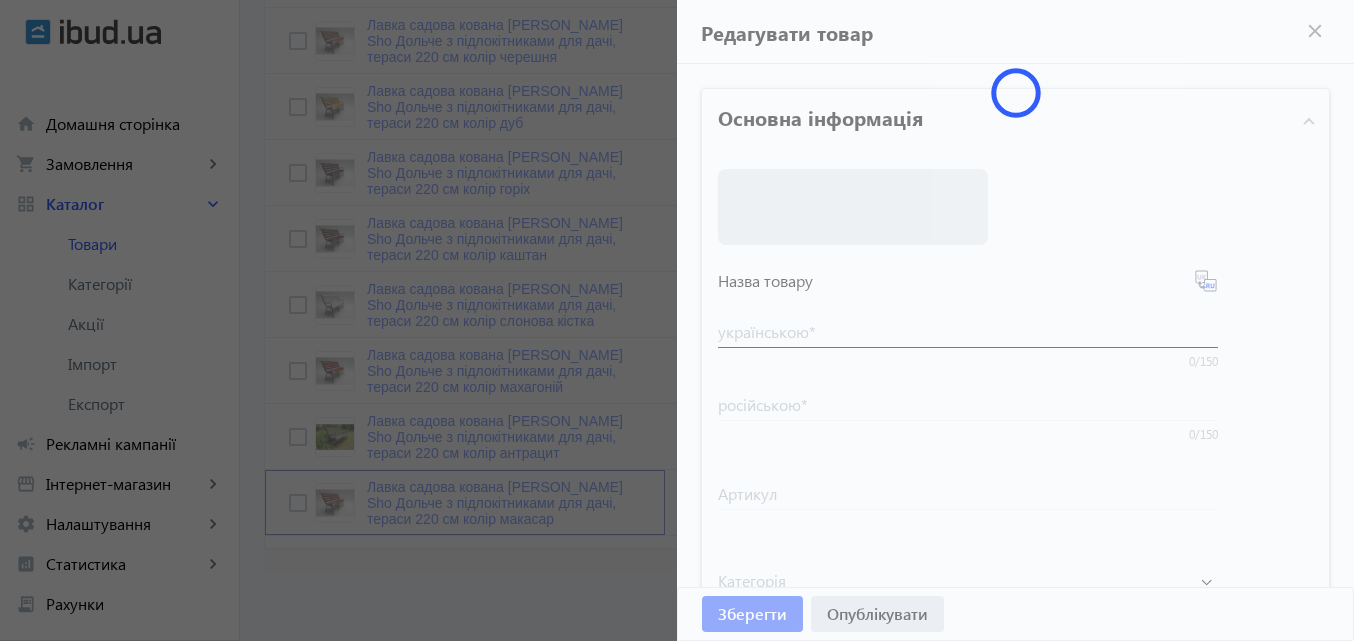 type on "Лавка садова кована [PERSON_NAME] Sho Дольче з підлокітниками для дачі, тераси 220 см колір макасар" 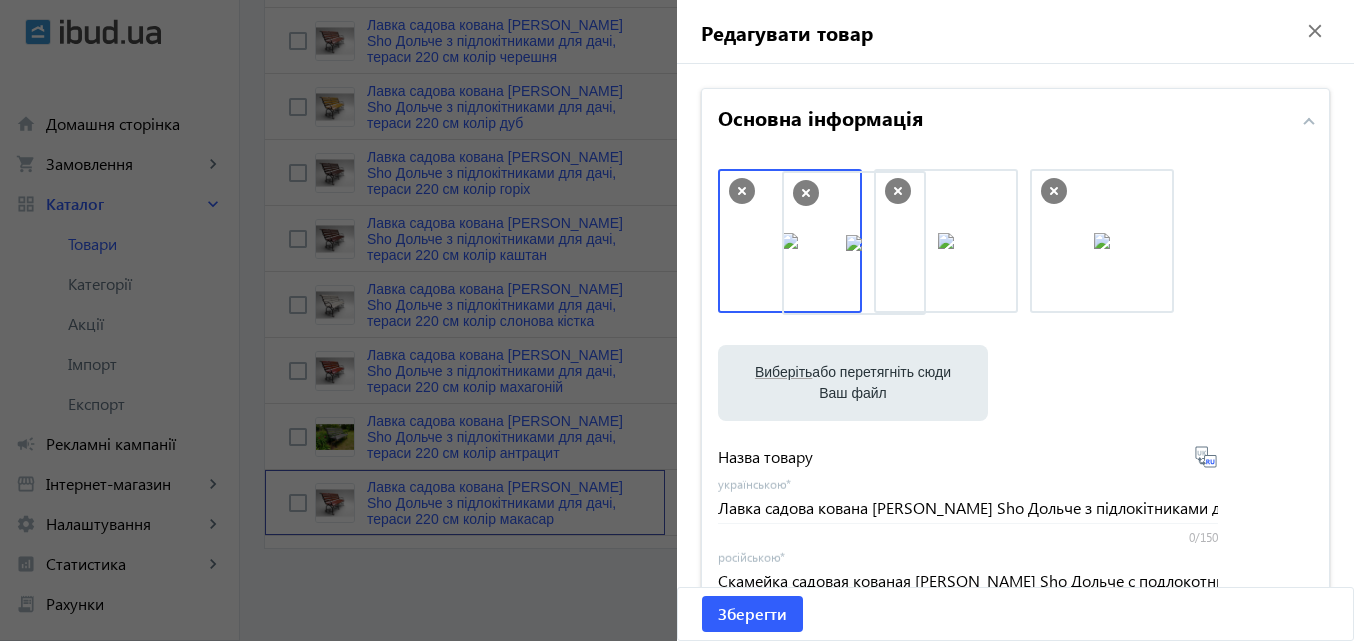 drag, startPoint x: 1074, startPoint y: 255, endPoint x: 820, endPoint y: 259, distance: 254.0315 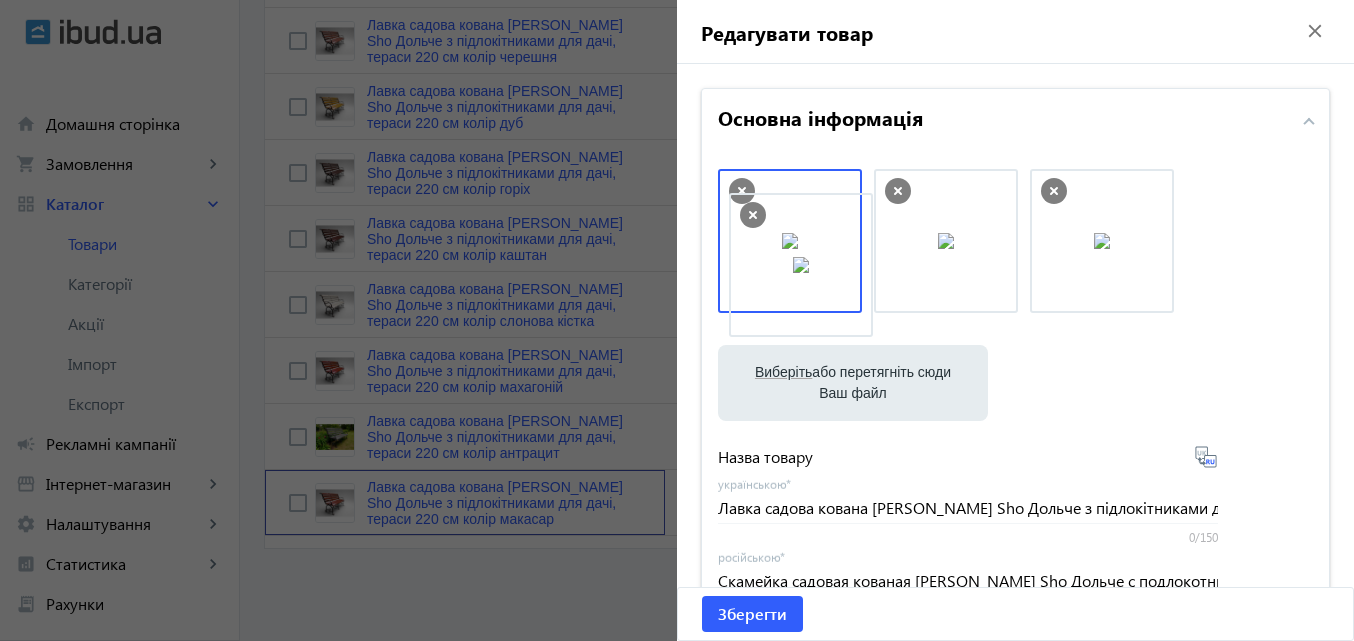 drag, startPoint x: 1114, startPoint y: 233, endPoint x: 817, endPoint y: 257, distance: 297.9681 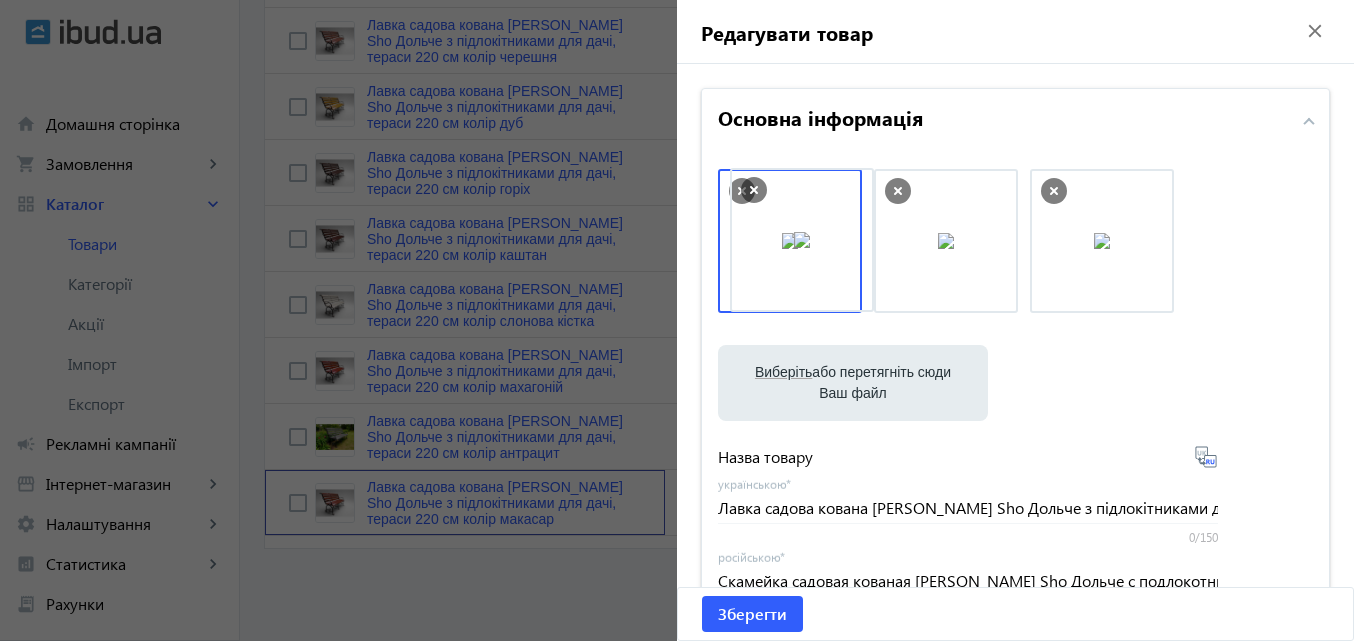 drag, startPoint x: 1102, startPoint y: 245, endPoint x: 802, endPoint y: 243, distance: 300.00665 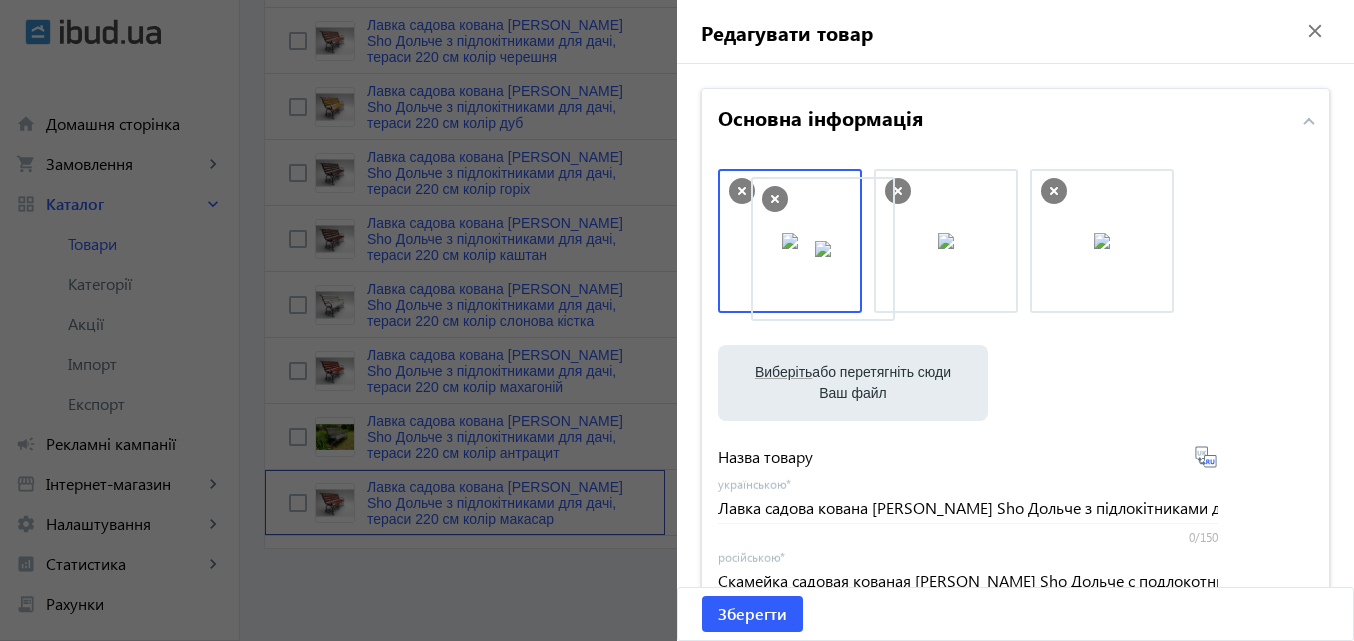 drag, startPoint x: 1045, startPoint y: 244, endPoint x: 760, endPoint y: 252, distance: 285.11224 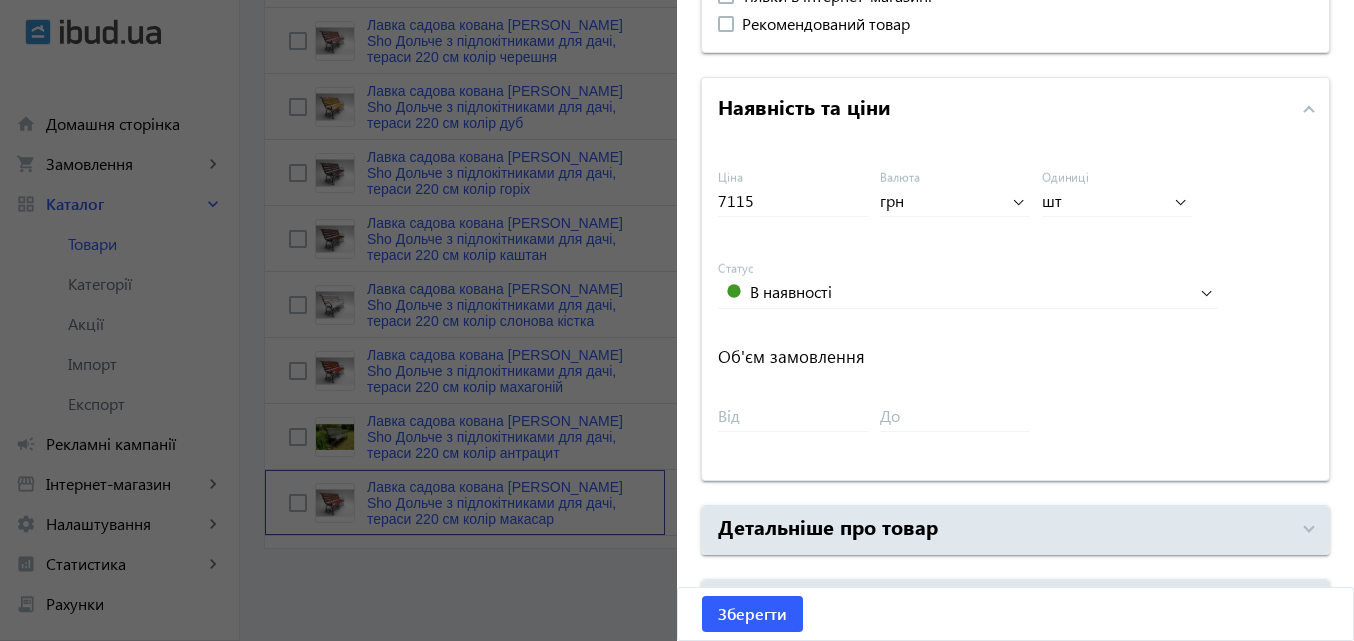 scroll, scrollTop: 900, scrollLeft: 0, axis: vertical 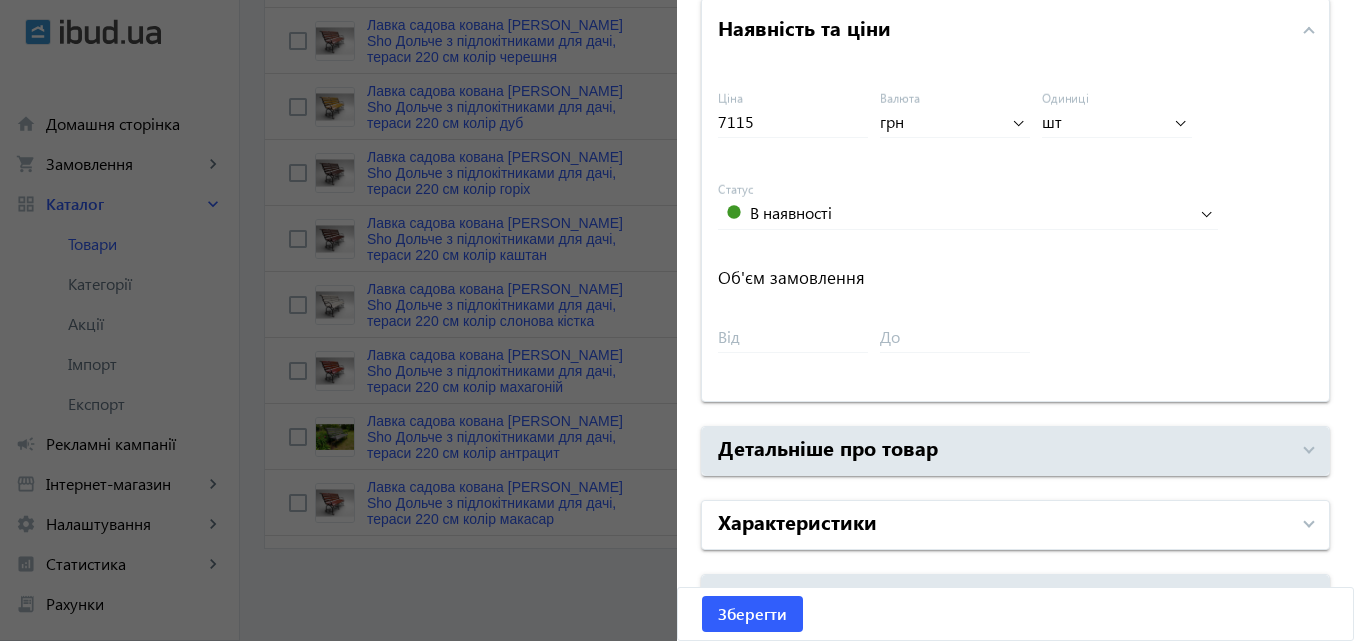 click on "Характеристики" at bounding box center [797, 521] 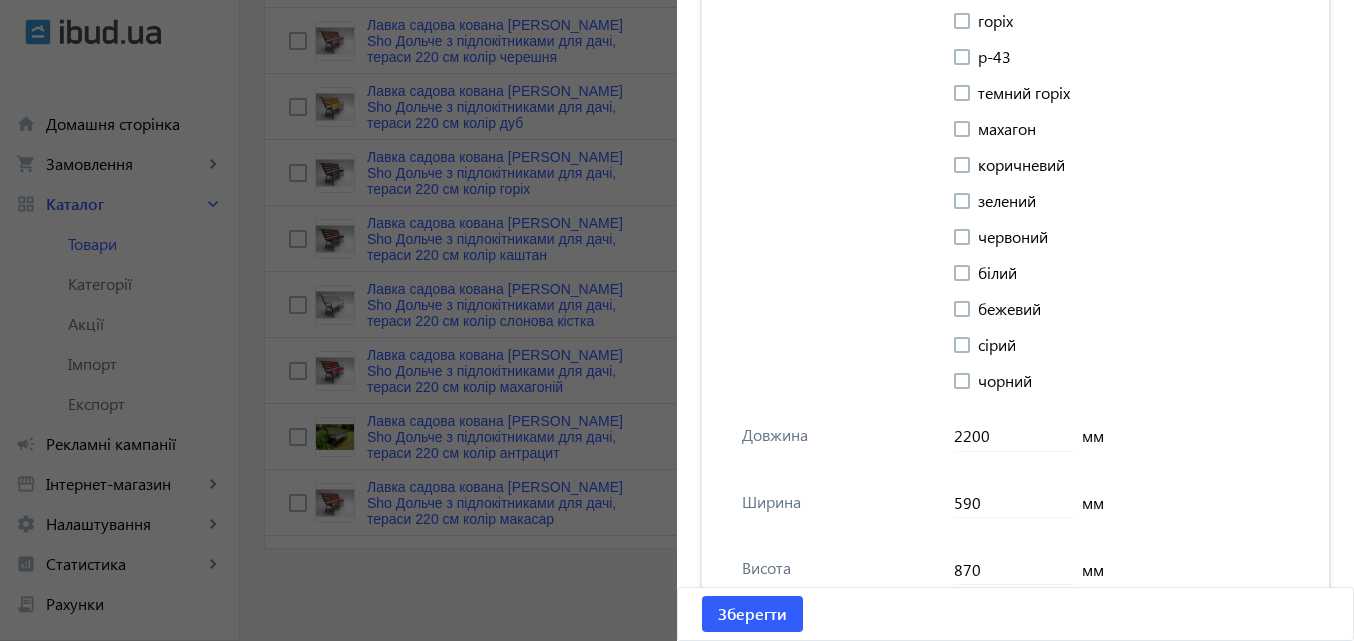 scroll, scrollTop: 3200, scrollLeft: 0, axis: vertical 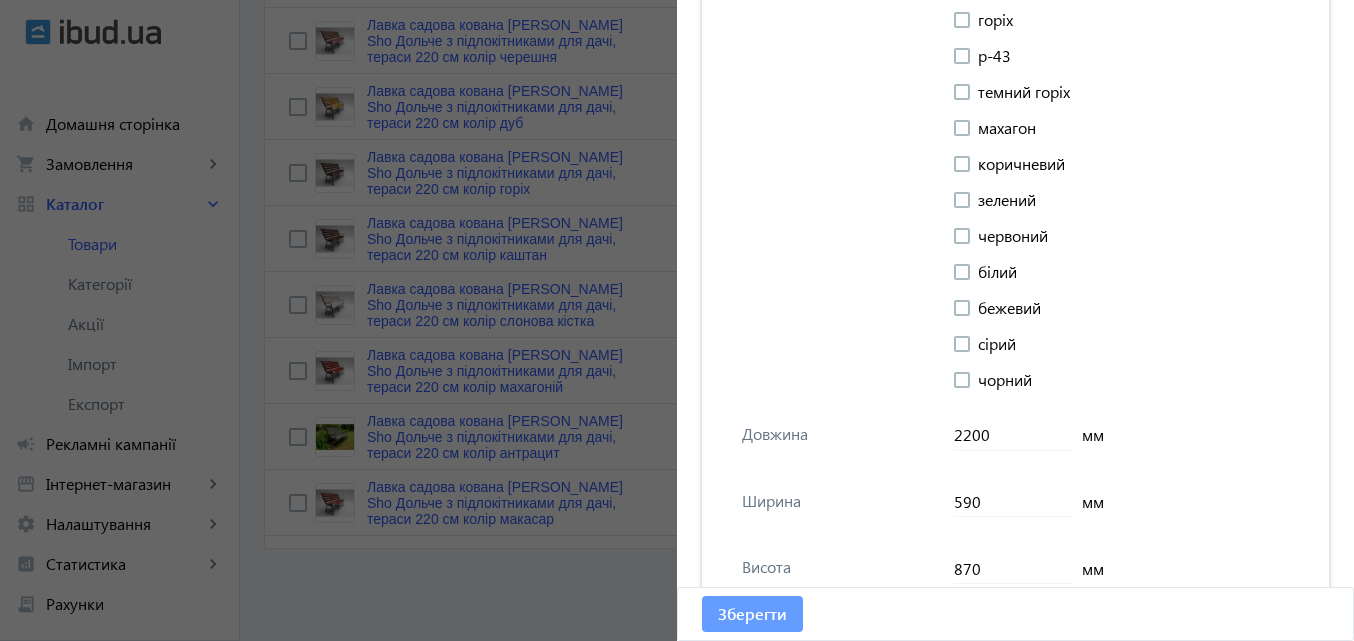 click on "Зберегти" 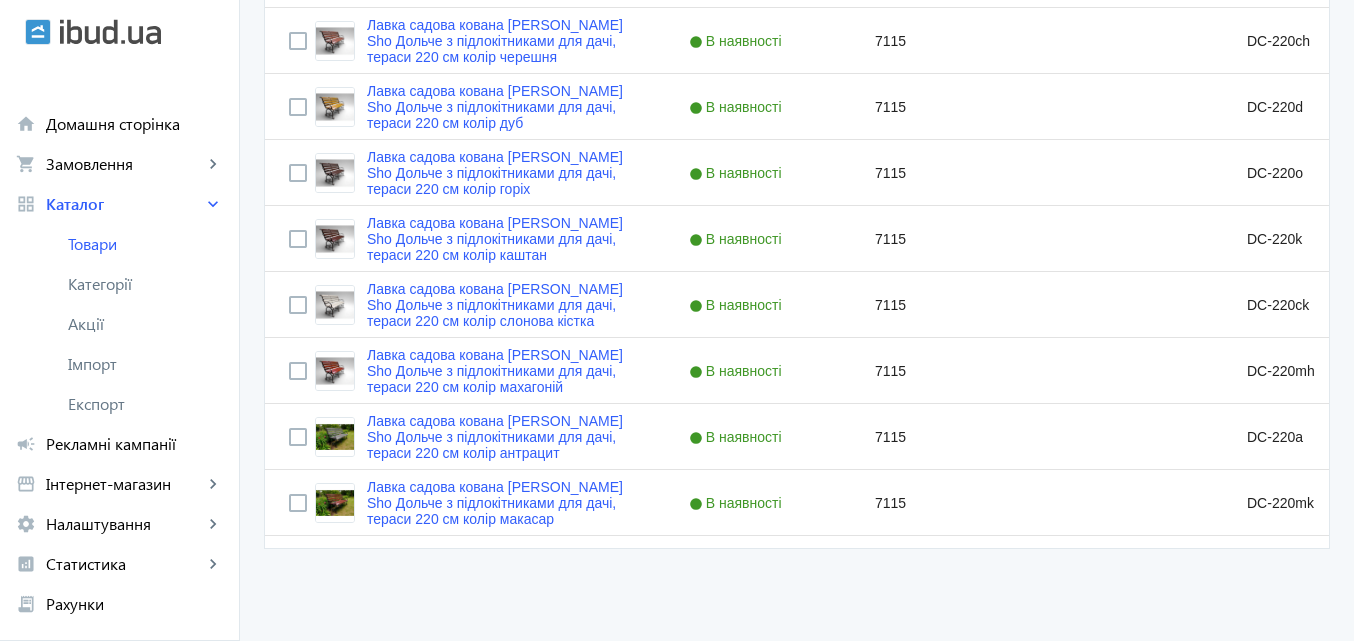 scroll, scrollTop: 0, scrollLeft: 0, axis: both 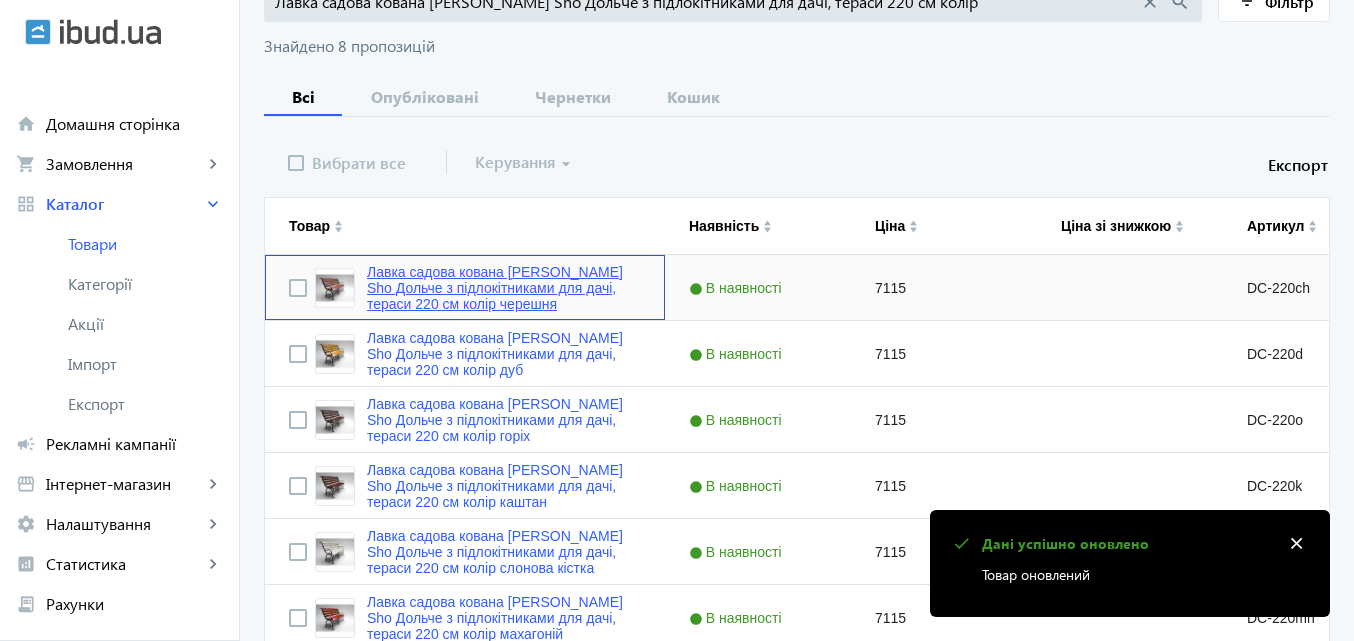 click on "Лавка садова кована [PERSON_NAME] Sho Дольче з підлокітниками для дачі, тераси 220 см колір черешня" 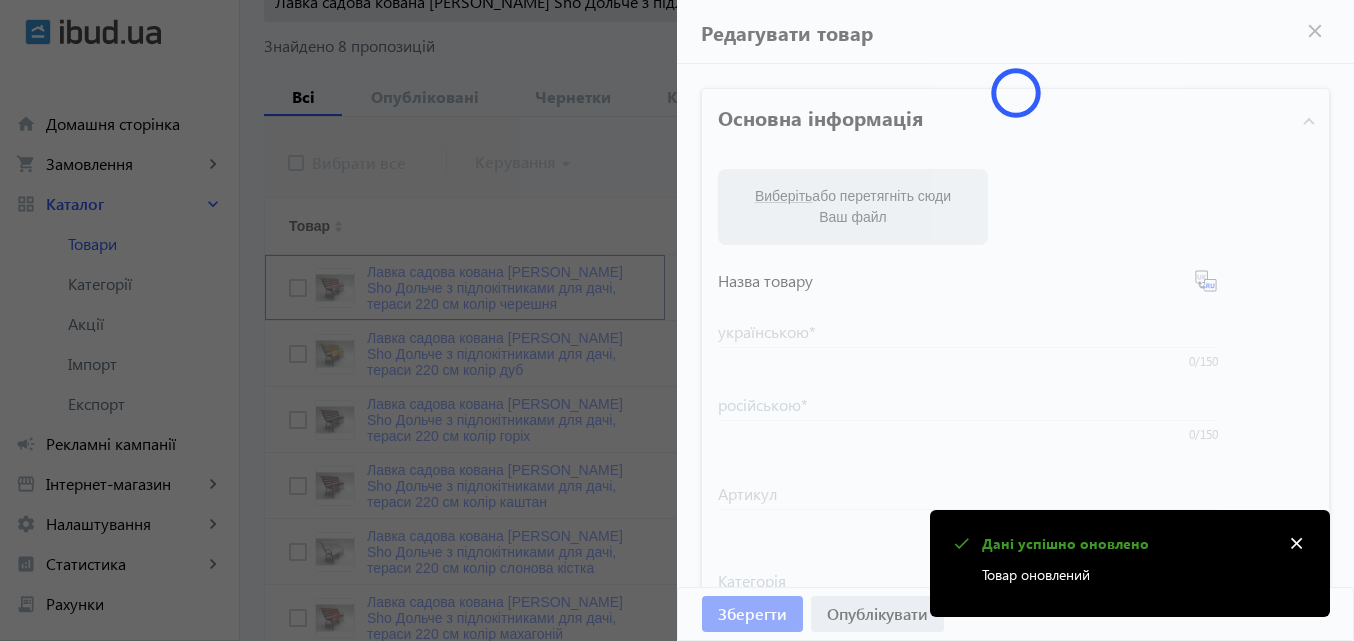 type on "Лавка садова кована [PERSON_NAME] Sho Дольче з підлокітниками для дачі, тераси 220 см колір черешня" 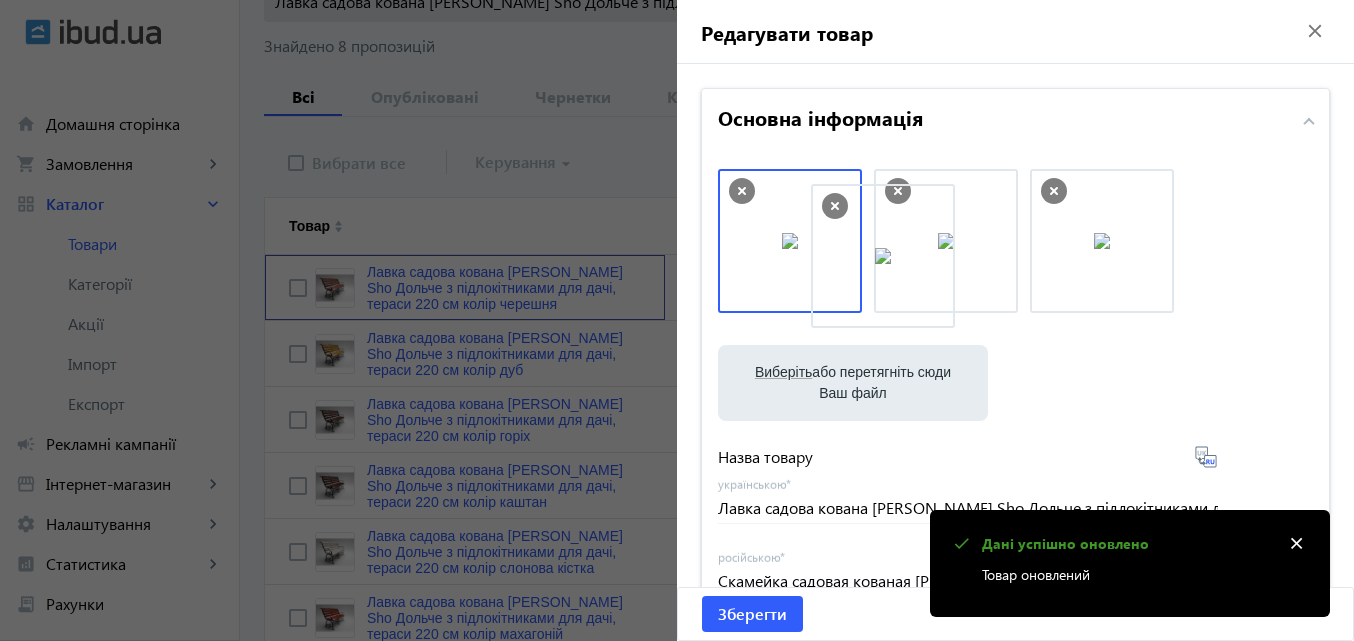 drag, startPoint x: 1066, startPoint y: 251, endPoint x: 808, endPoint y: 257, distance: 258.06976 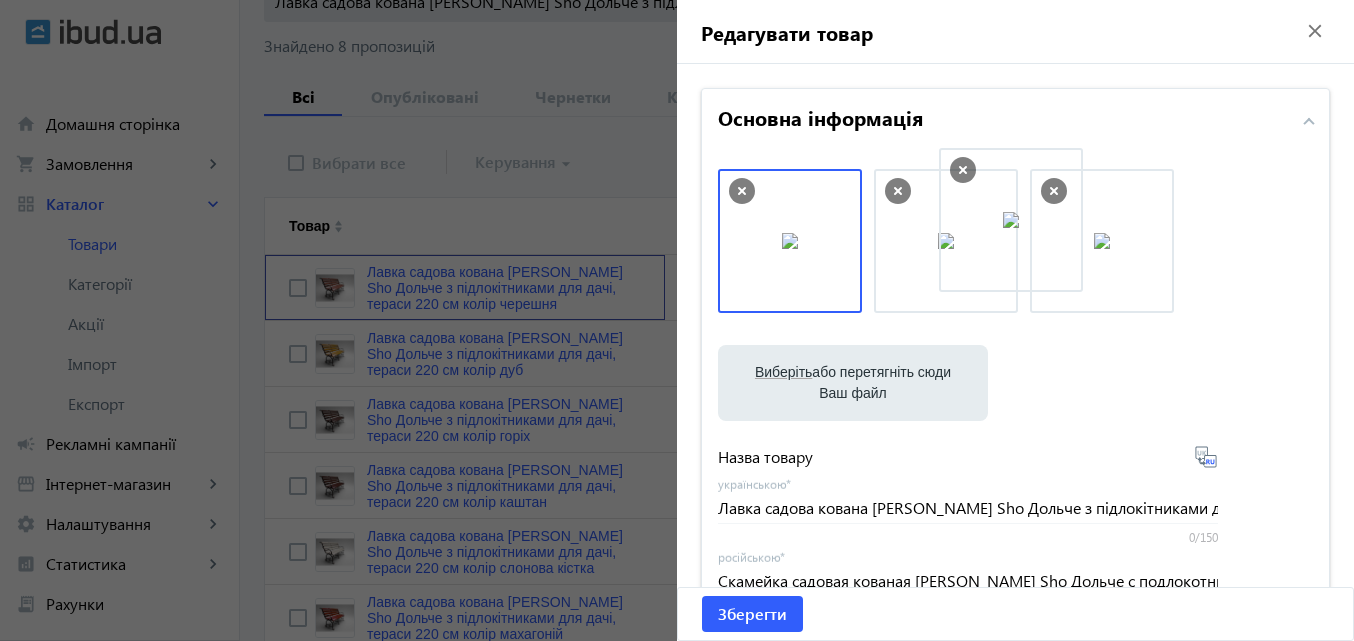 drag, startPoint x: 808, startPoint y: 257, endPoint x: 1035, endPoint y: 236, distance: 227.9693 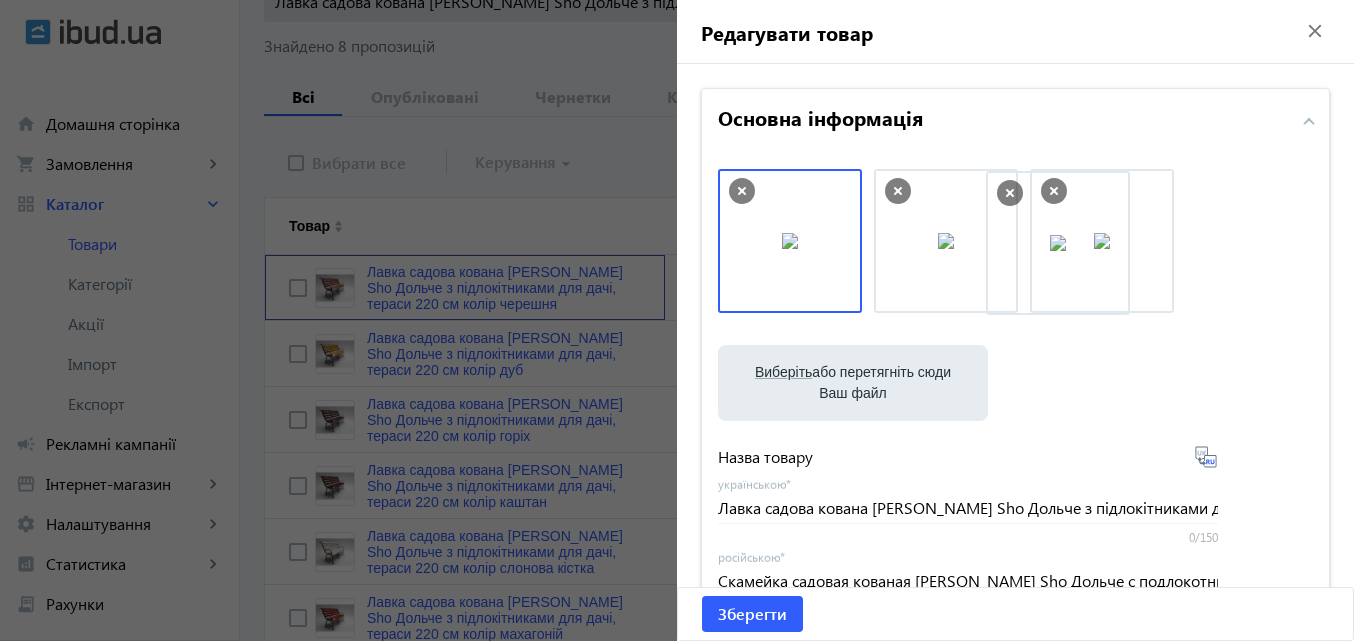 drag, startPoint x: 1075, startPoint y: 247, endPoint x: 726, endPoint y: 283, distance: 350.8518 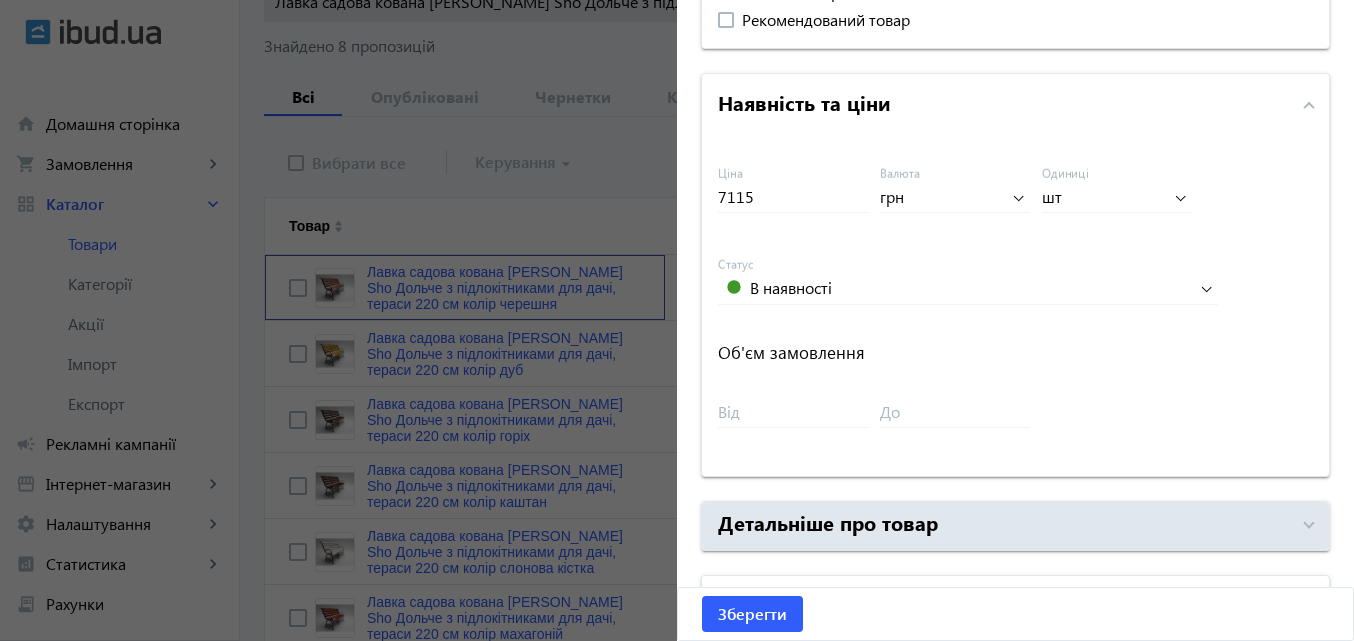 scroll, scrollTop: 947, scrollLeft: 0, axis: vertical 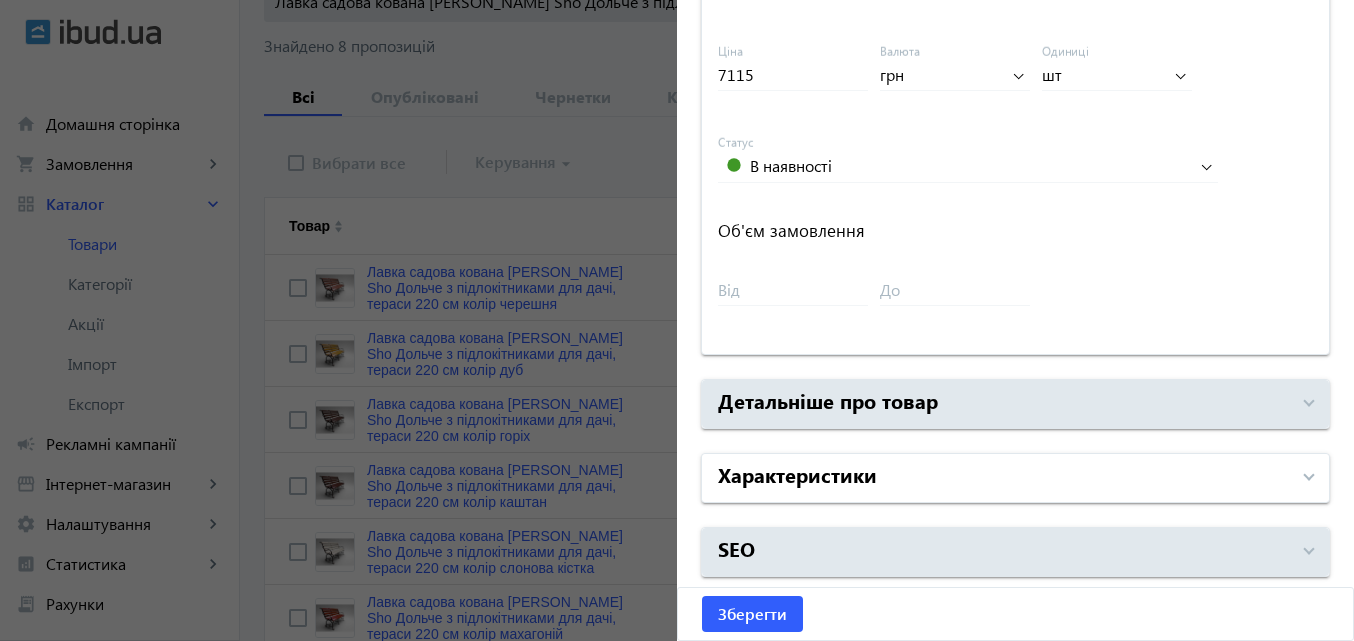 click on "Характеристики" at bounding box center [797, 474] 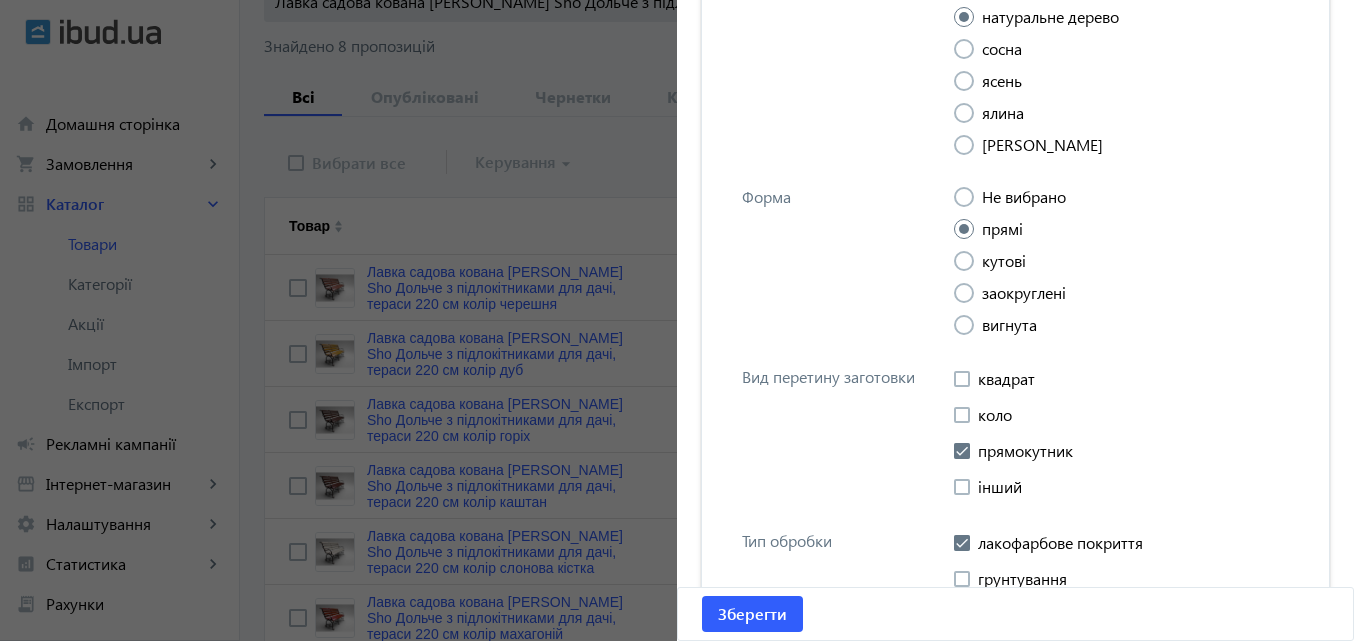 scroll, scrollTop: 2647, scrollLeft: 0, axis: vertical 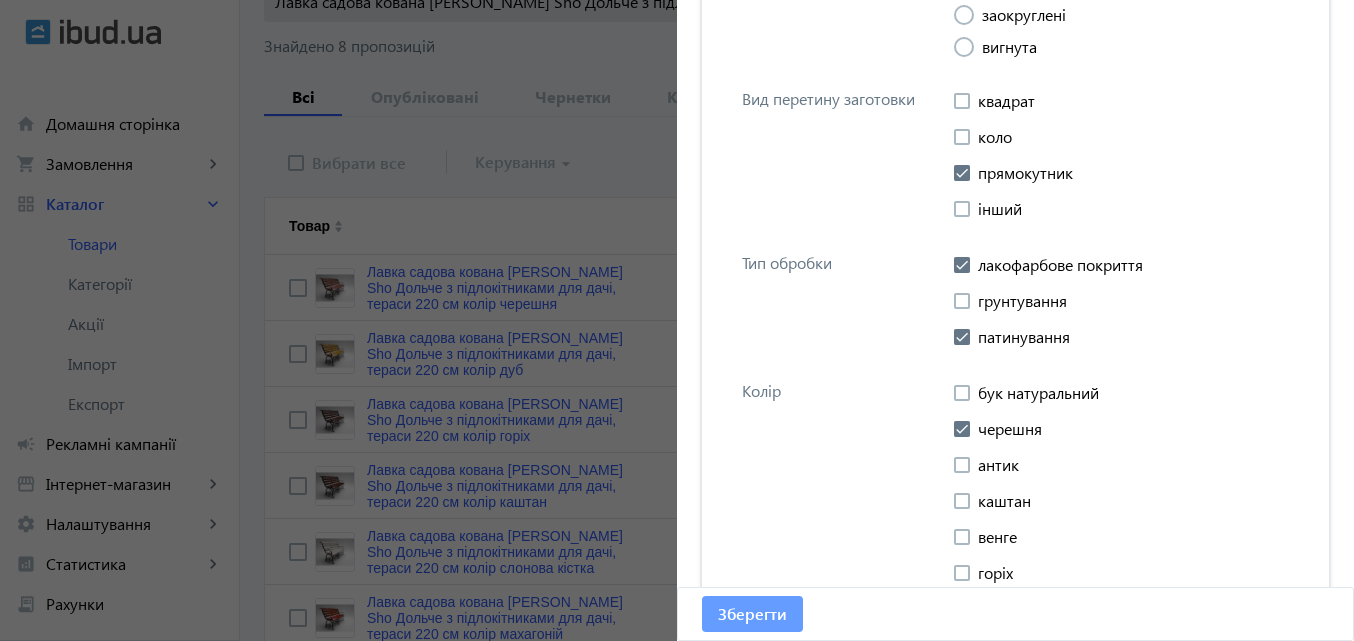 click on "Зберегти" 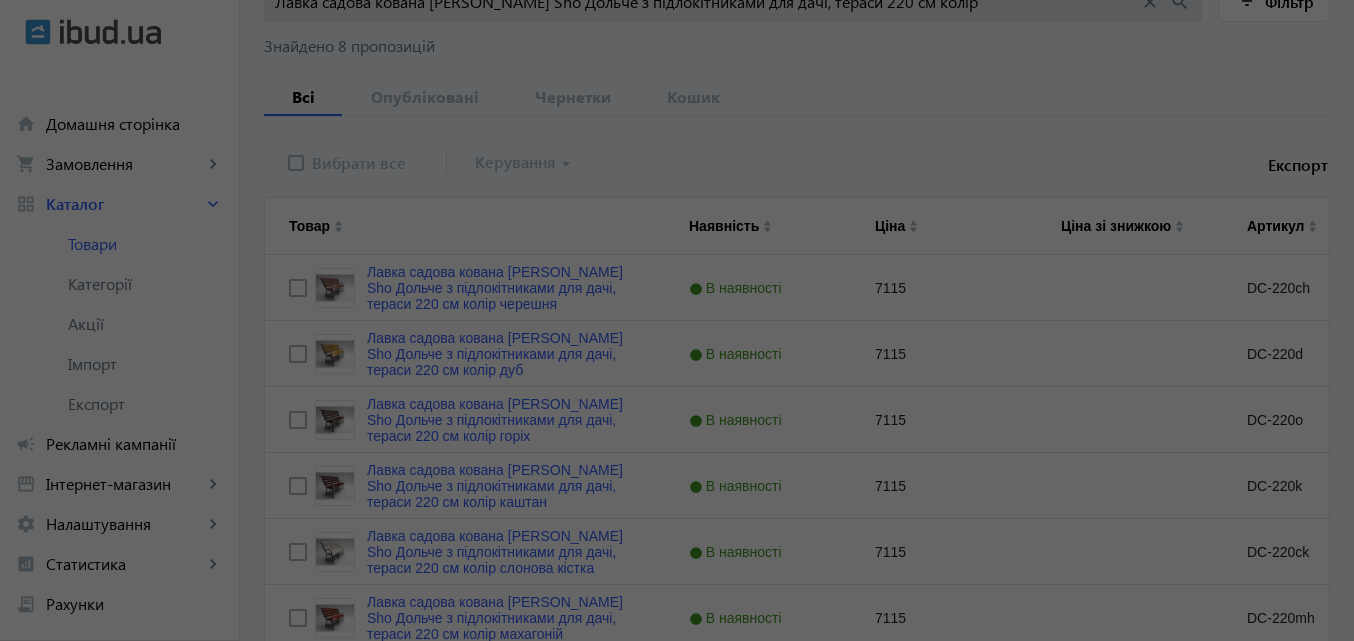 scroll, scrollTop: 0, scrollLeft: 0, axis: both 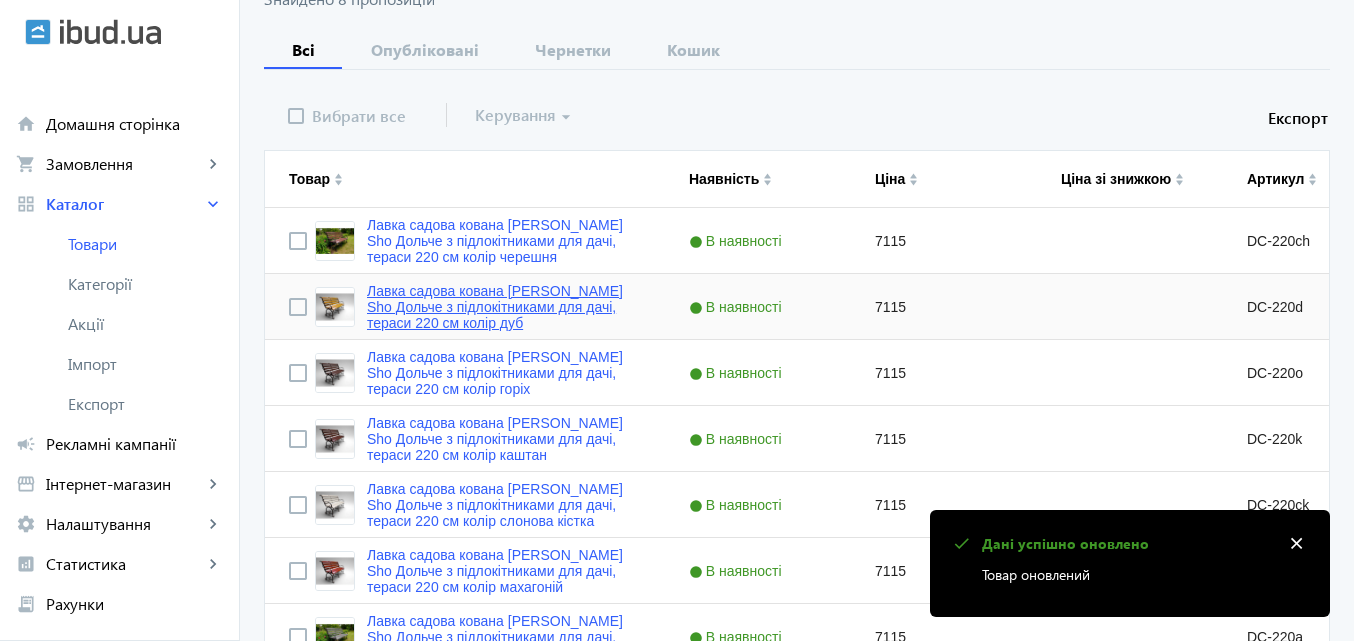 click on "Лавка садова кована [PERSON_NAME] Sho Дольче з підлокітниками для дачі, тераси 220 см колір дуб" 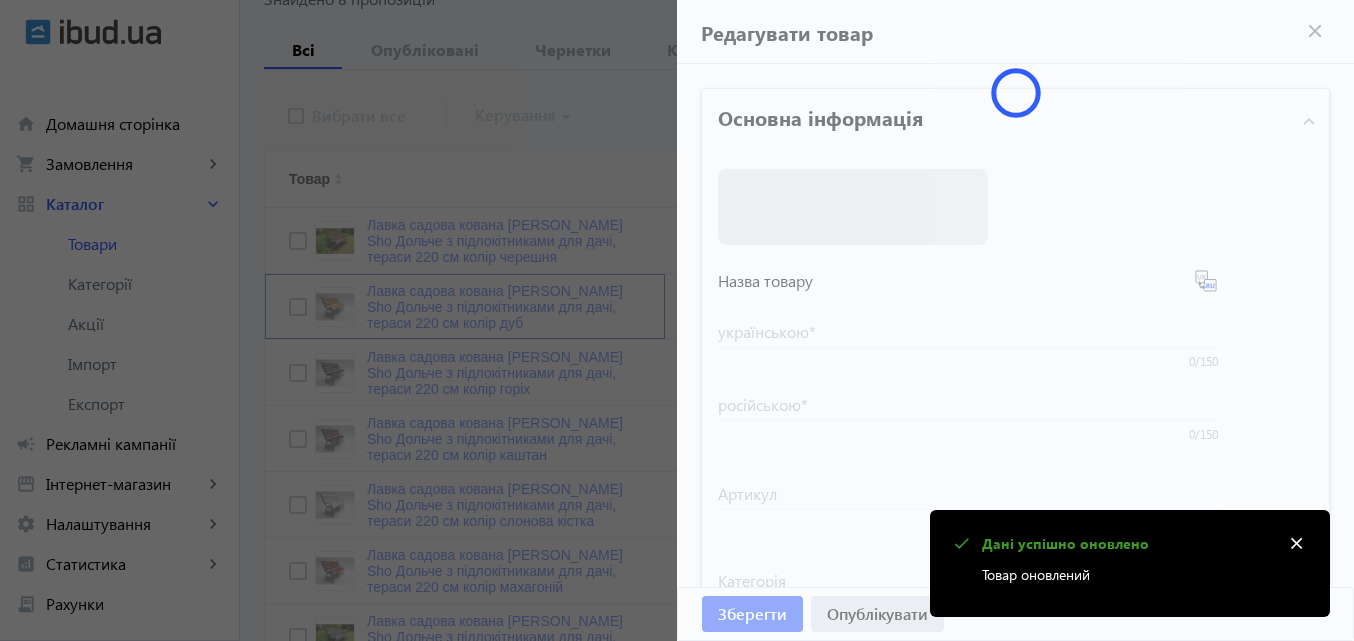 type on "Лавка садова кована [PERSON_NAME] Sho Дольче з підлокітниками для дачі, тераси 220 см колір дуб" 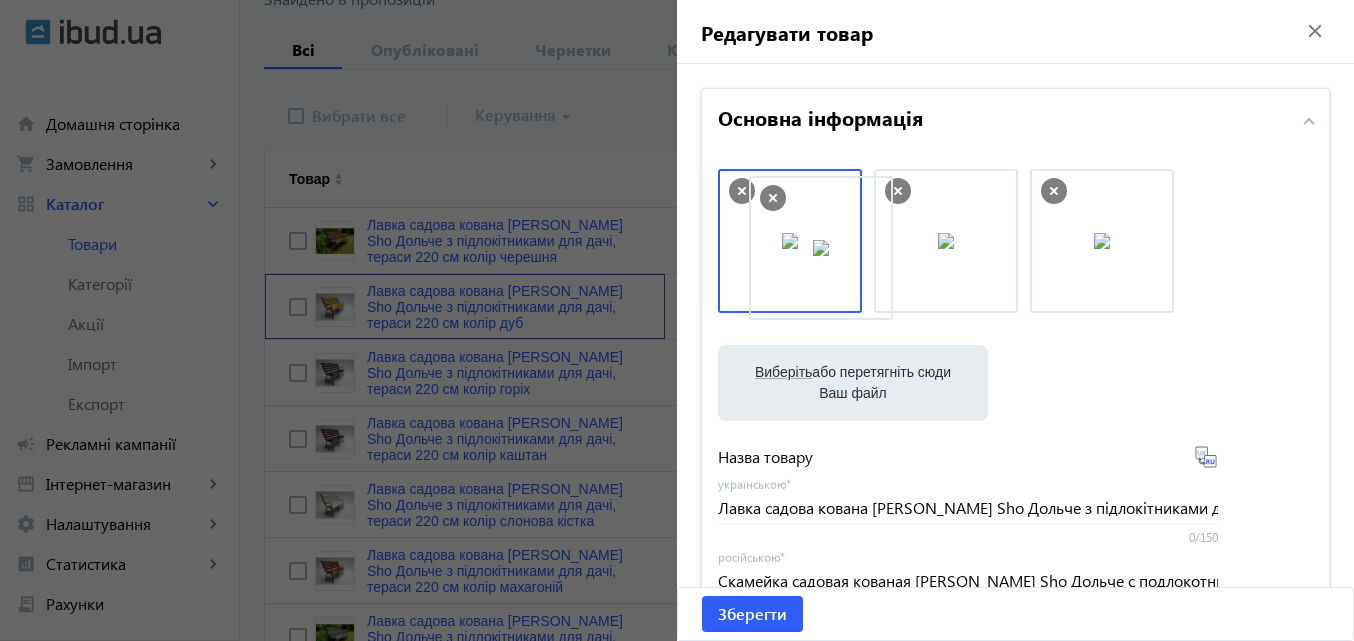 drag, startPoint x: 924, startPoint y: 243, endPoint x: 805, endPoint y: 250, distance: 119.2057 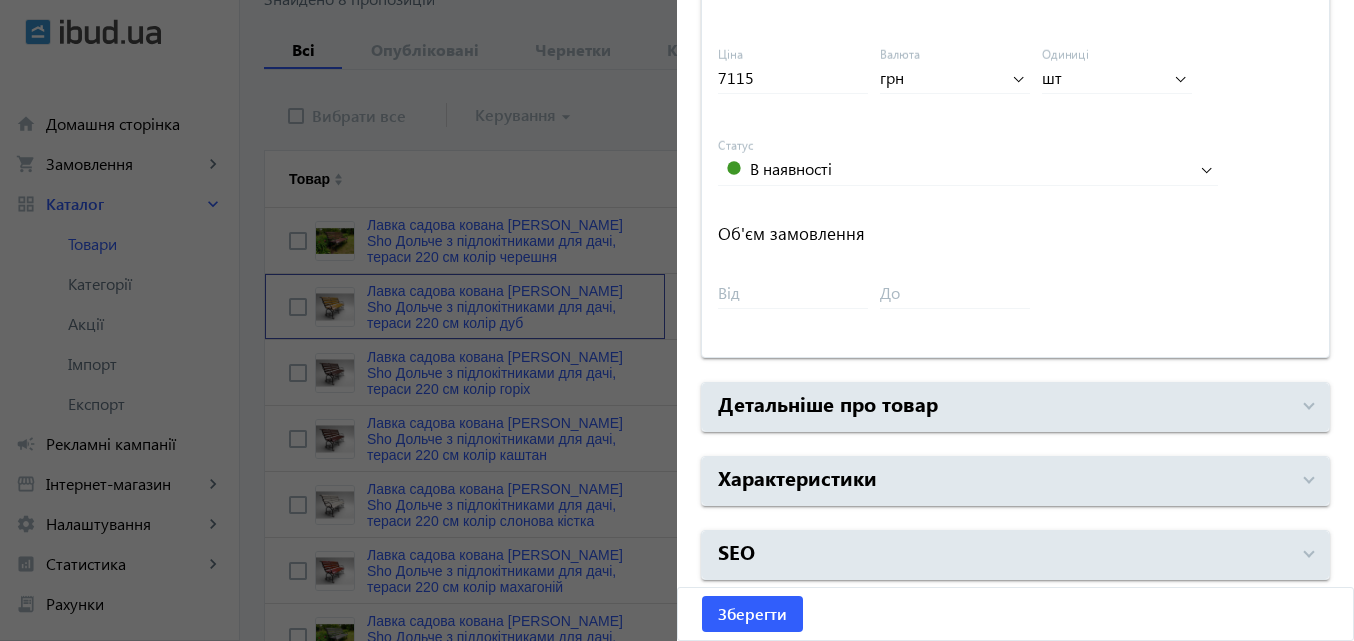 scroll, scrollTop: 947, scrollLeft: 0, axis: vertical 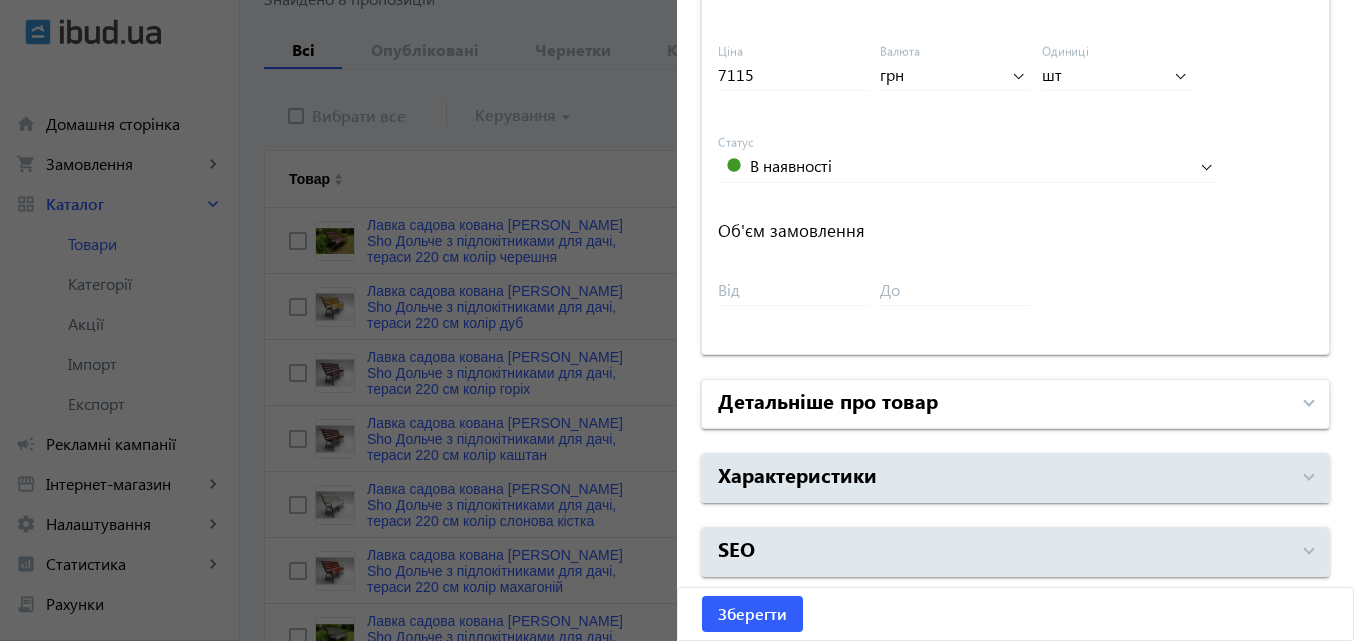 click on "Детальніше про товар" at bounding box center [828, 400] 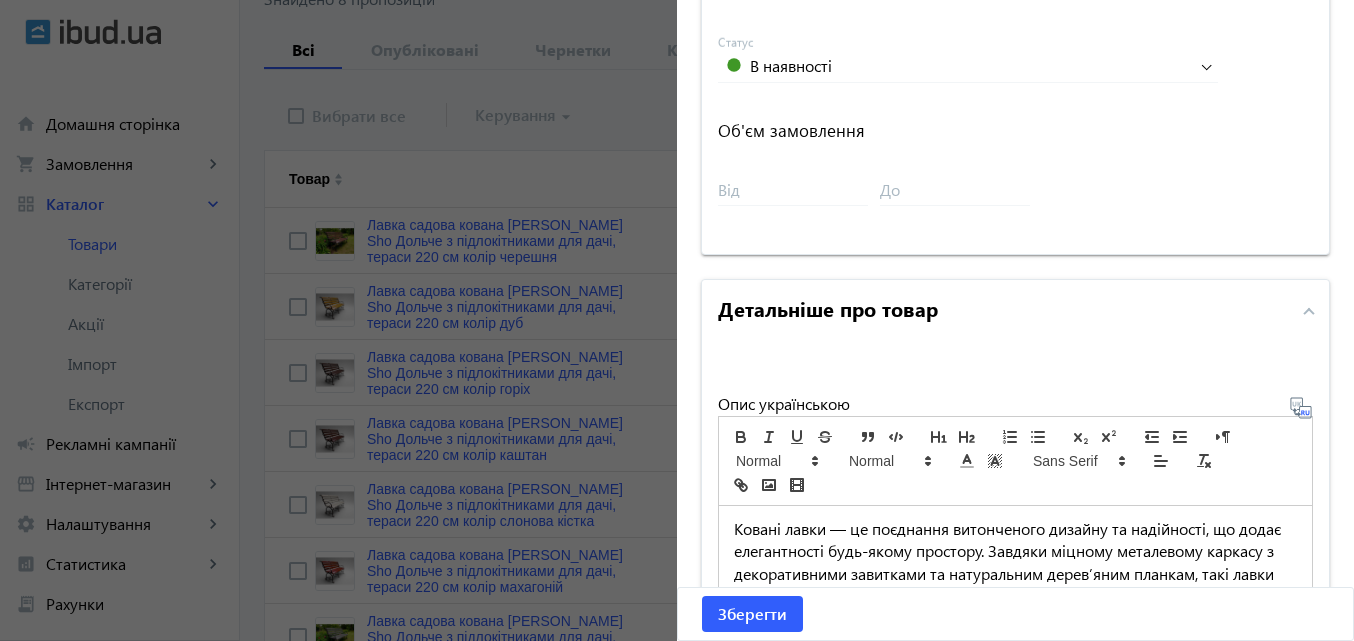click on "Детальніше про товар" at bounding box center [828, 308] 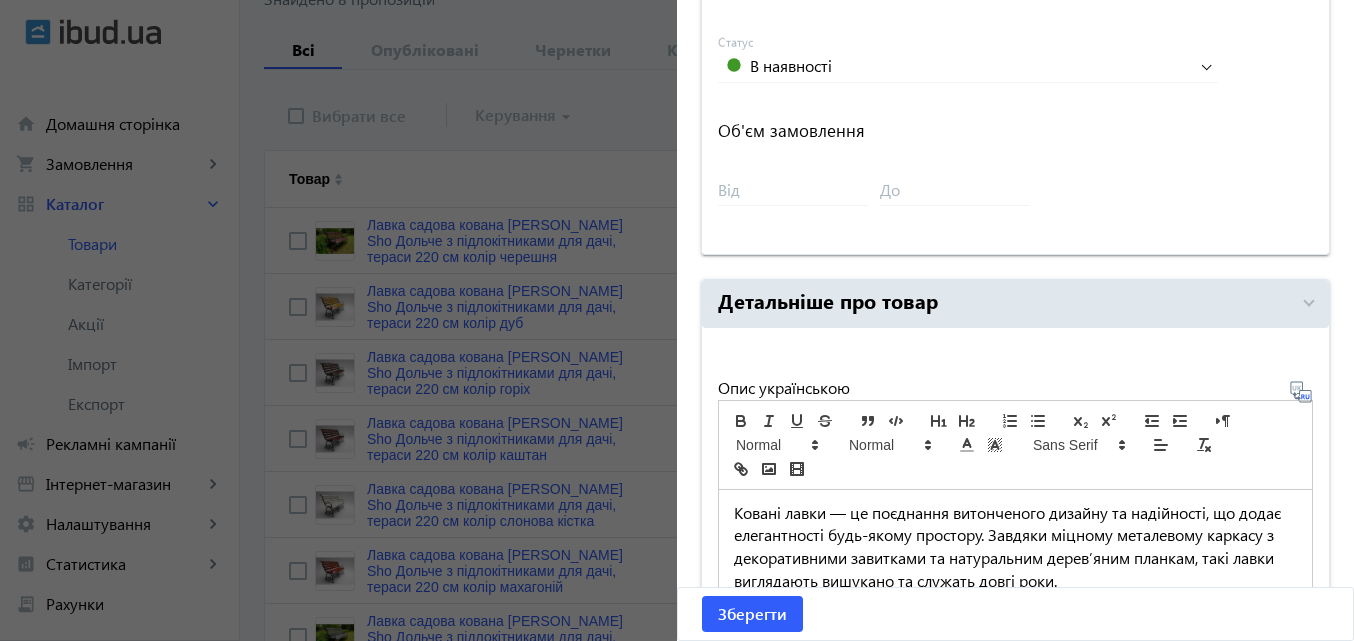 scroll, scrollTop: 947, scrollLeft: 0, axis: vertical 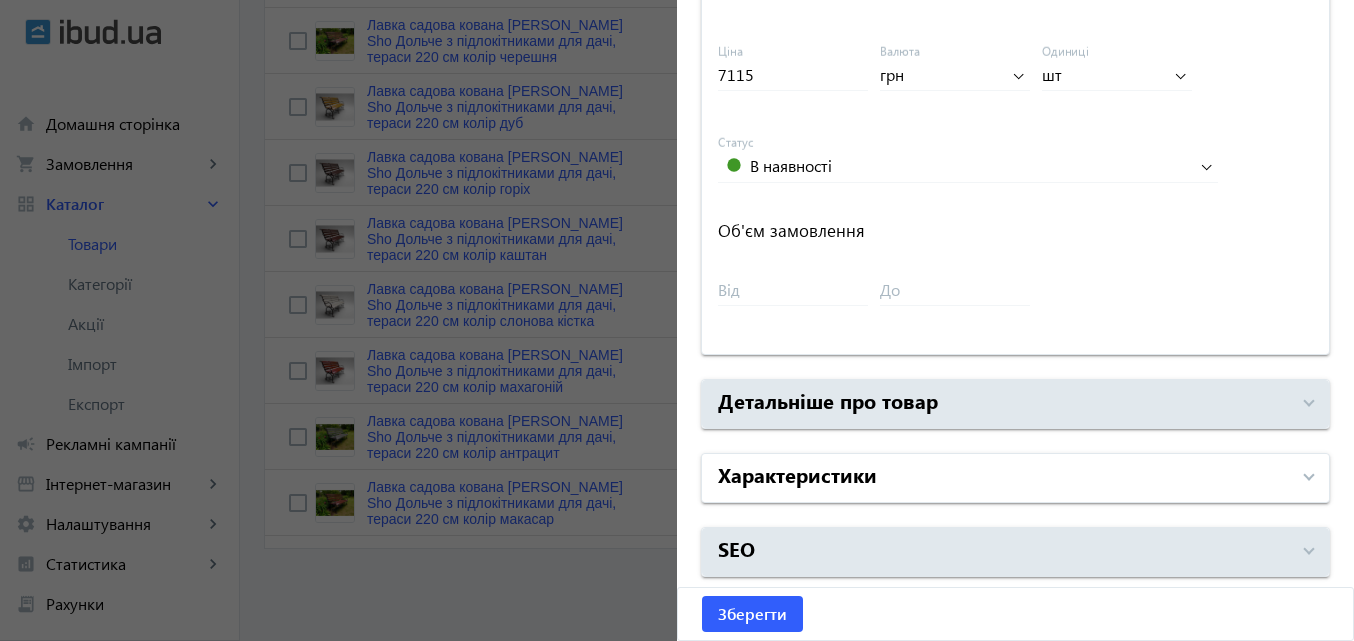 click on "Характеристики" at bounding box center [797, 474] 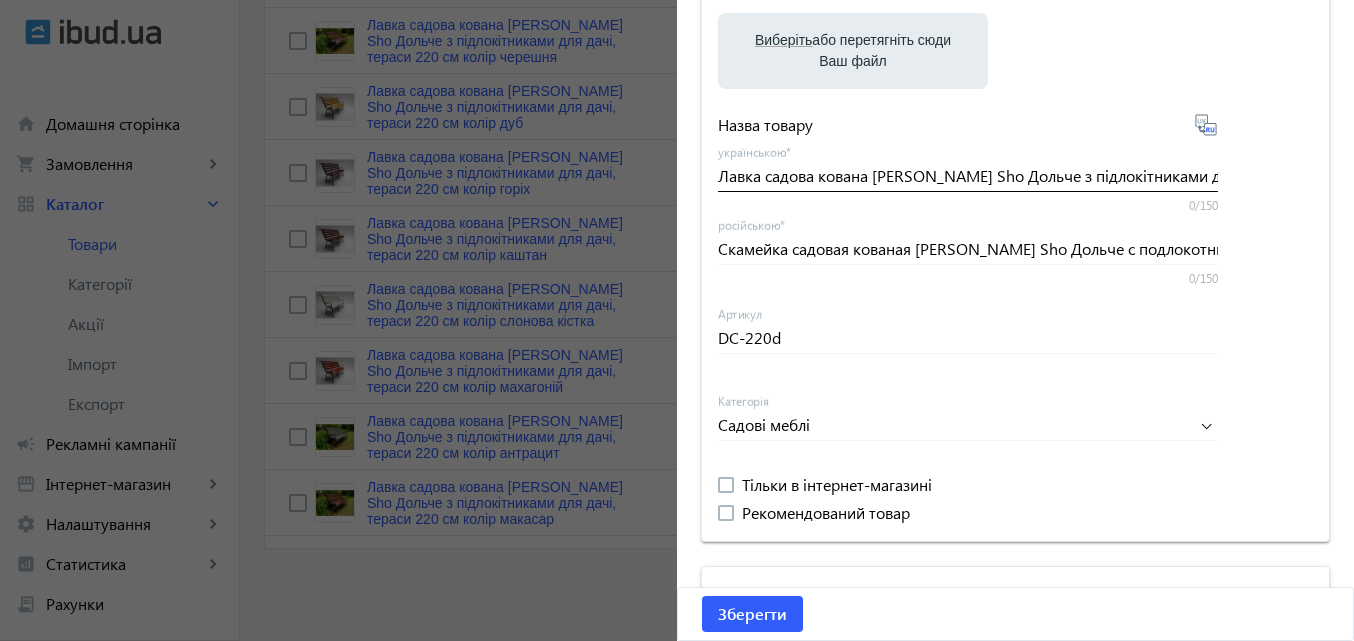 scroll, scrollTop: 0, scrollLeft: 0, axis: both 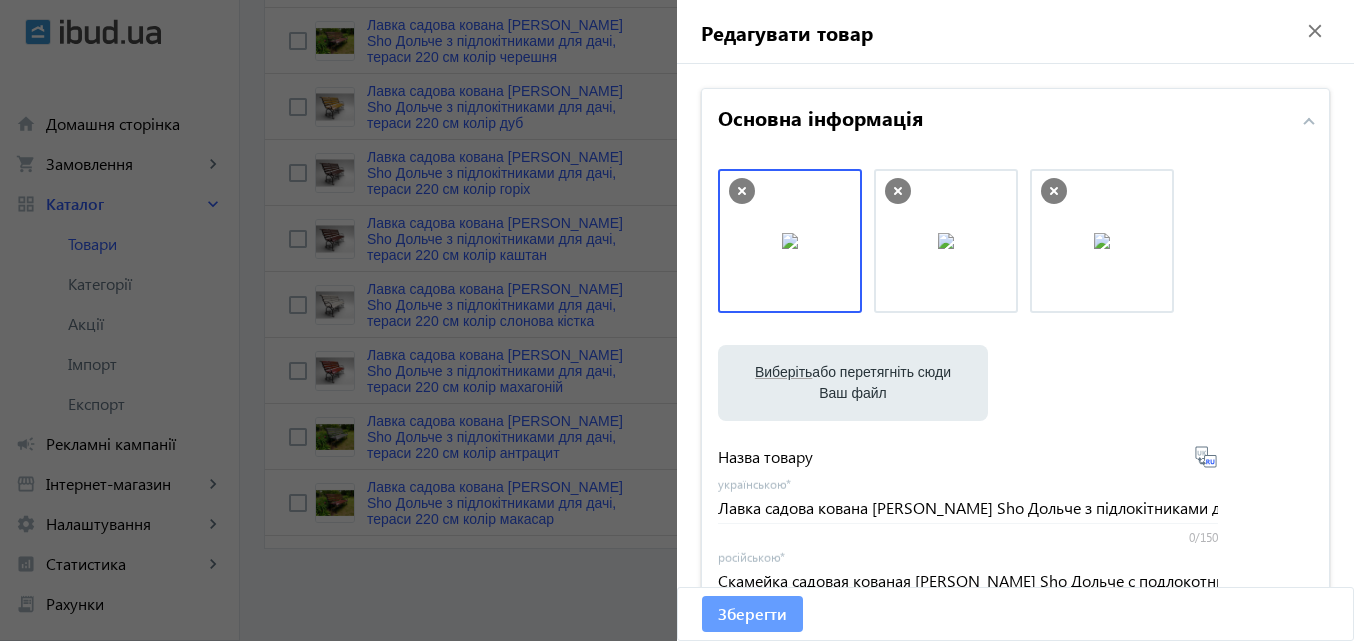 click on "Зберегти" 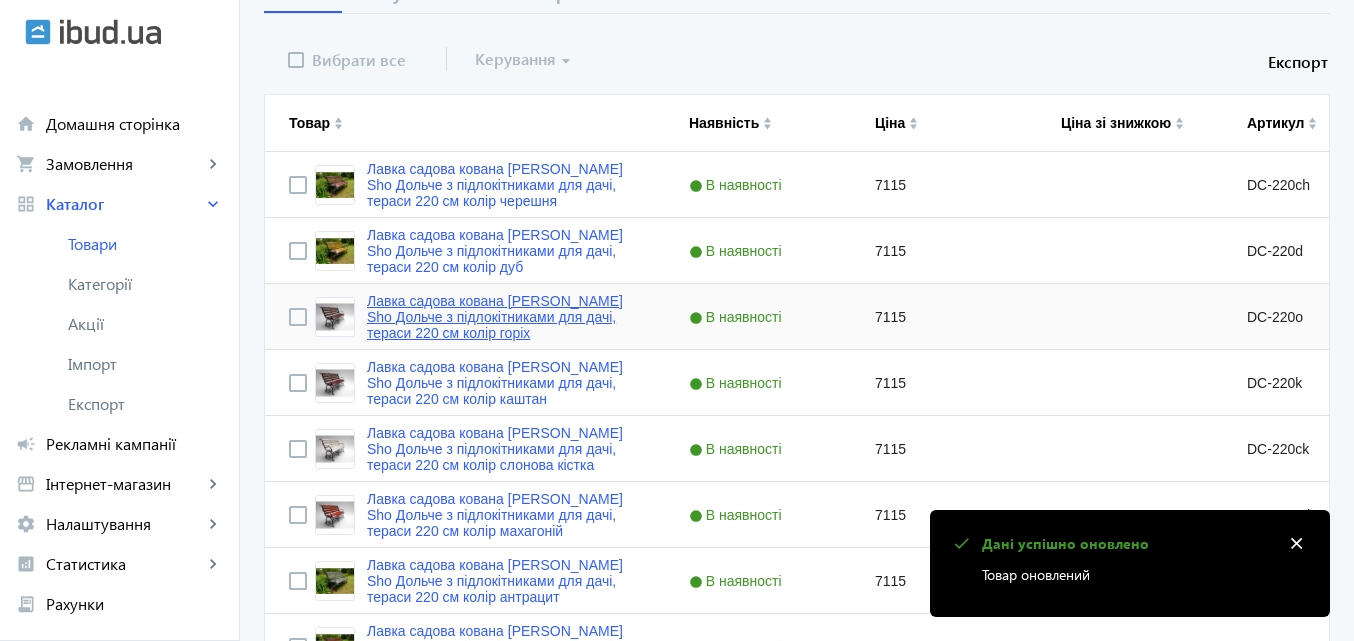 scroll, scrollTop: 500, scrollLeft: 0, axis: vertical 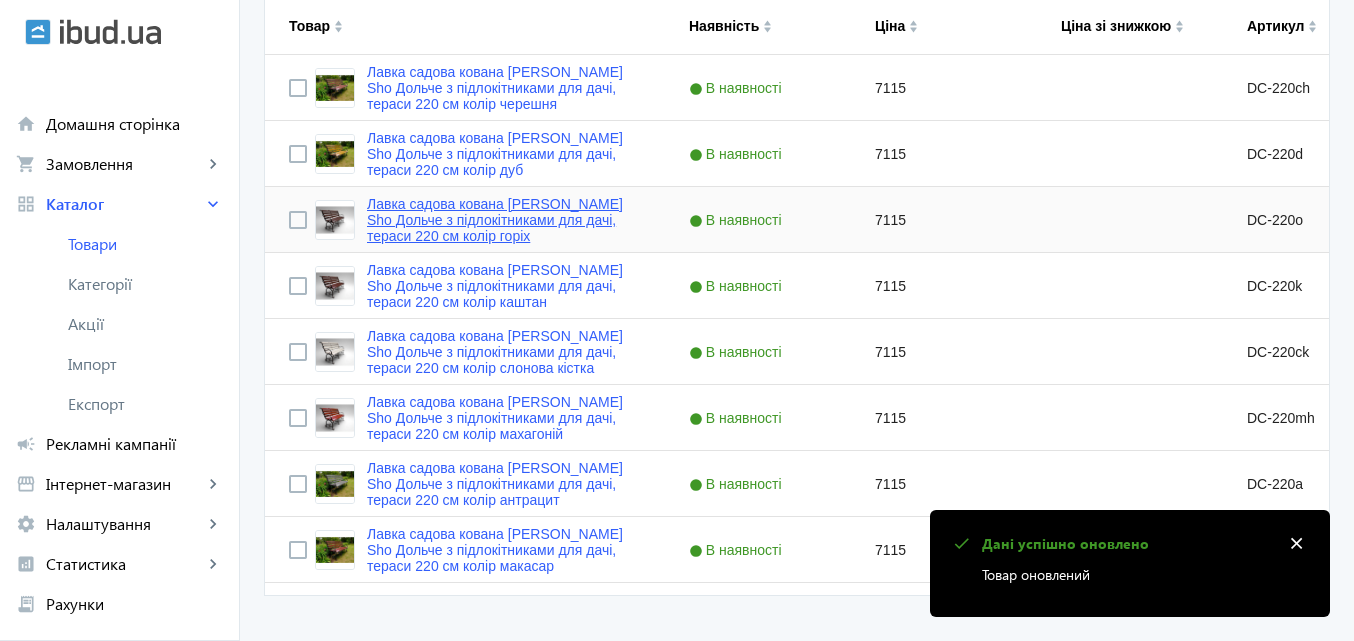 click on "Лавка садова кована [PERSON_NAME] Sho Дольче з підлокітниками для дачі, тераси 220 см колір горіх" 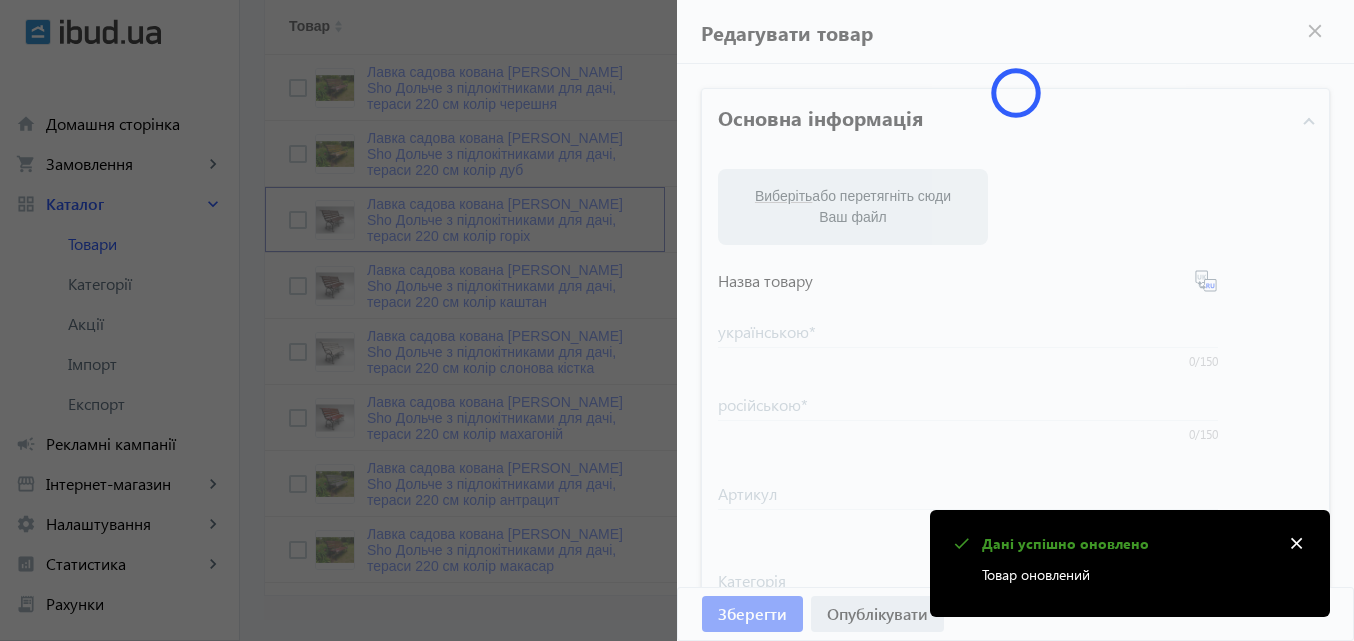 type on "Лавка садова кована [PERSON_NAME] Sho Дольче з підлокітниками для дачі, тераси 220 см колір горіх" 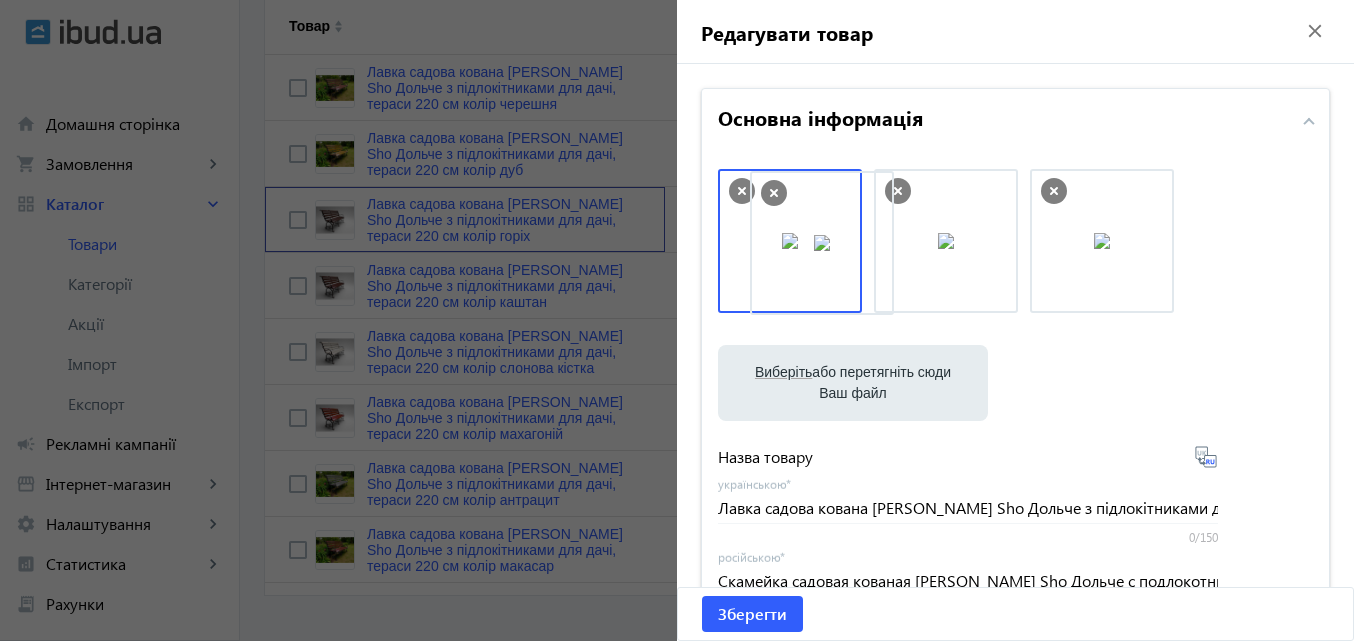 drag, startPoint x: 963, startPoint y: 254, endPoint x: 848, endPoint y: 256, distance: 115.01739 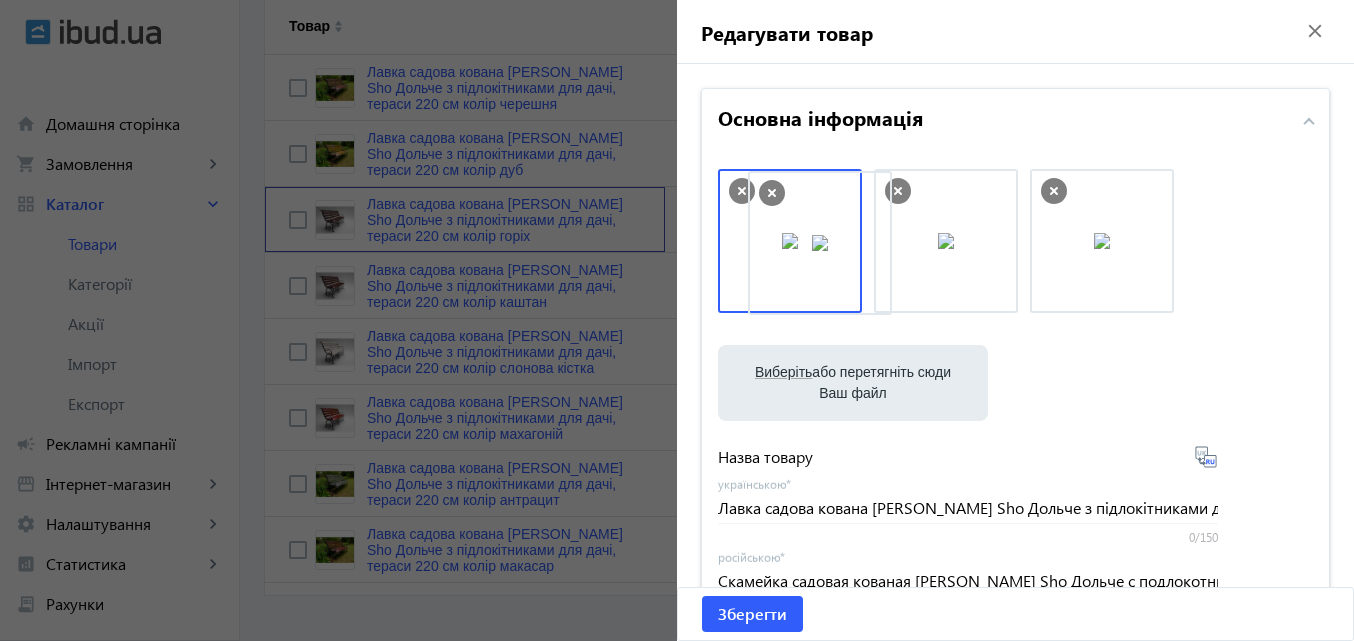 drag, startPoint x: 1092, startPoint y: 243, endPoint x: 780, endPoint y: 245, distance: 312.0064 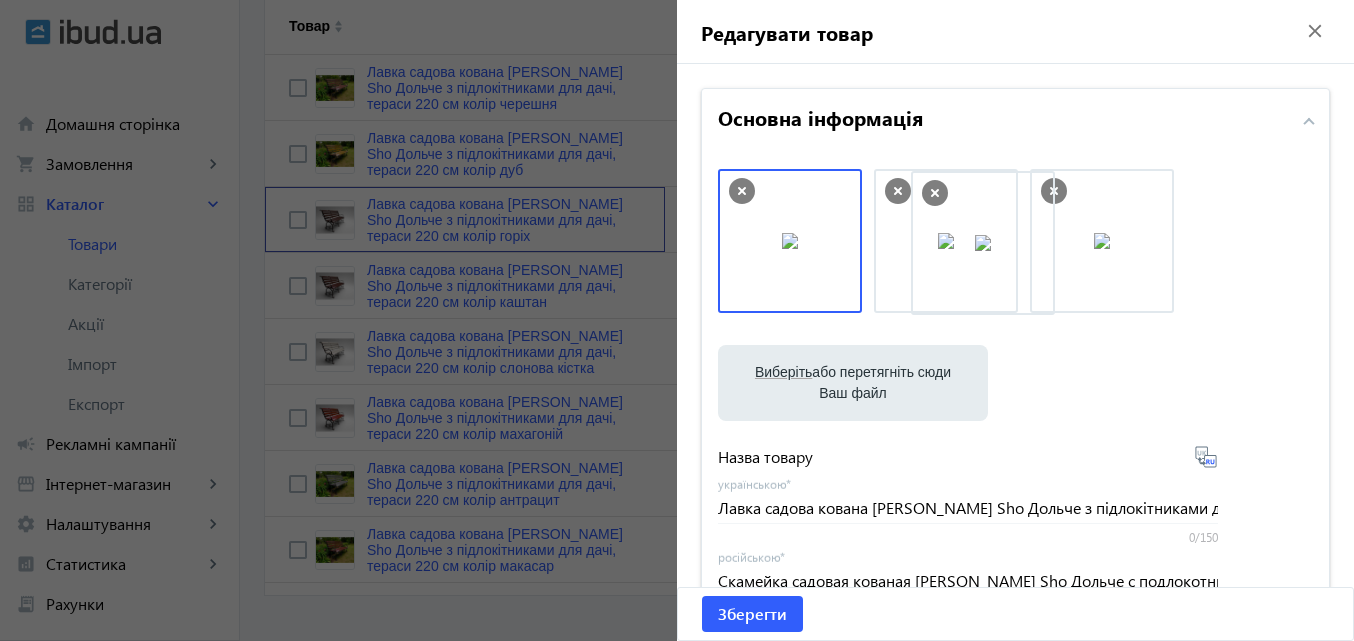 drag, startPoint x: 780, startPoint y: 245, endPoint x: 1000, endPoint y: 247, distance: 220.0091 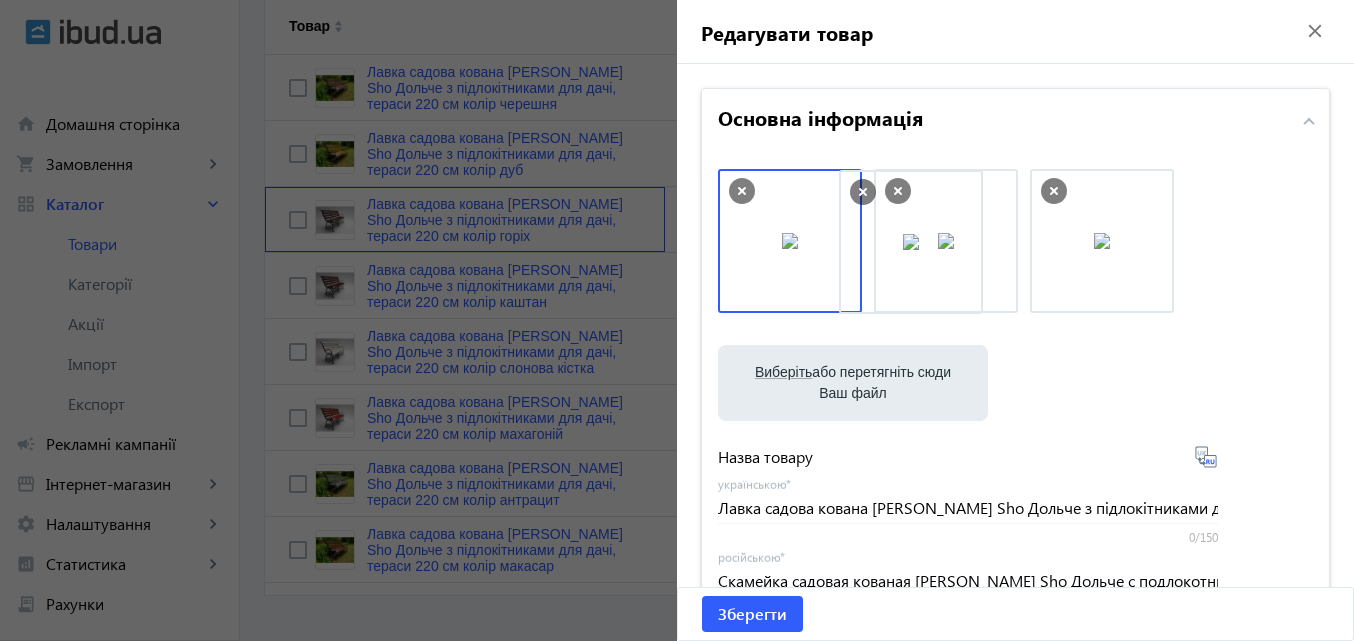 drag, startPoint x: 808, startPoint y: 250, endPoint x: 956, endPoint y: 251, distance: 148.00337 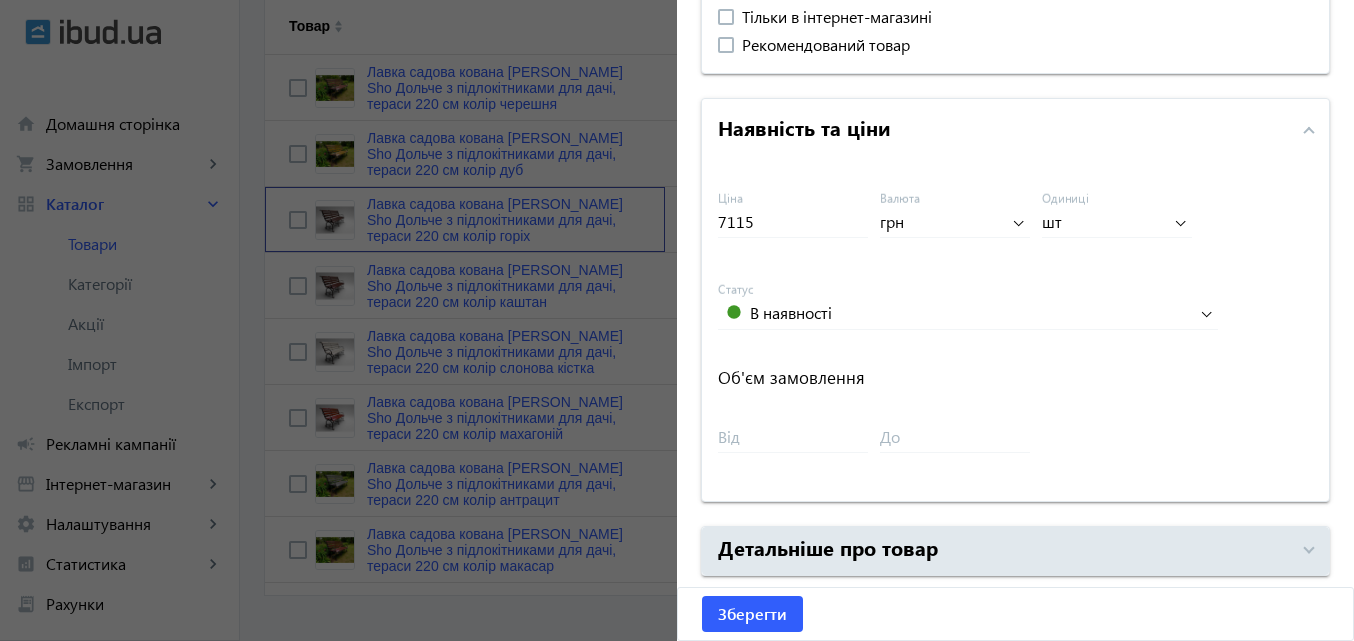 scroll, scrollTop: 947, scrollLeft: 0, axis: vertical 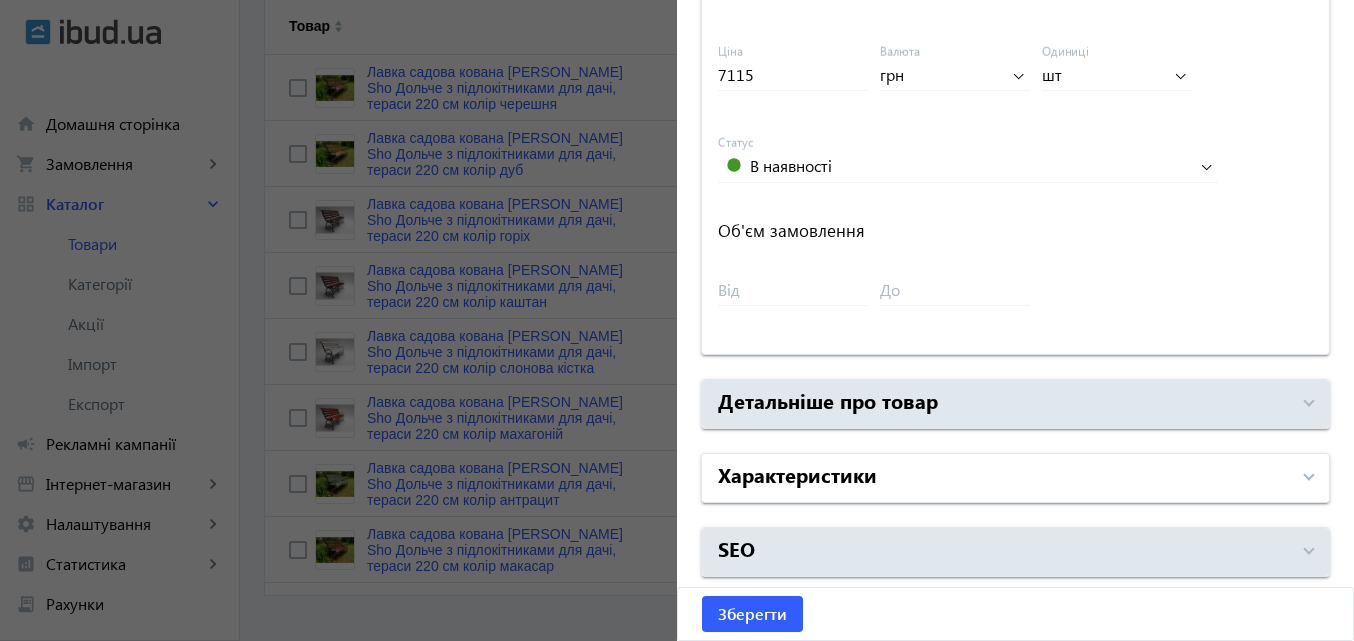 click on "Характеристики" at bounding box center (797, 474) 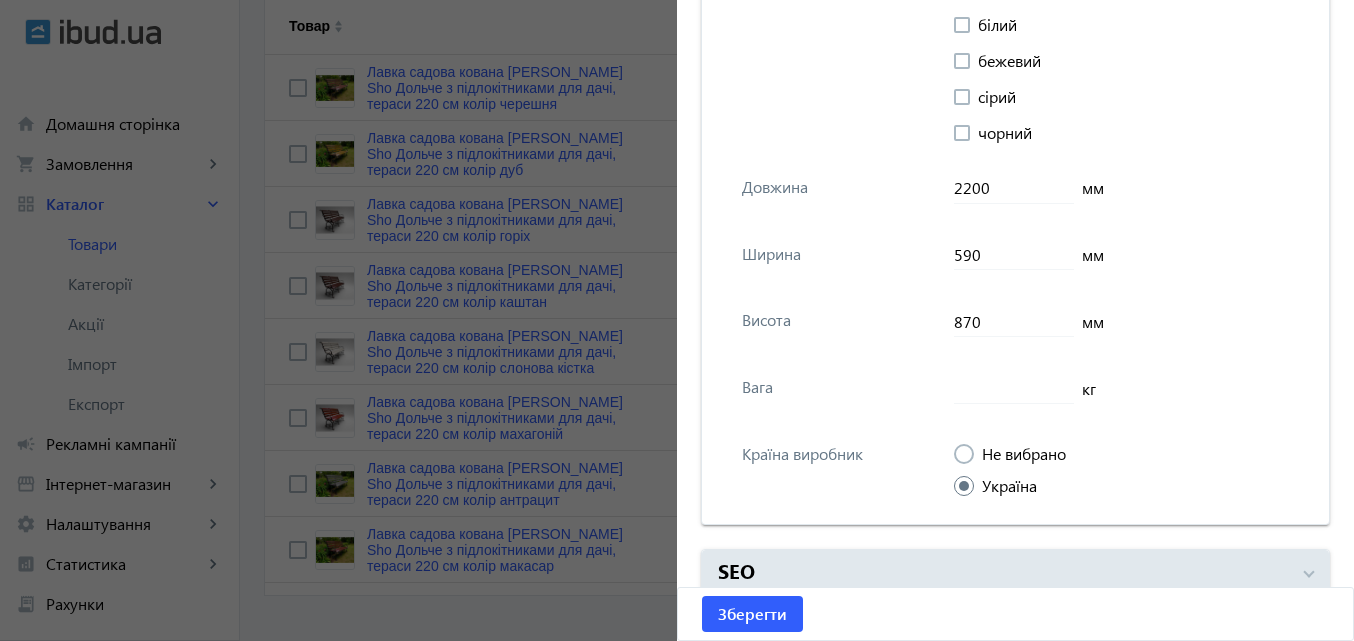 scroll, scrollTop: 3469, scrollLeft: 0, axis: vertical 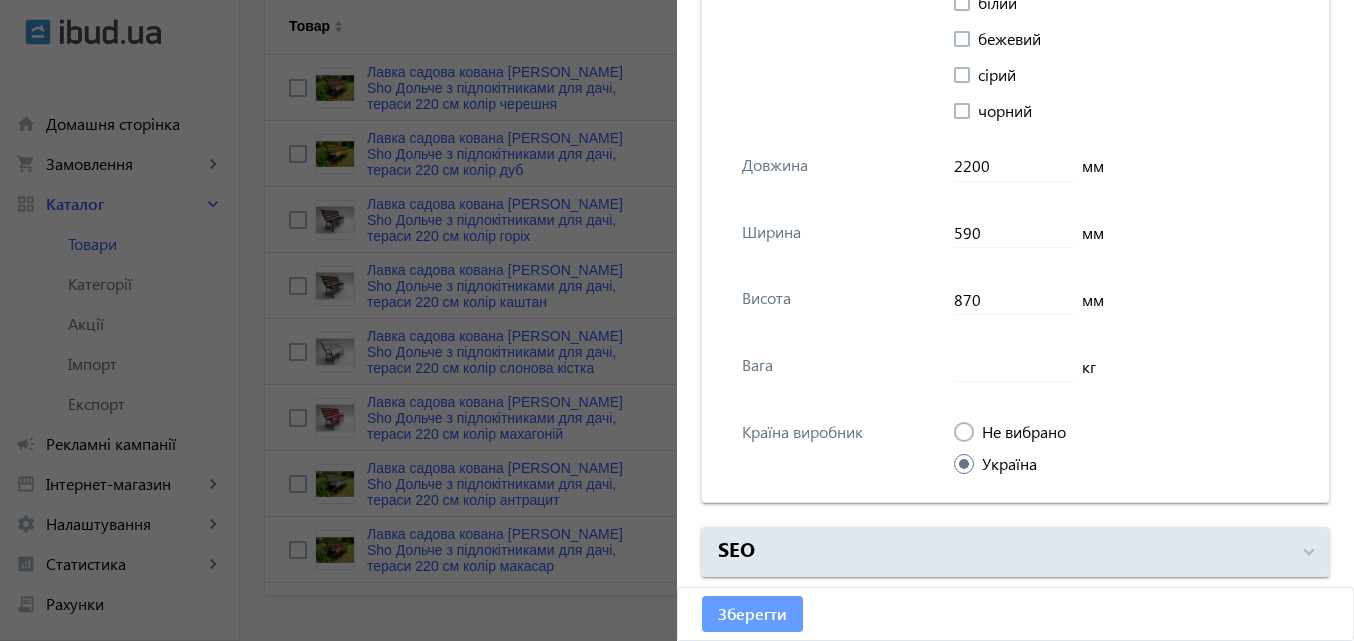click on "Зберегти" 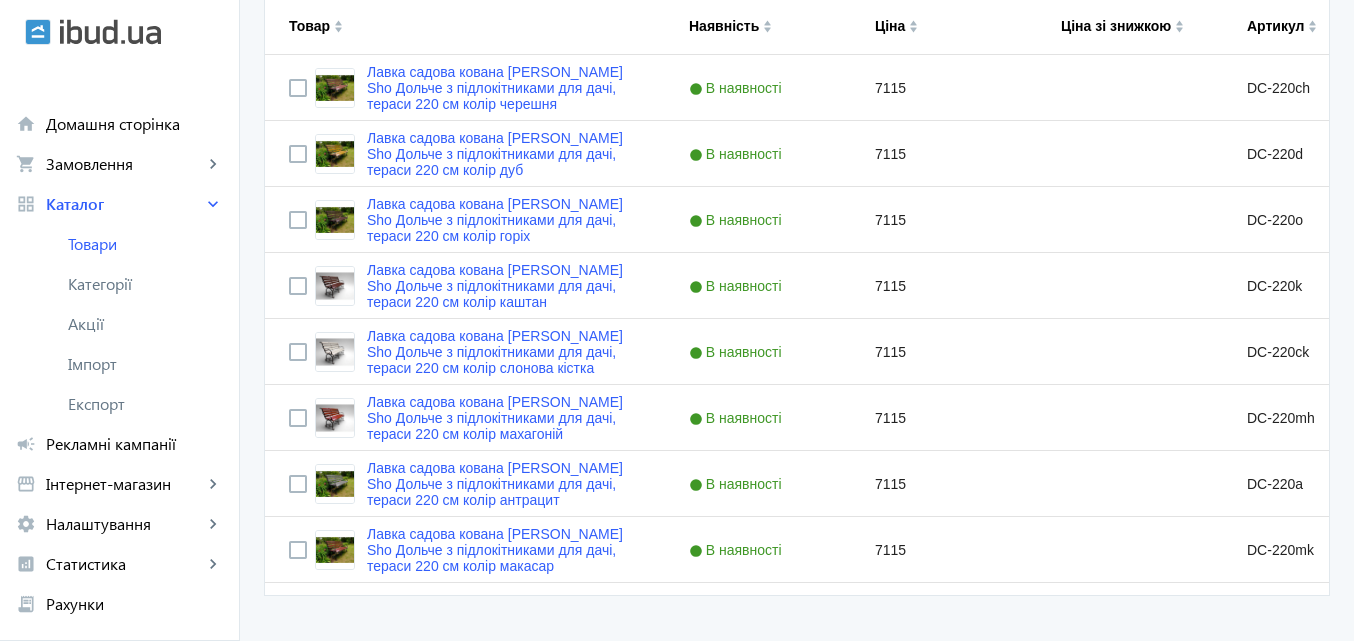 scroll, scrollTop: 0, scrollLeft: 0, axis: both 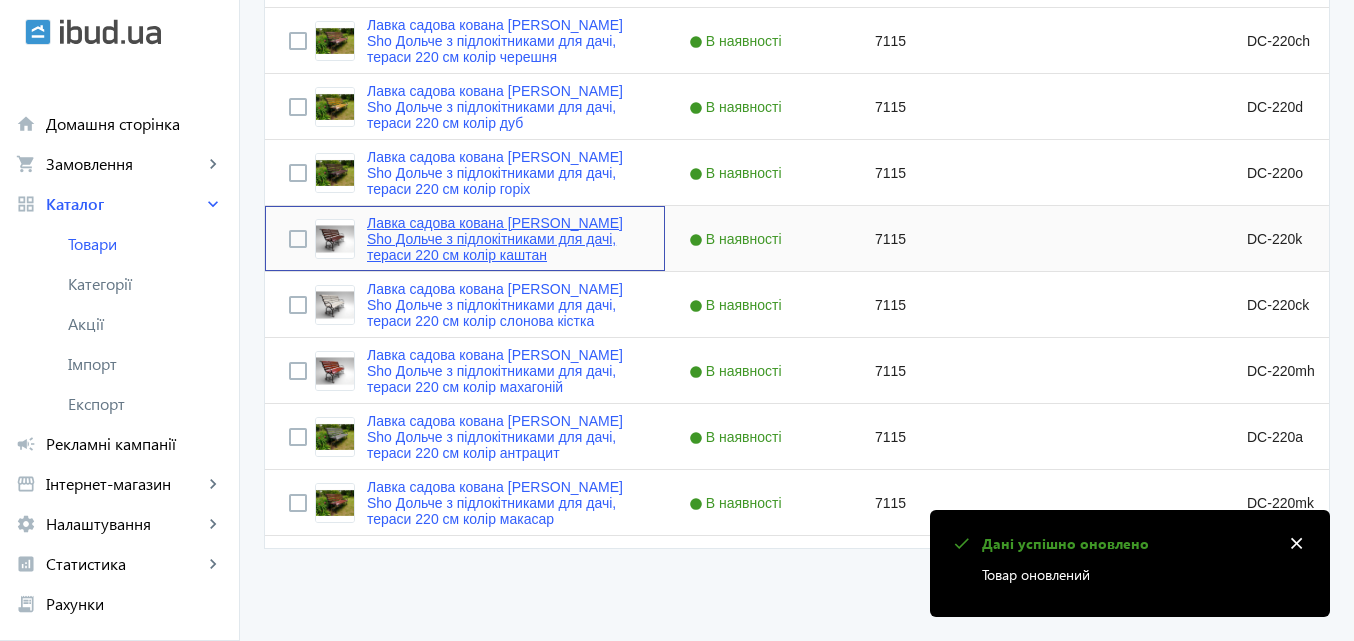 click on "Лавка садова кована [PERSON_NAME] Sho Дольче з підлокітниками для дачі, тераси 220 см колір каштан" 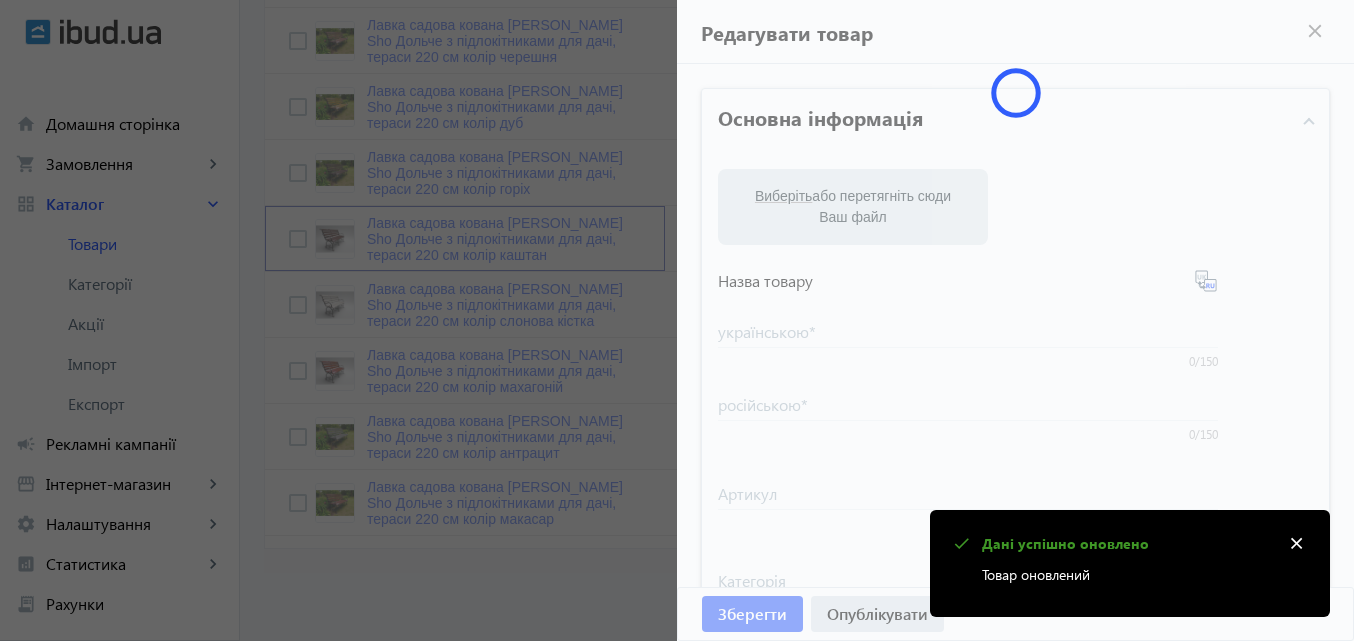 type on "Лавка садова кована [PERSON_NAME] Sho Дольче з підлокітниками для дачі, тераси 220 см колір каштан" 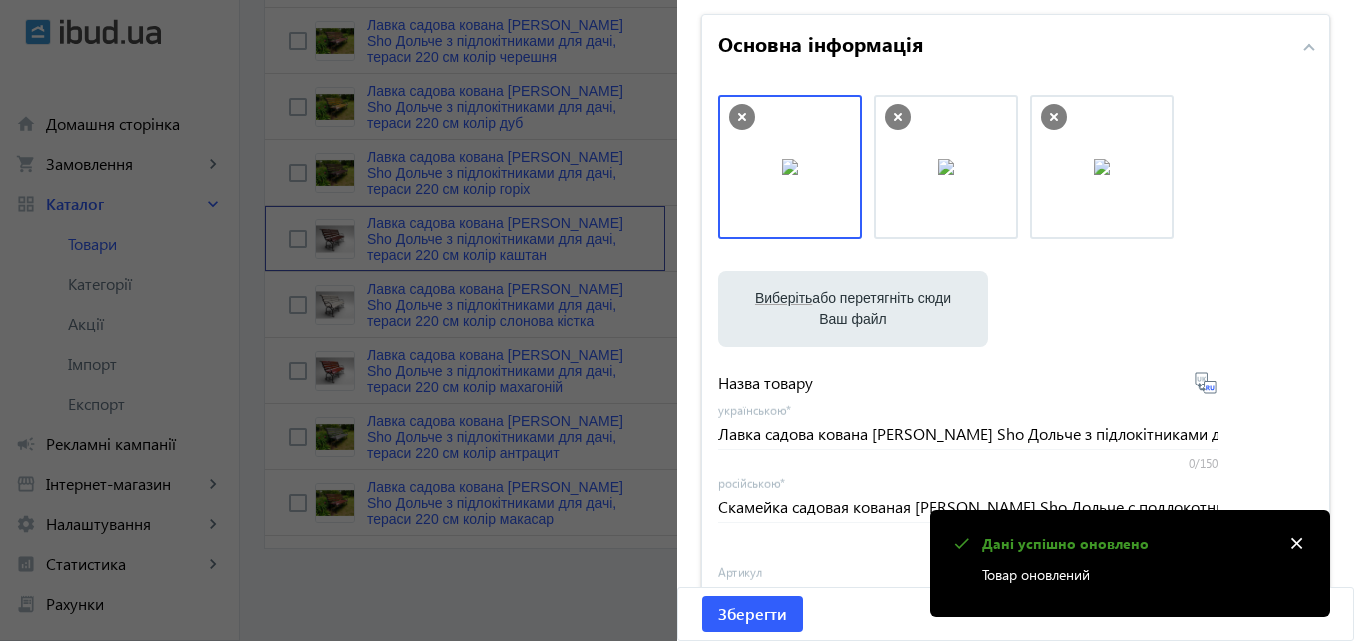 scroll, scrollTop: 100, scrollLeft: 0, axis: vertical 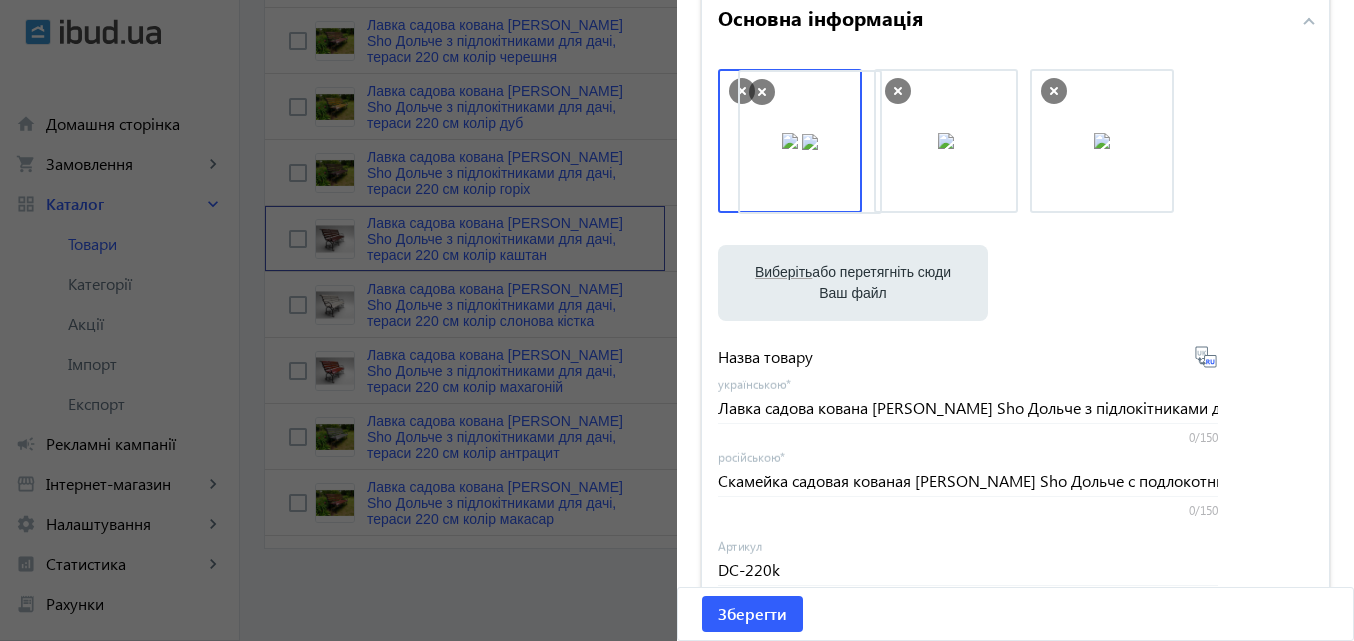 drag, startPoint x: 1059, startPoint y: 142, endPoint x: 773, endPoint y: 143, distance: 286.00174 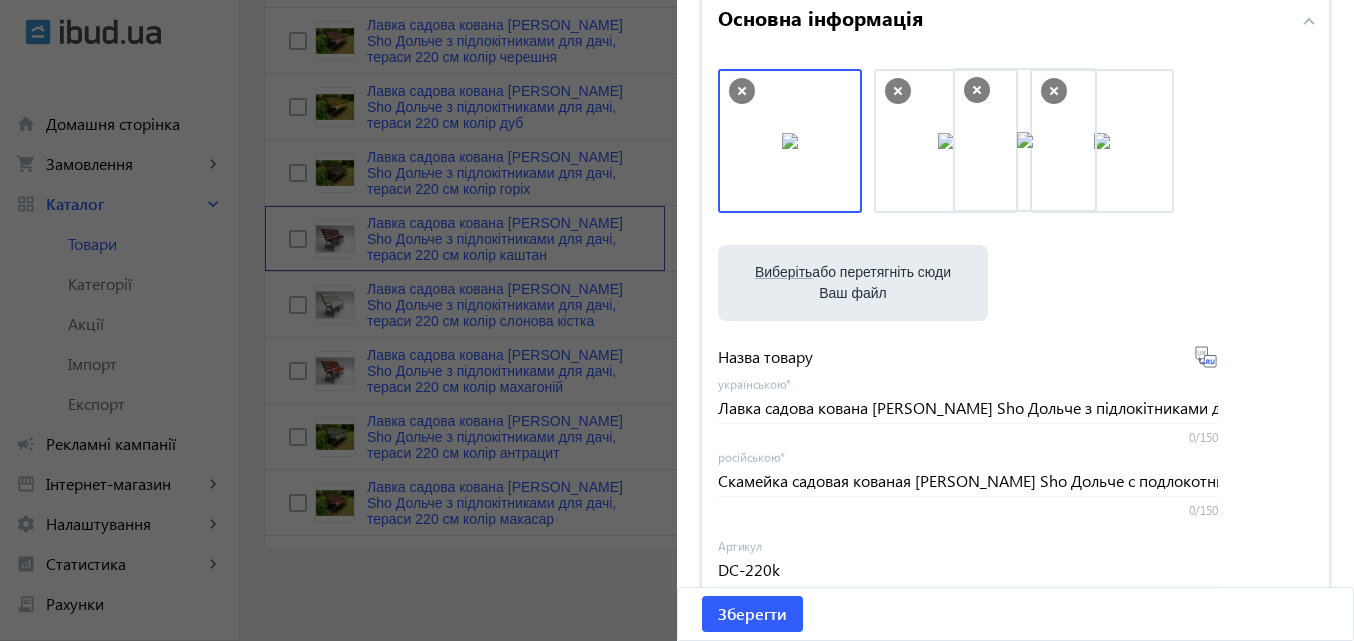 drag, startPoint x: 773, startPoint y: 143, endPoint x: 1052, endPoint y: 140, distance: 279.01614 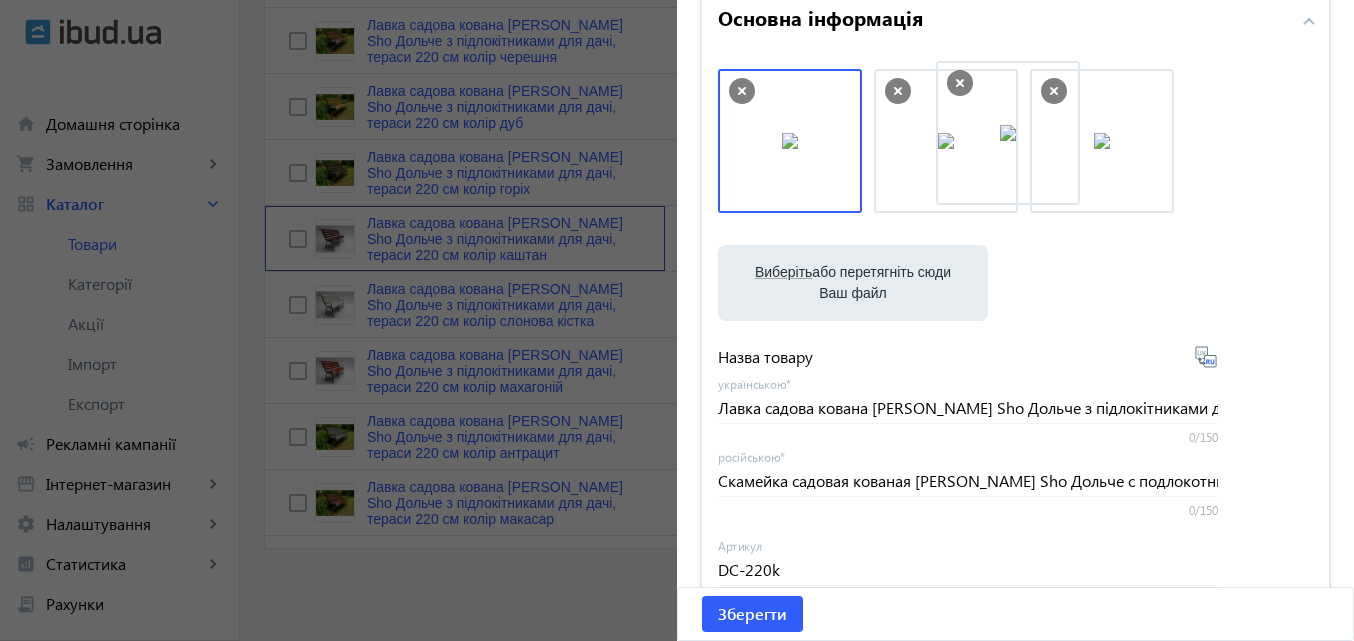 drag, startPoint x: 828, startPoint y: 159, endPoint x: 1101, endPoint y: 146, distance: 273.30936 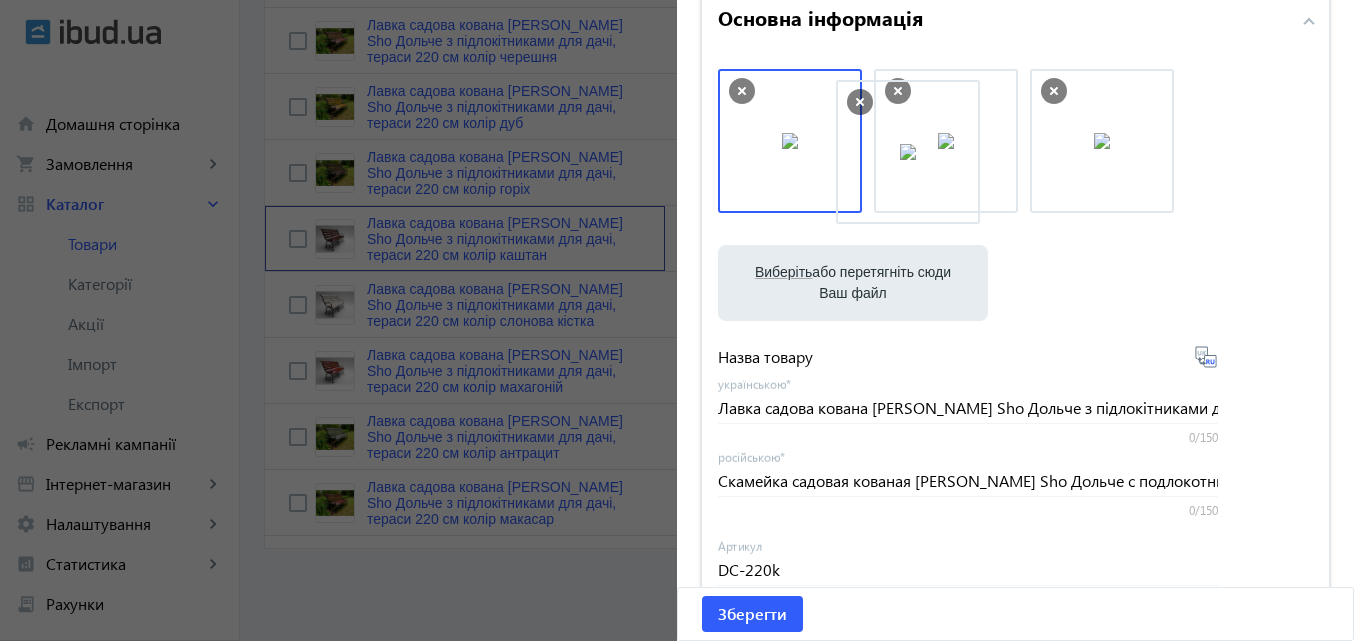 drag, startPoint x: 1110, startPoint y: 146, endPoint x: 826, endPoint y: 154, distance: 284.11264 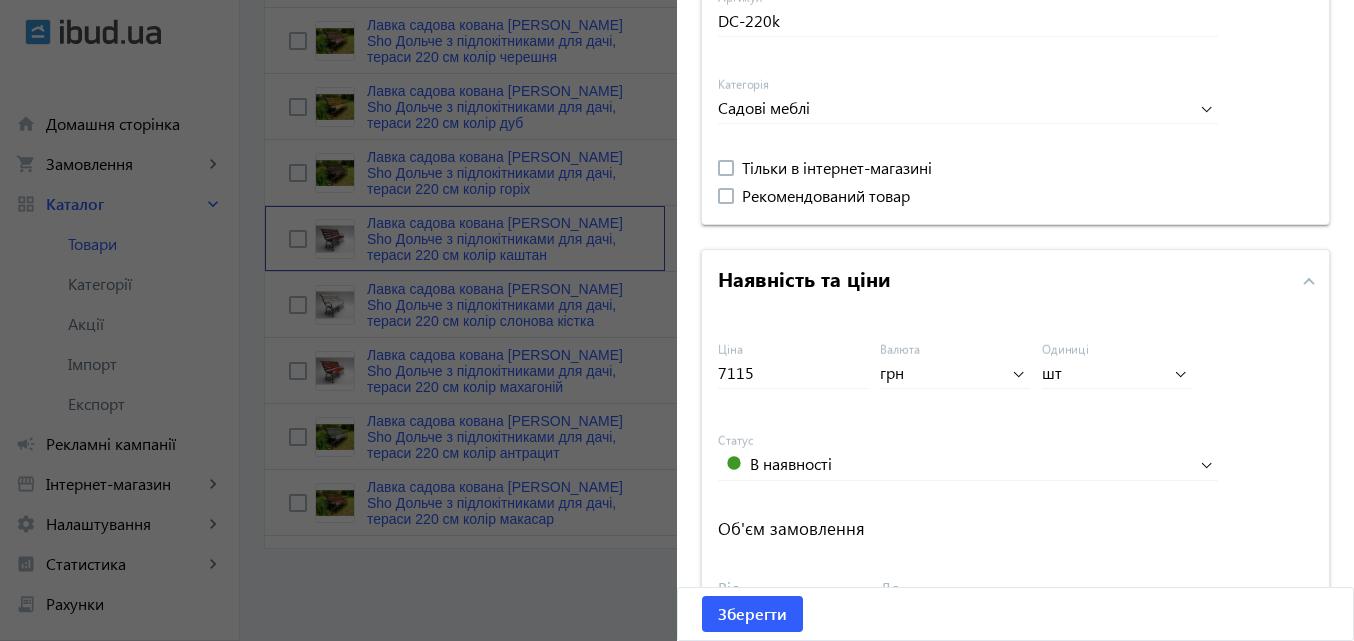 scroll, scrollTop: 900, scrollLeft: 0, axis: vertical 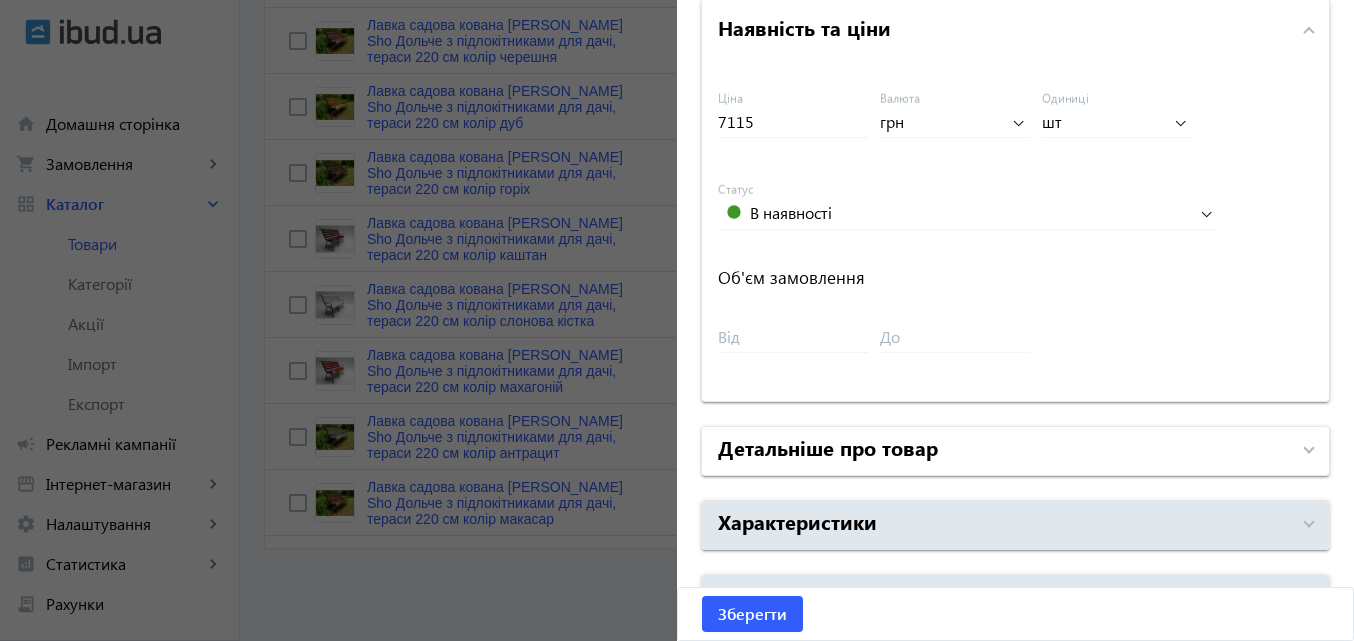 click on "Детальніше про товар" at bounding box center (828, 447) 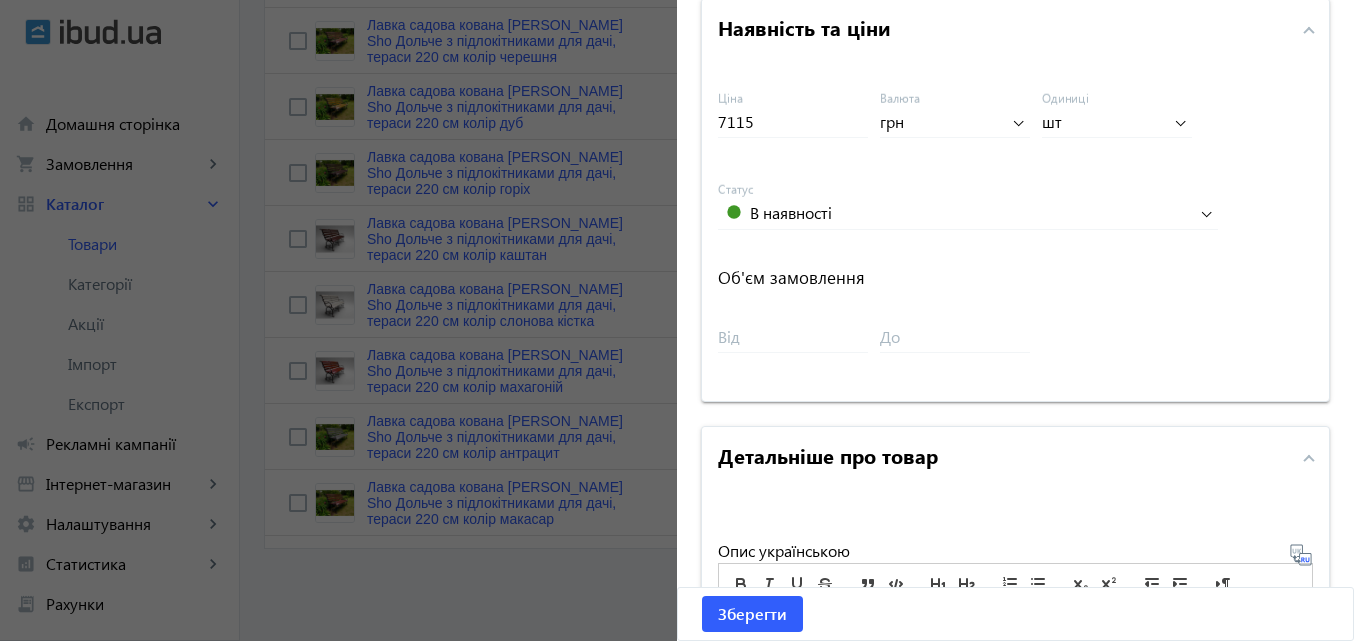 scroll, scrollTop: 1300, scrollLeft: 0, axis: vertical 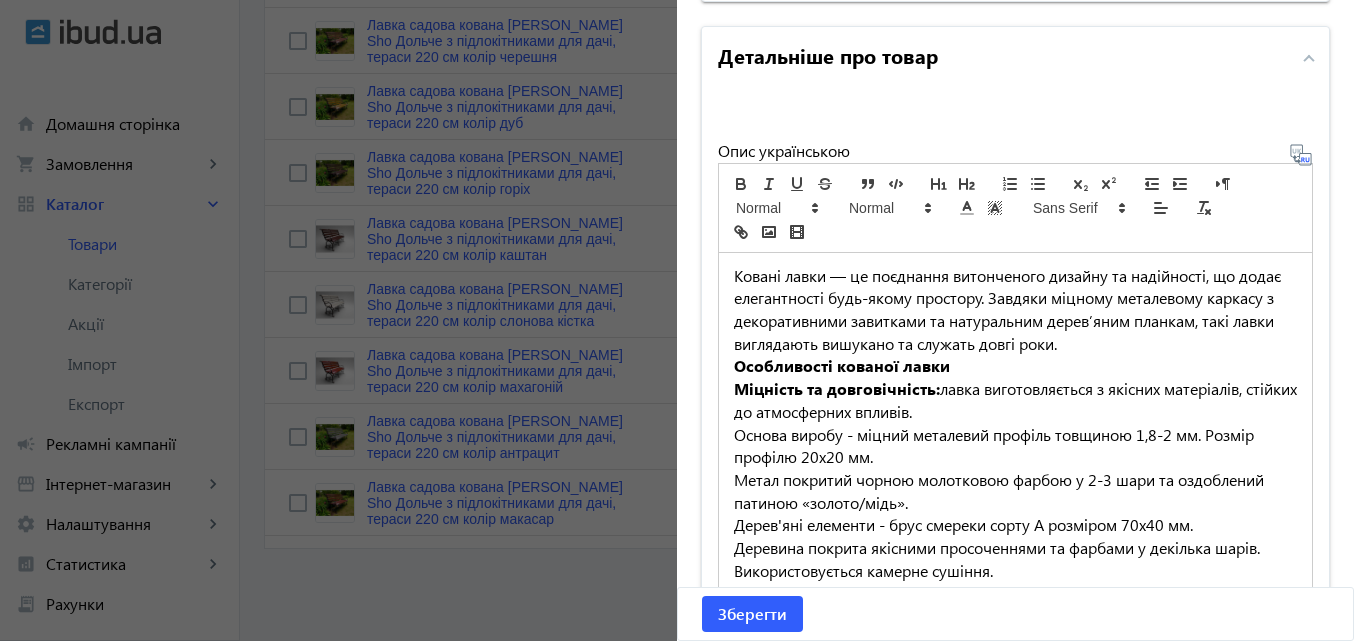 click on "Детальніше про товар" at bounding box center (828, 55) 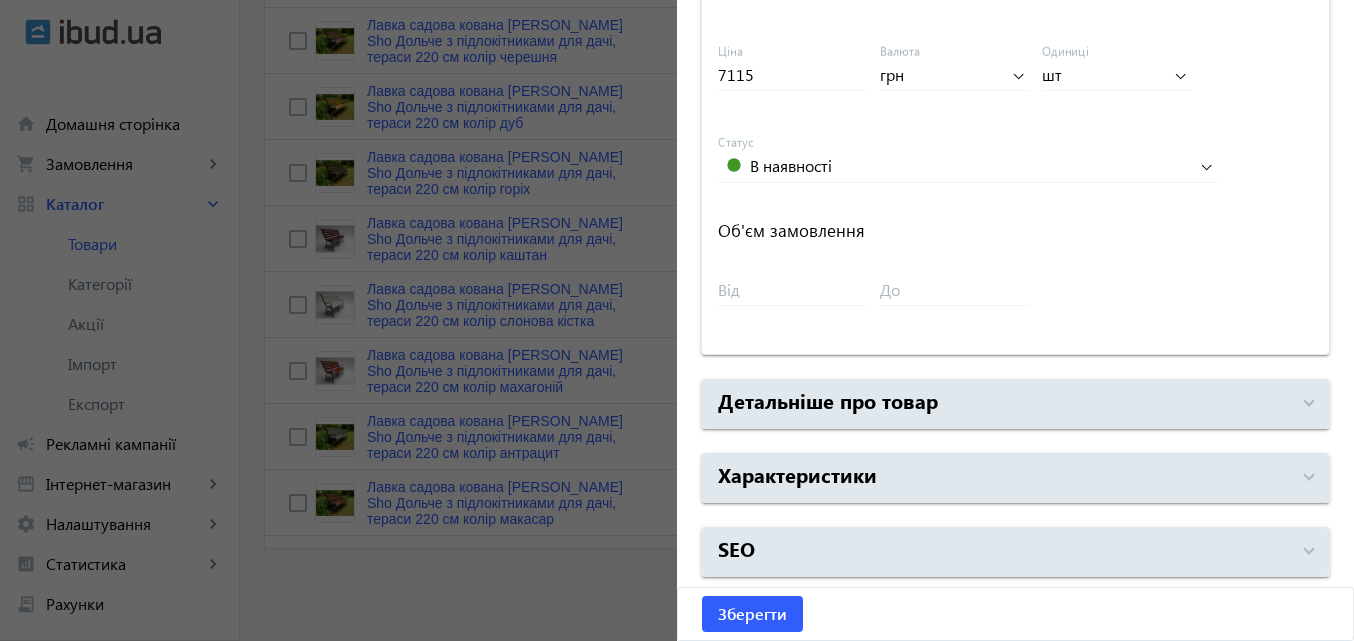 scroll, scrollTop: 947, scrollLeft: 0, axis: vertical 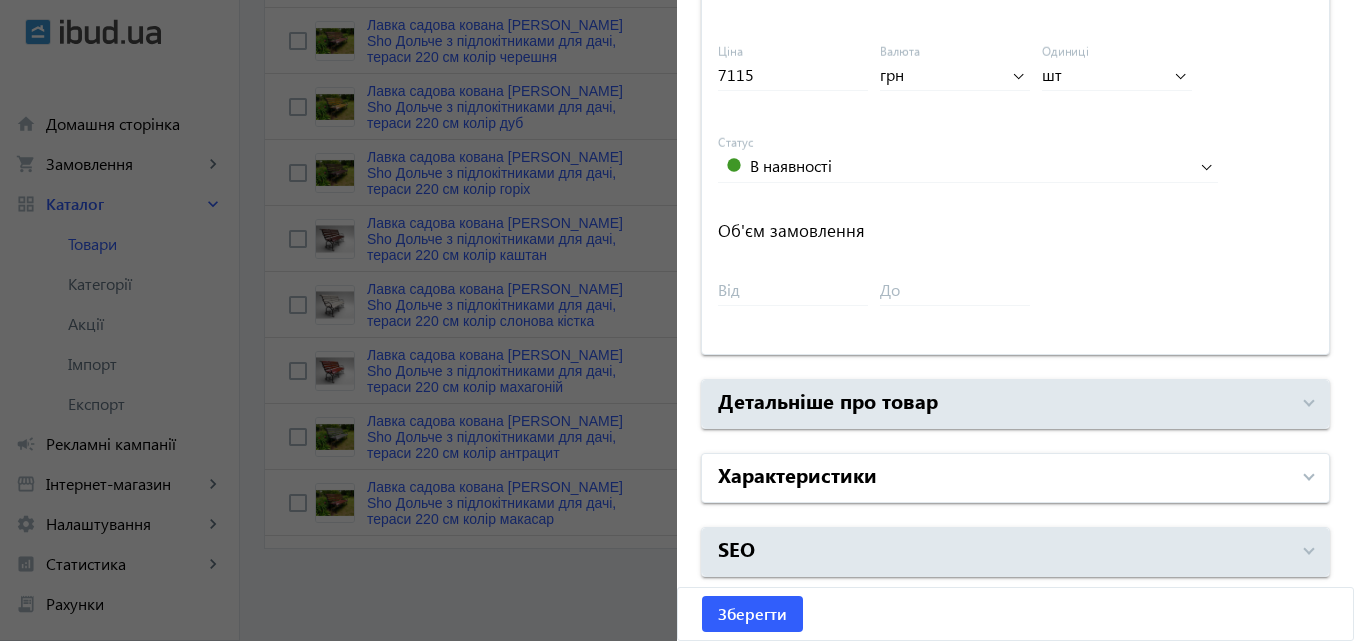 click on "Характеристики" at bounding box center [797, 474] 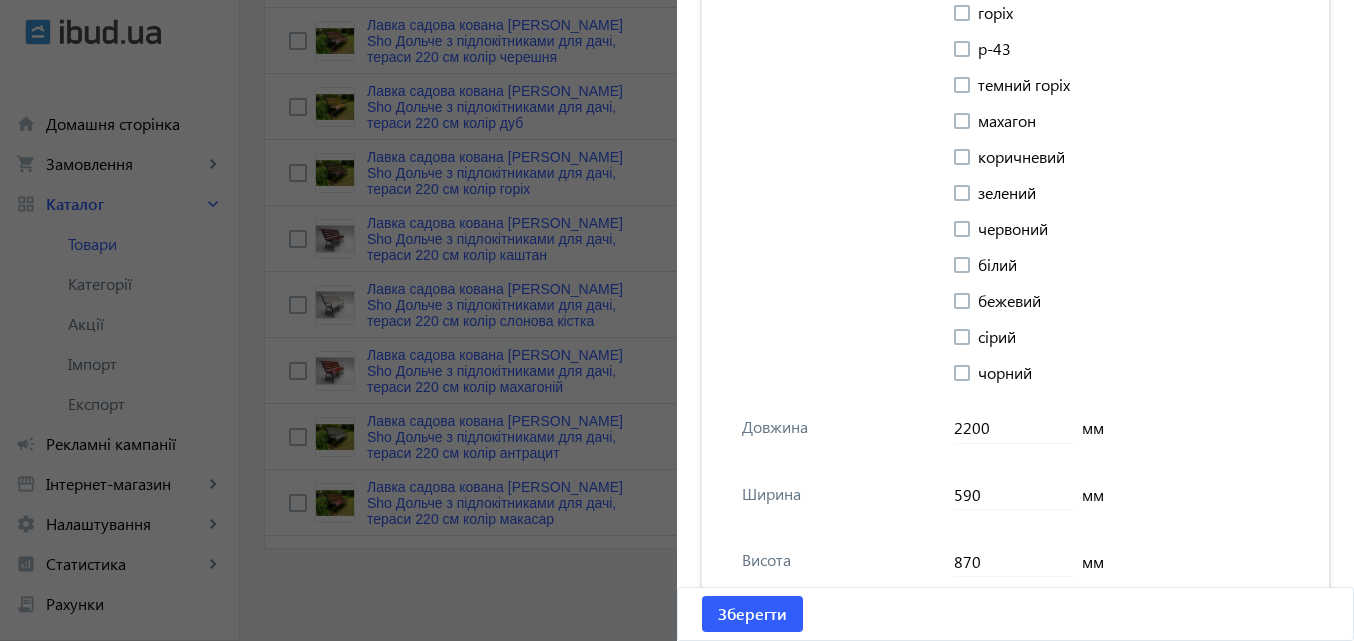scroll, scrollTop: 3447, scrollLeft: 0, axis: vertical 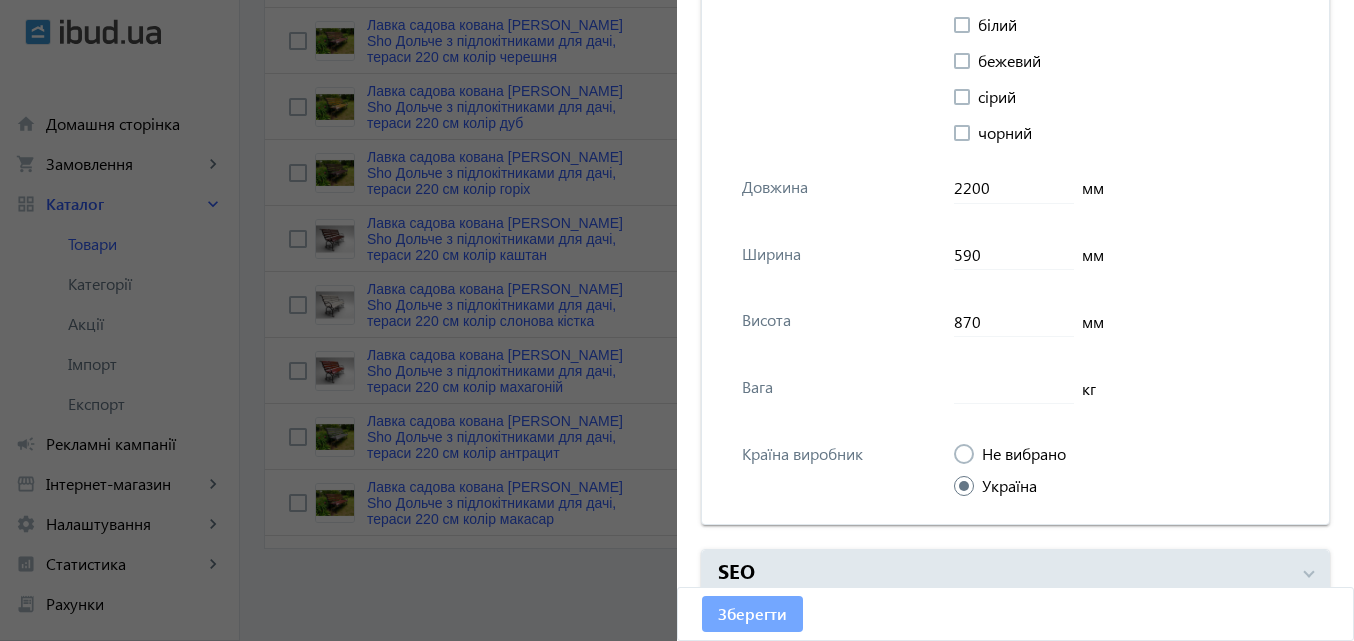 click on "Зберегти" 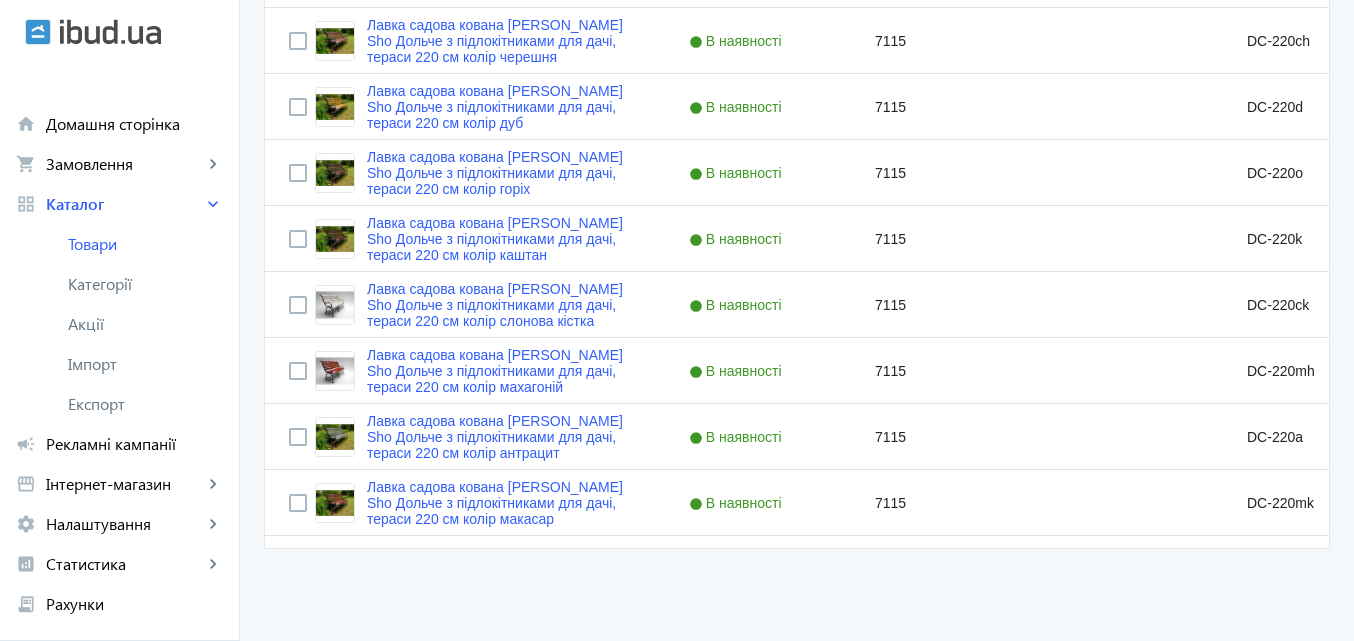 scroll, scrollTop: 0, scrollLeft: 0, axis: both 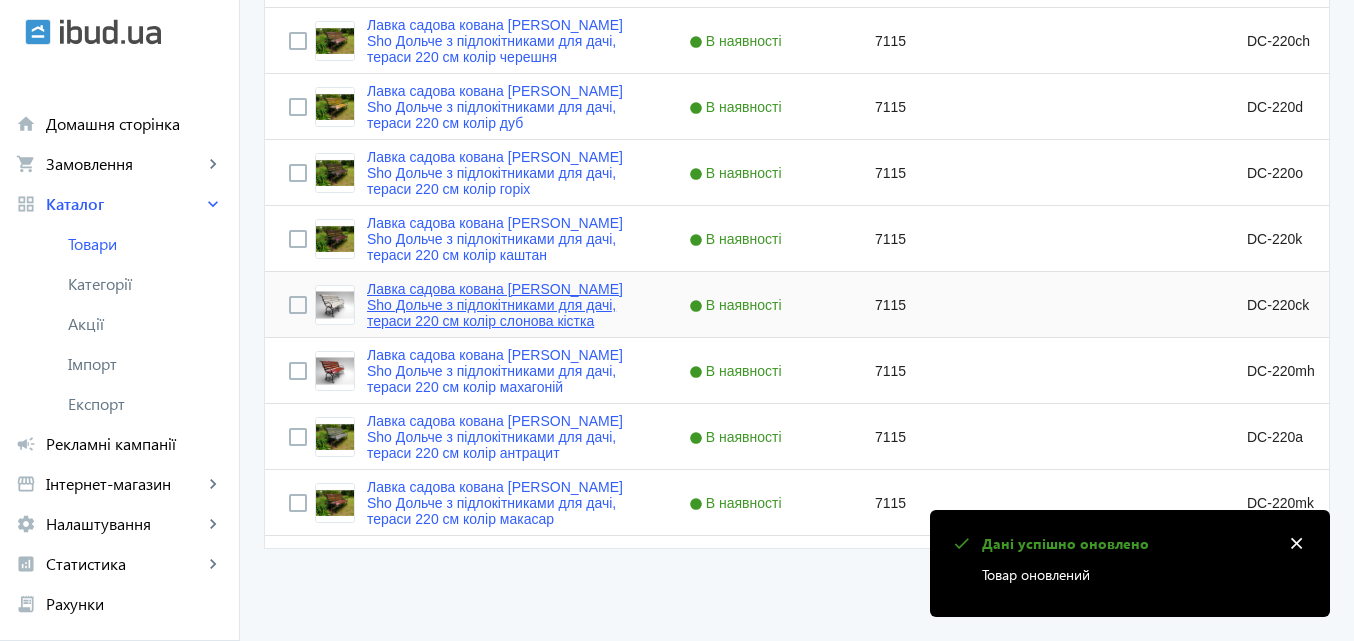 click on "Лавка садова кована [PERSON_NAME] Sho Дольче з підлокітниками для дачі, тераси 220 см колір слонова кістка" 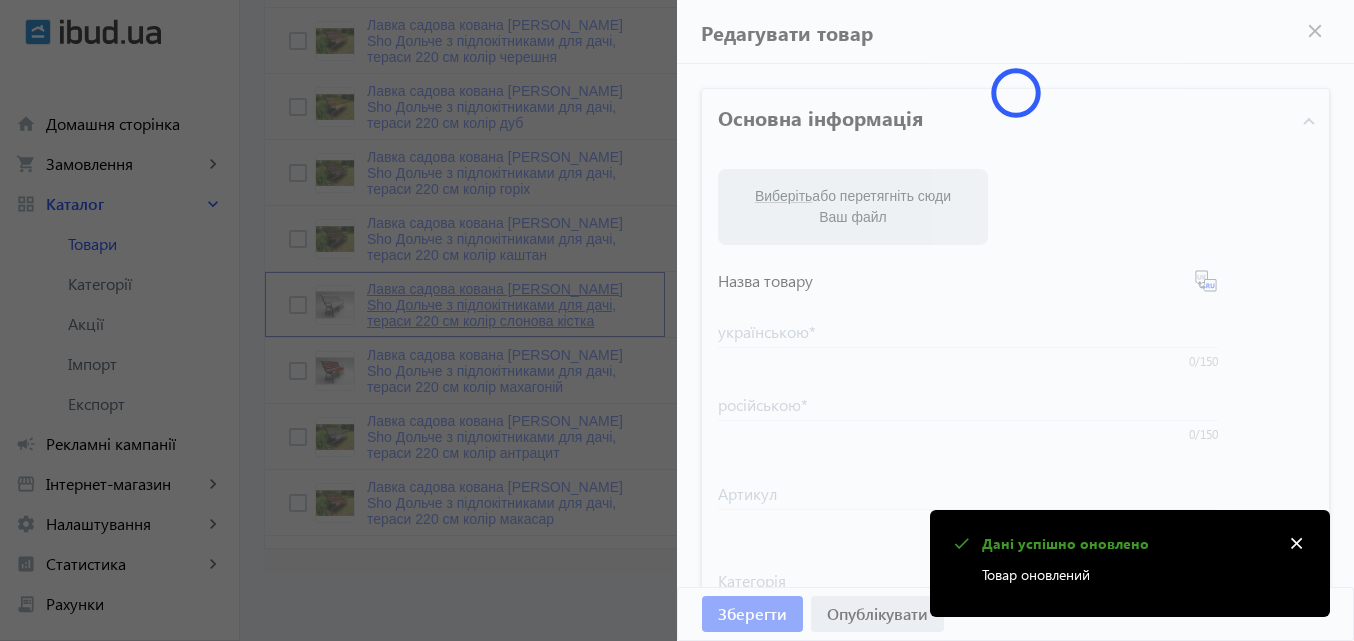 type on "Лавка садова кована [PERSON_NAME] Sho Дольче з підлокітниками для дачі, тераси 220 см колір слонова кістка" 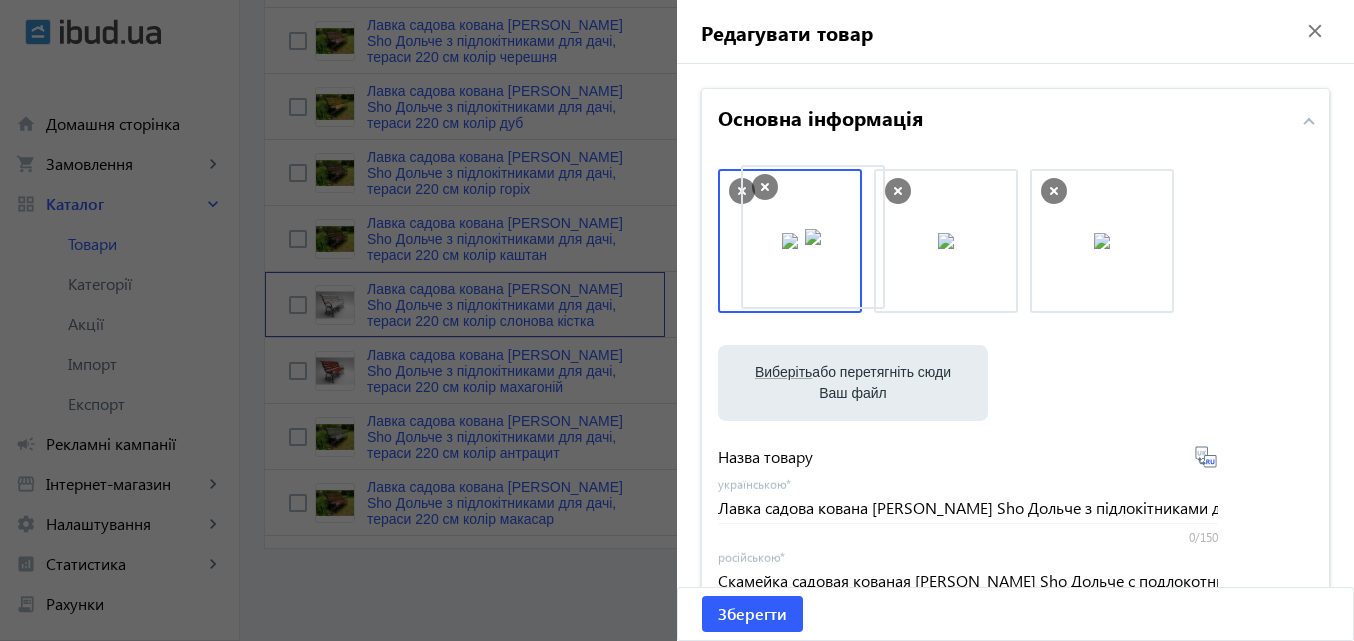 drag, startPoint x: 899, startPoint y: 250, endPoint x: 771, endPoint y: 246, distance: 128.06248 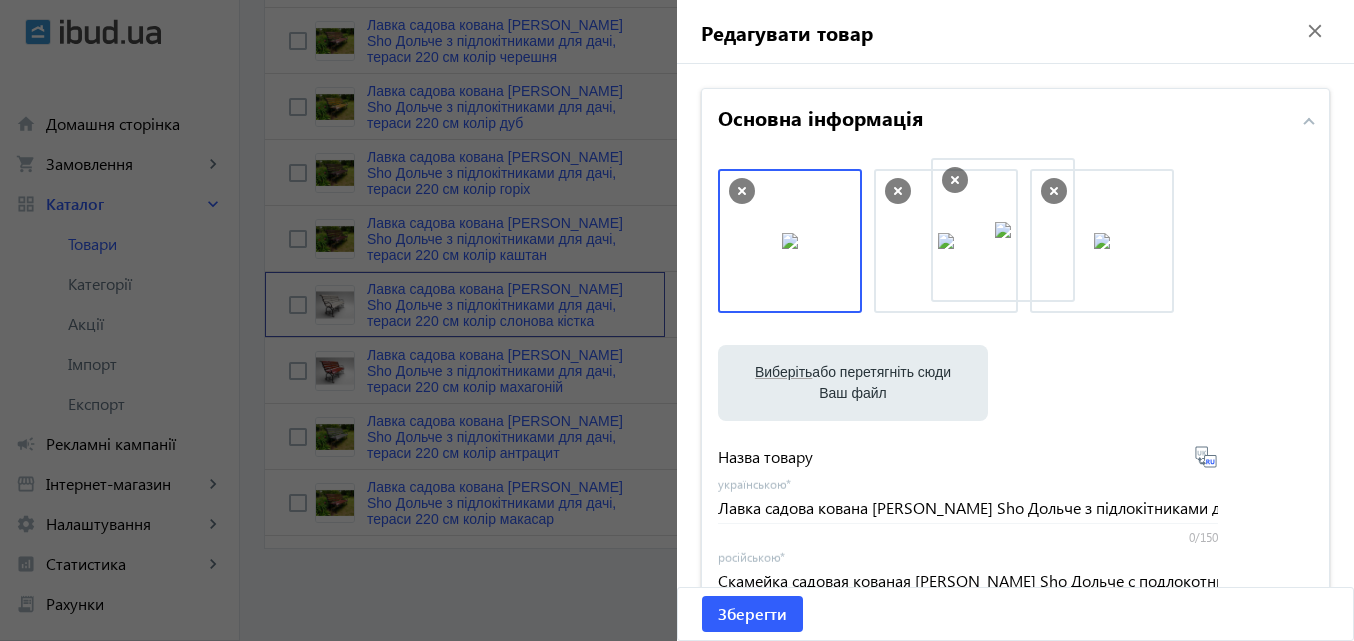 drag, startPoint x: 771, startPoint y: 246, endPoint x: 998, endPoint y: 235, distance: 227.26636 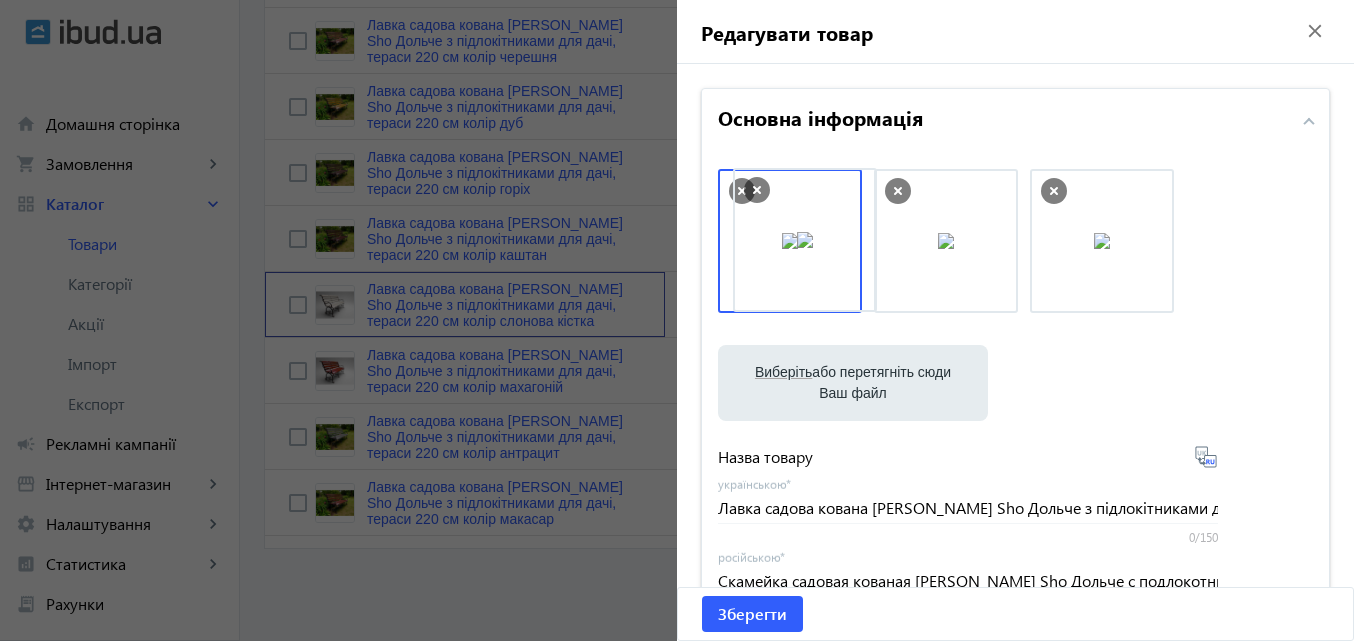 drag, startPoint x: 1083, startPoint y: 235, endPoint x: 783, endPoint y: 235, distance: 300 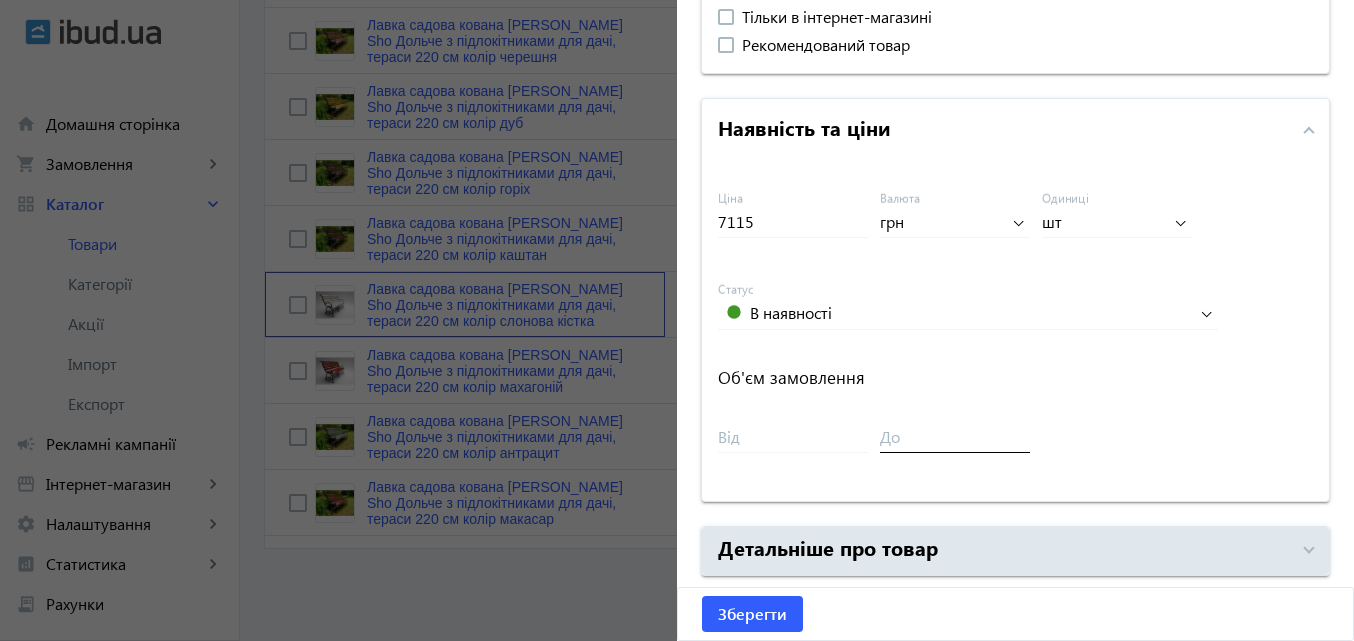 scroll, scrollTop: 947, scrollLeft: 0, axis: vertical 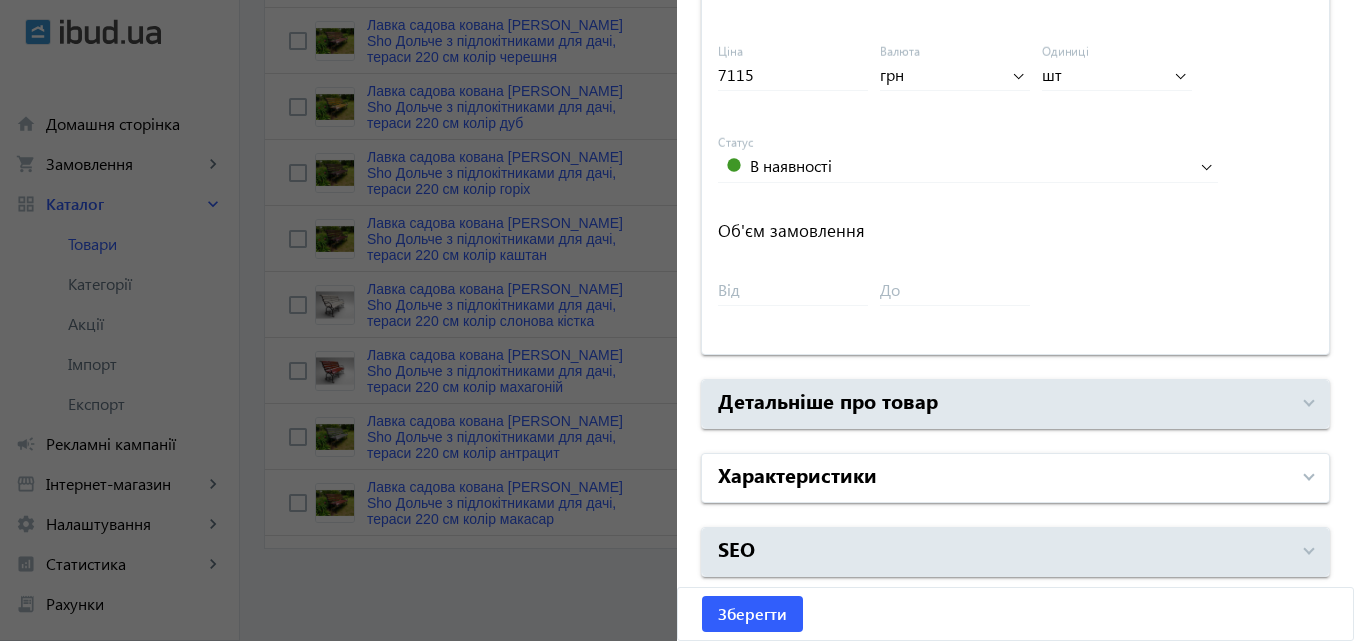 click on "Характеристики" at bounding box center (797, 474) 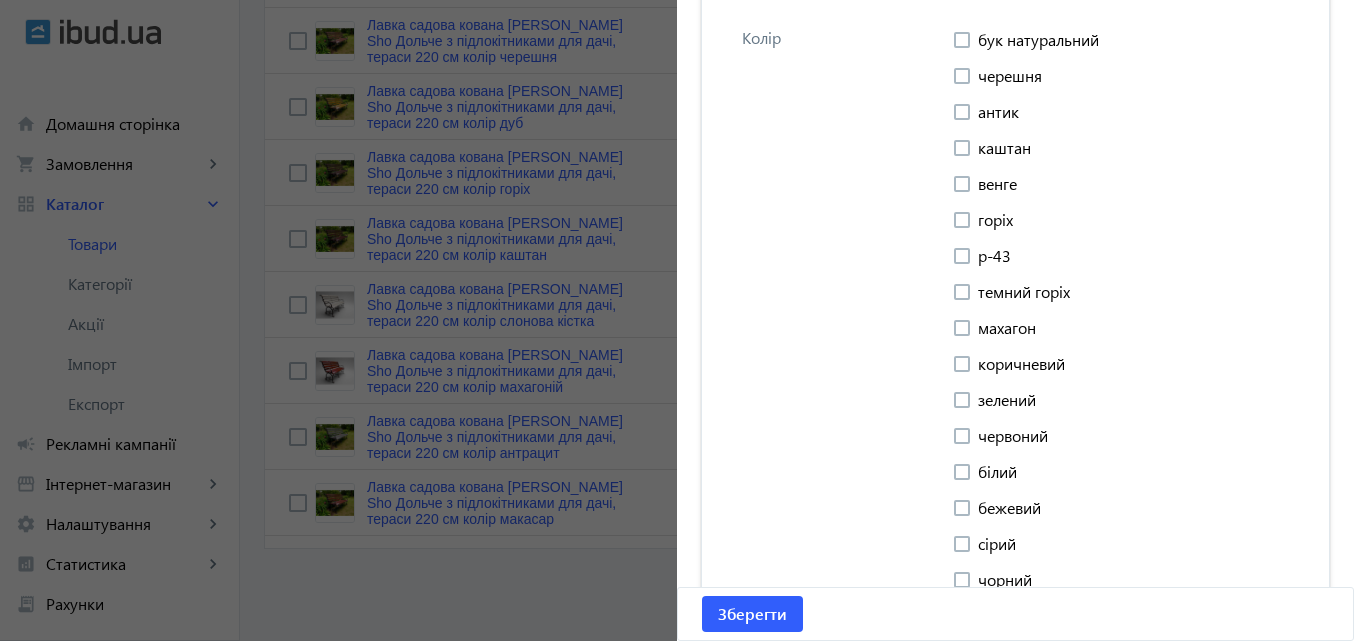 scroll, scrollTop: 3047, scrollLeft: 0, axis: vertical 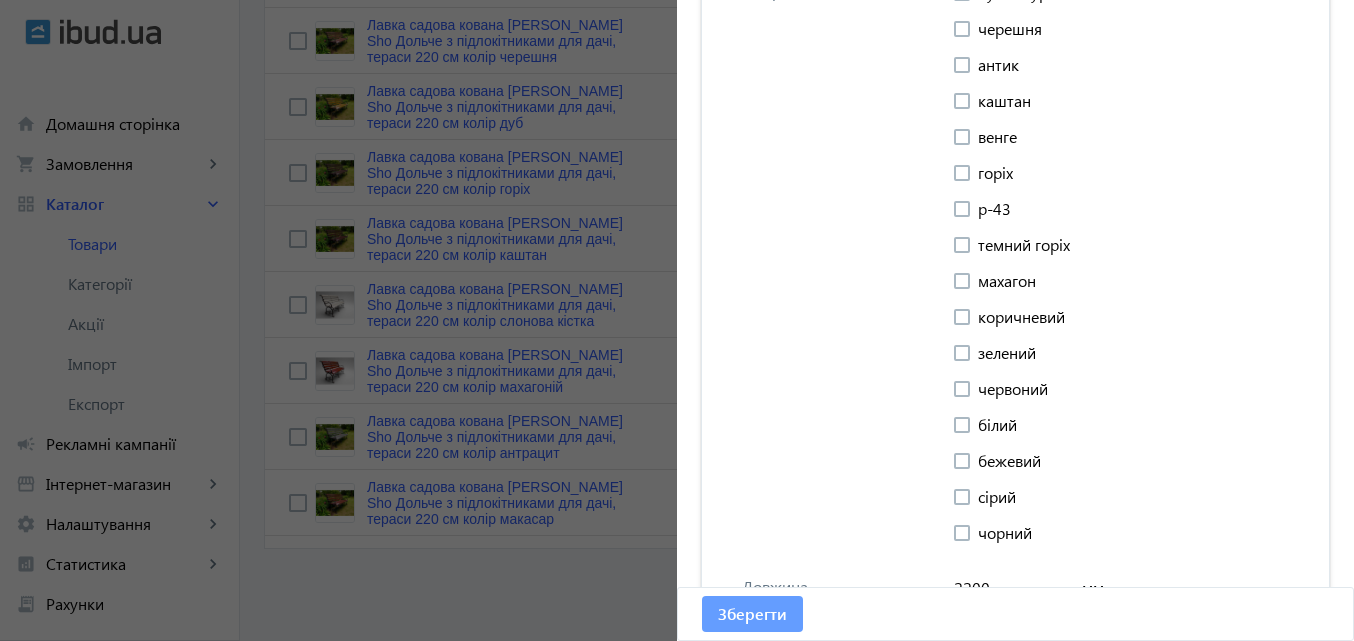 click on "Зберегти" 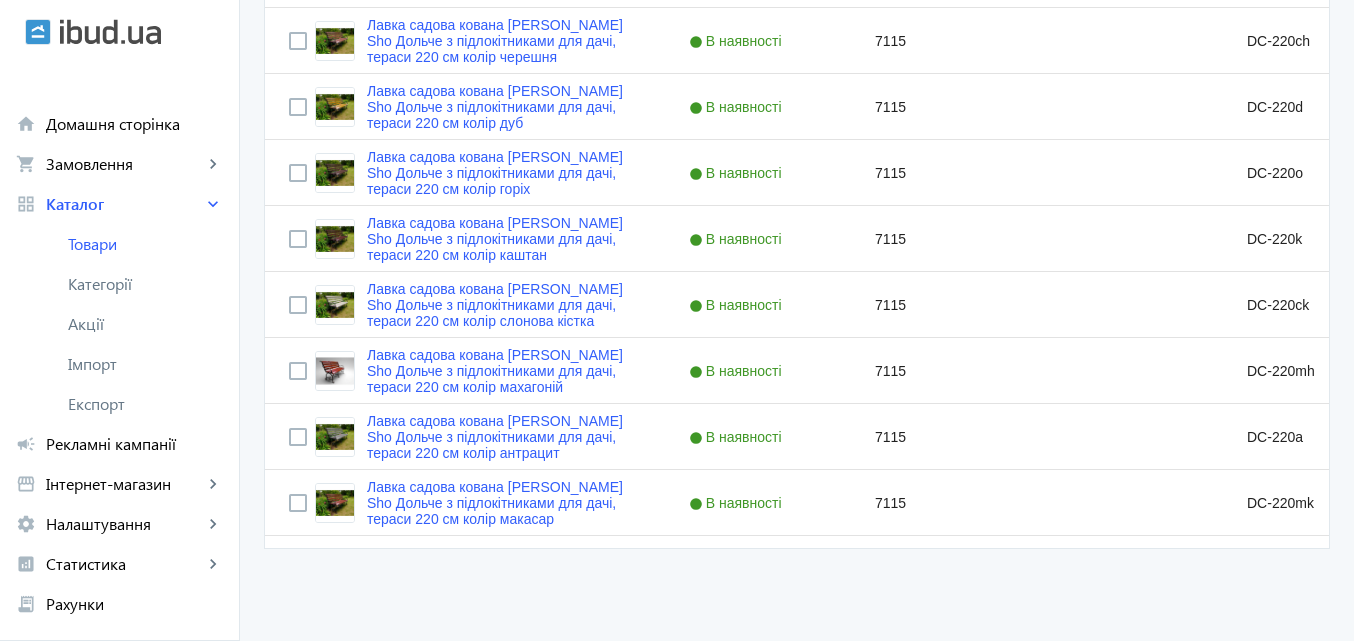 scroll, scrollTop: 0, scrollLeft: 0, axis: both 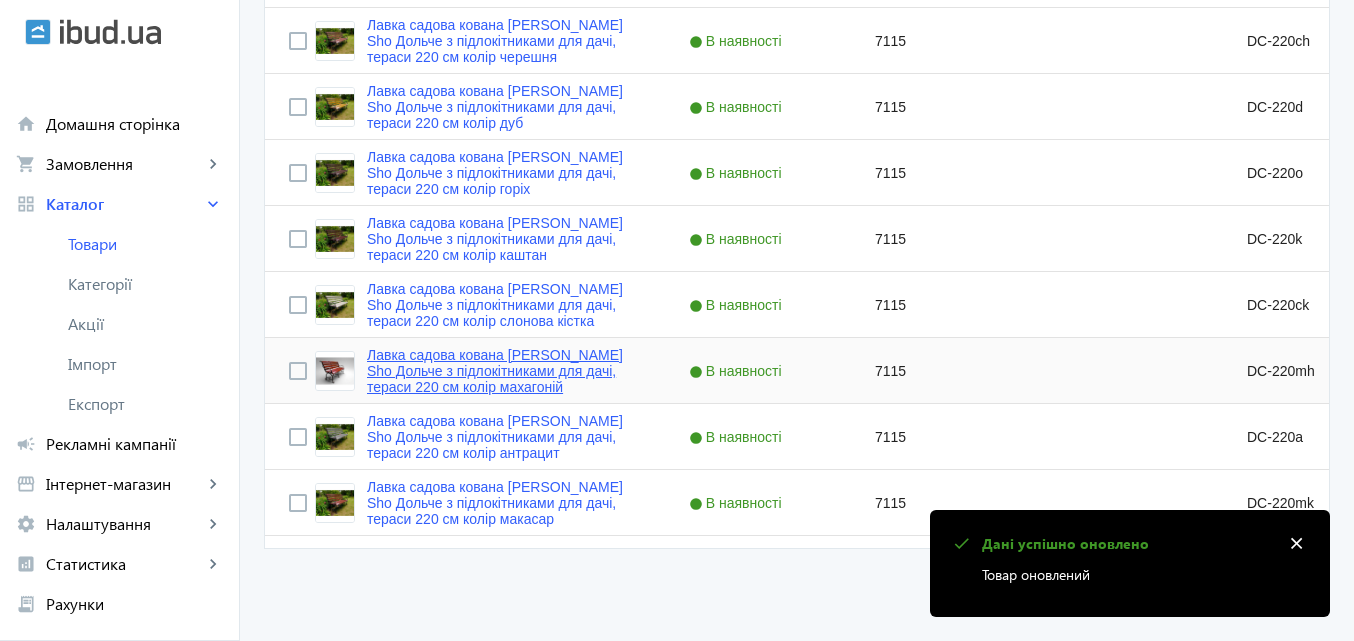 click on "Лавка садова кована [PERSON_NAME] Sho Дольче з підлокітниками для дачі, тераси 220 см колір махагоній" 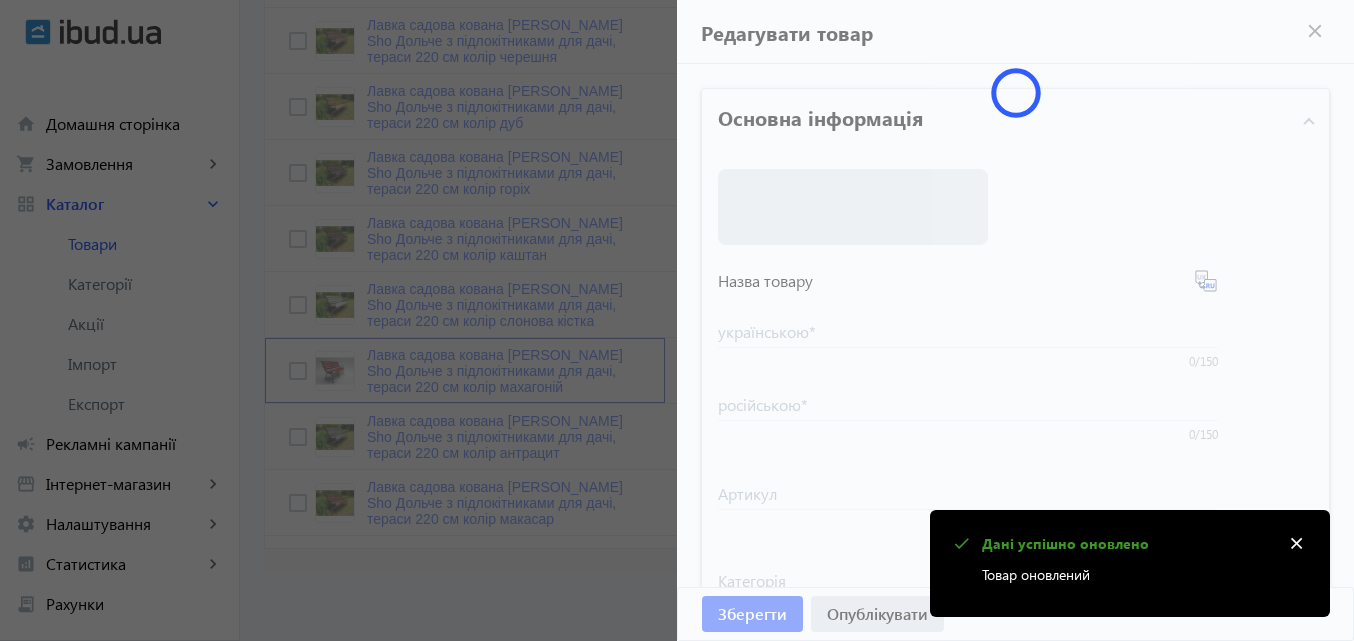 type on "Лавка садова кована [PERSON_NAME] Sho Дольче з підлокітниками для дачі, тераси 220 см колір махагоній" 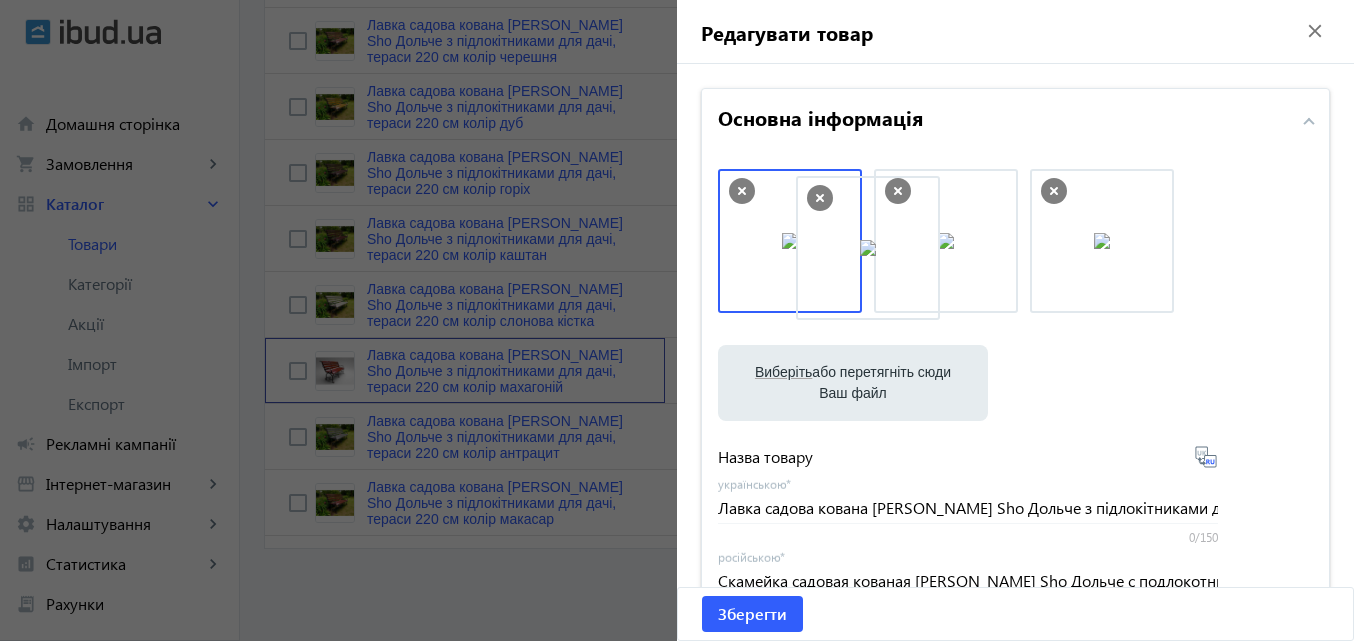 drag, startPoint x: 1062, startPoint y: 249, endPoint x: 796, endPoint y: 253, distance: 266.03006 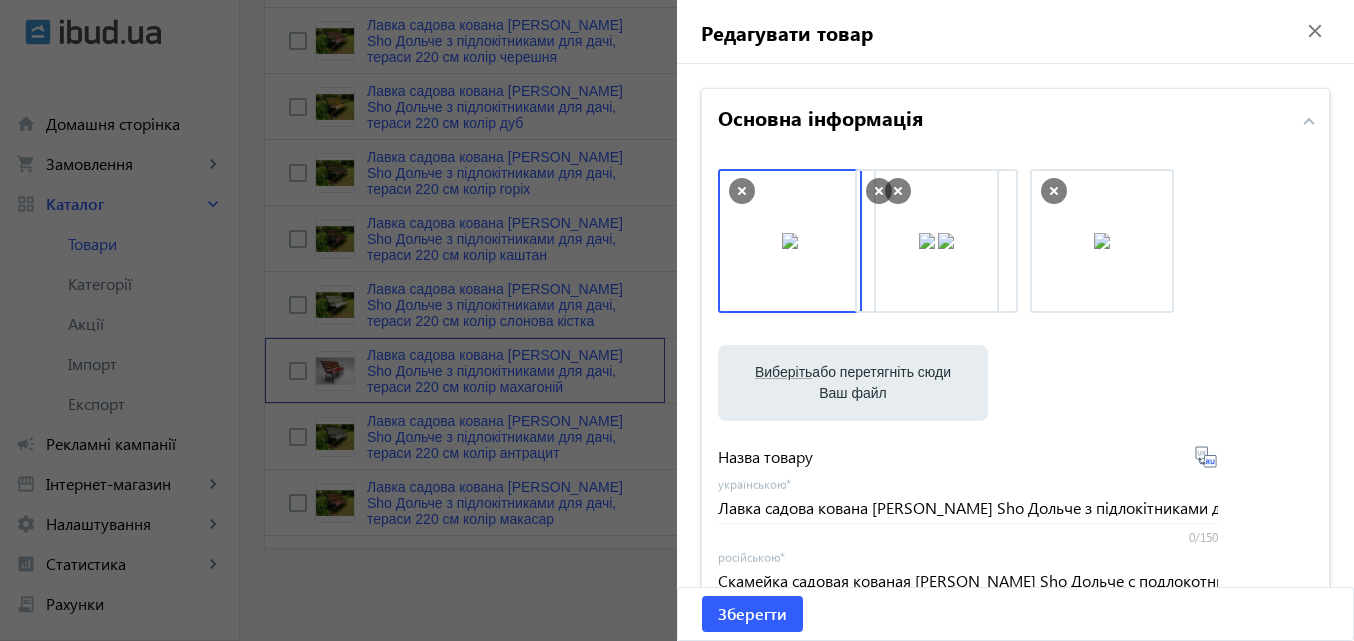 drag, startPoint x: 794, startPoint y: 253, endPoint x: 1062, endPoint y: 253, distance: 268 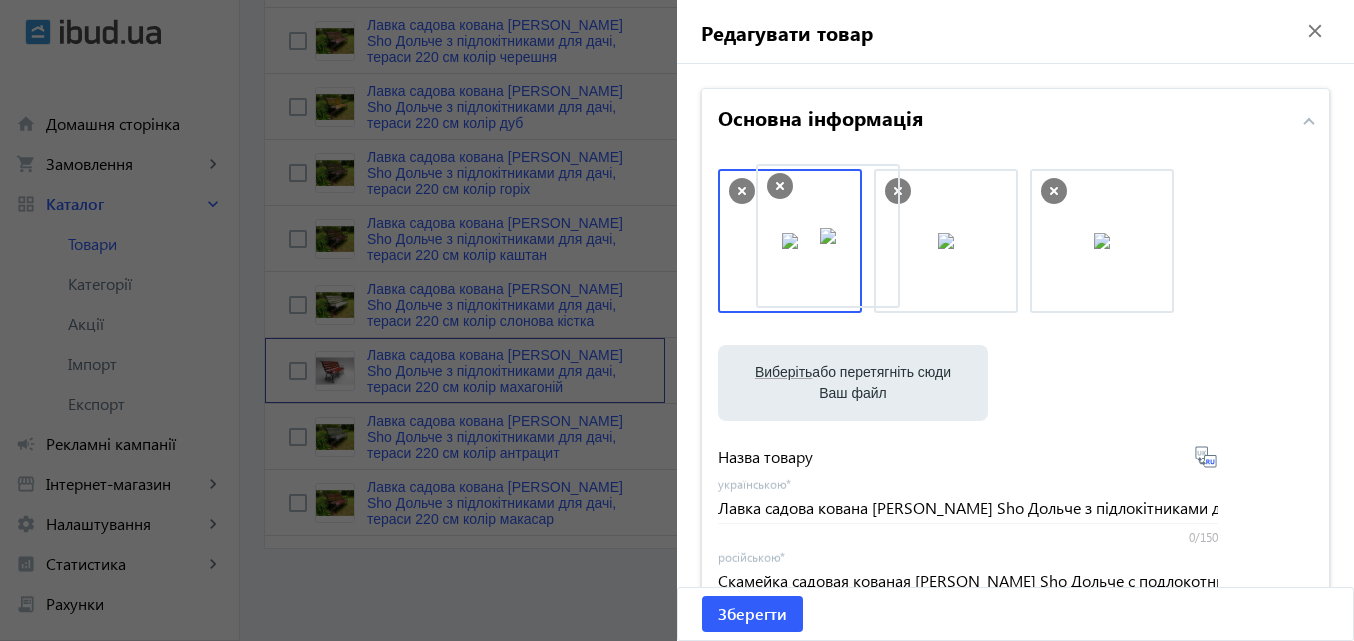 drag, startPoint x: 1041, startPoint y: 251, endPoint x: 809, endPoint y: 246, distance: 232.05388 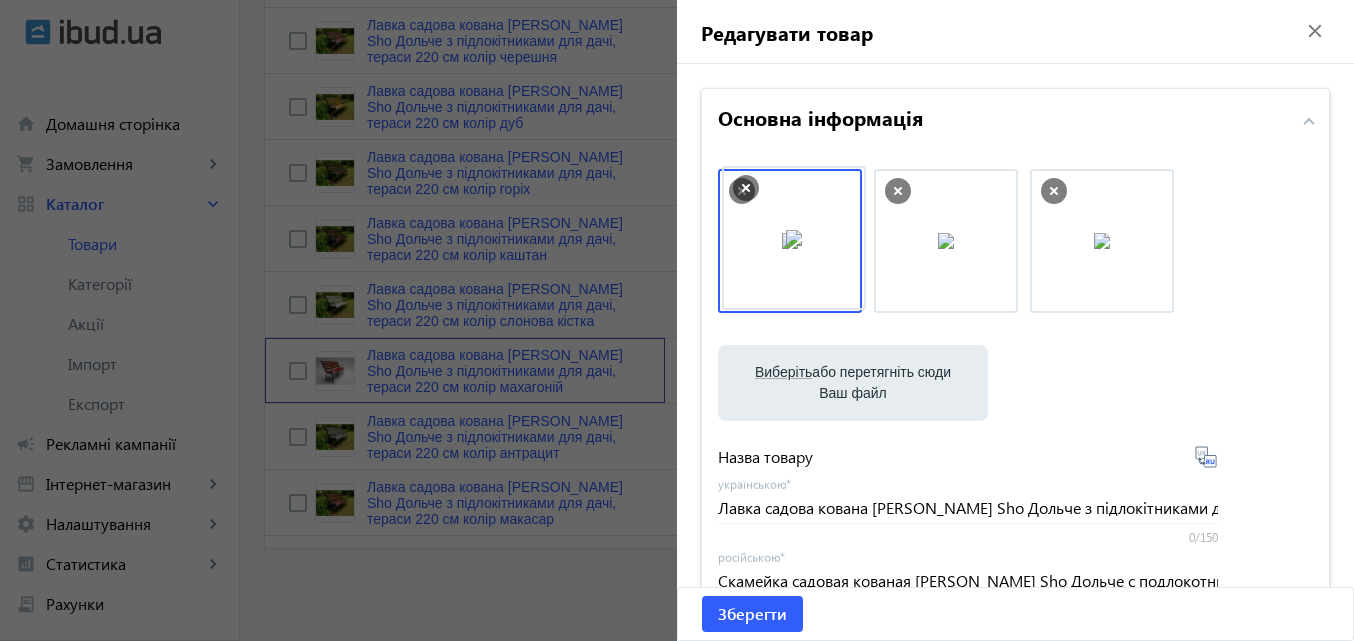 drag, startPoint x: 1070, startPoint y: 255, endPoint x: 768, endPoint y: 252, distance: 302.0149 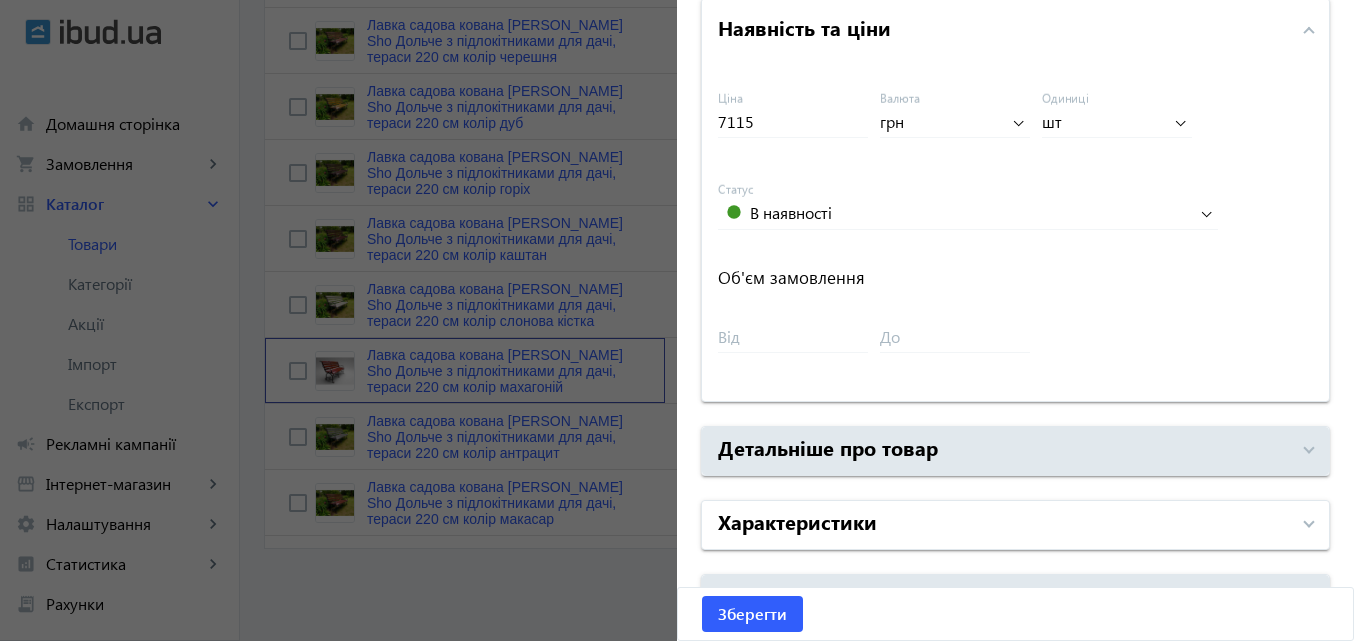 scroll, scrollTop: 947, scrollLeft: 0, axis: vertical 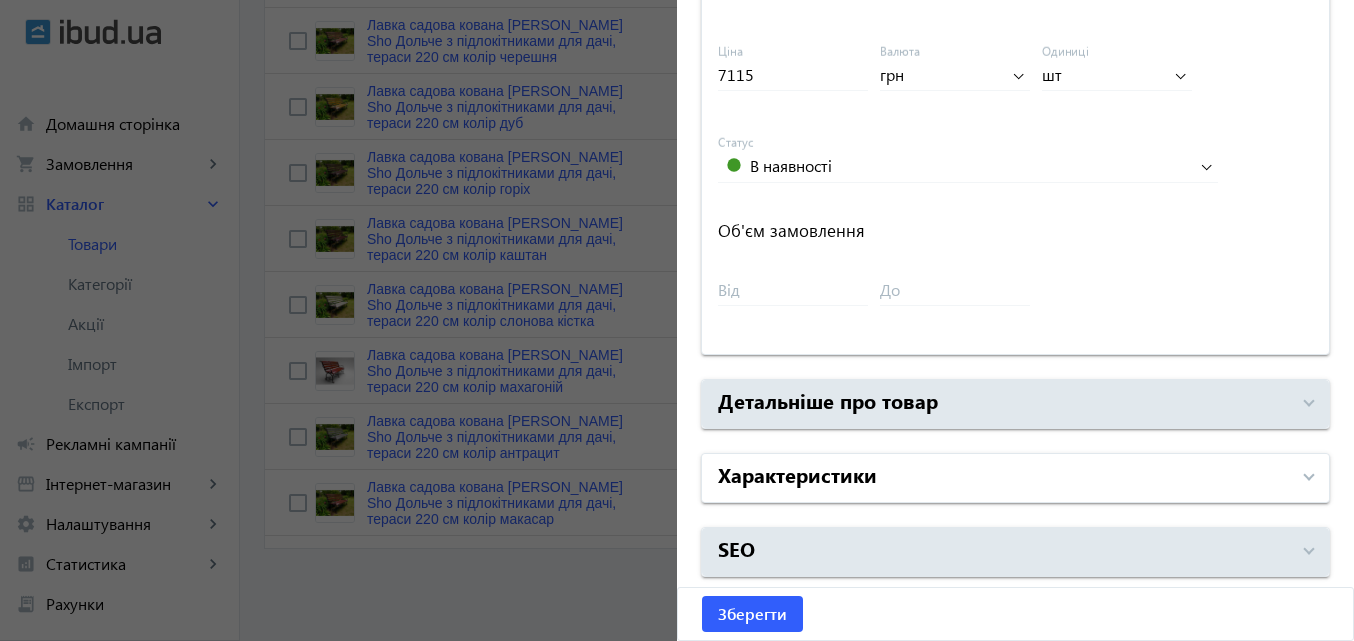 click on "Характеристики" at bounding box center (797, 474) 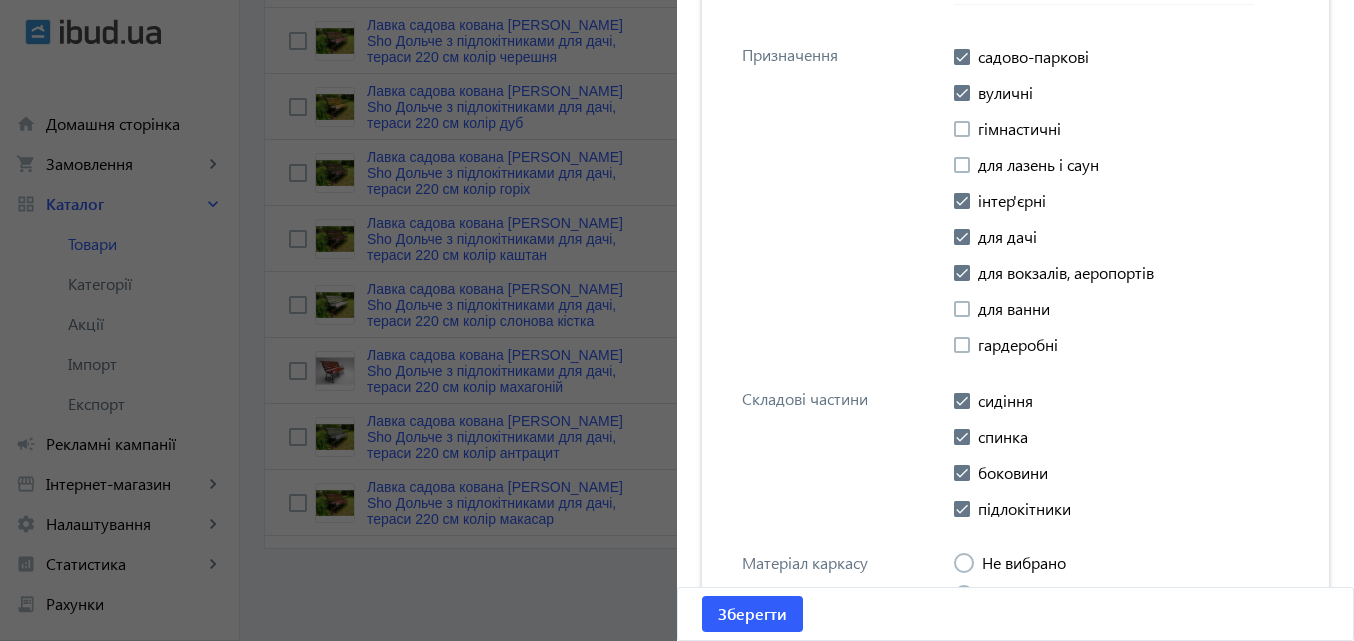 scroll, scrollTop: 2047, scrollLeft: 0, axis: vertical 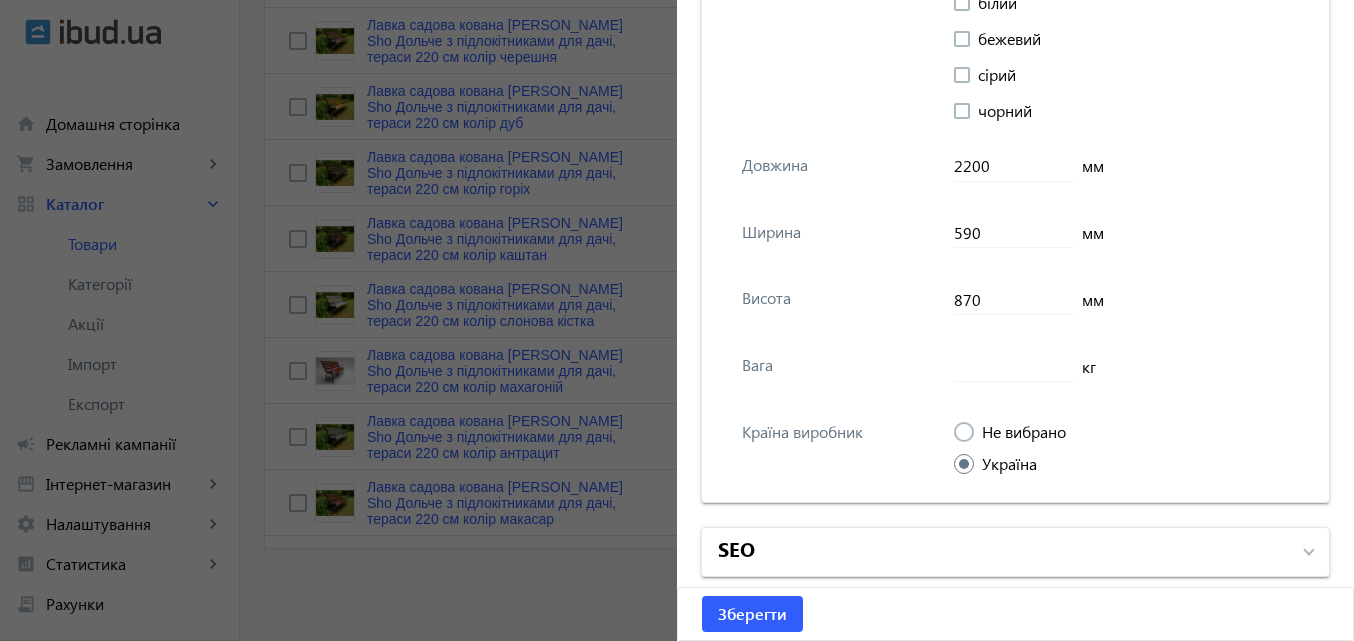 drag, startPoint x: 748, startPoint y: 608, endPoint x: 756, endPoint y: 564, distance: 44.72136 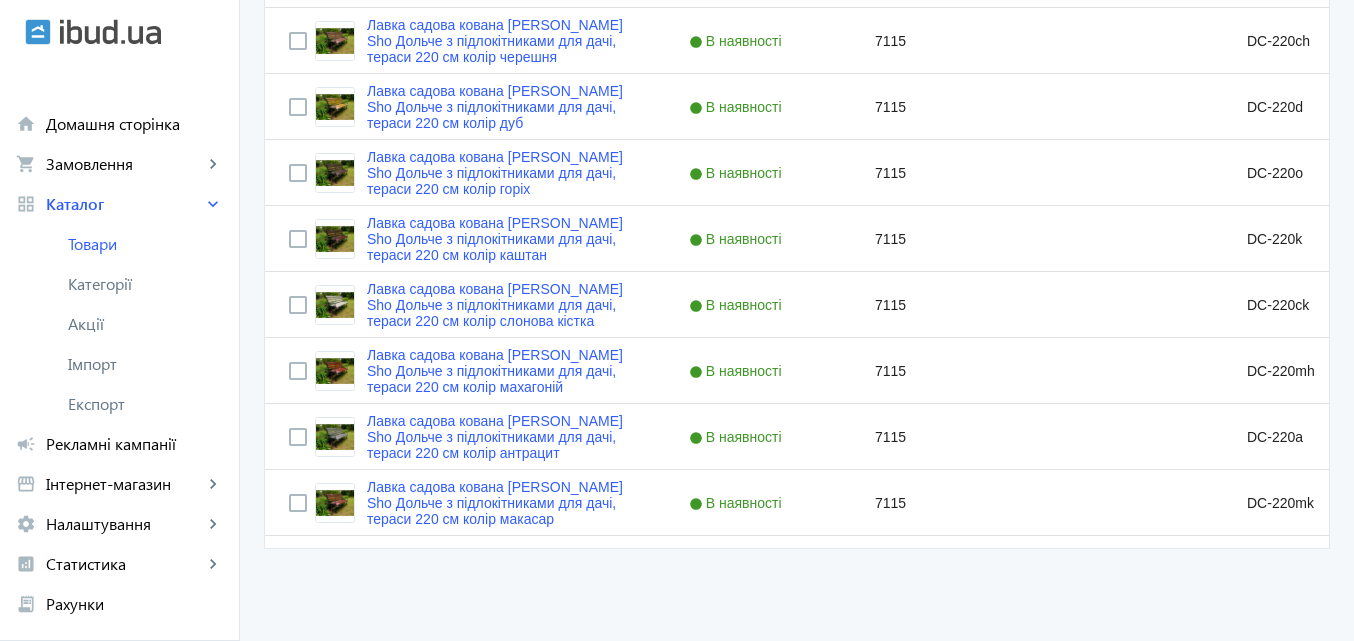 scroll, scrollTop: 0, scrollLeft: 0, axis: both 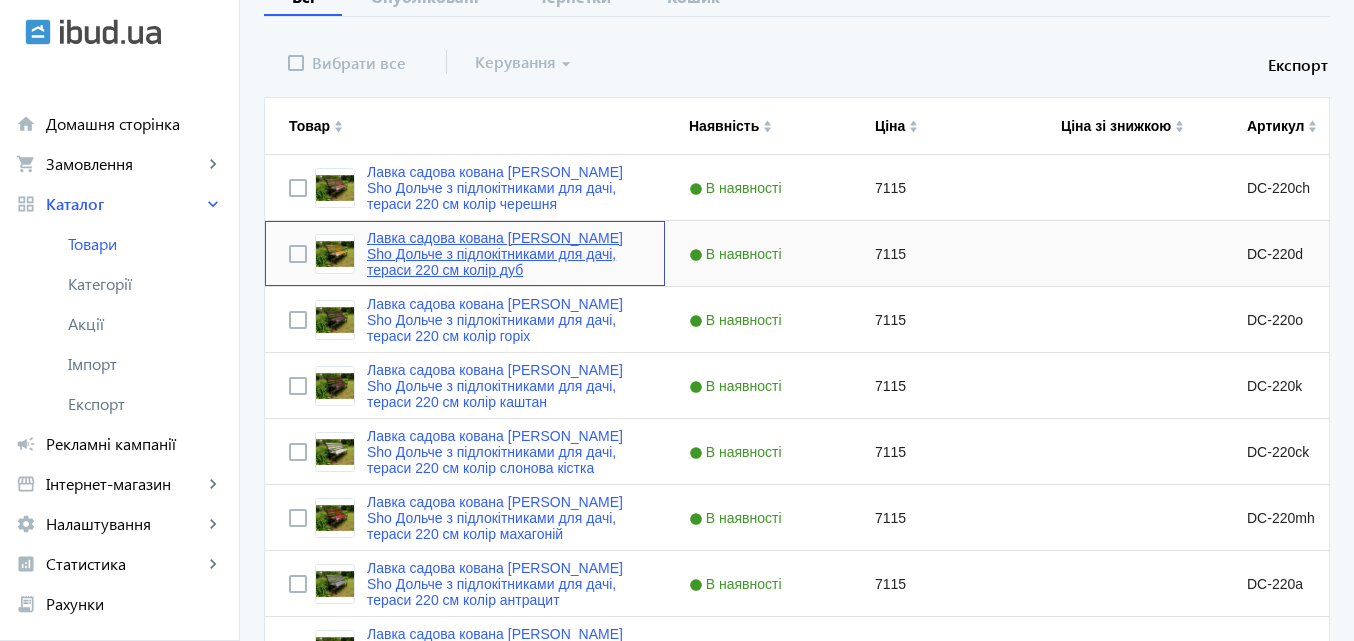click on "Лавка садова кована [PERSON_NAME] Sho Дольче з підлокітниками для дачі, тераси 220 см колір дуб" 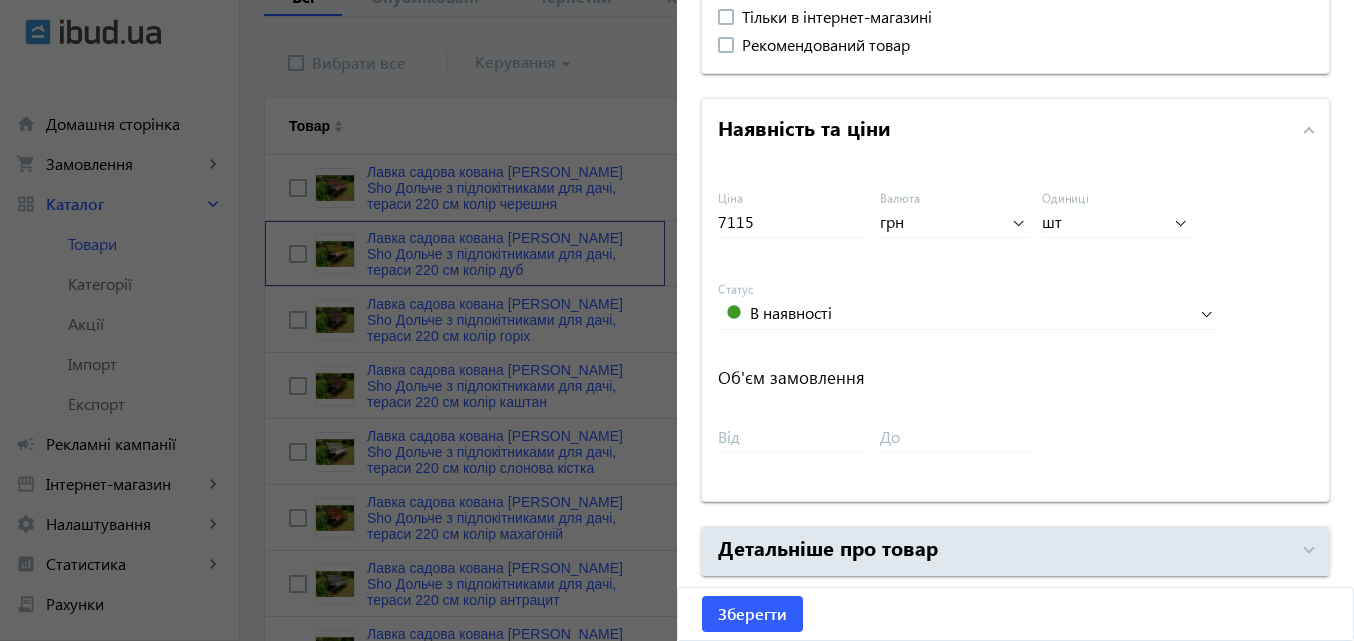 scroll, scrollTop: 947, scrollLeft: 0, axis: vertical 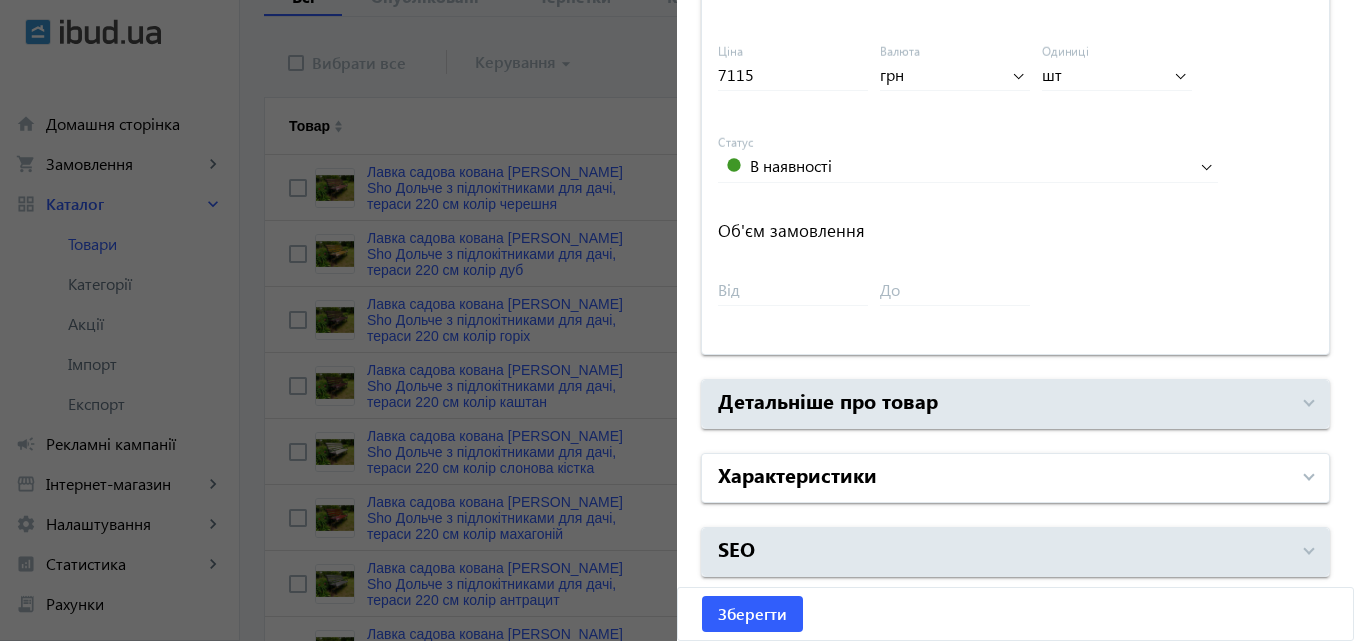 click on "Характеристики" at bounding box center [797, 474] 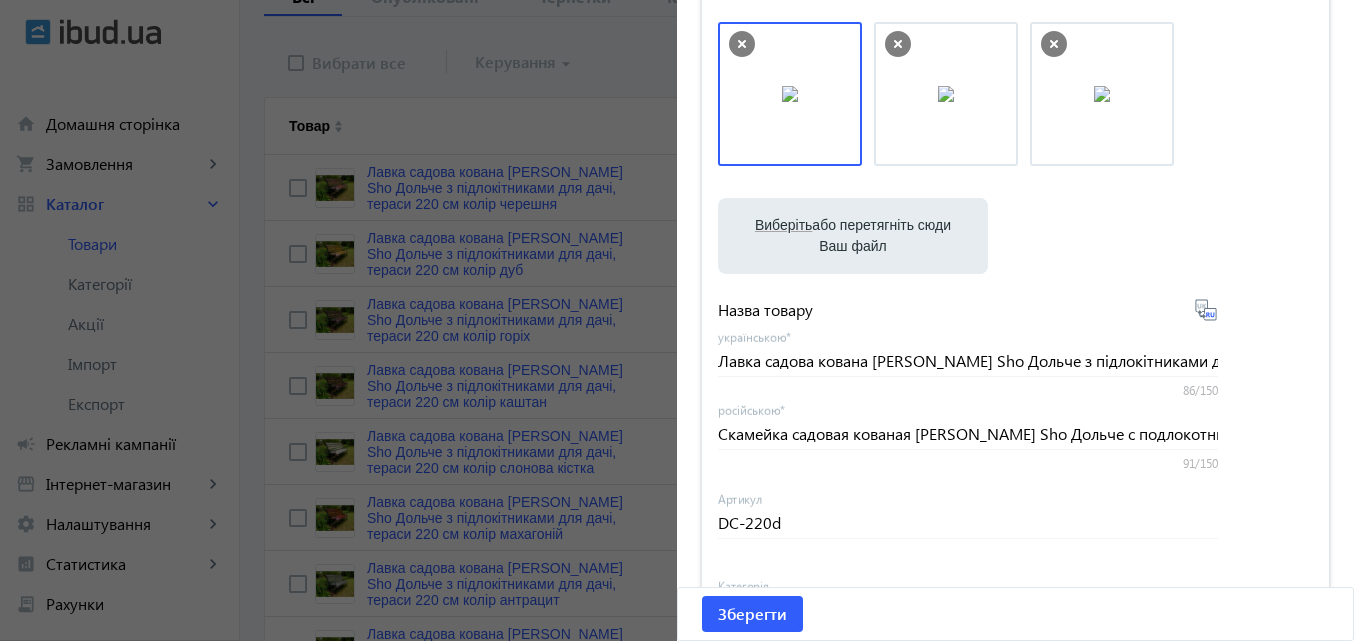 scroll, scrollTop: 347, scrollLeft: 0, axis: vertical 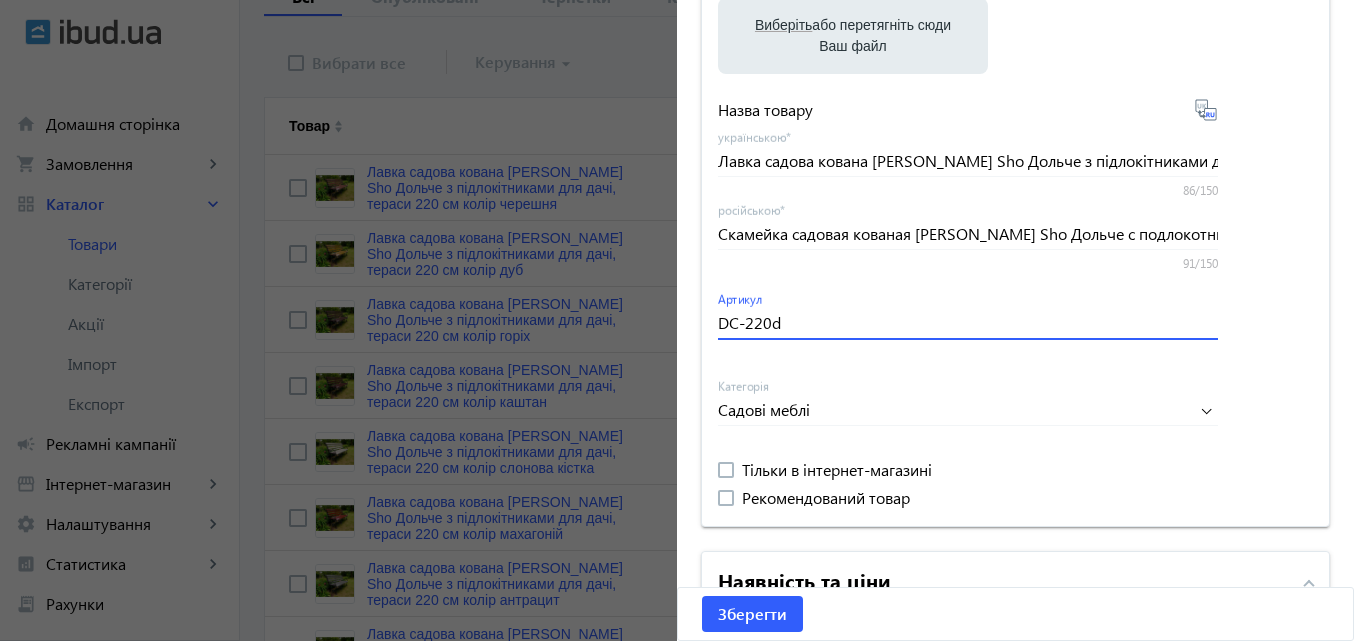 drag, startPoint x: 802, startPoint y: 327, endPoint x: 703, endPoint y: 332, distance: 99.12618 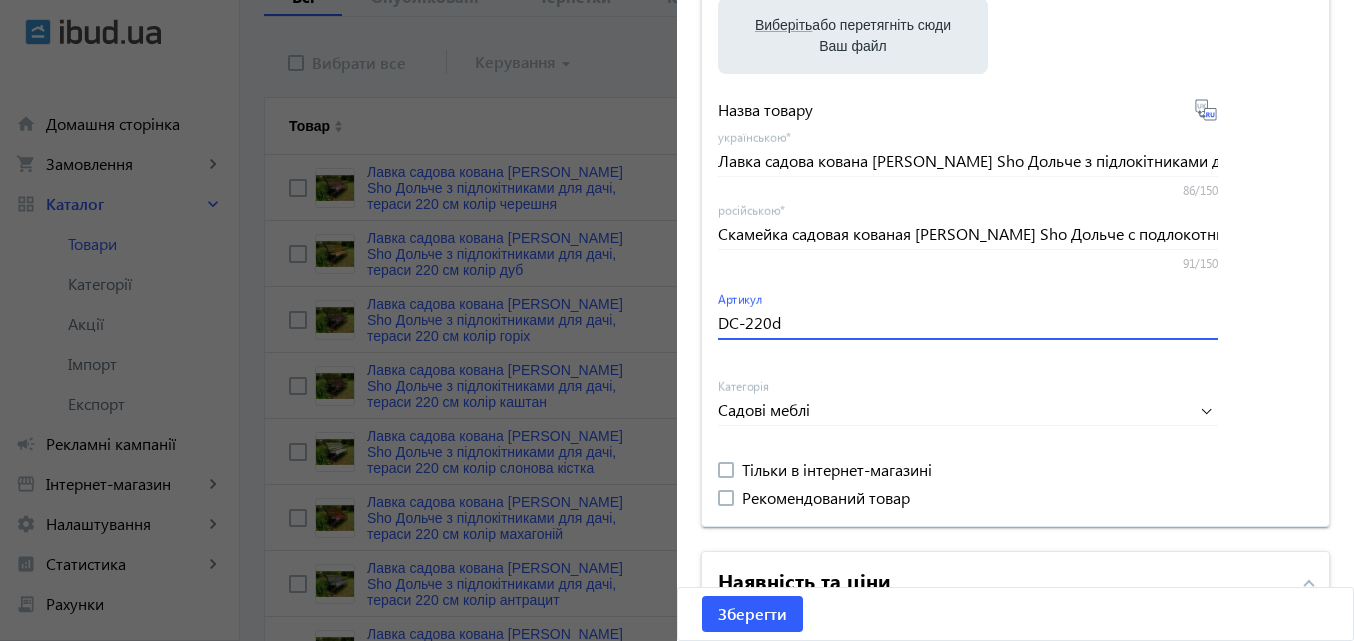drag, startPoint x: 732, startPoint y: 317, endPoint x: 709, endPoint y: 208, distance: 111.40018 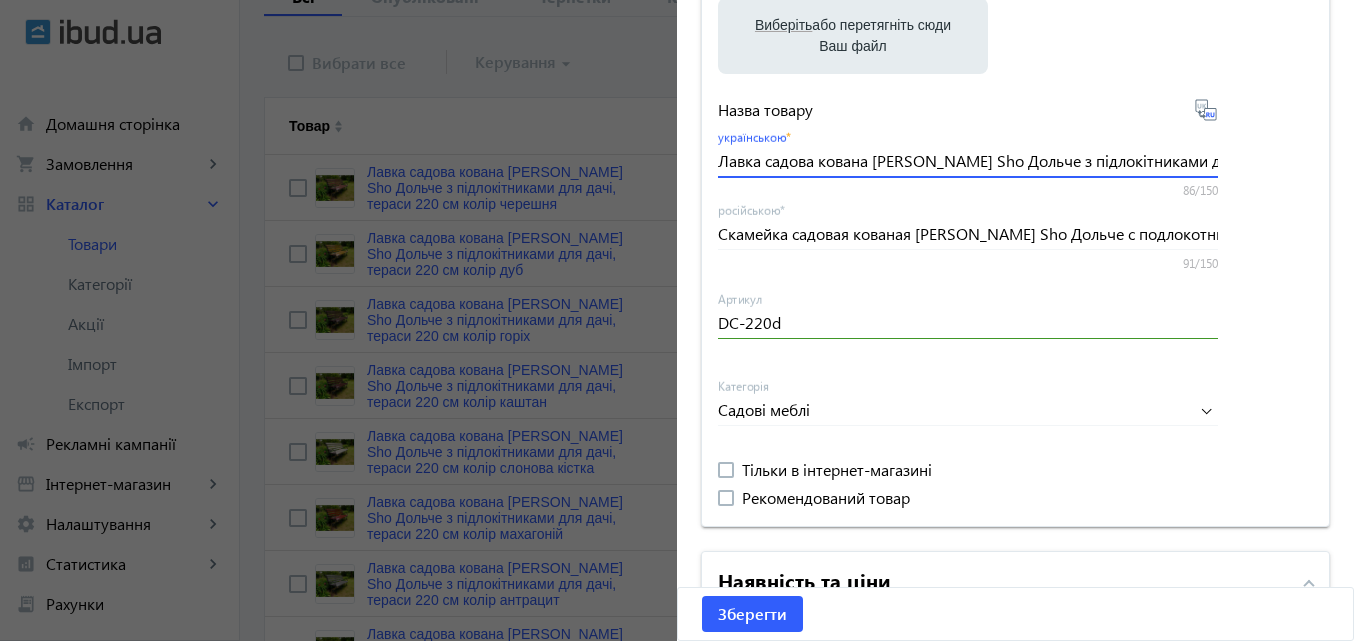 scroll, scrollTop: 0, scrollLeft: 152, axis: horizontal 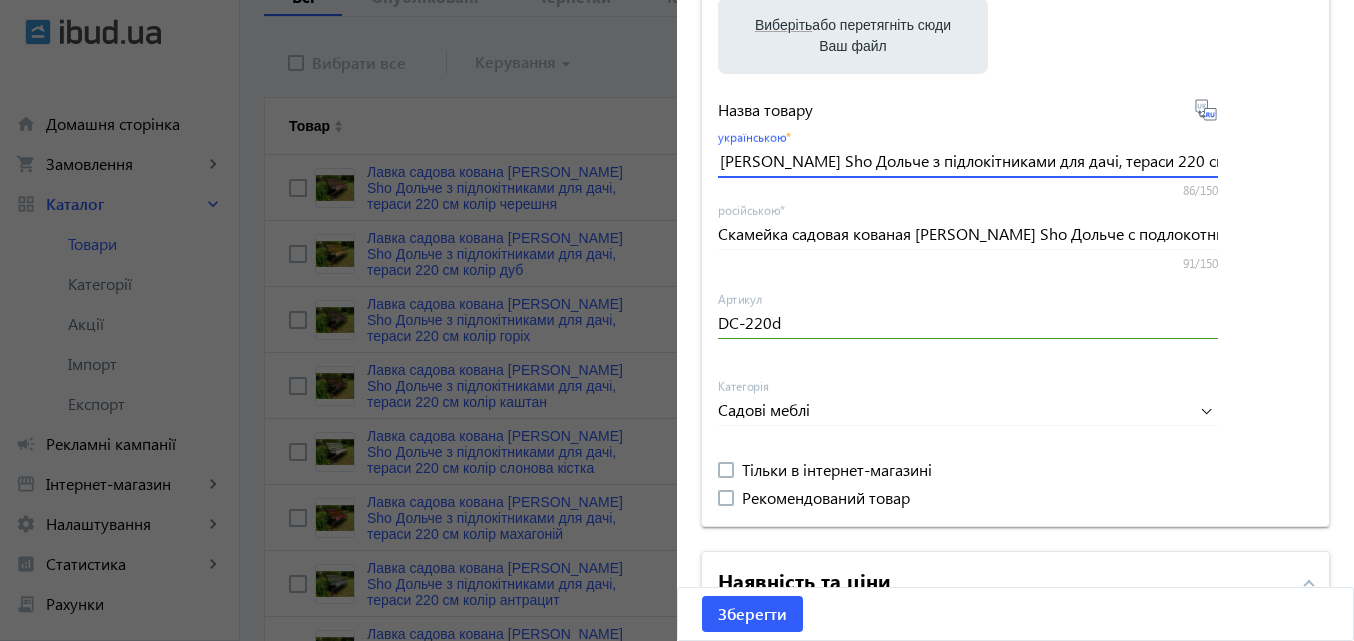 drag, startPoint x: 717, startPoint y: 160, endPoint x: 1300, endPoint y: 162, distance: 583.0034 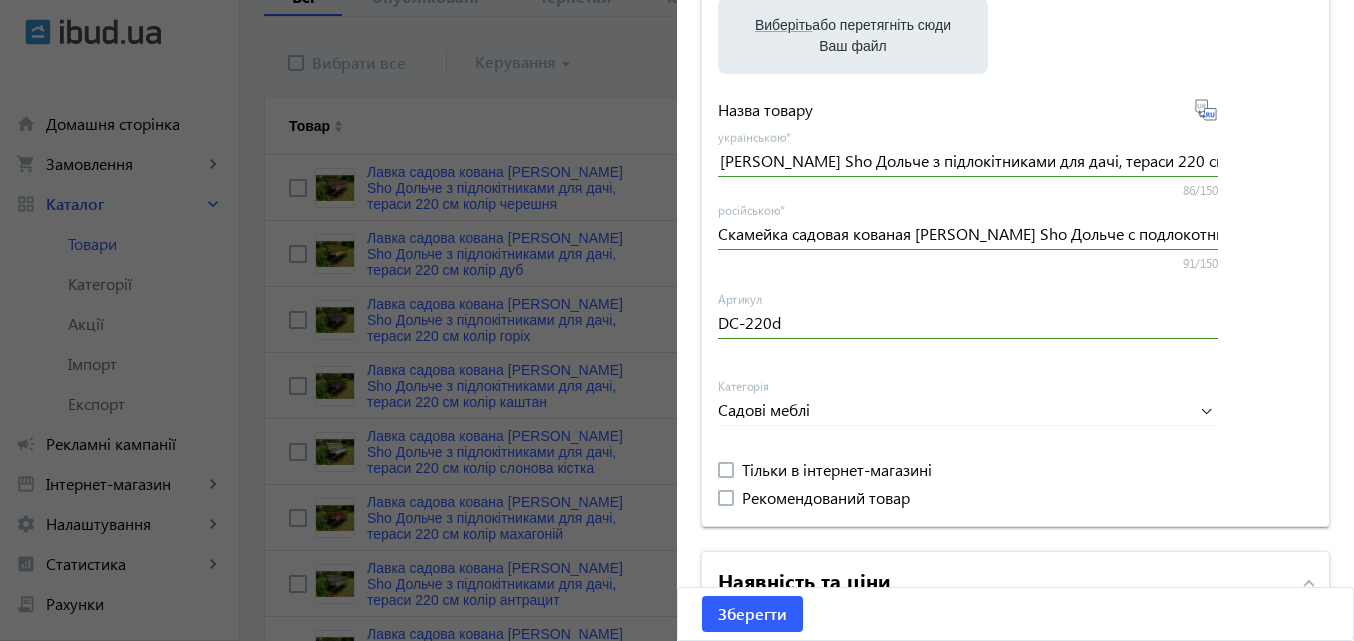 scroll, scrollTop: 0, scrollLeft: 0, axis: both 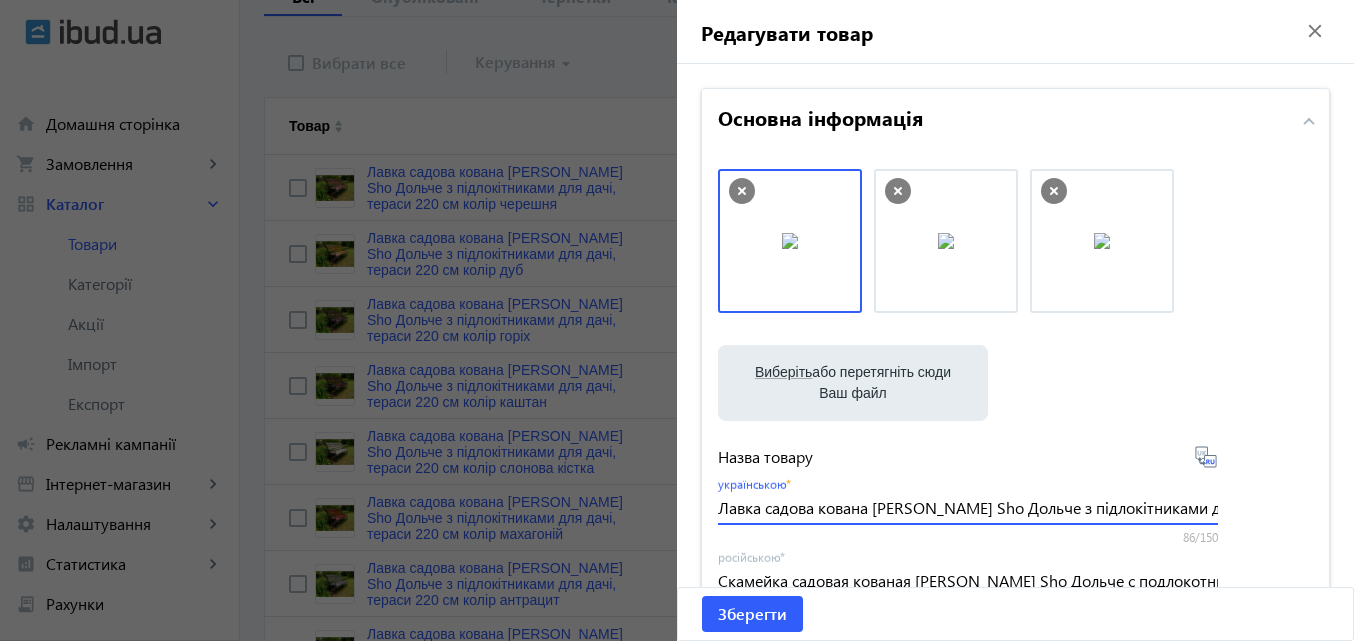click 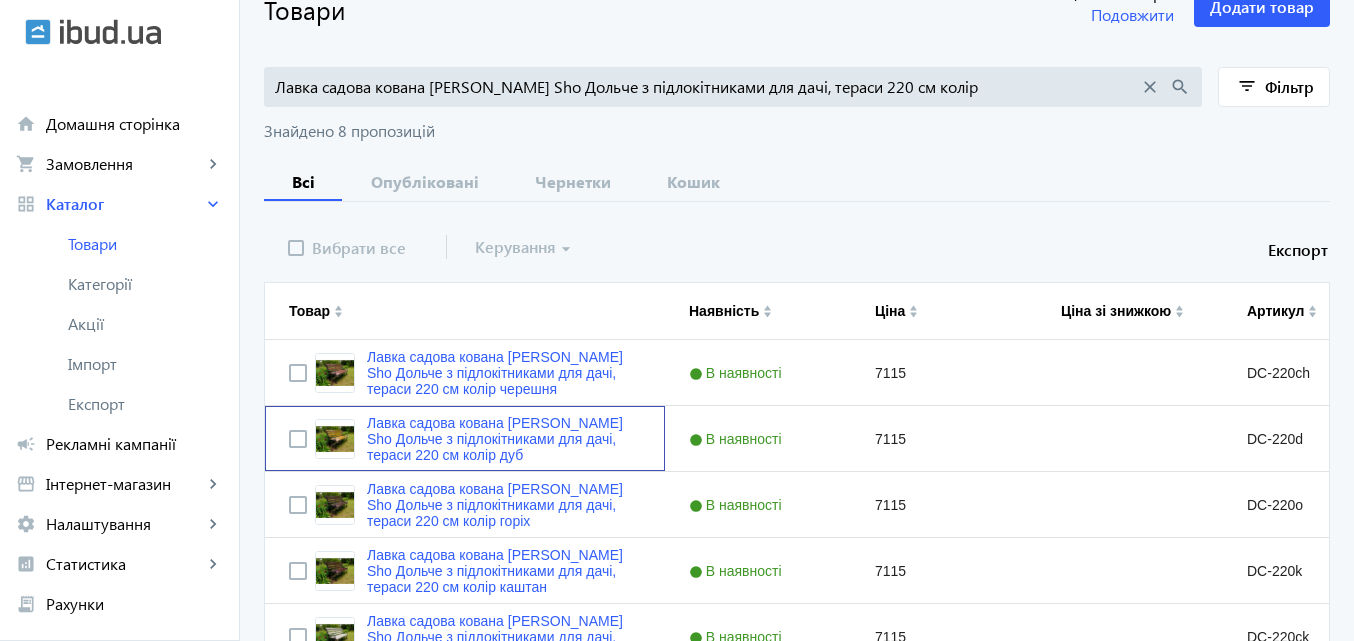 scroll, scrollTop: 0, scrollLeft: 0, axis: both 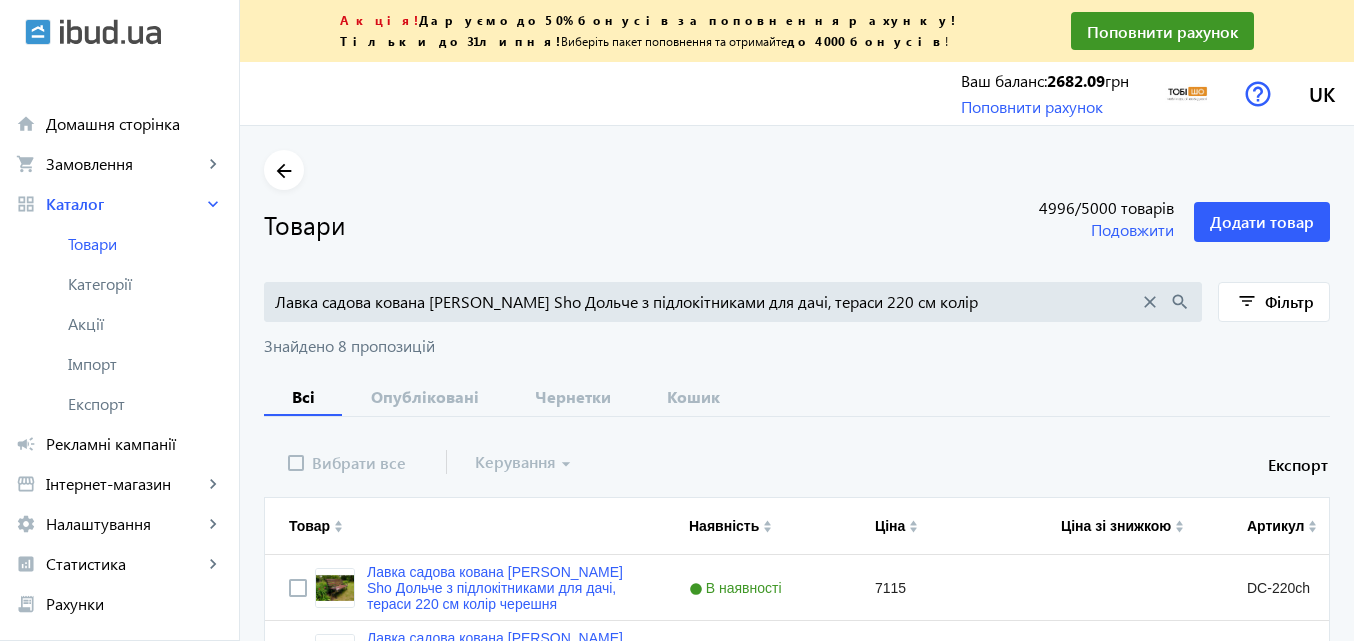 click on "Лавка садова кована [PERSON_NAME] Sho Дольче з підлокітниками для дачі, тераси 220 см колір" at bounding box center (707, 302) 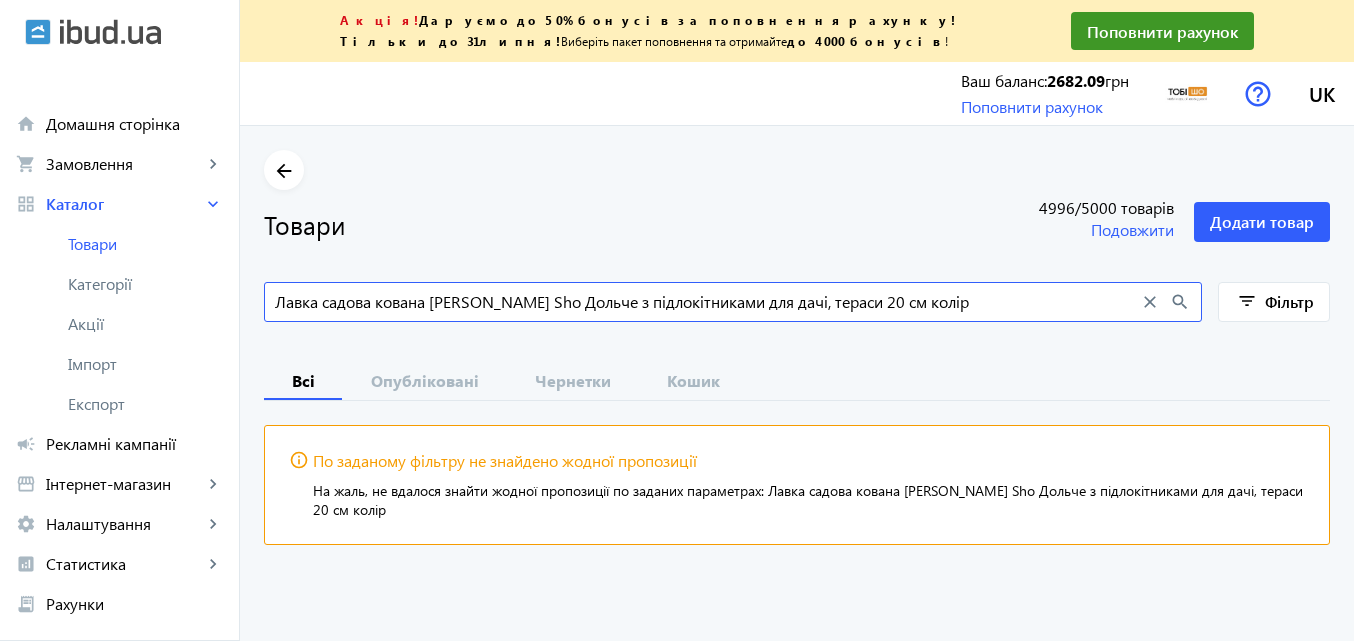 click on "Лавка садова кована [PERSON_NAME] Sho Дольче з підлокітниками для дачі, тераси 20 см колір" at bounding box center (707, 302) 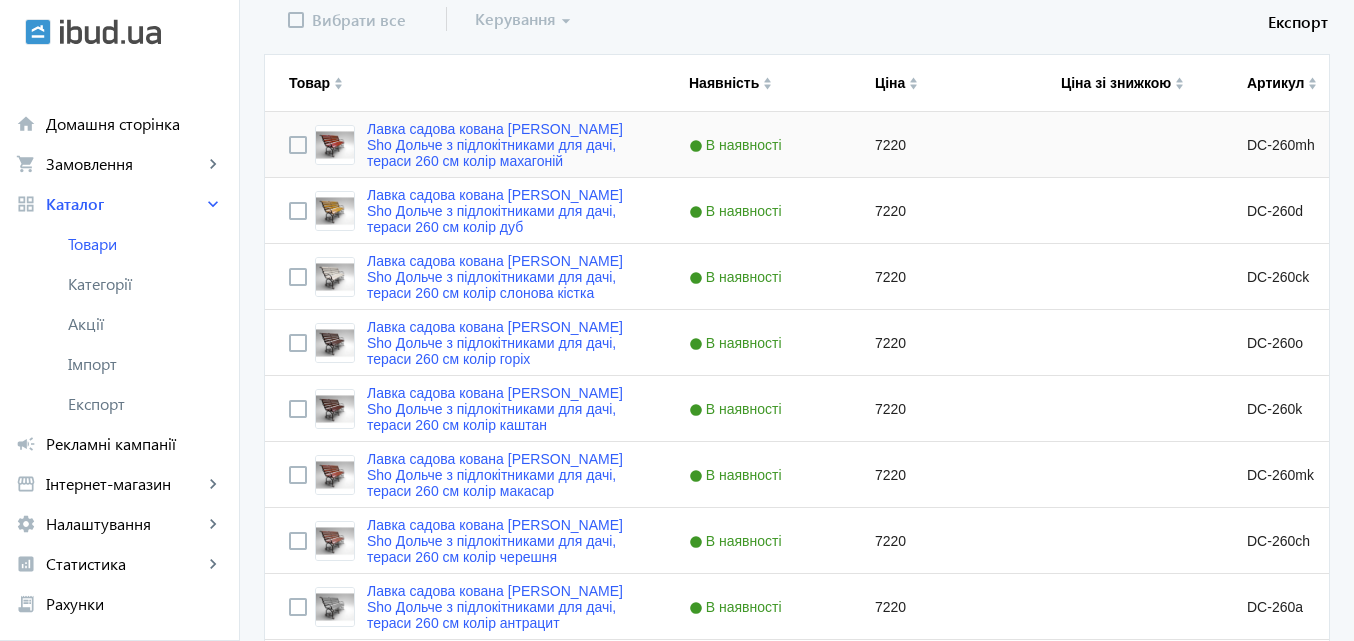 scroll, scrollTop: 547, scrollLeft: 0, axis: vertical 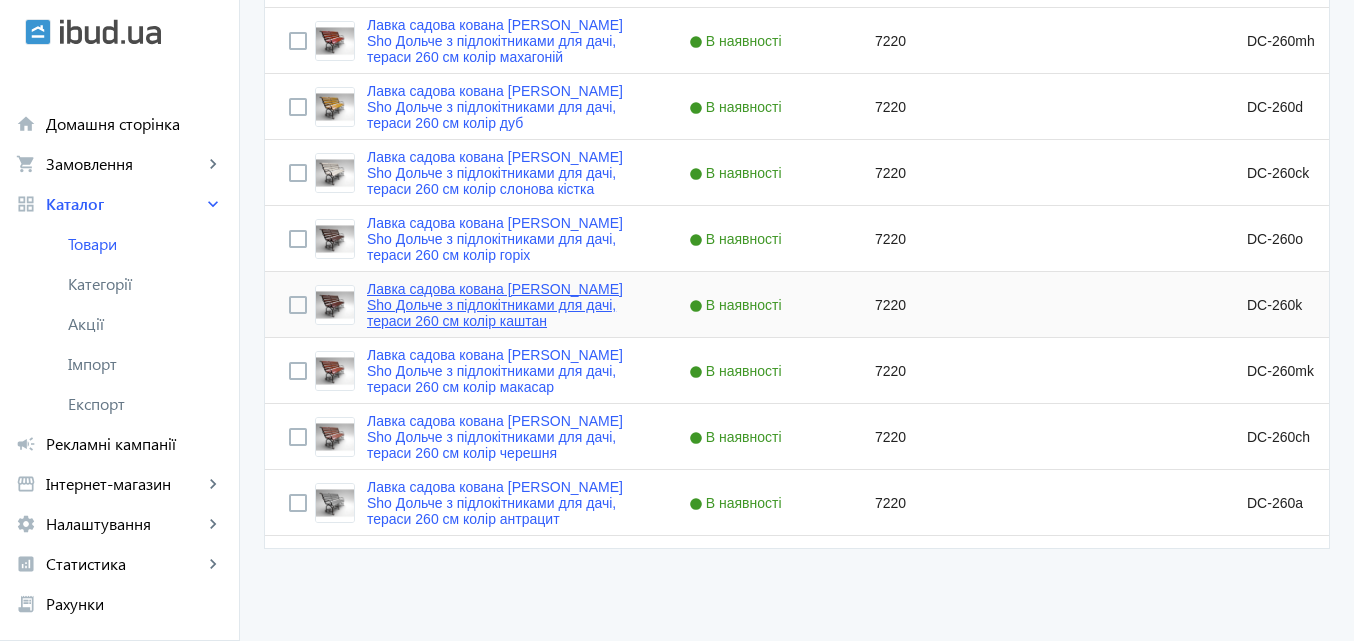 type on "Лавка садова кована [PERSON_NAME] Sho Дольче з підлокітниками для дачі, тераси 260 см колір" 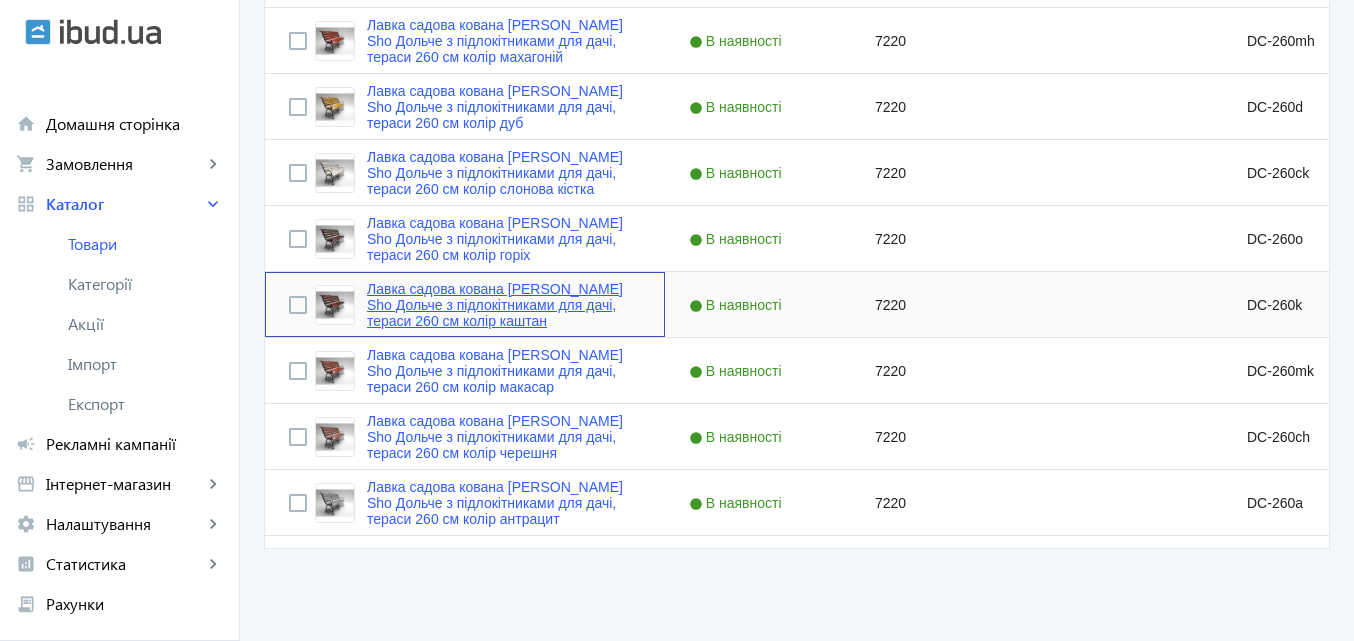 click on "Лавка садова кована [PERSON_NAME] Sho Дольче з підлокітниками для дачі, тераси 260 см колір каштан" 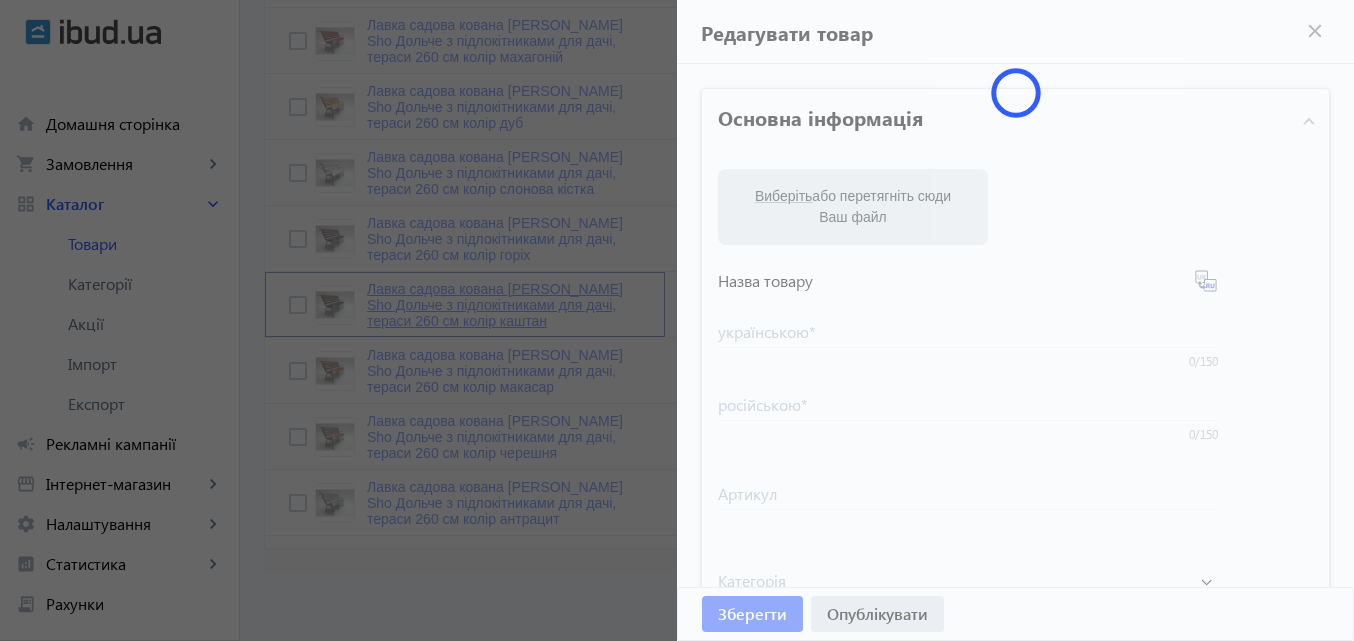 type on "Лавка садова кована [PERSON_NAME] Sho Дольче з підлокітниками для дачі, тераси 260 см колір каштан" 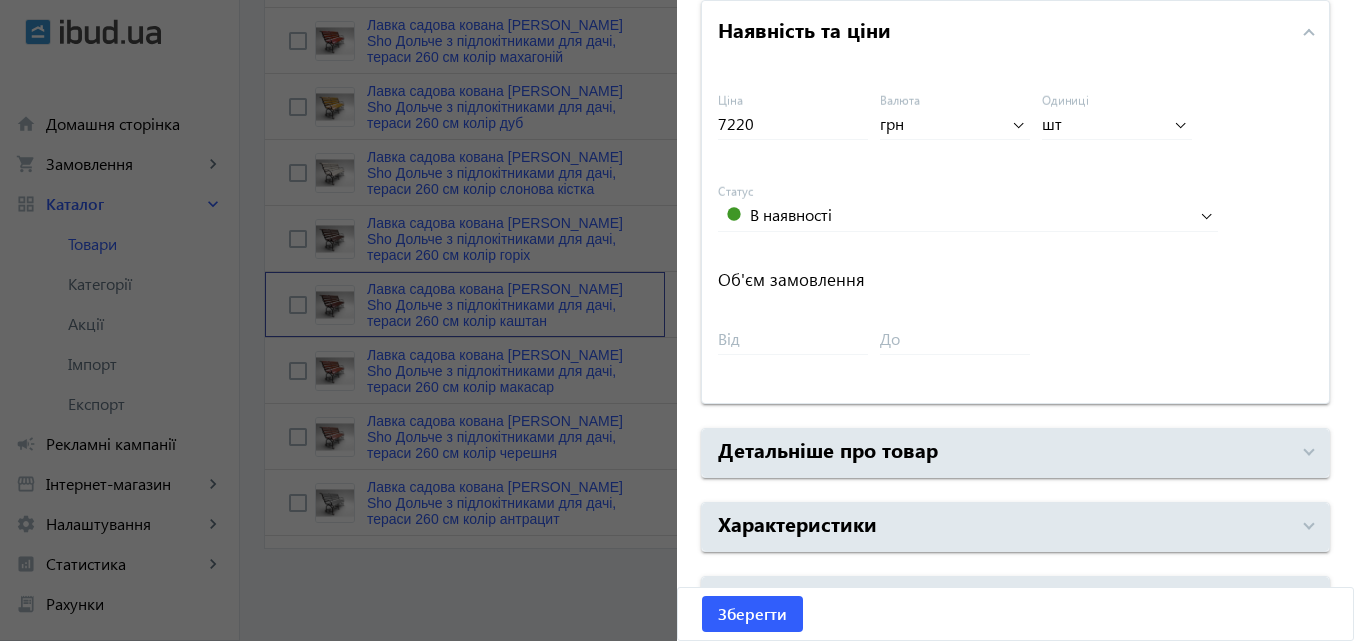 scroll, scrollTop: 900, scrollLeft: 0, axis: vertical 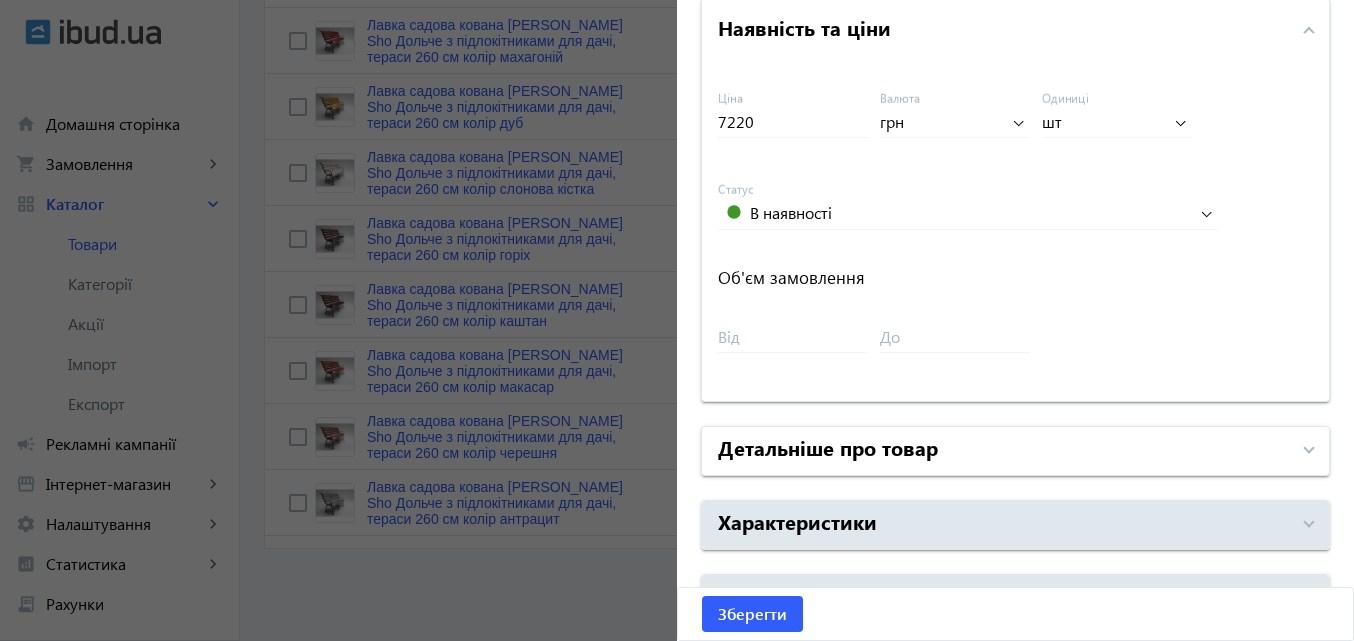 click on "Детальніше про товар" at bounding box center (828, 447) 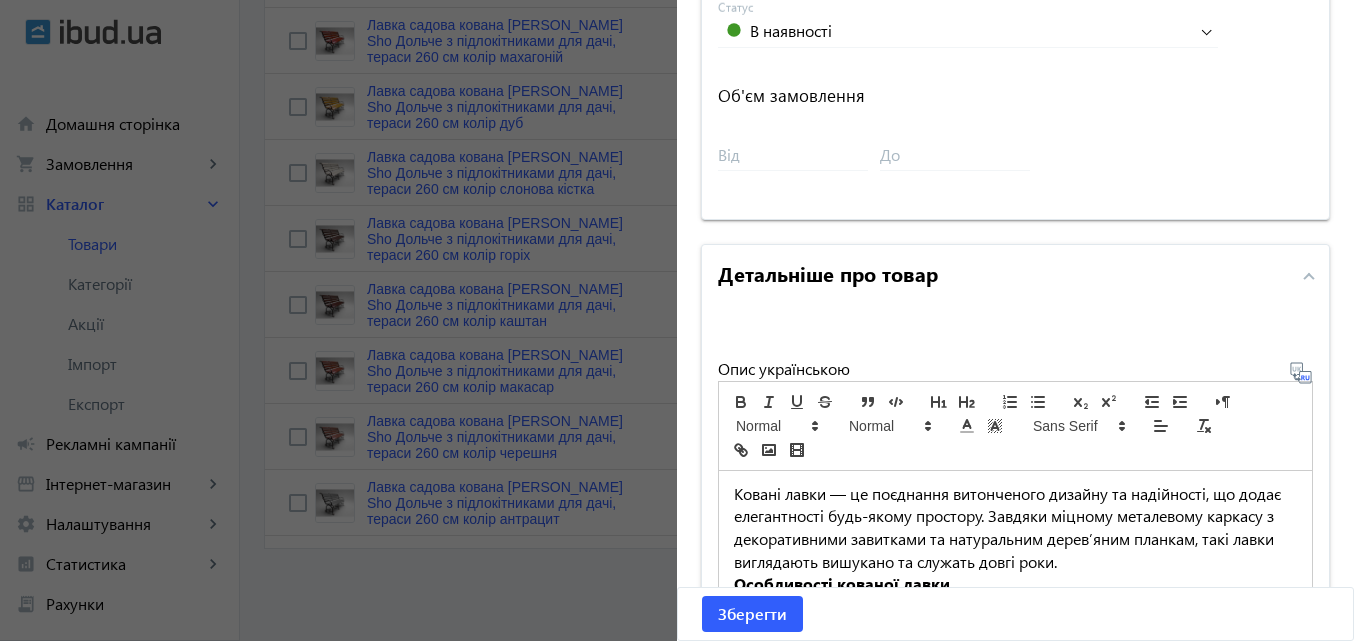 scroll, scrollTop: 1300, scrollLeft: 0, axis: vertical 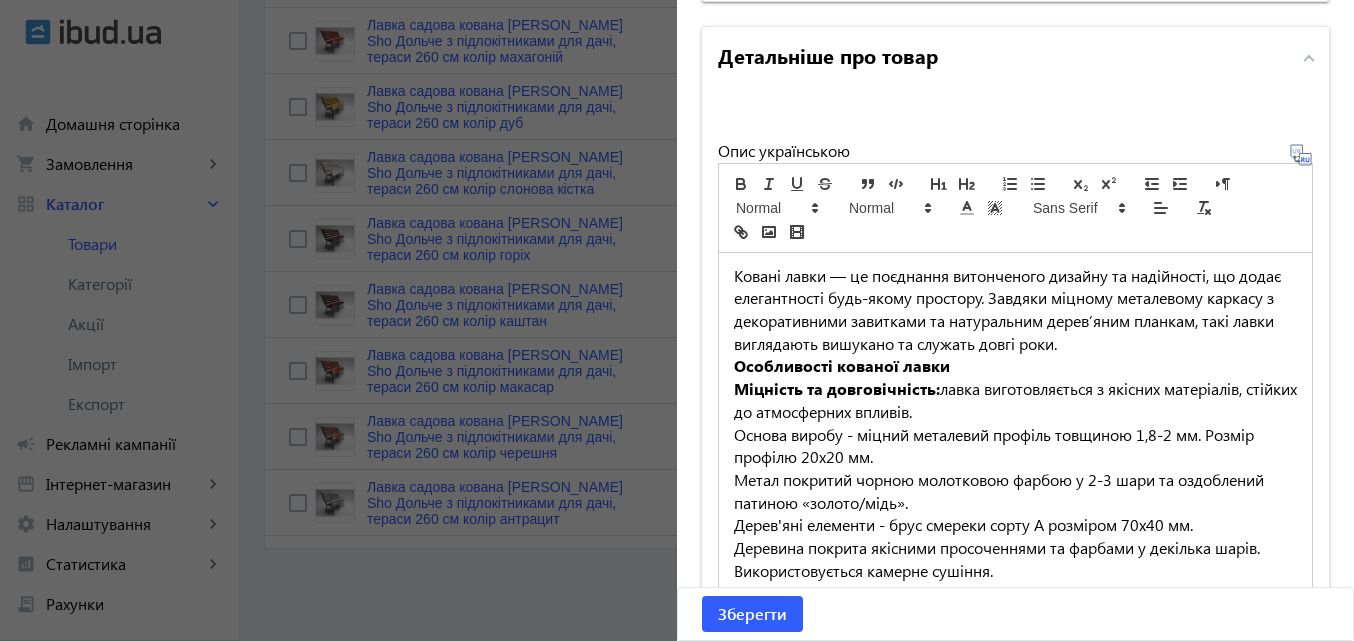 click on "Детальніше про товар" at bounding box center (828, 55) 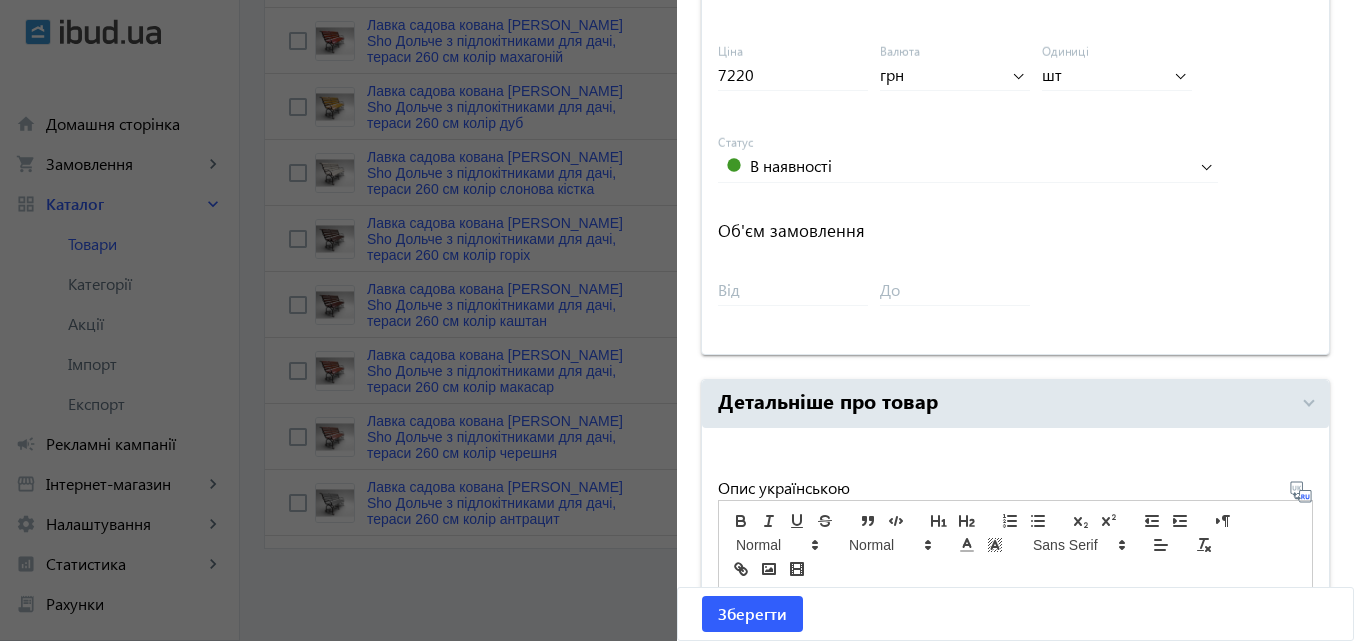 scroll, scrollTop: 947, scrollLeft: 0, axis: vertical 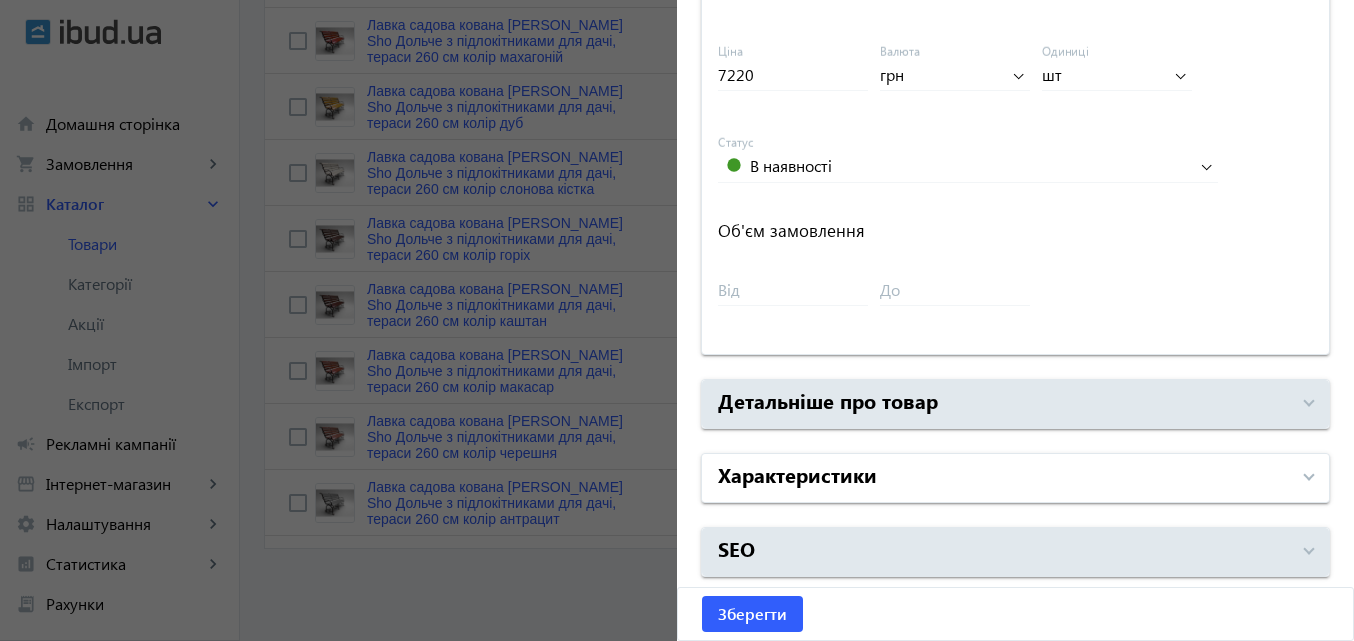 click on "Характеристики" at bounding box center (797, 474) 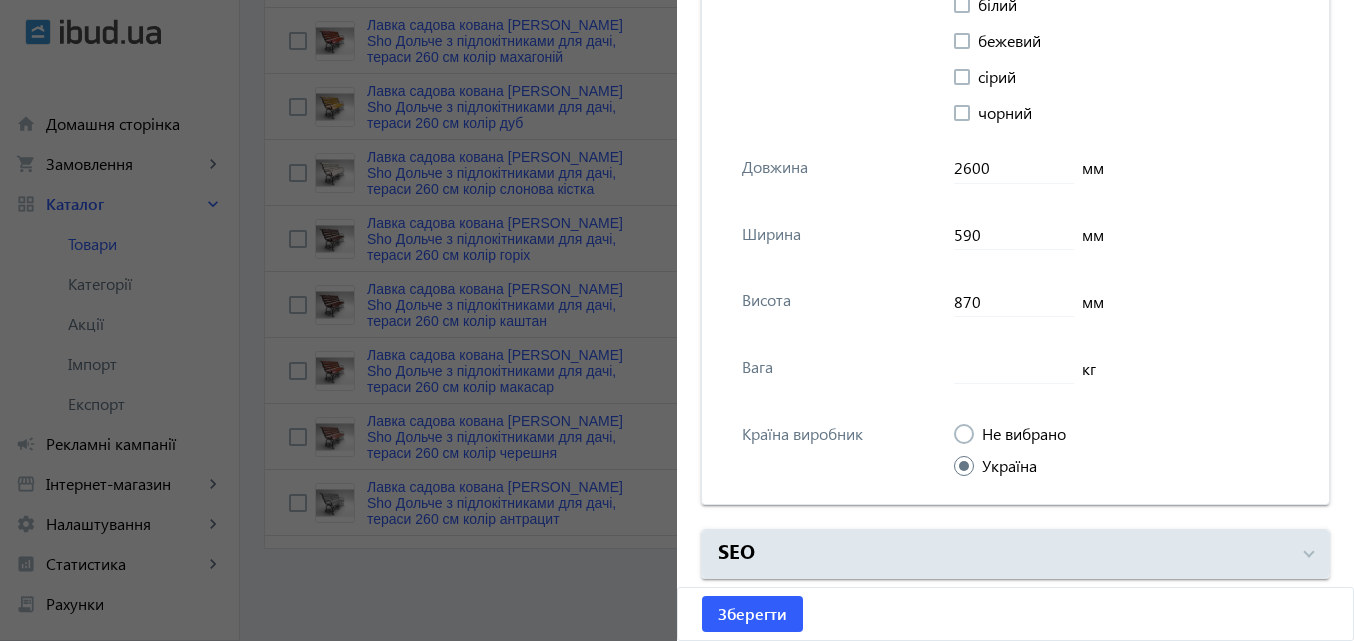 scroll, scrollTop: 3469, scrollLeft: 0, axis: vertical 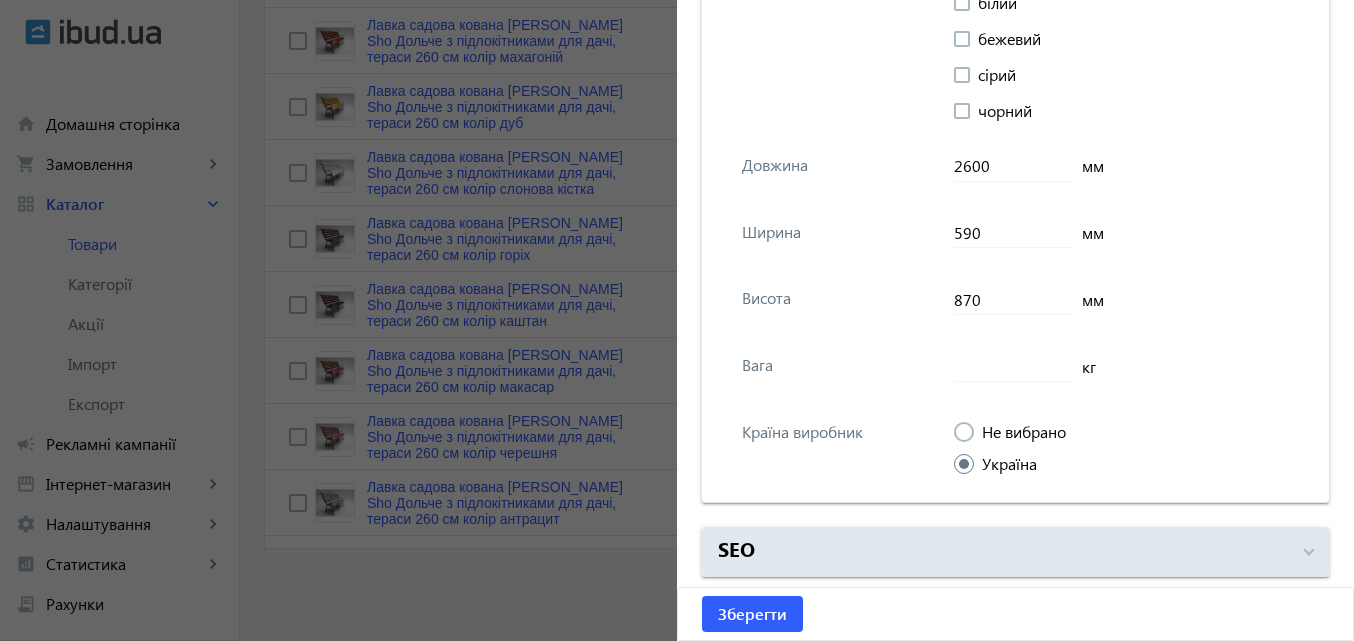 click 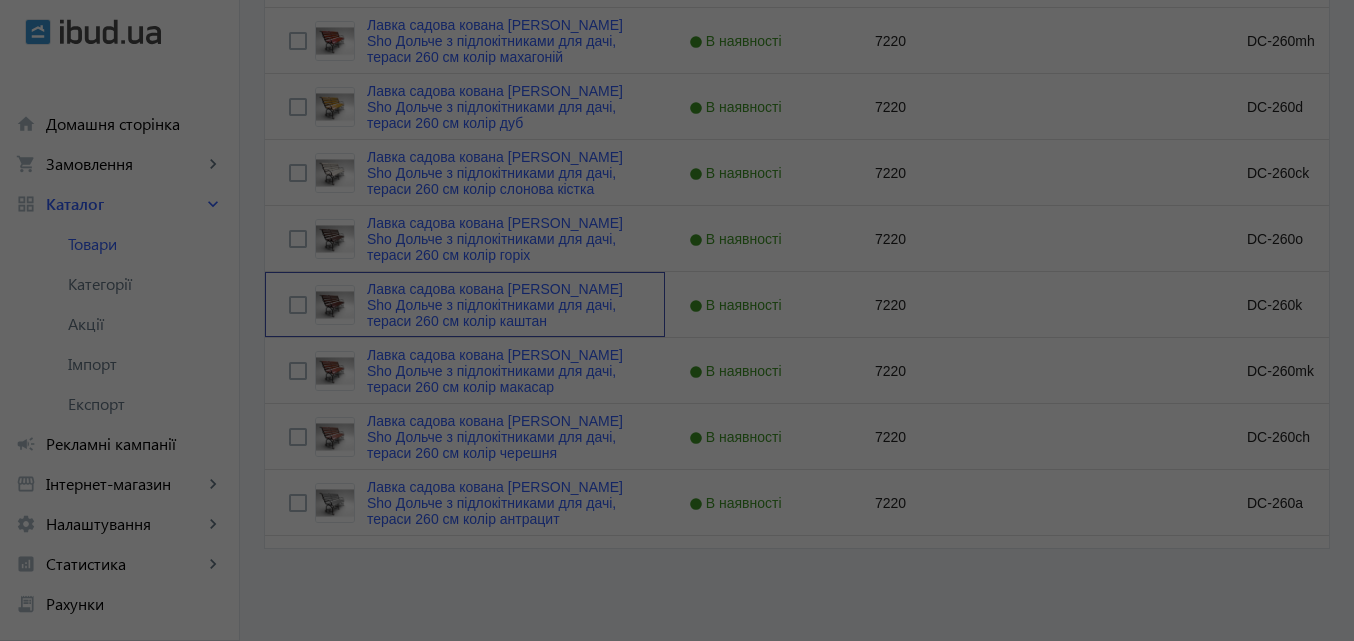 scroll, scrollTop: 0, scrollLeft: 0, axis: both 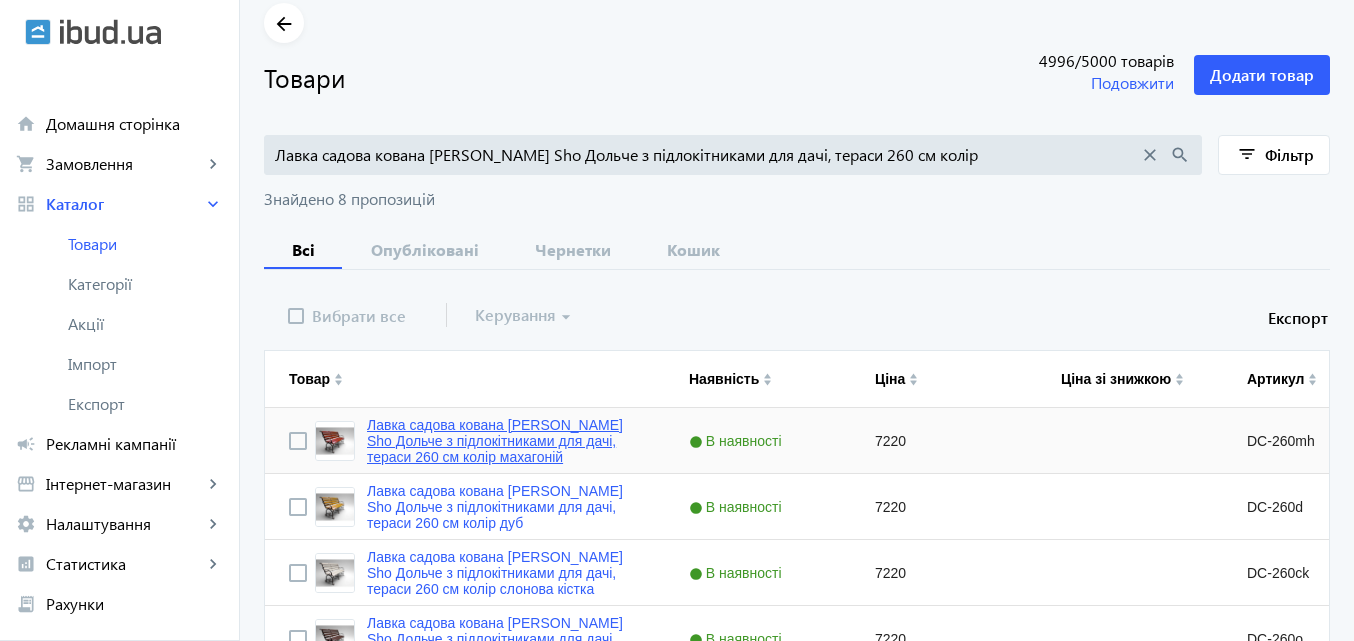 click on "Лавка садова кована [PERSON_NAME] Sho Дольче з підлокітниками для дачі, тераси 260 см колір махагоній" 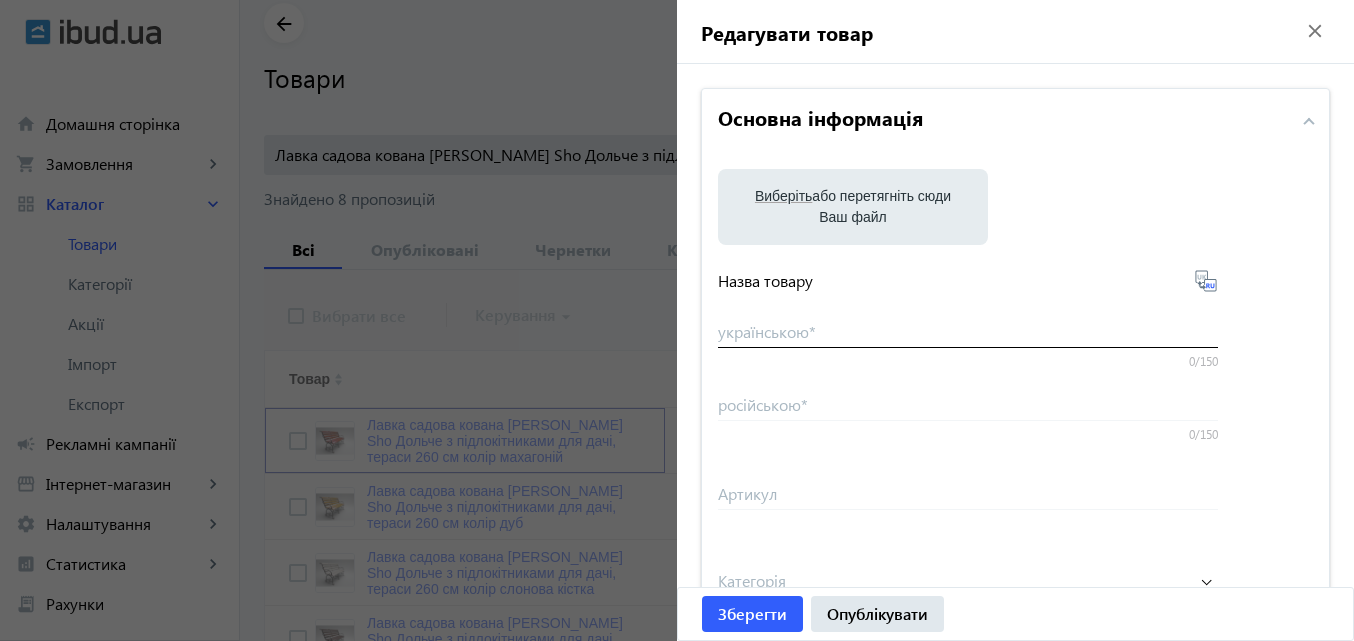 type on "Лавка садова кована [PERSON_NAME] Sho Дольче з підлокітниками для дачі, тераси 260 см колір махагоній" 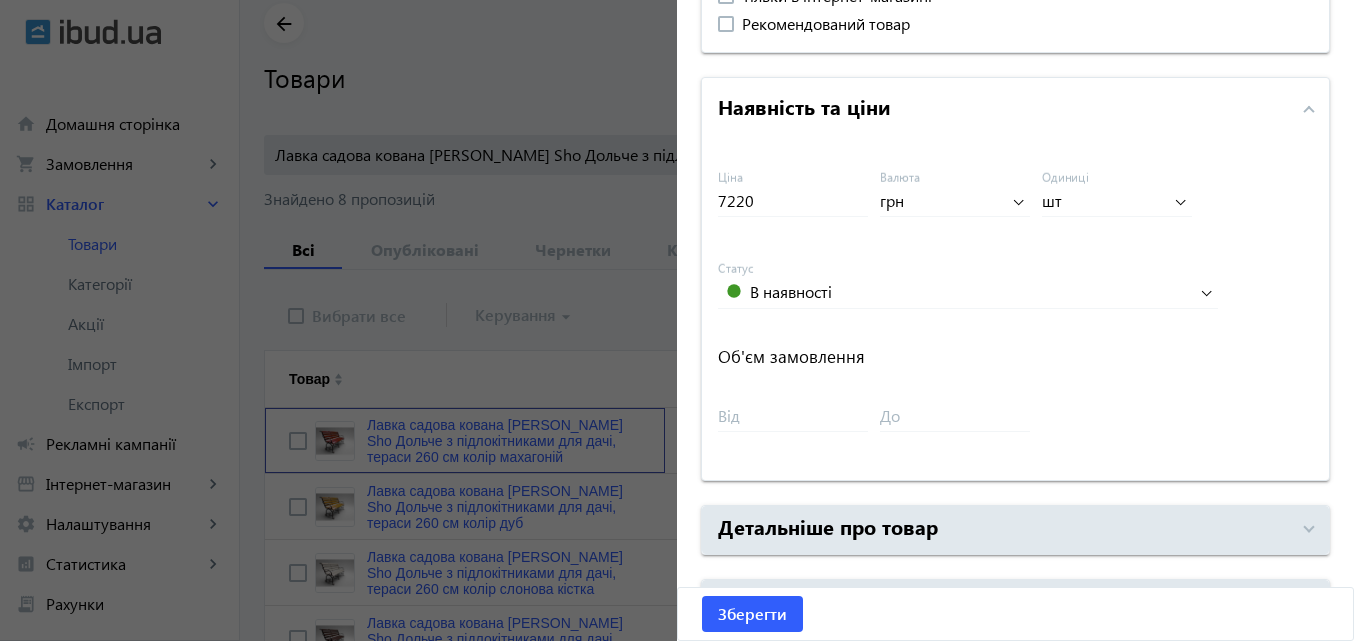 scroll, scrollTop: 947, scrollLeft: 0, axis: vertical 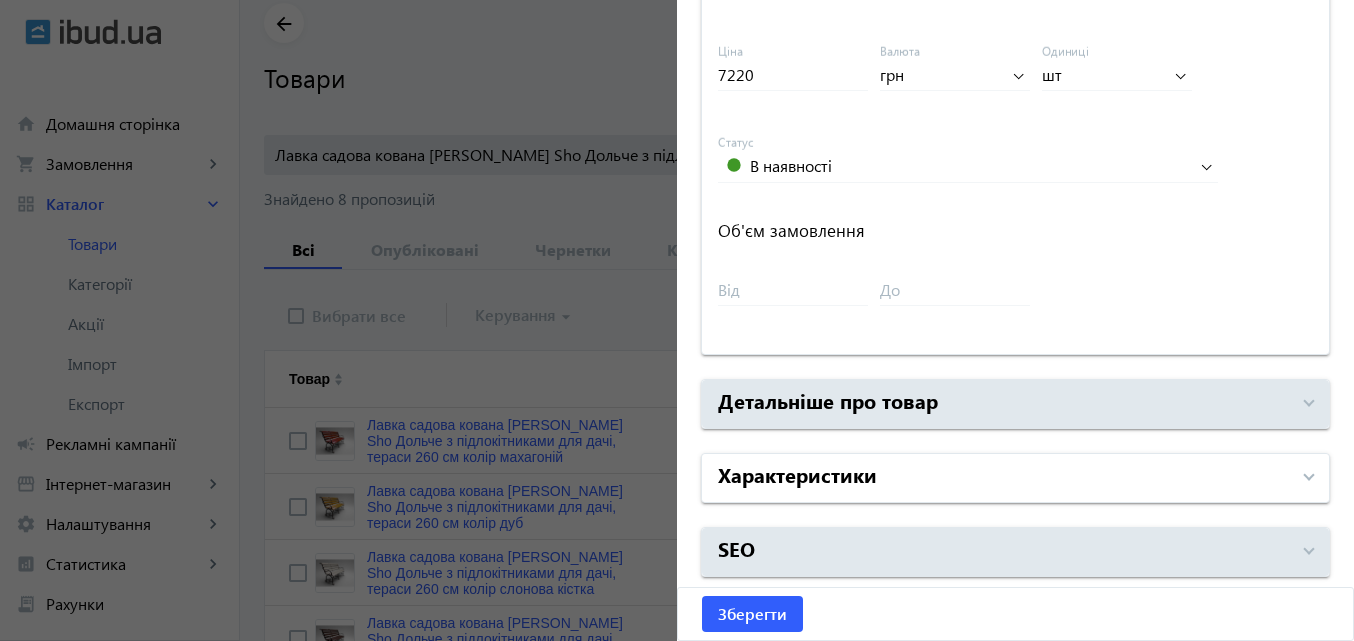 click on "Характеристики" at bounding box center [797, 474] 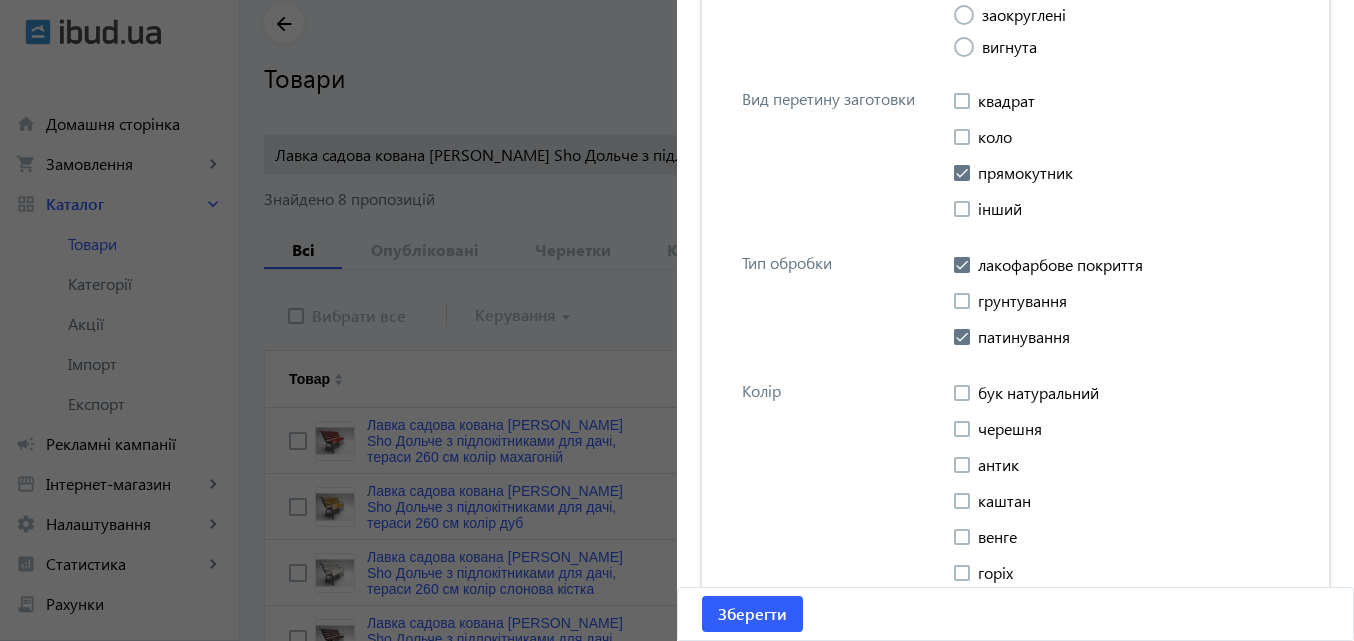 scroll, scrollTop: 2947, scrollLeft: 0, axis: vertical 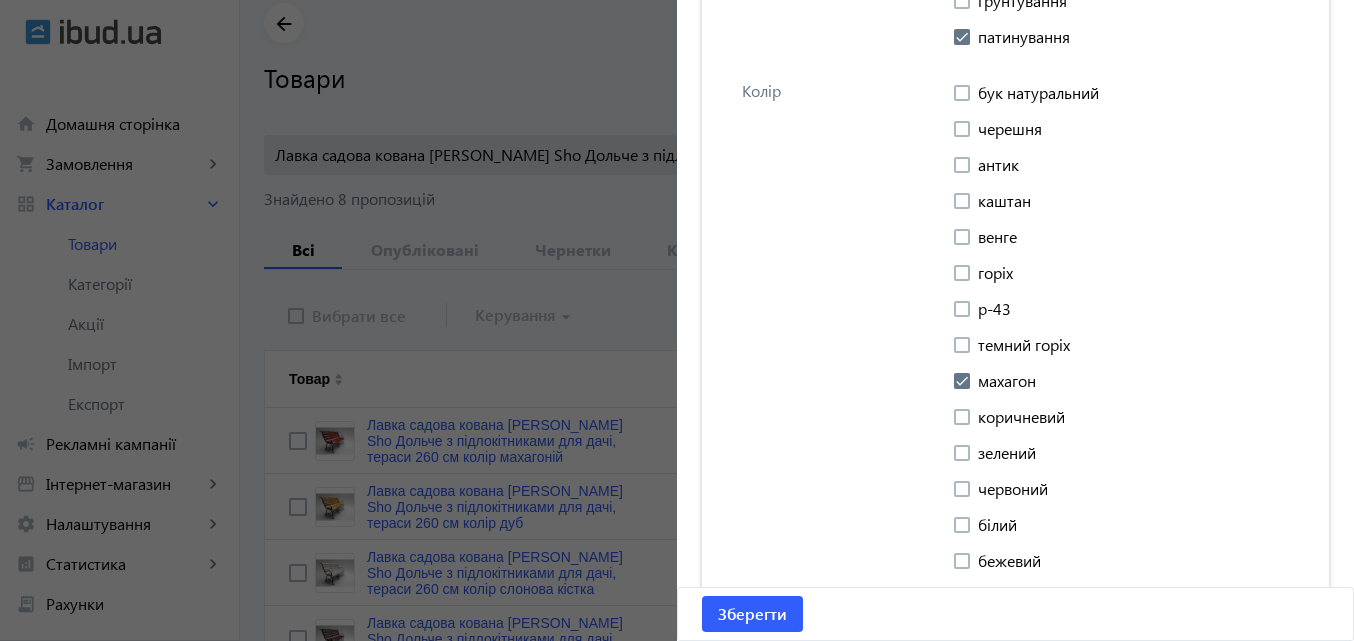 click 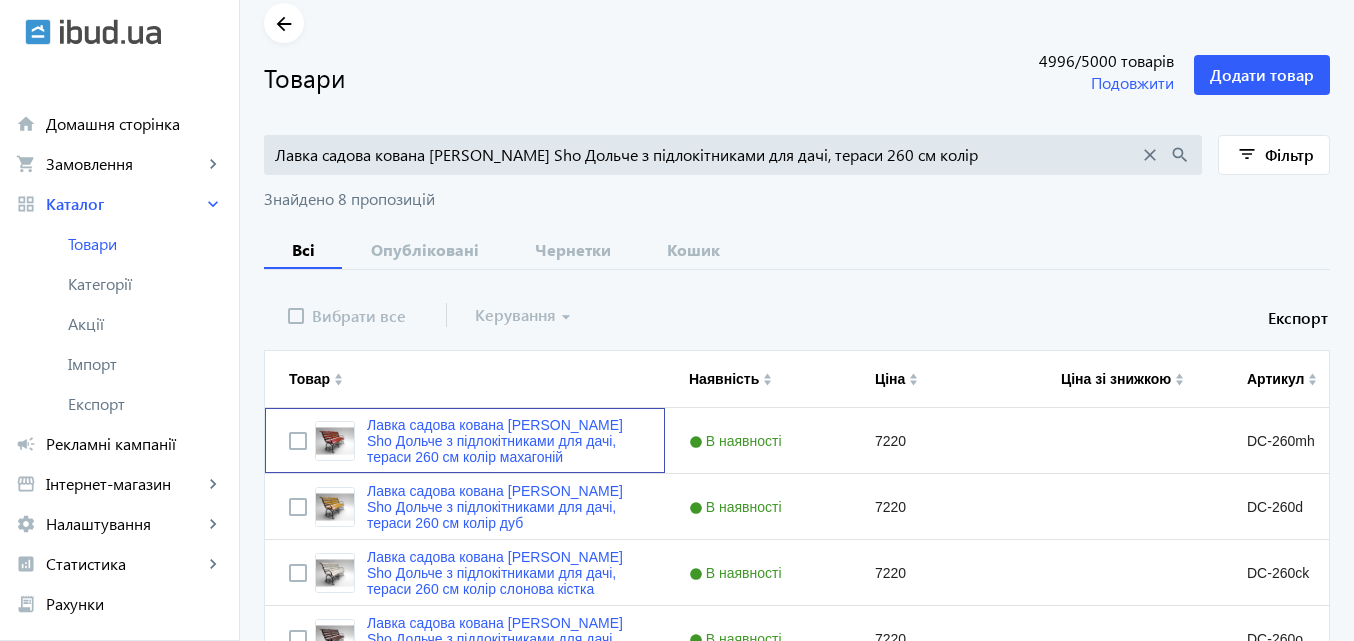 scroll, scrollTop: 0, scrollLeft: 0, axis: both 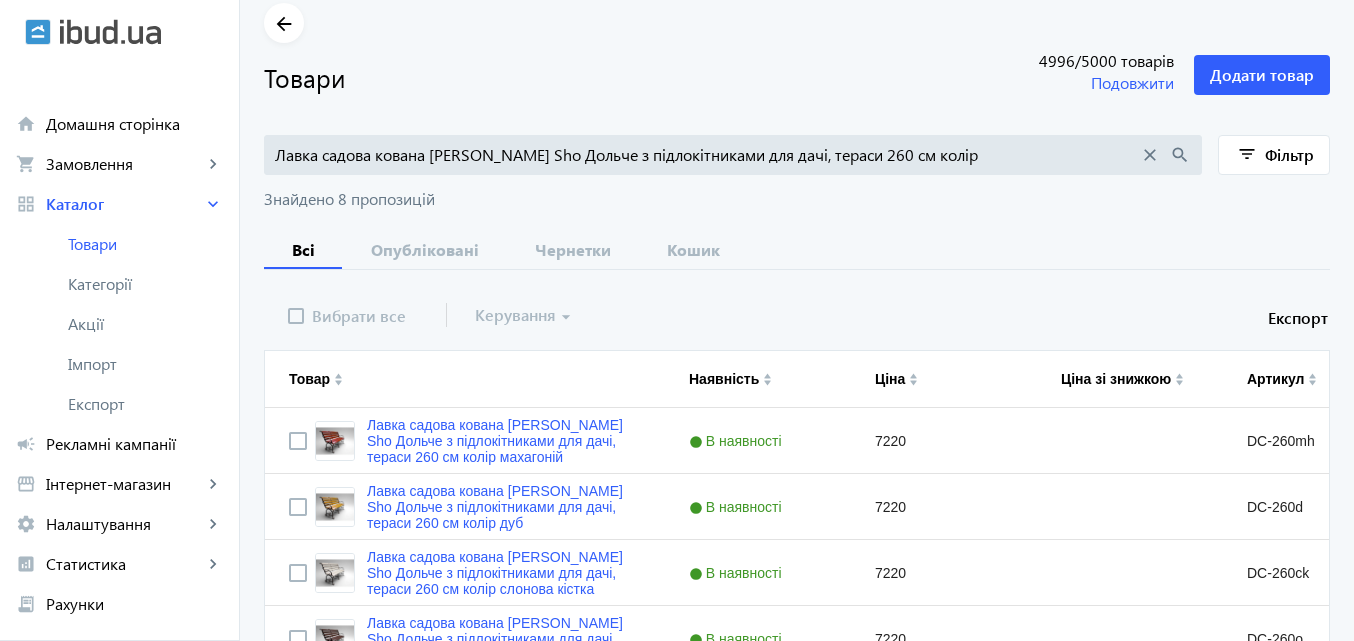 click on "Лавка садова кована [PERSON_NAME] Sho Дольче з підлокітниками для дачі, тераси 260 см колір" at bounding box center (707, 155) 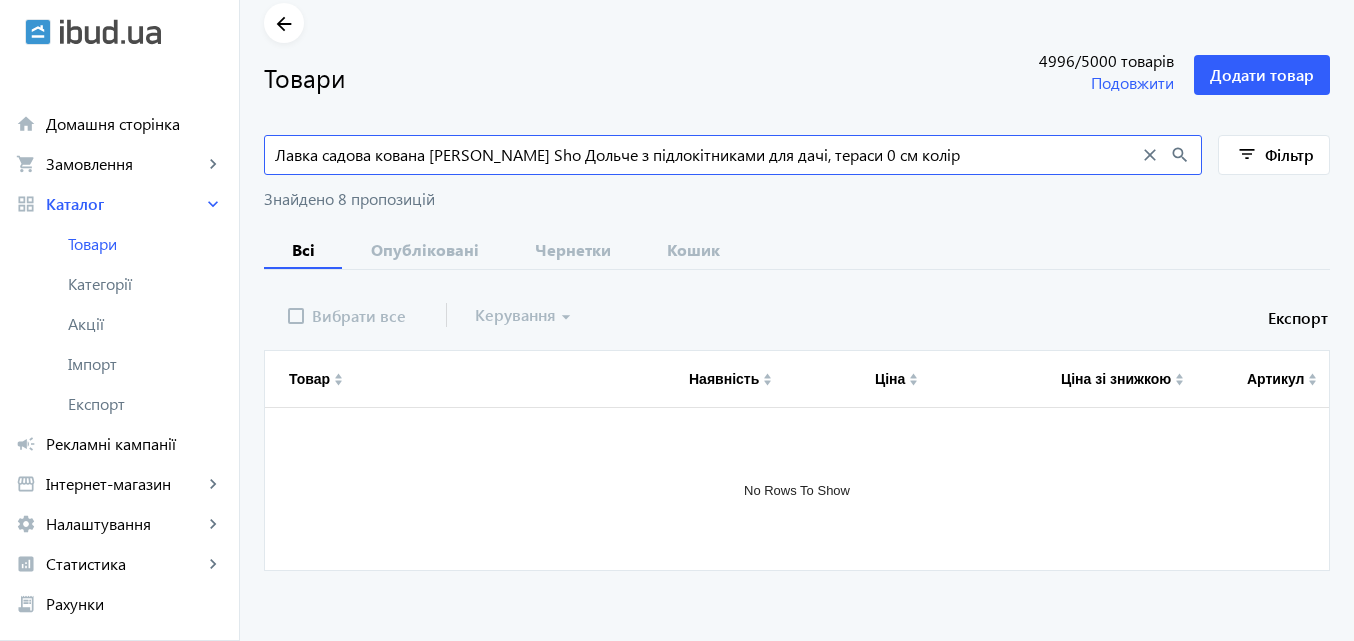 scroll, scrollTop: 0, scrollLeft: 0, axis: both 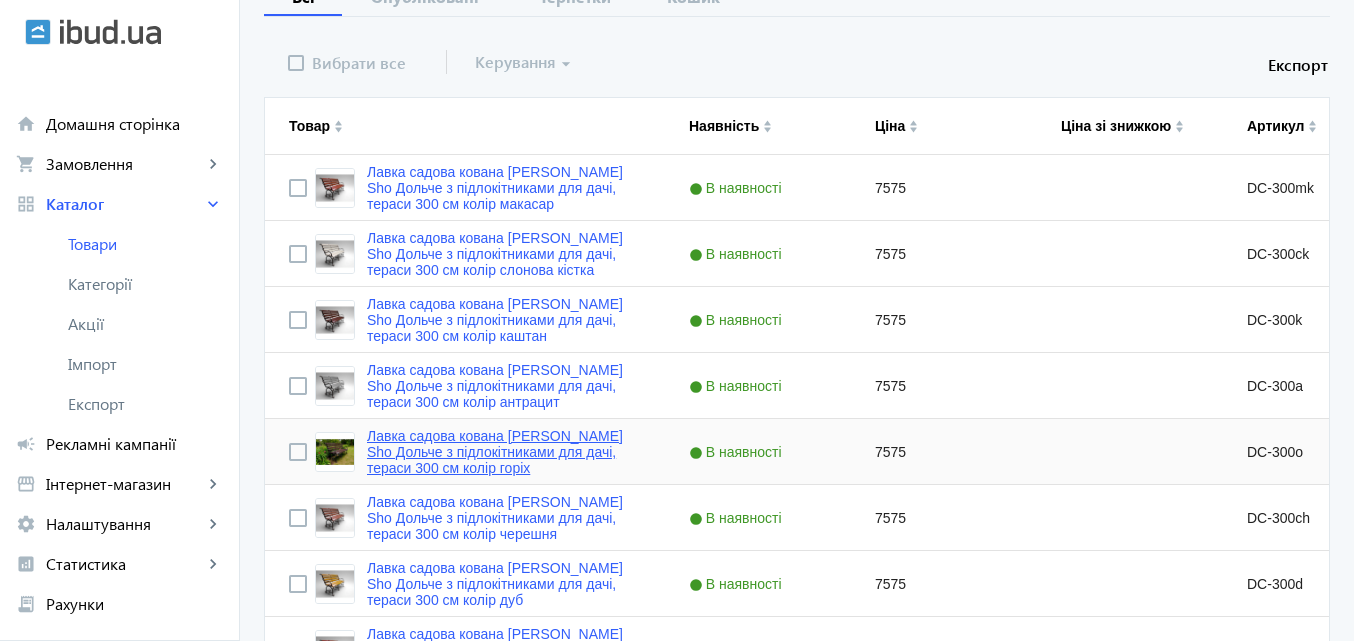 type on "Лавка садова кована [PERSON_NAME] Sho Дольче з підлокітниками для дачі, тераси 300 см колір" 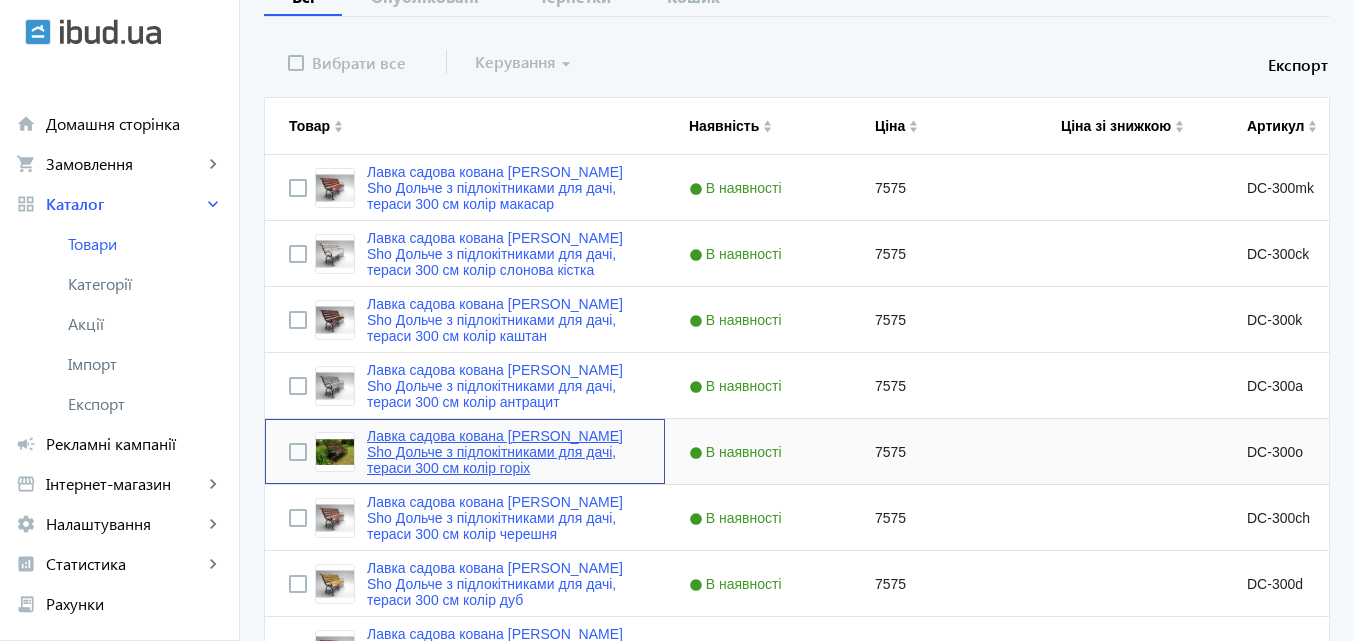 click on "Лавка садова кована [PERSON_NAME] Sho Дольче з підлокітниками для дачі, тераси 300 см колір горіх" 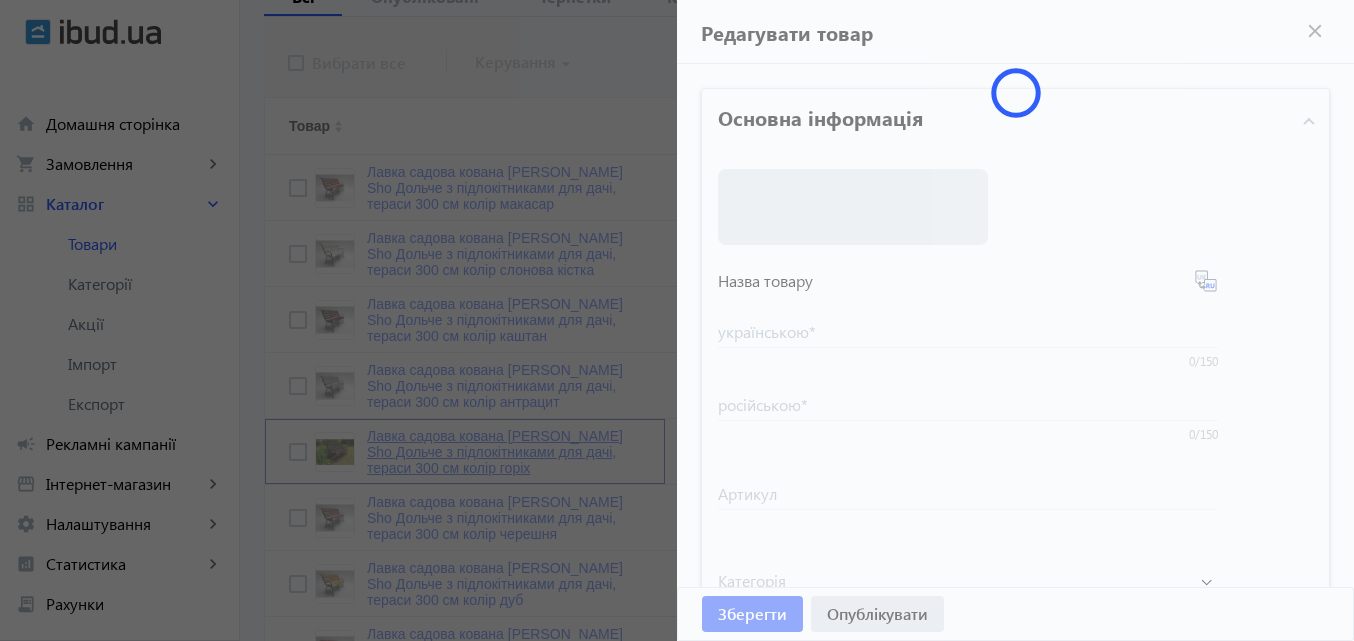 type on "Лавка садова кована [PERSON_NAME] Sho Дольче з підлокітниками для дачі, тераси 300 см колір горіх" 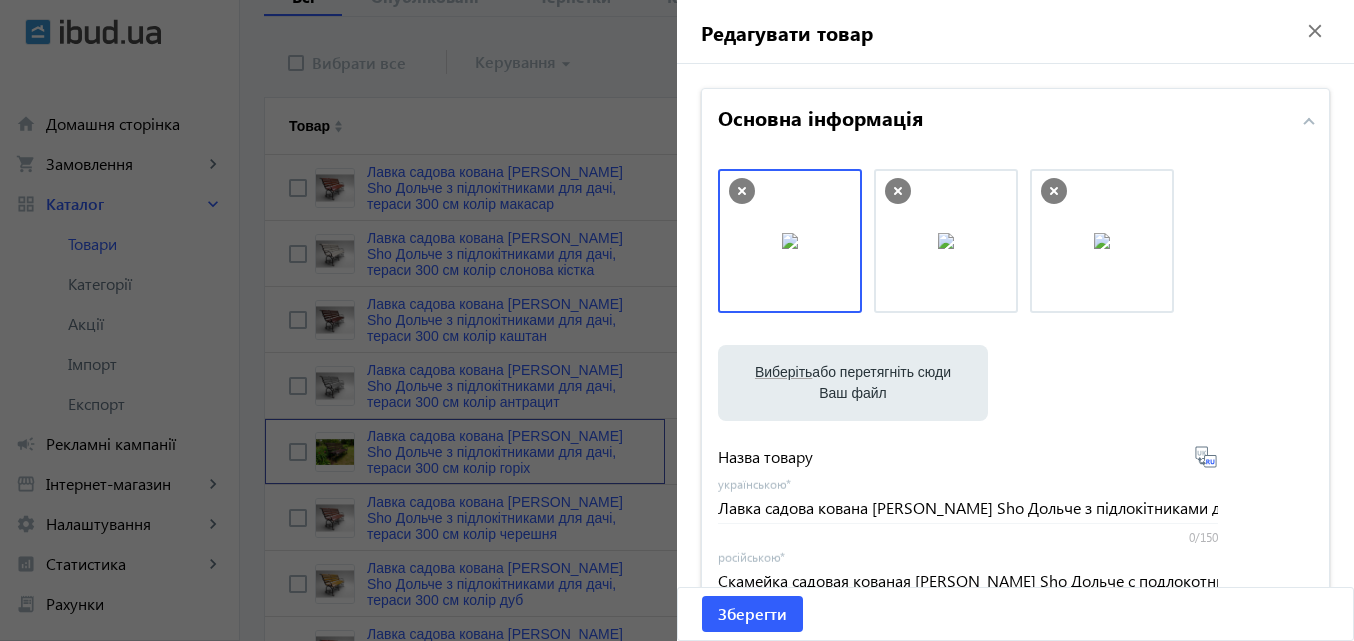 click at bounding box center (790, 241) 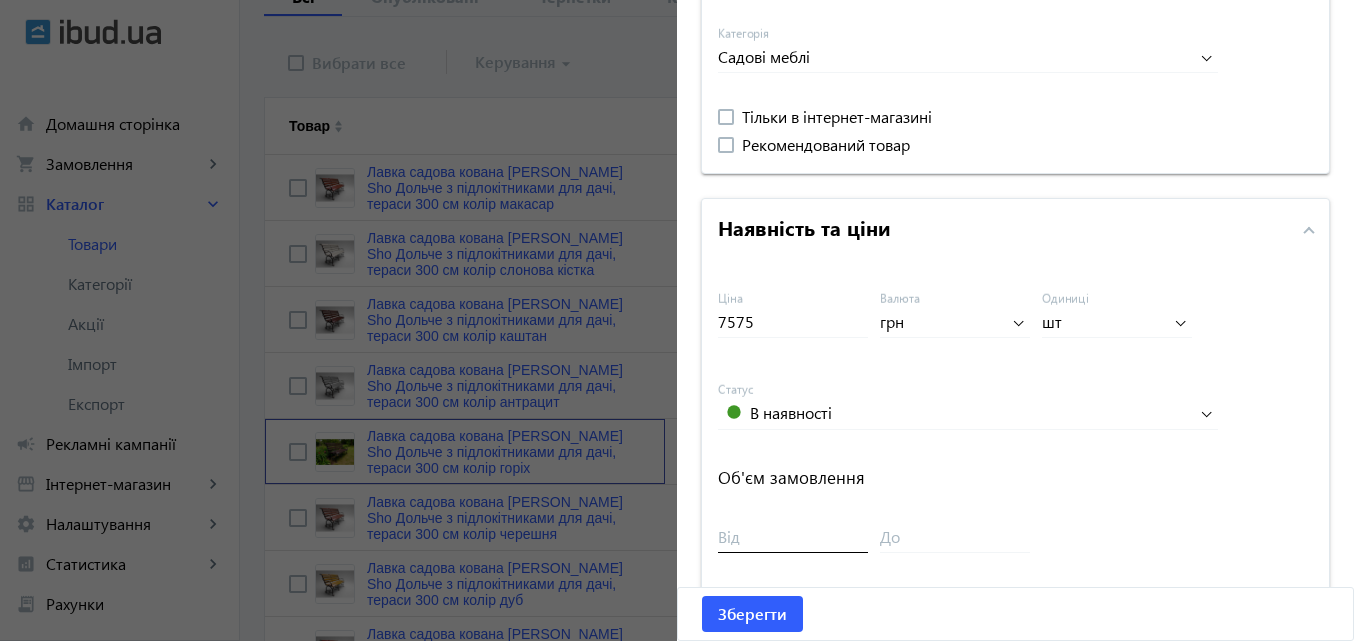 scroll, scrollTop: 947, scrollLeft: 0, axis: vertical 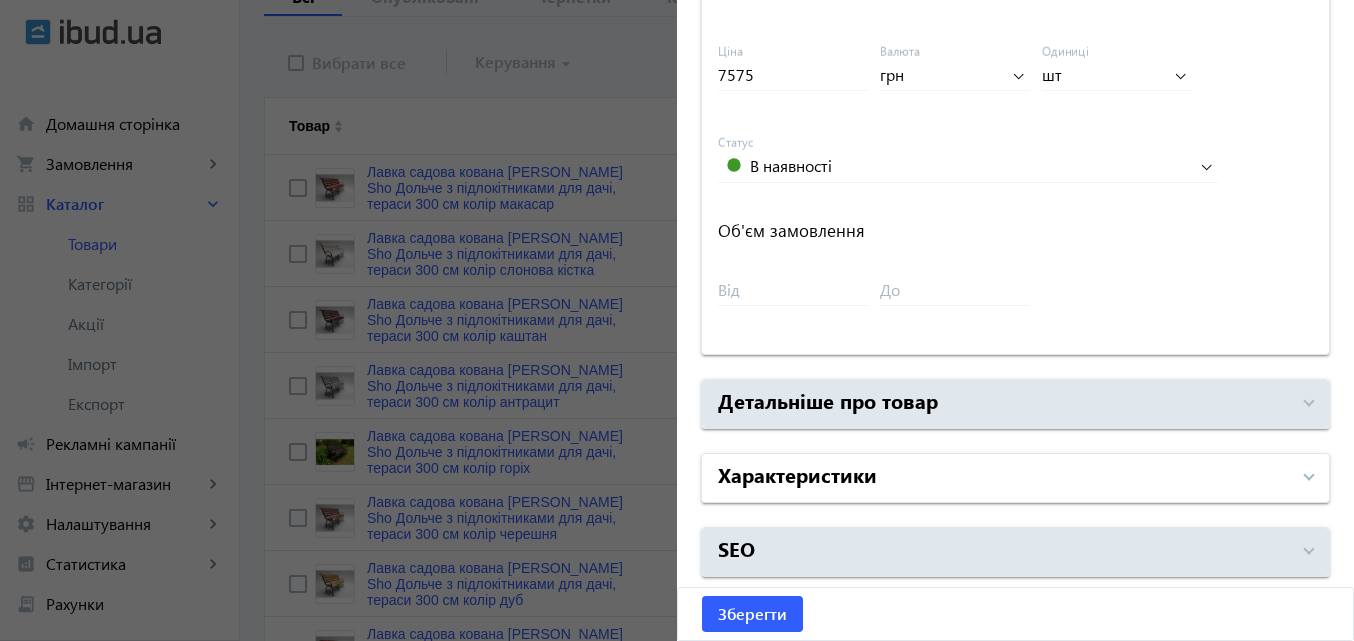 click on "Характеристики" at bounding box center [797, 474] 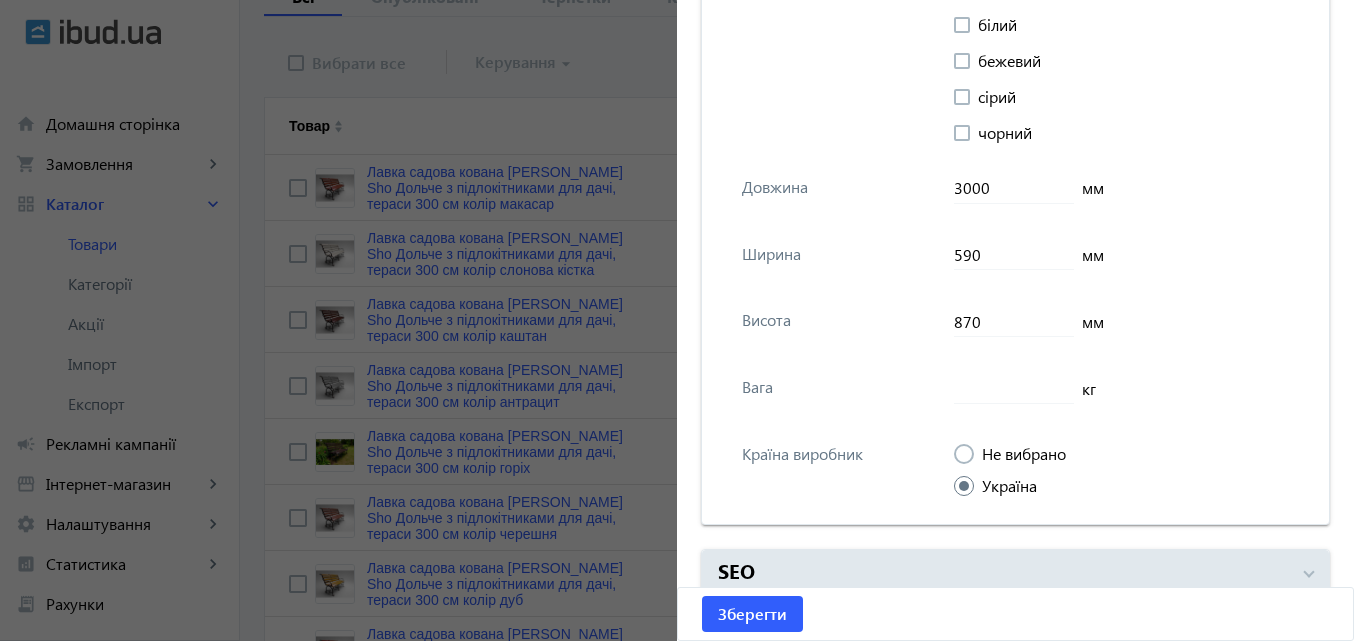 scroll, scrollTop: 3469, scrollLeft: 0, axis: vertical 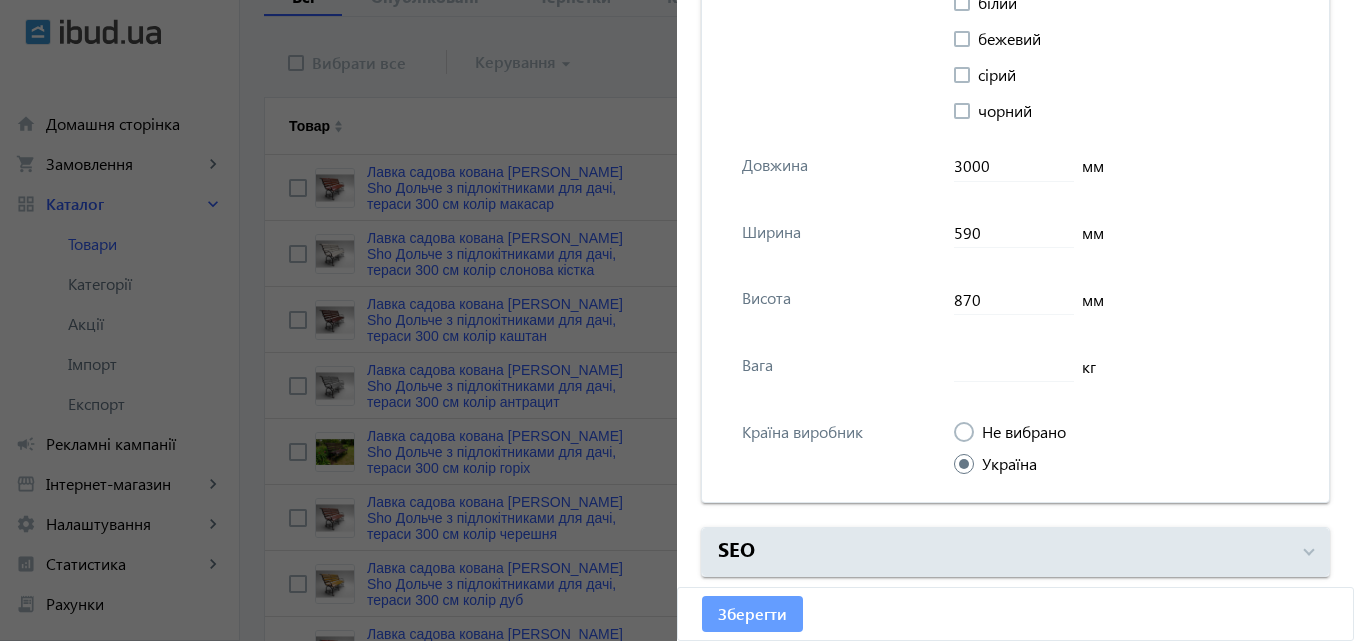 click on "Зберегти" 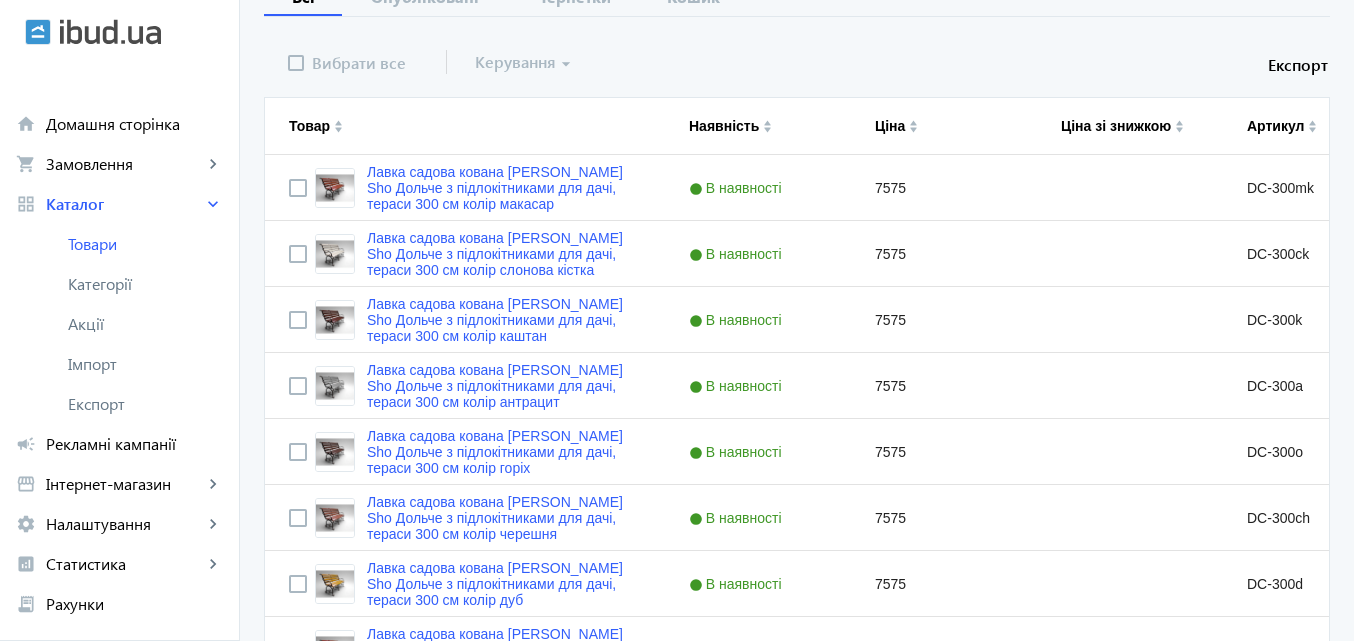 scroll, scrollTop: 0, scrollLeft: 0, axis: both 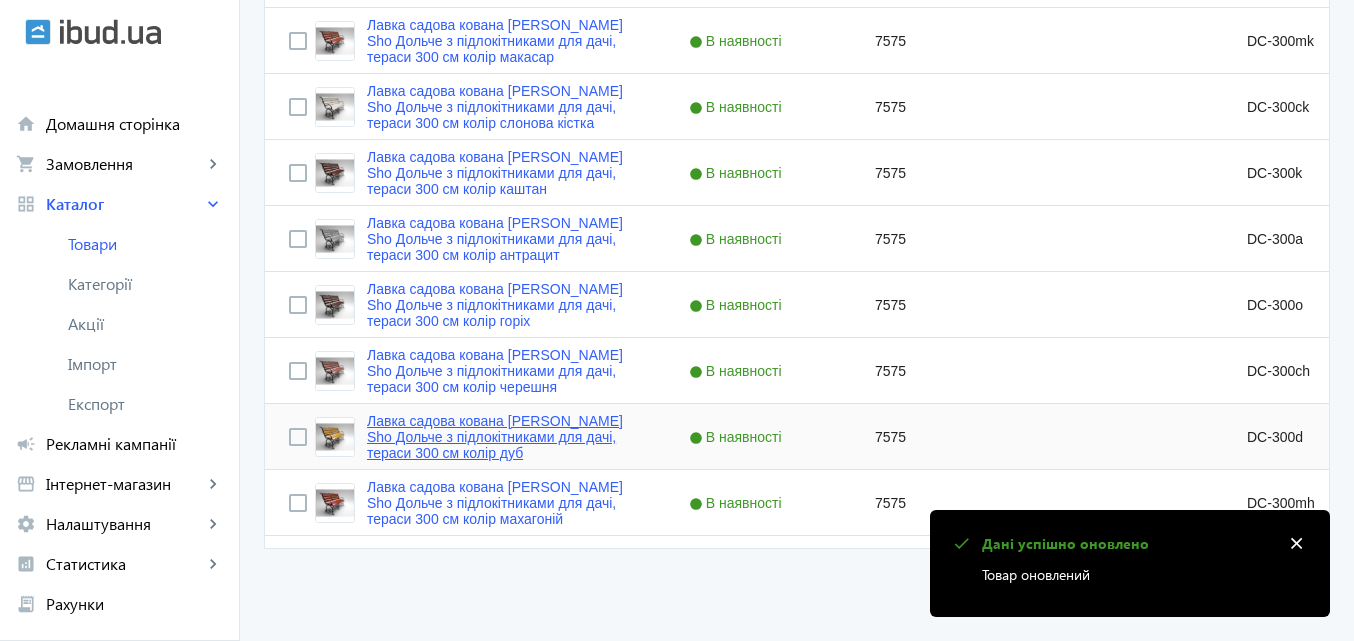 click on "Лавка садова кована [PERSON_NAME] Sho Дольче з підлокітниками для дачі, тераси 300 см колір дуб" 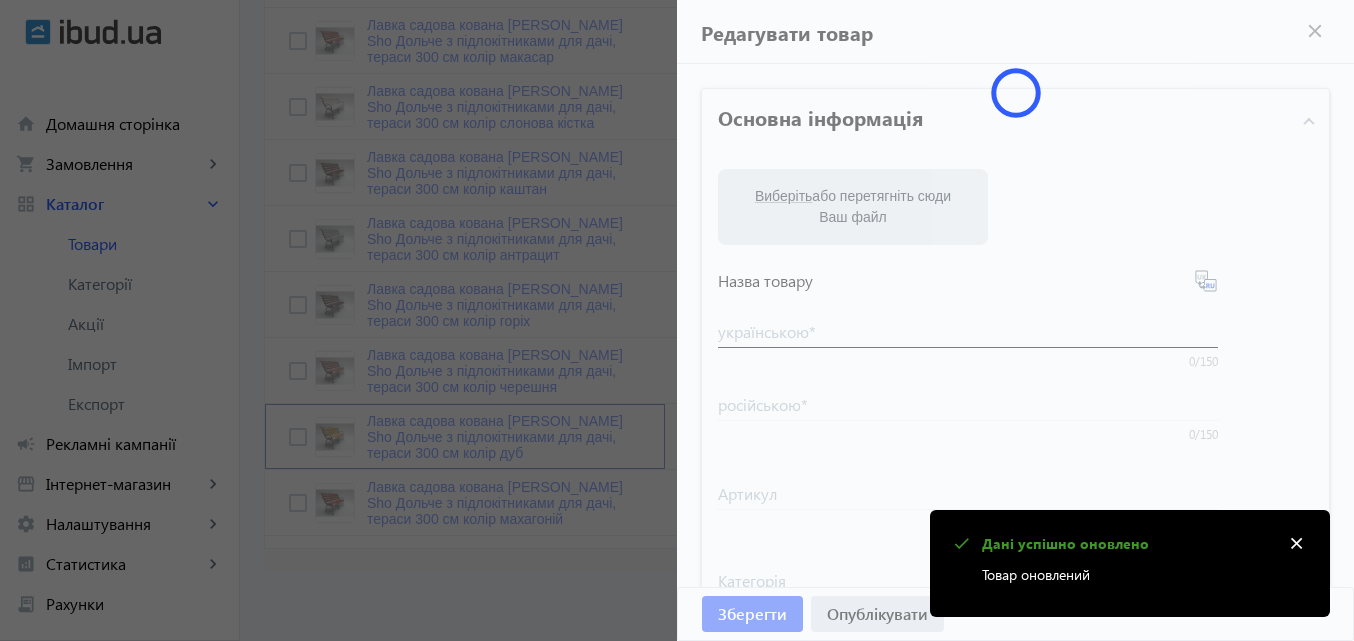 type on "Лавка садова кована [PERSON_NAME] Sho Дольче з підлокітниками для дачі, тераси 300 см колір дуб" 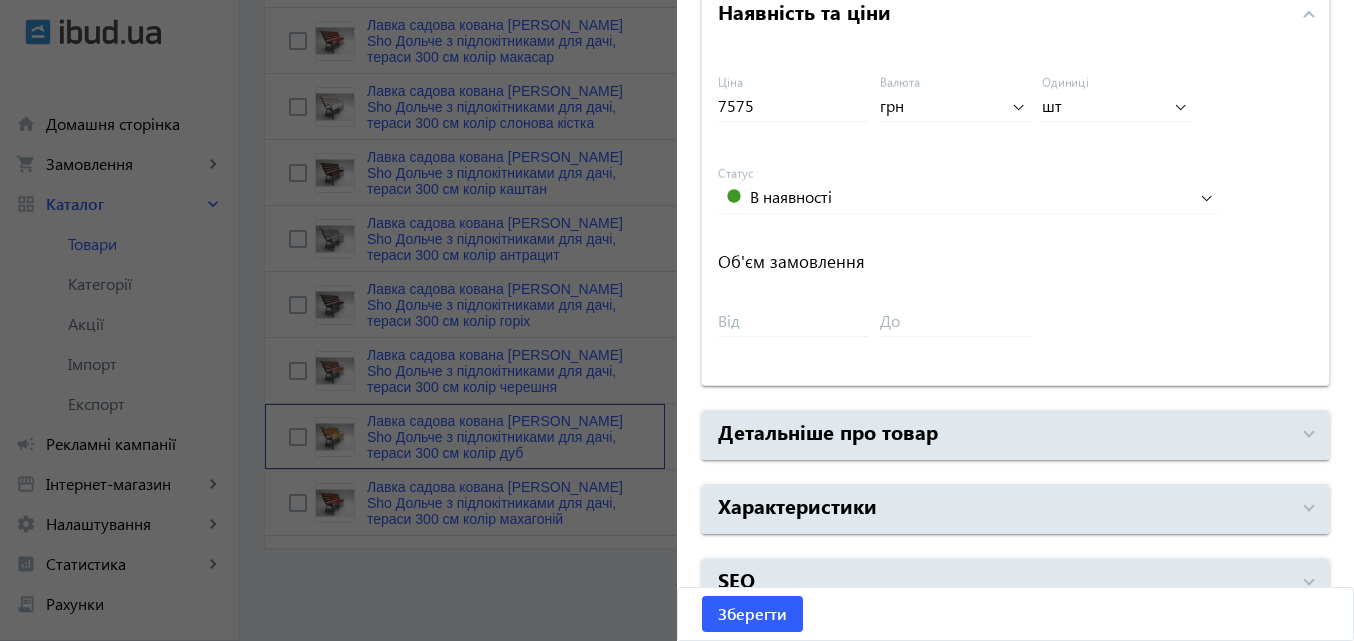 scroll, scrollTop: 947, scrollLeft: 0, axis: vertical 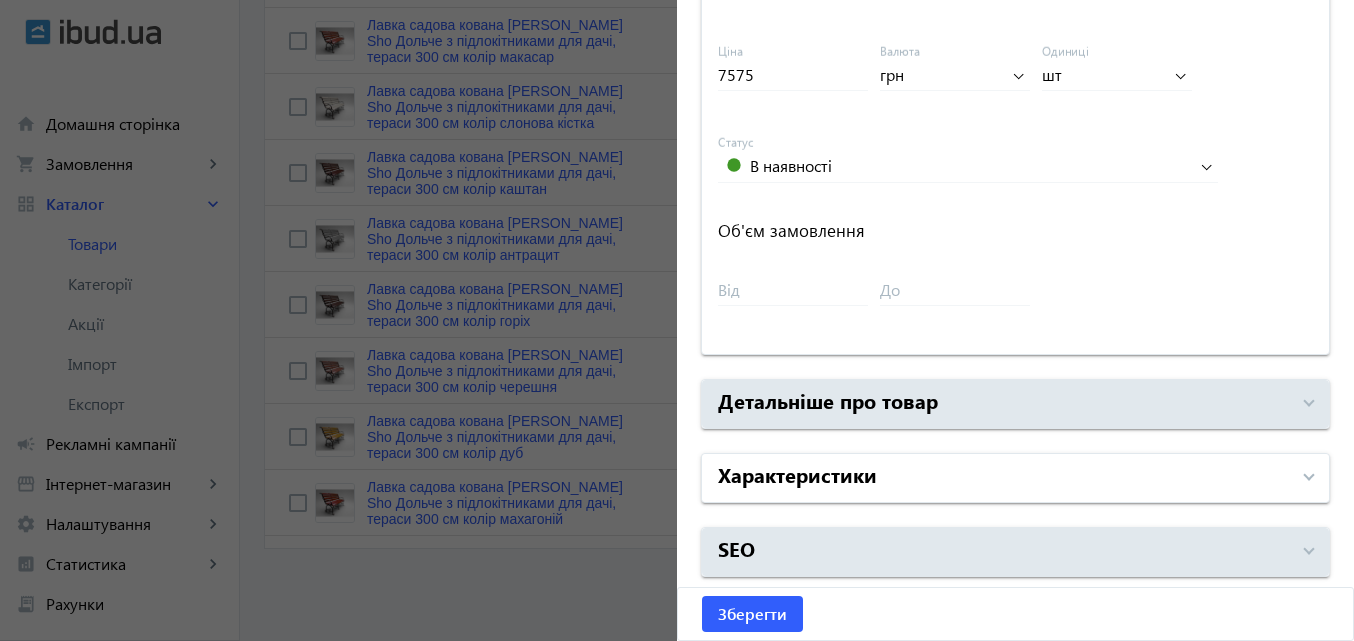 click on "Характеристики" at bounding box center [1003, 478] 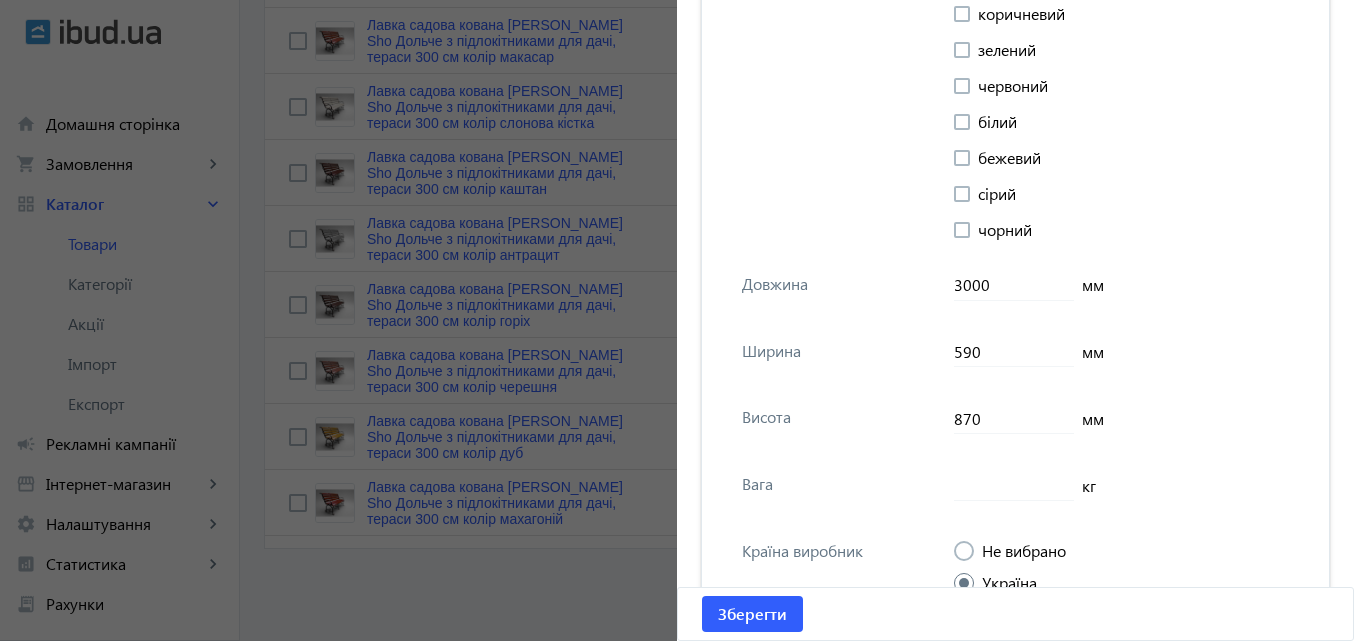 scroll, scrollTop: 3447, scrollLeft: 0, axis: vertical 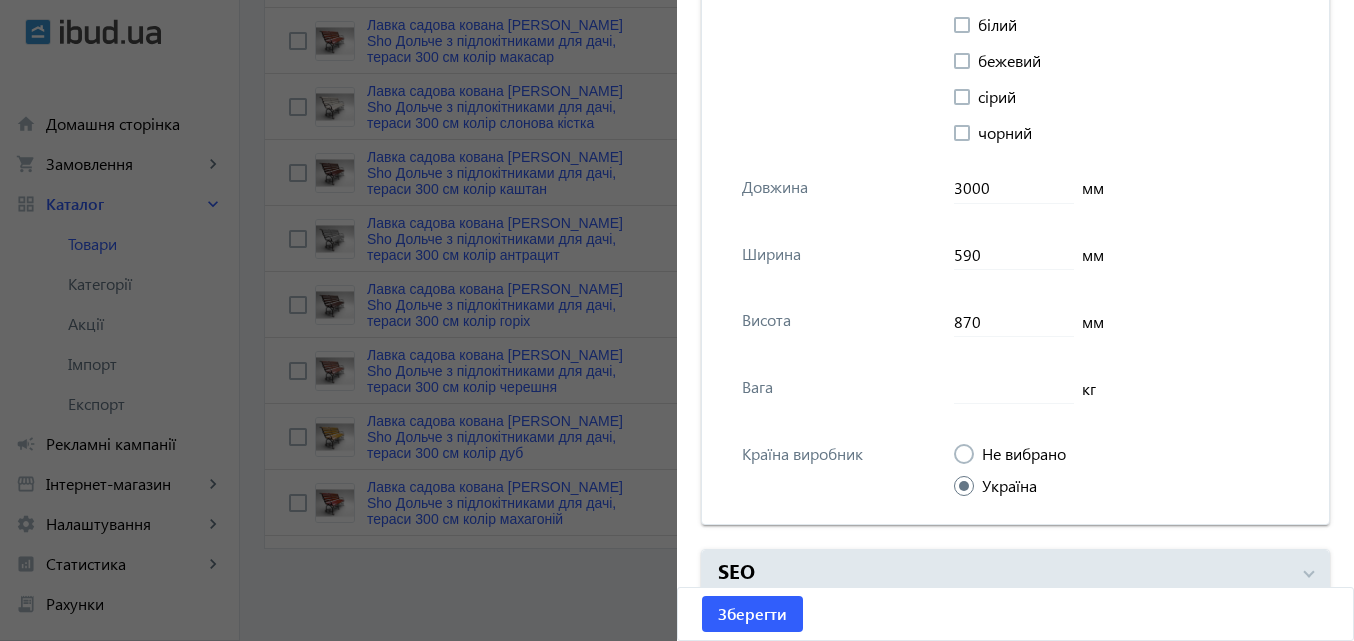 click 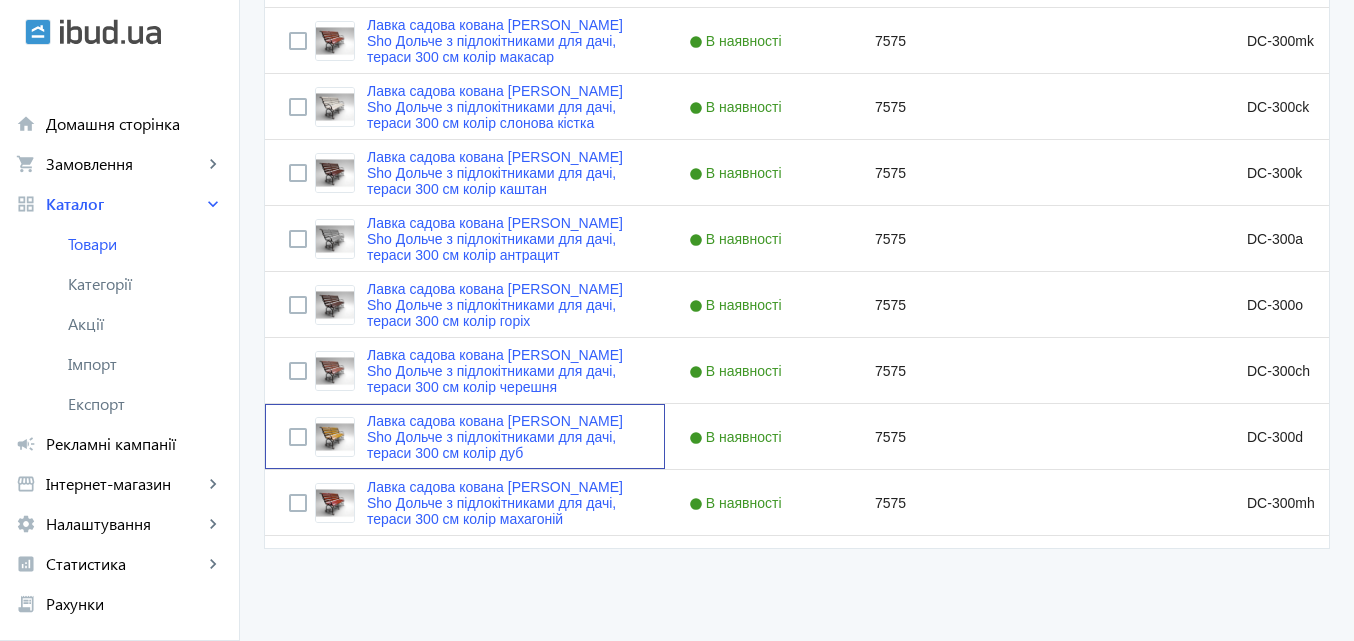 scroll, scrollTop: 0, scrollLeft: 0, axis: both 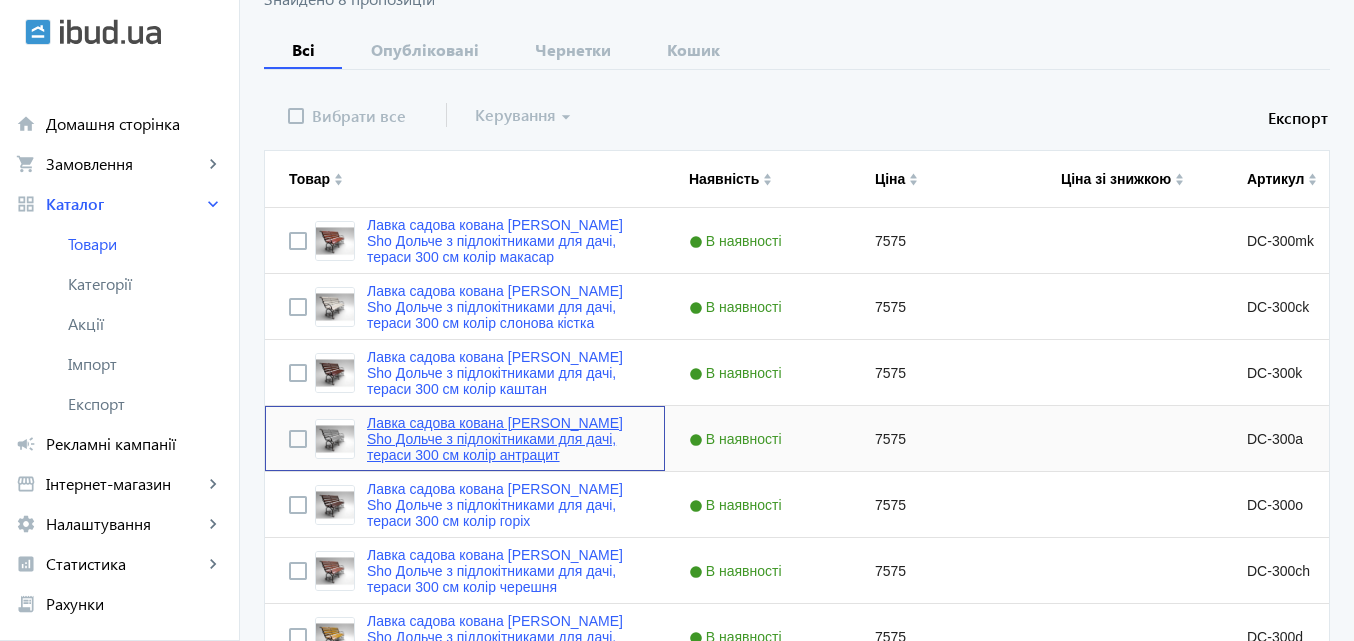click on "Лавка садова кована [PERSON_NAME] Sho Дольче з підлокітниками для дачі, тераси 300 см колір антрацит" 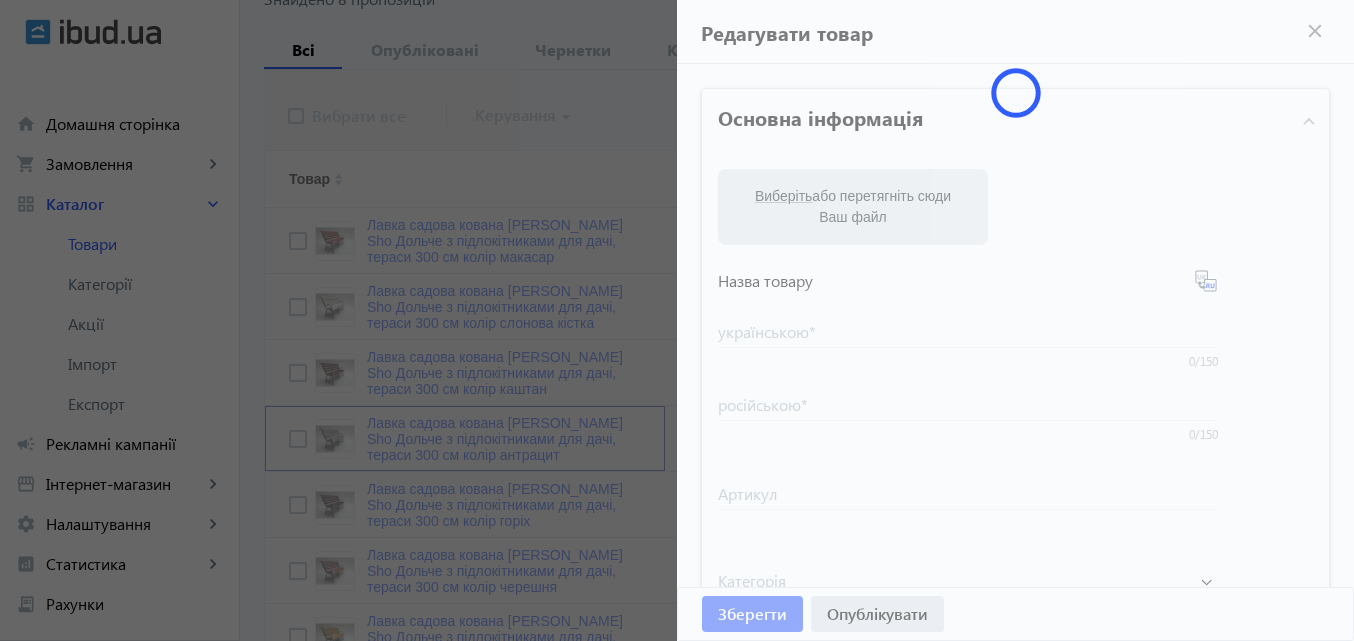 type on "Лавка садова кована [PERSON_NAME] Sho Дольче з підлокітниками для дачі, тераси 300 см колір антрацит" 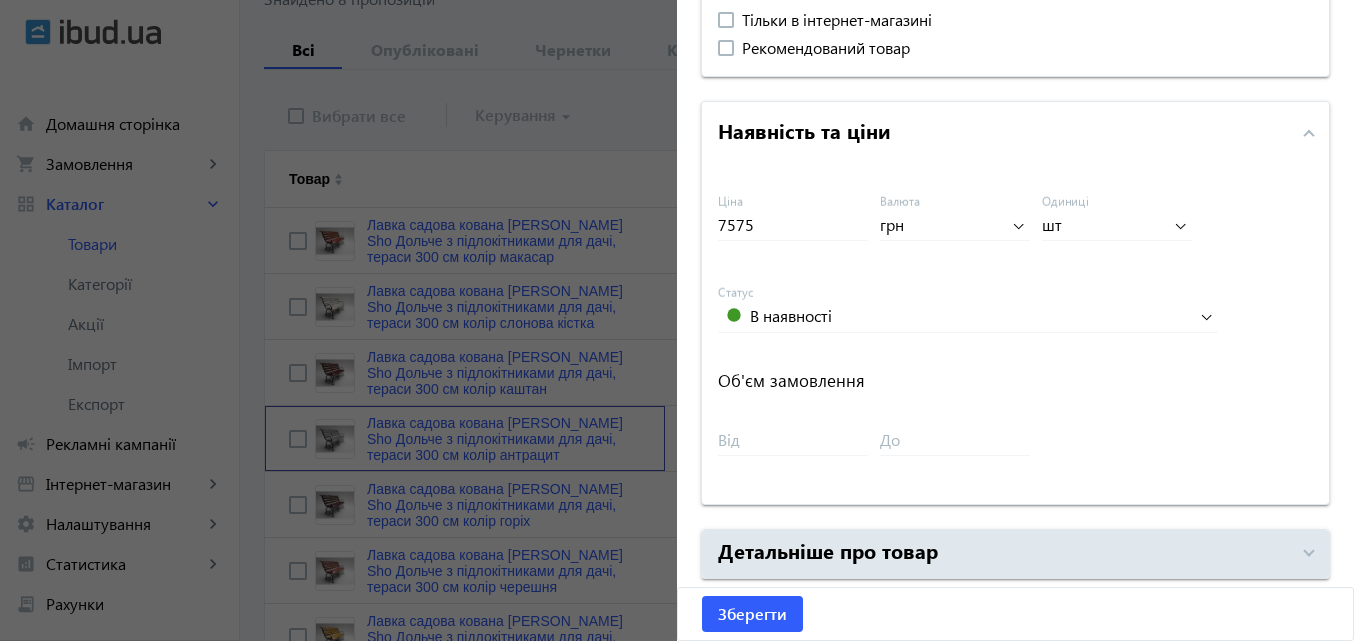 scroll, scrollTop: 947, scrollLeft: 0, axis: vertical 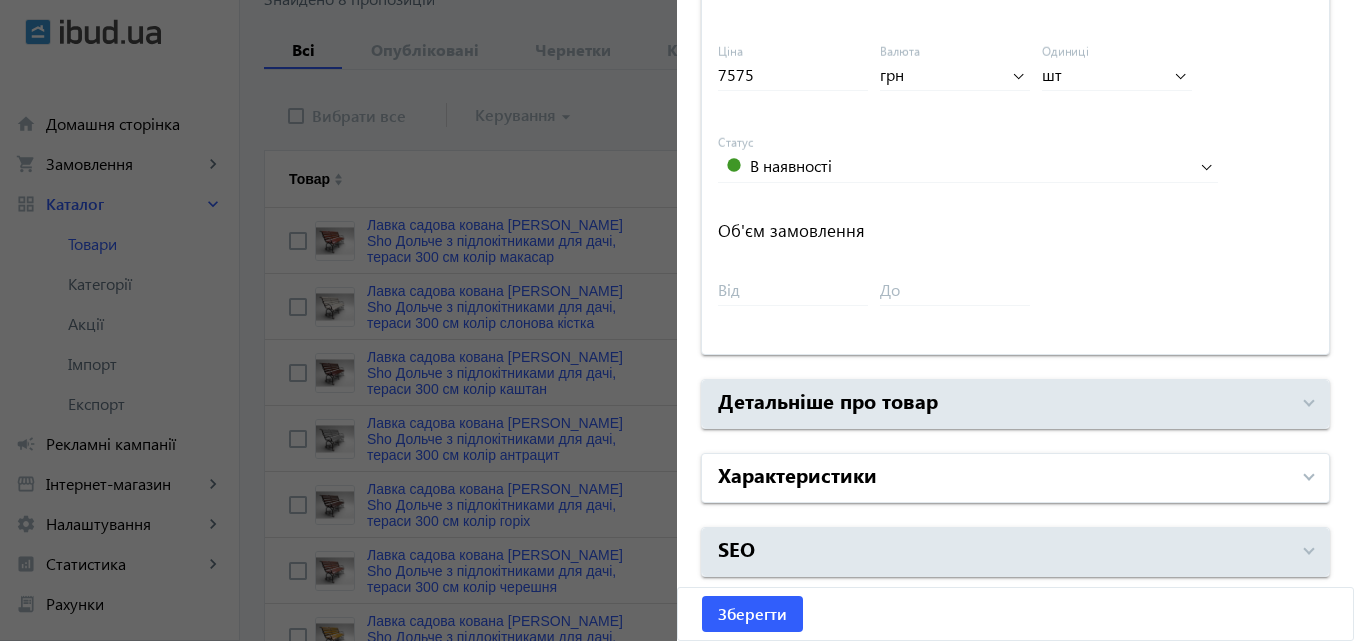 click on "Характеристики" at bounding box center (1003, 478) 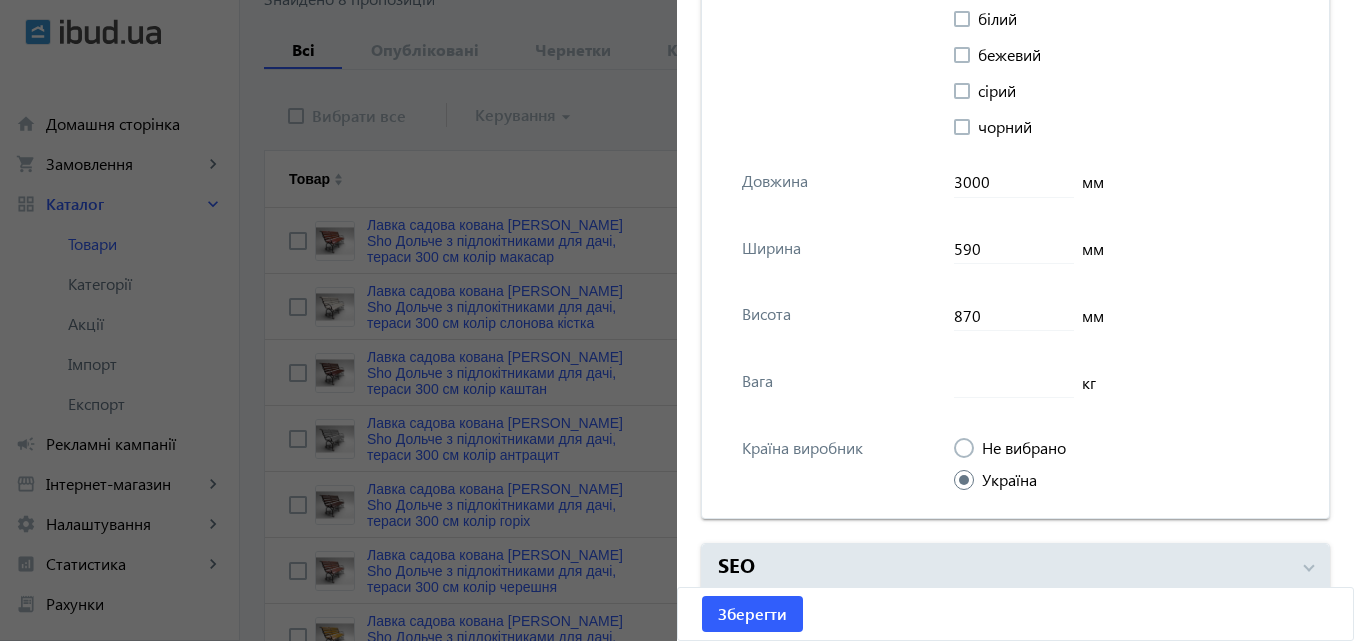 scroll, scrollTop: 3469, scrollLeft: 0, axis: vertical 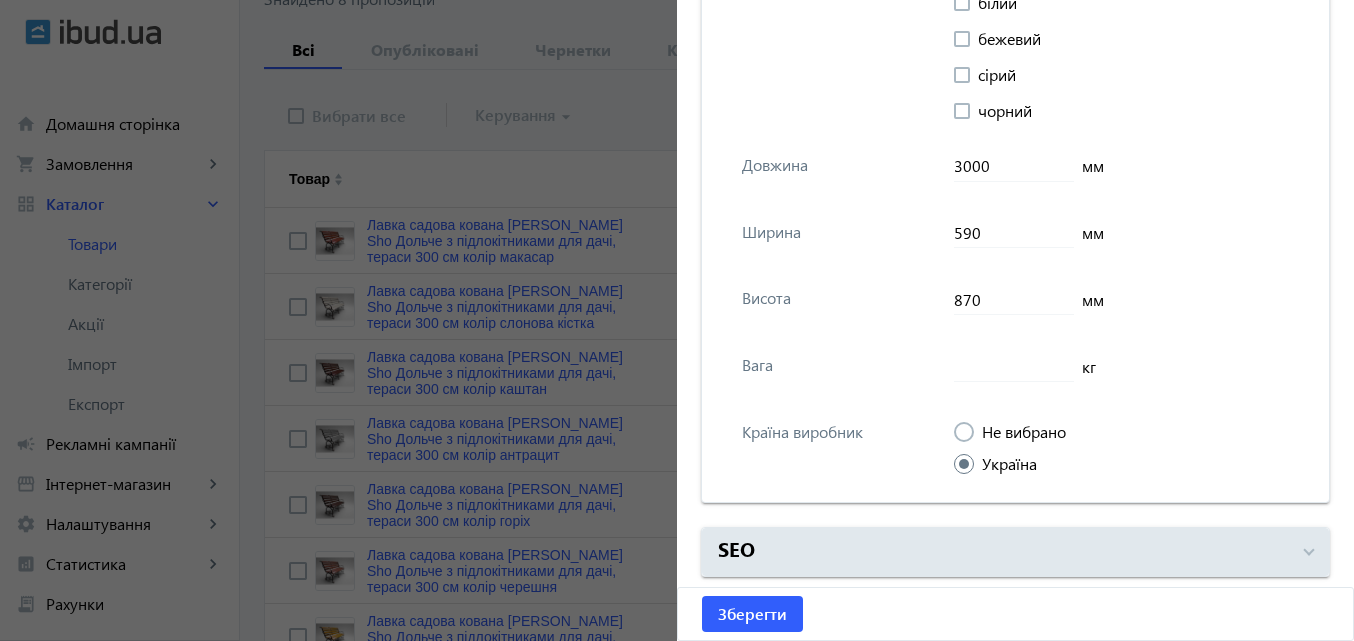click on "Зберегти" 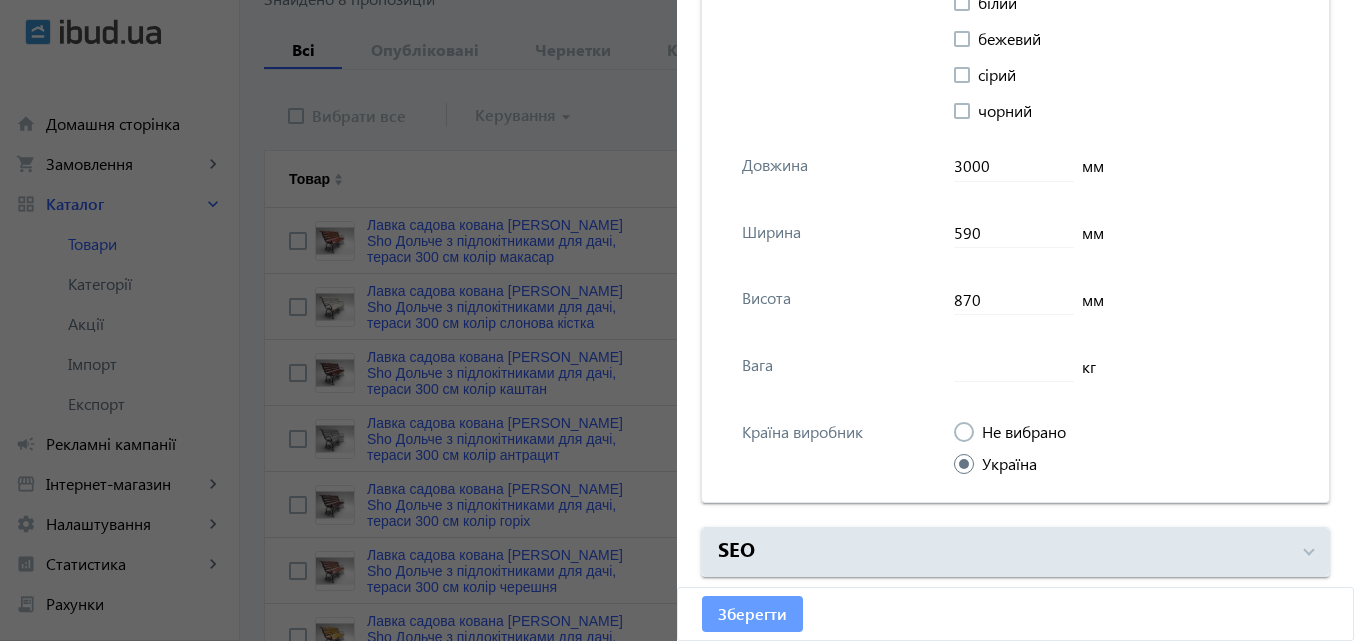 click on "Зберегти" 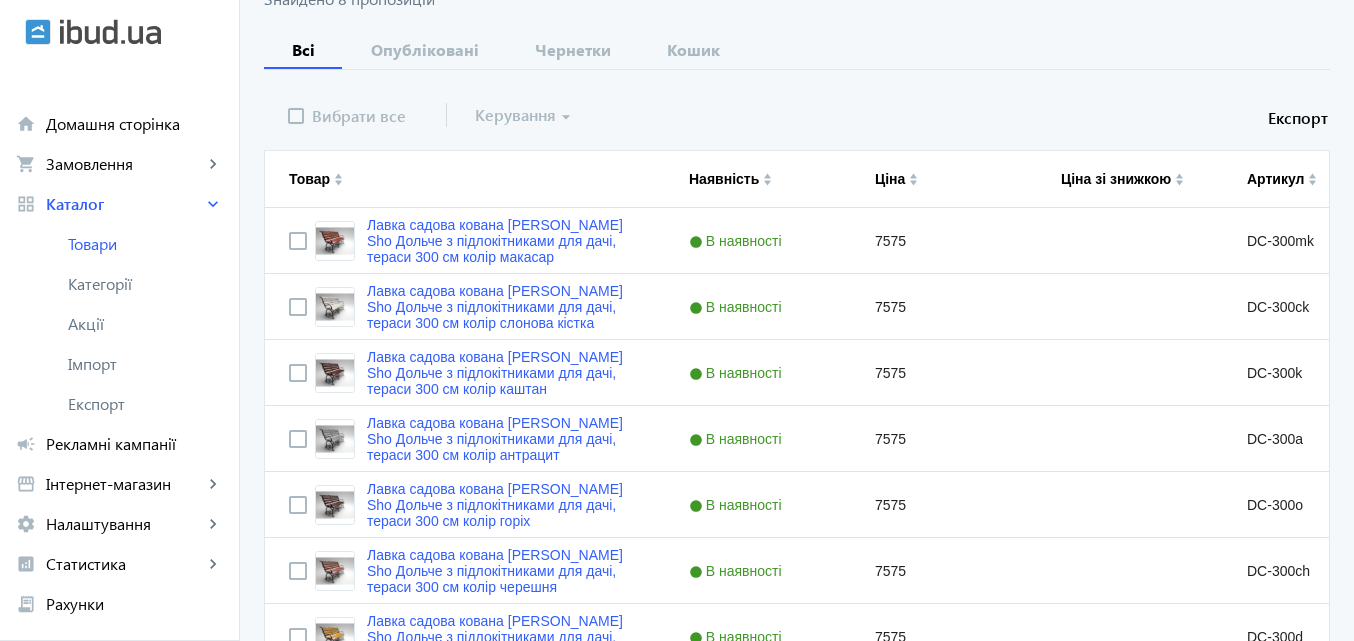 scroll, scrollTop: 0, scrollLeft: 0, axis: both 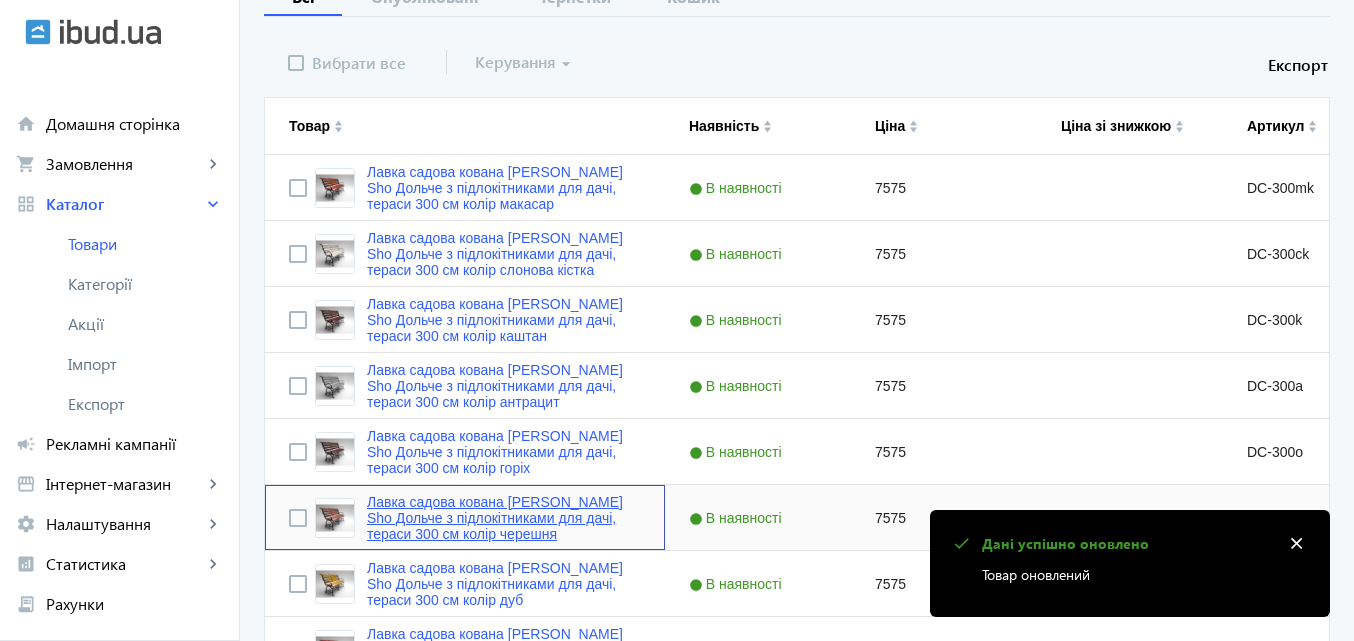 click on "Лавка садова кована [PERSON_NAME] Sho Дольче з підлокітниками для дачі, тераси 300 см колір черешня" 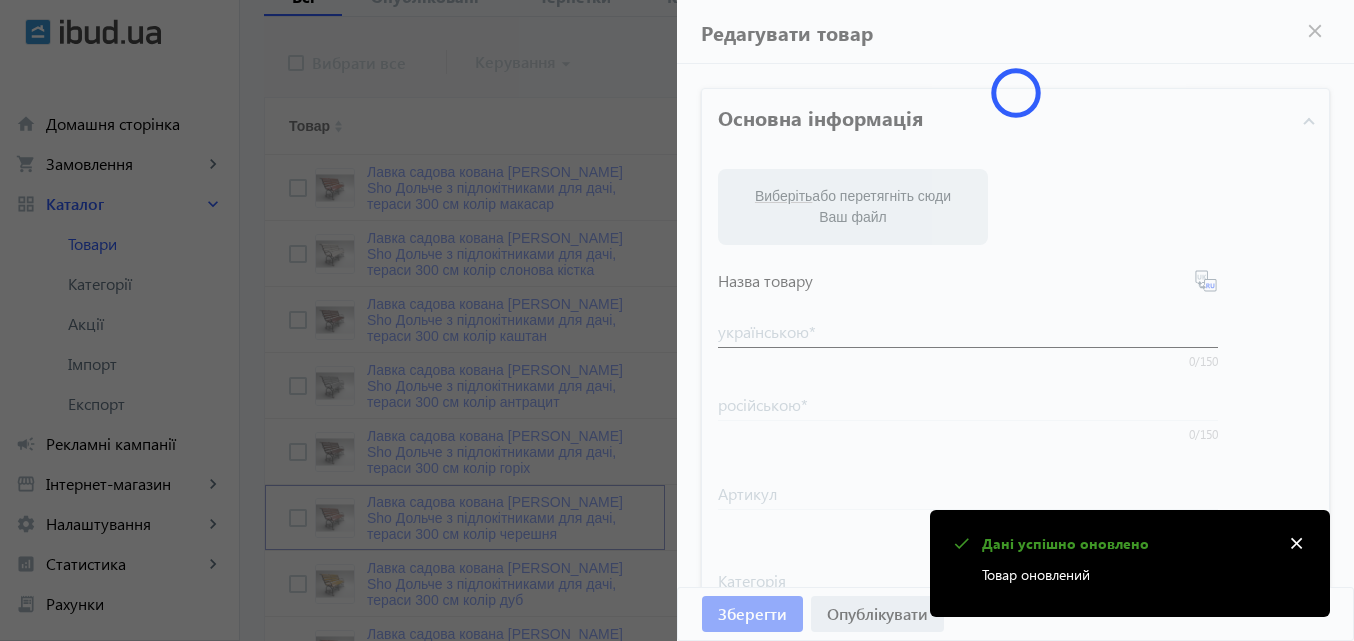 type on "Лавка садова кована [PERSON_NAME] Sho Дольче з підлокітниками для дачі, тераси 300 см колір черешня" 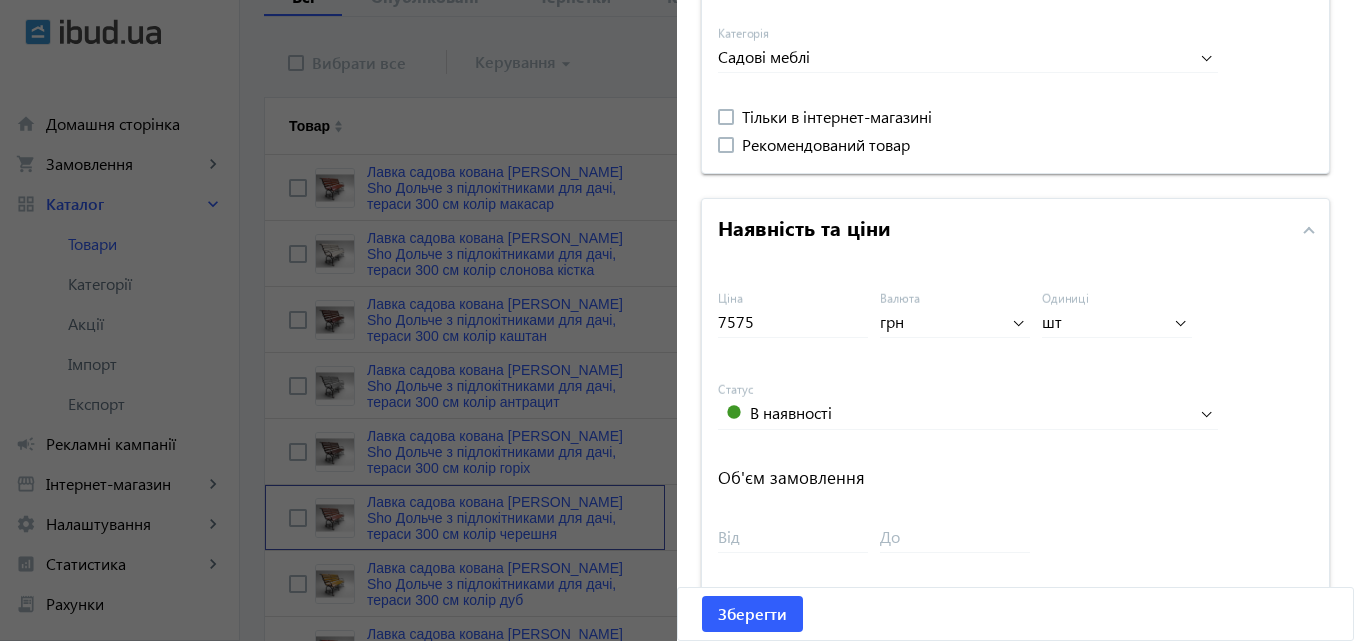 scroll, scrollTop: 947, scrollLeft: 0, axis: vertical 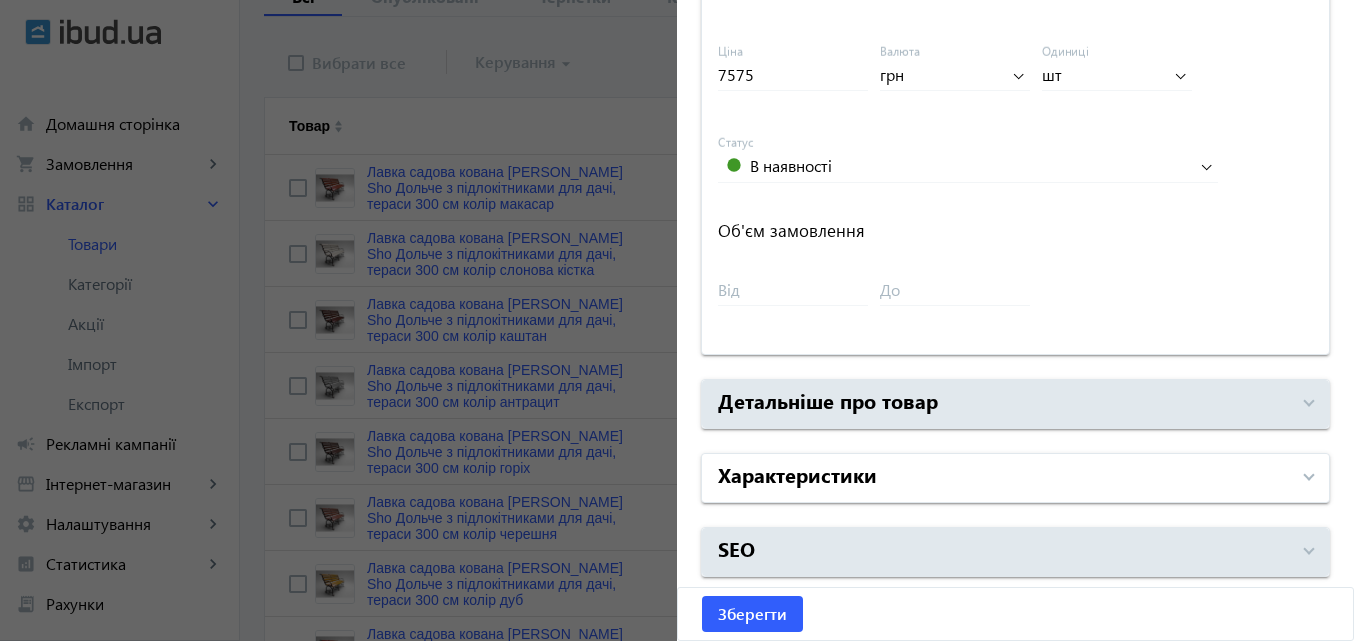 click on "Характеристики" at bounding box center (1003, 478) 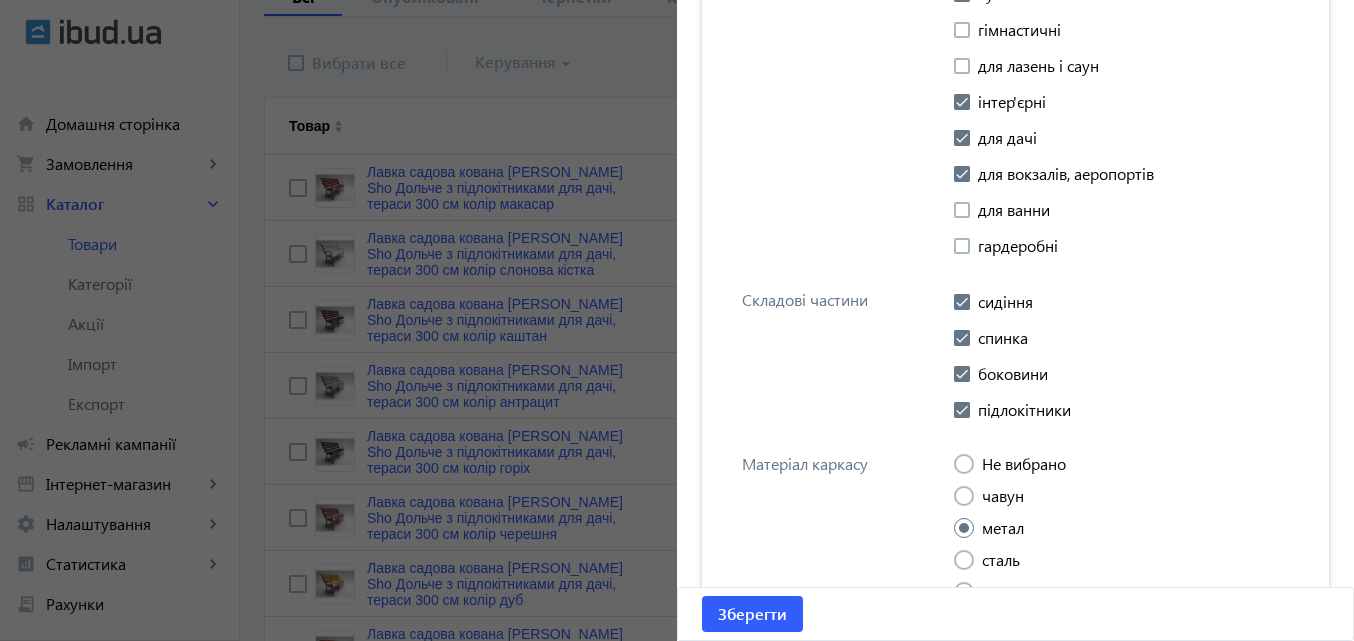 scroll, scrollTop: 1647, scrollLeft: 0, axis: vertical 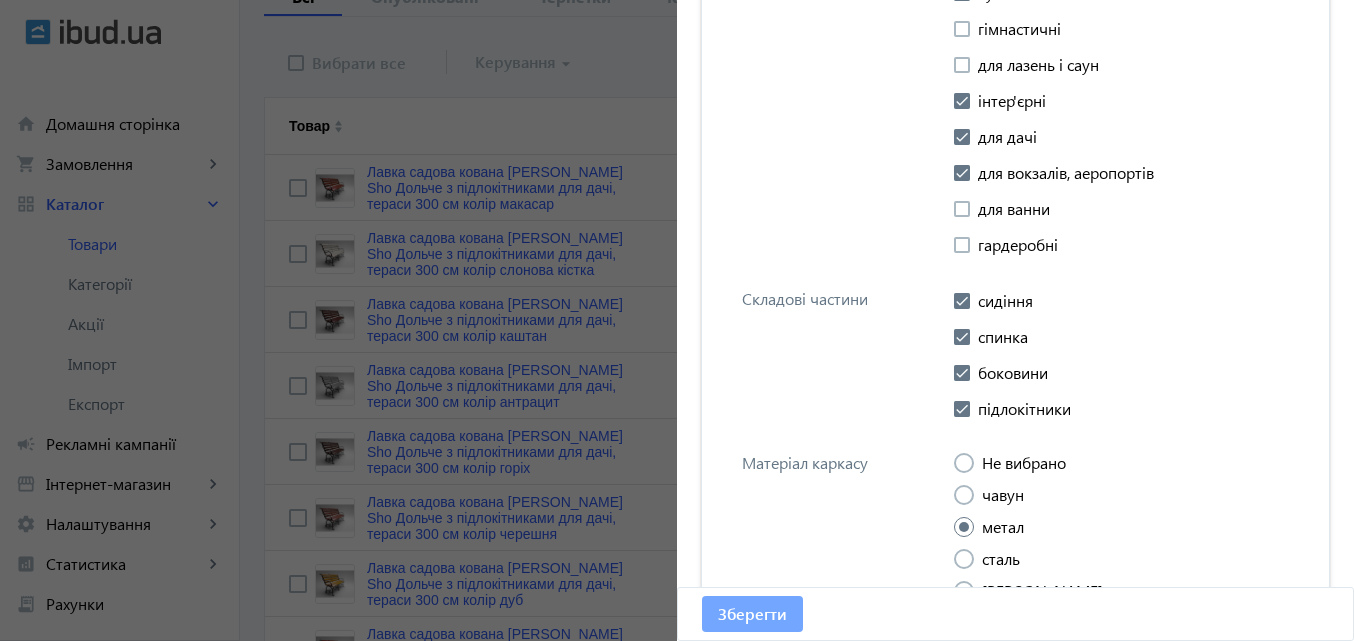 click on "Зберегти" 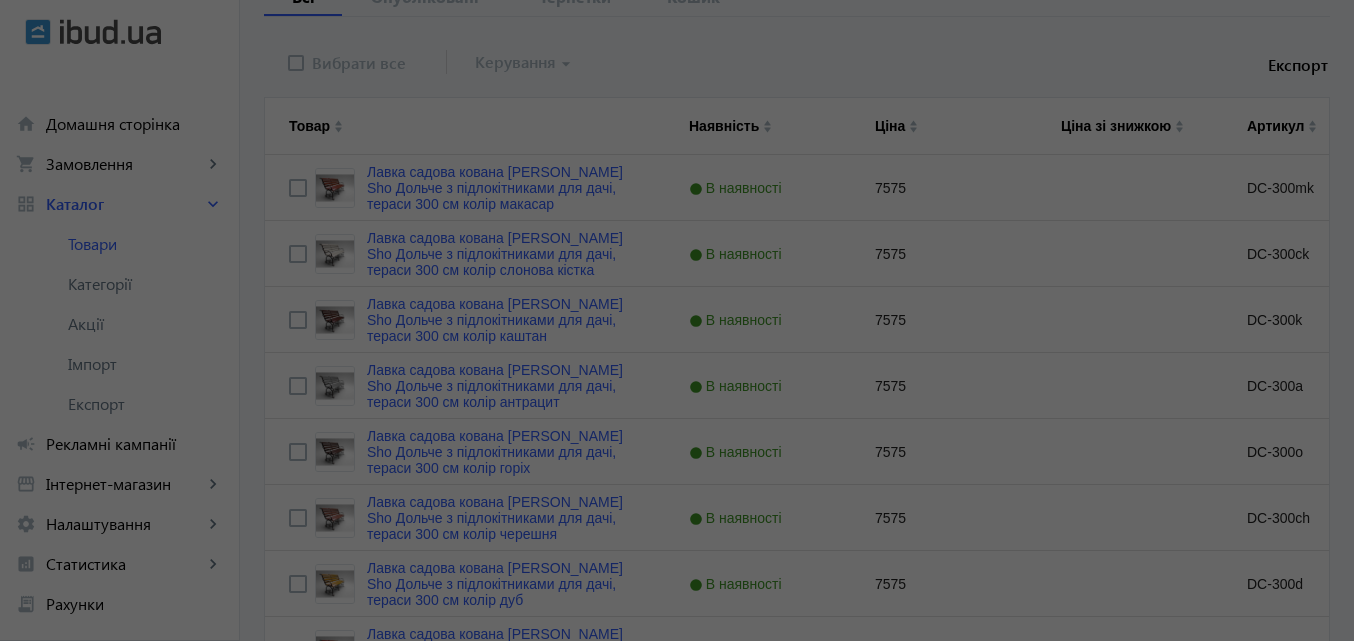 scroll, scrollTop: 0, scrollLeft: 0, axis: both 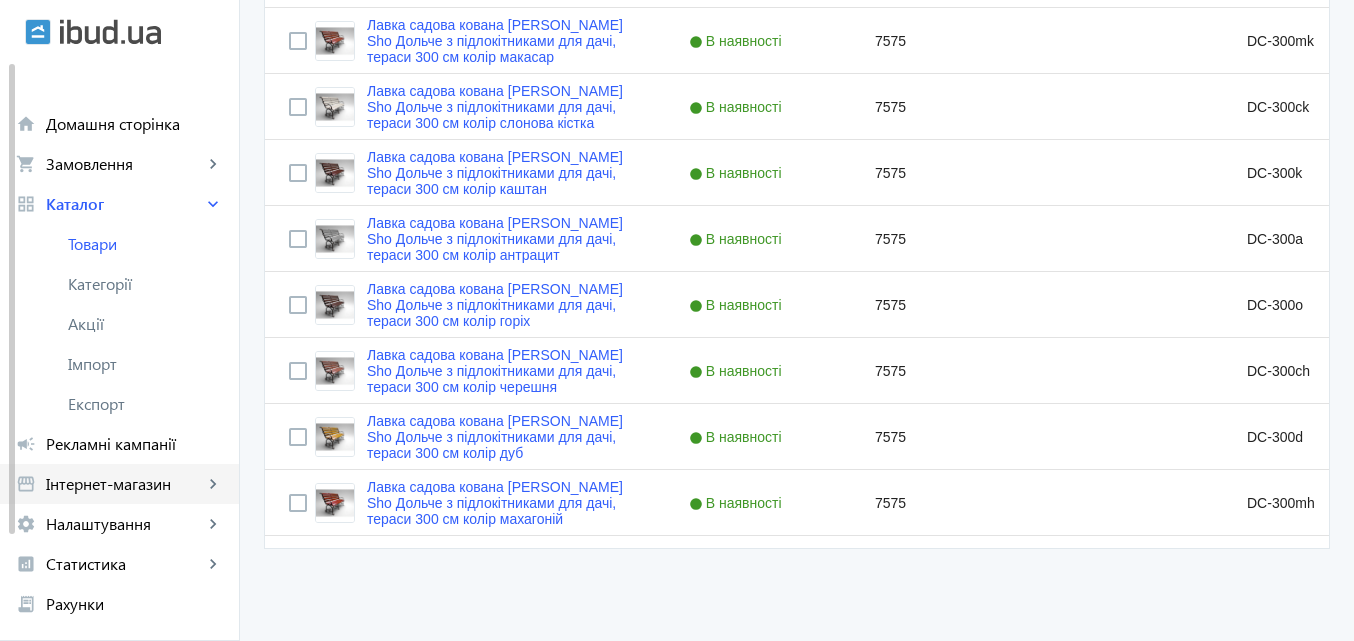 click on "Інтернет-магазин" 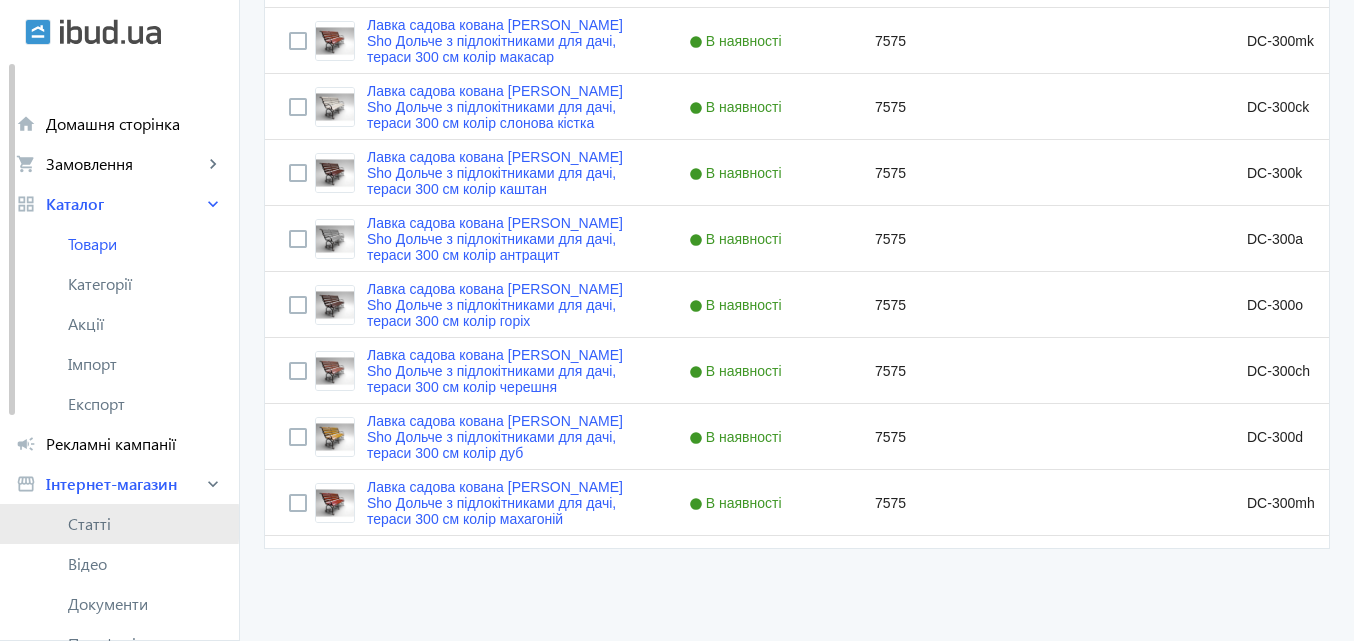 click on "Статті" 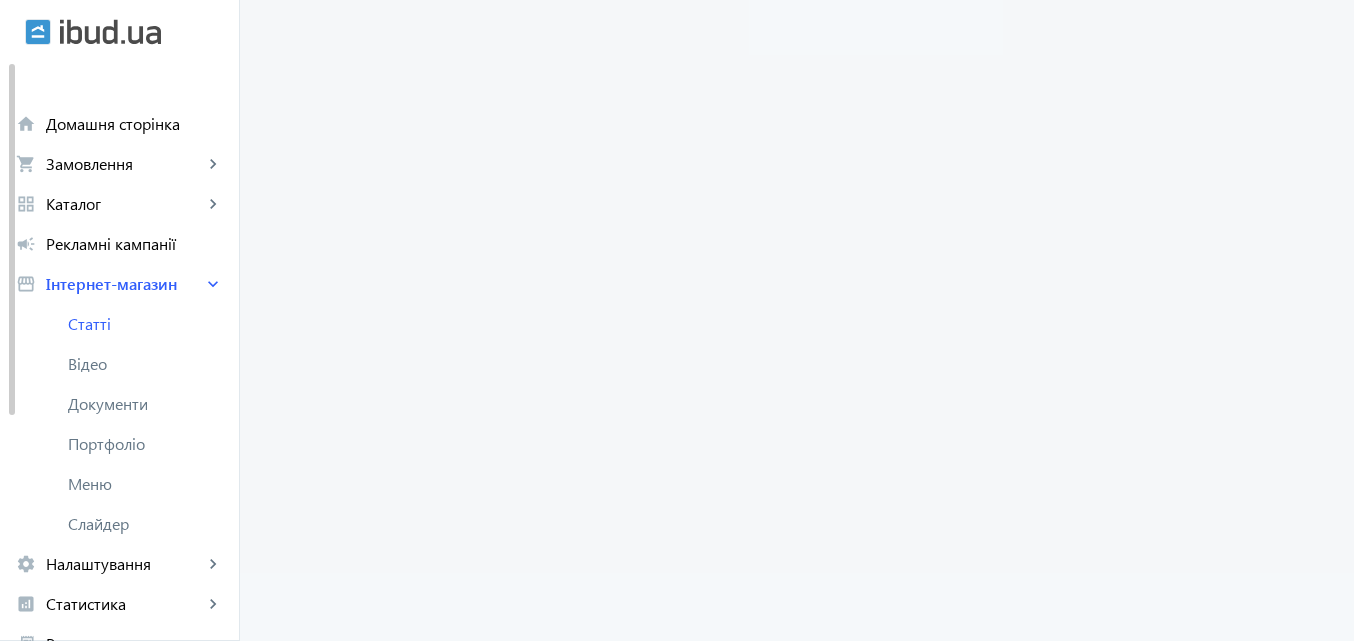 scroll, scrollTop: 0, scrollLeft: 0, axis: both 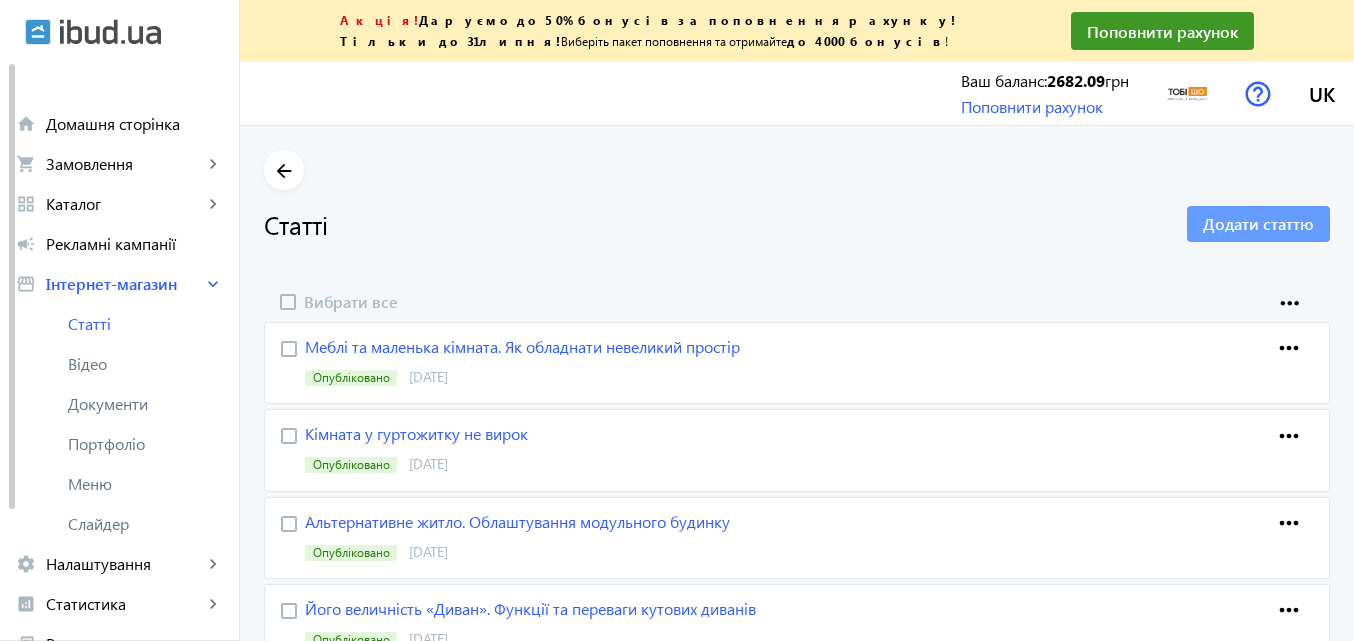 click on "Додати статтю" 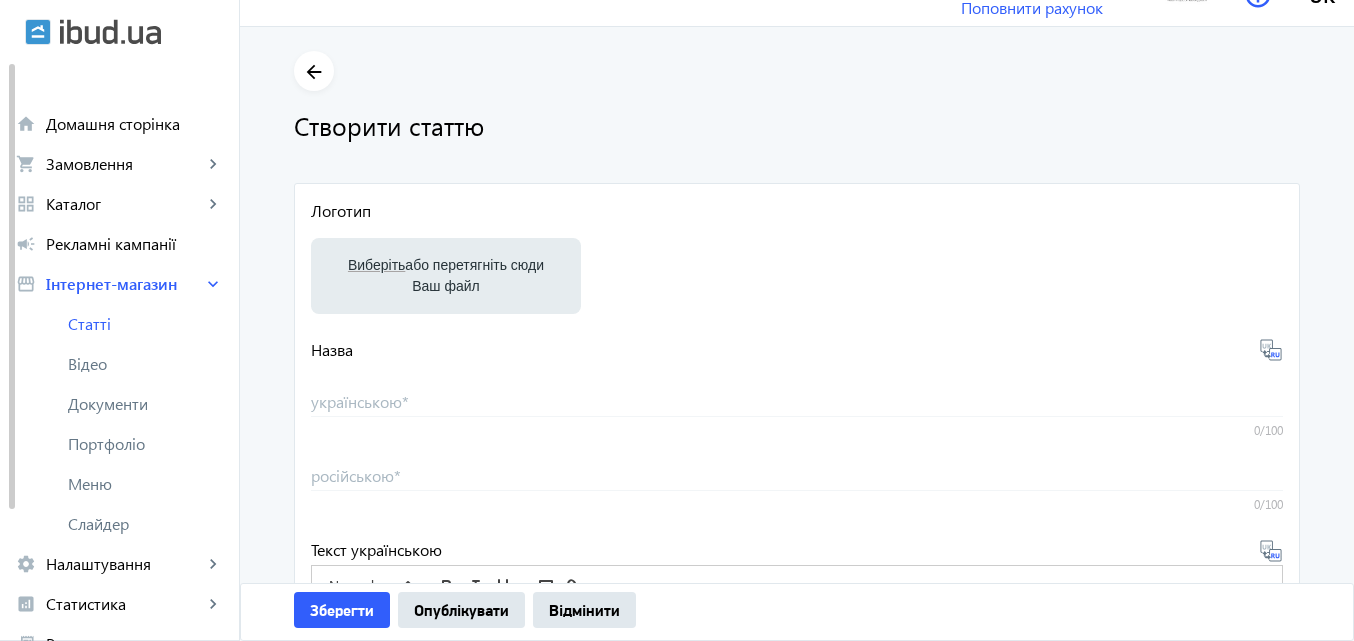 scroll, scrollTop: 100, scrollLeft: 0, axis: vertical 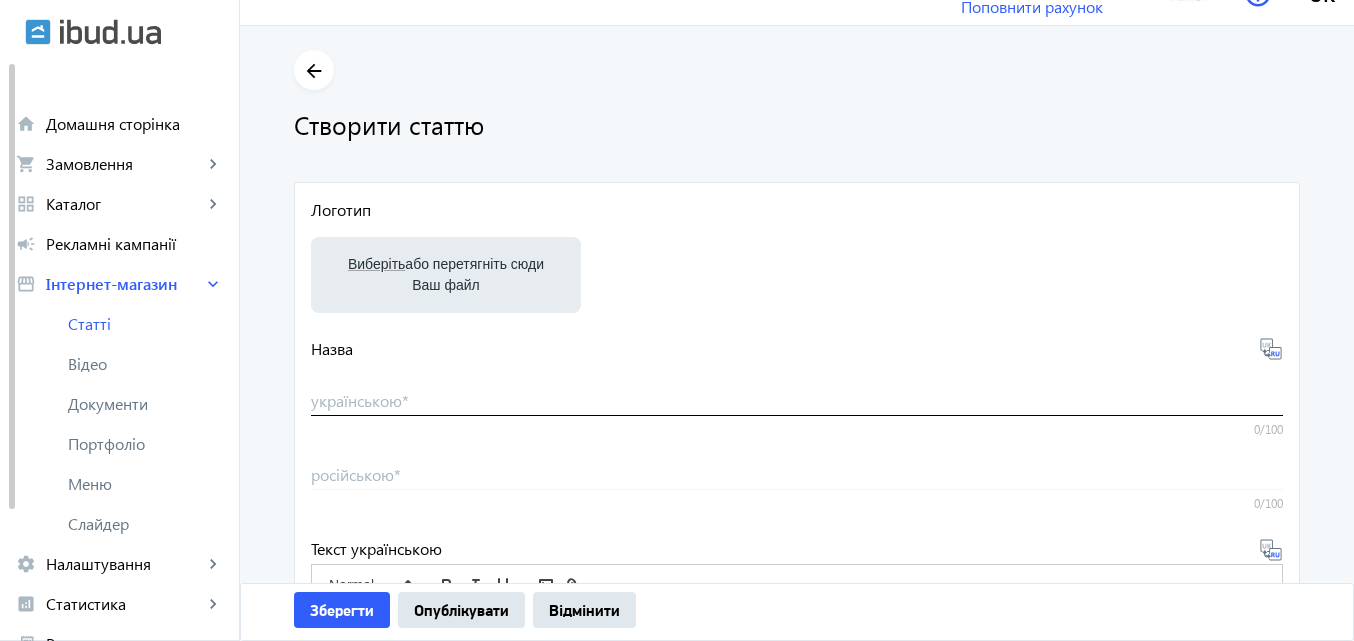 click on "українською  *" at bounding box center [797, 400] 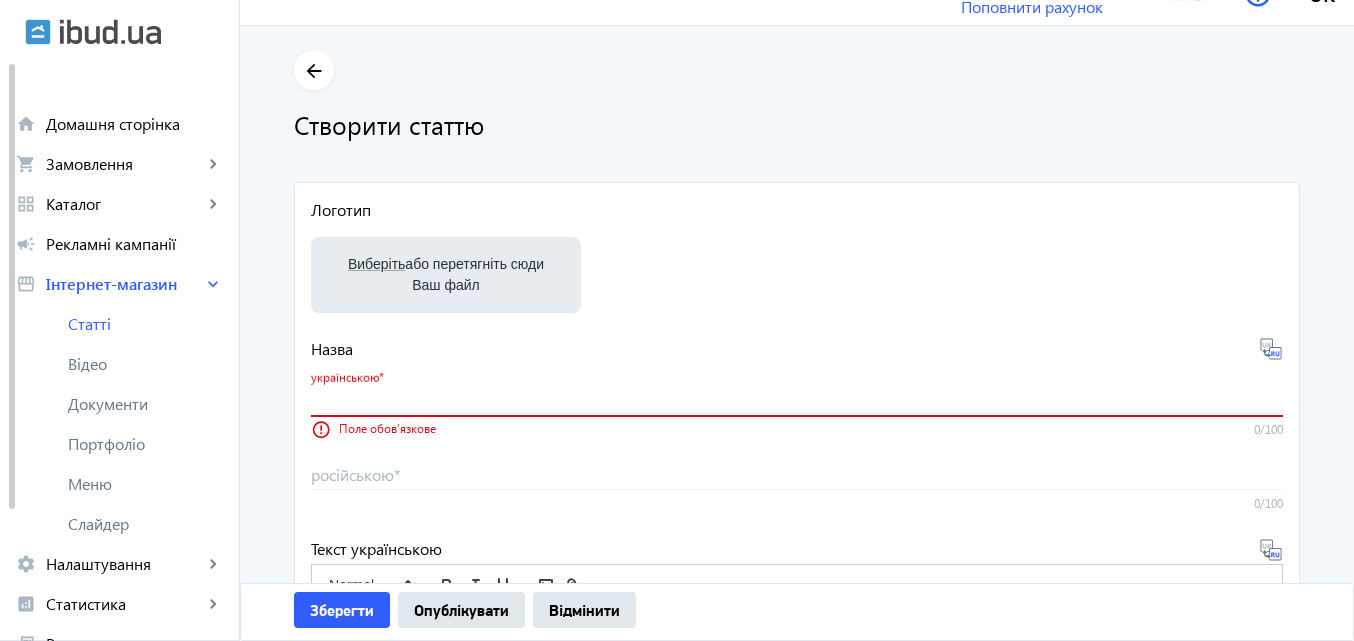 paste on "Ваш выбор - наша награда" 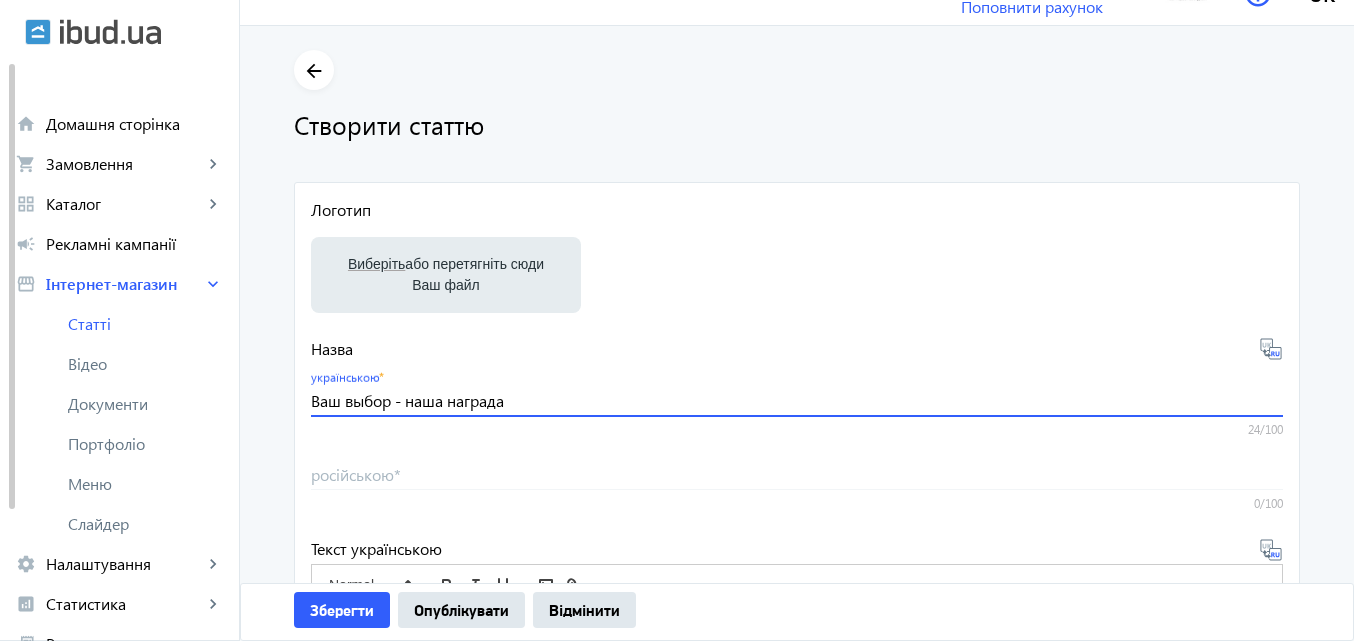 drag, startPoint x: 503, startPoint y: 394, endPoint x: 300, endPoint y: 412, distance: 203.79646 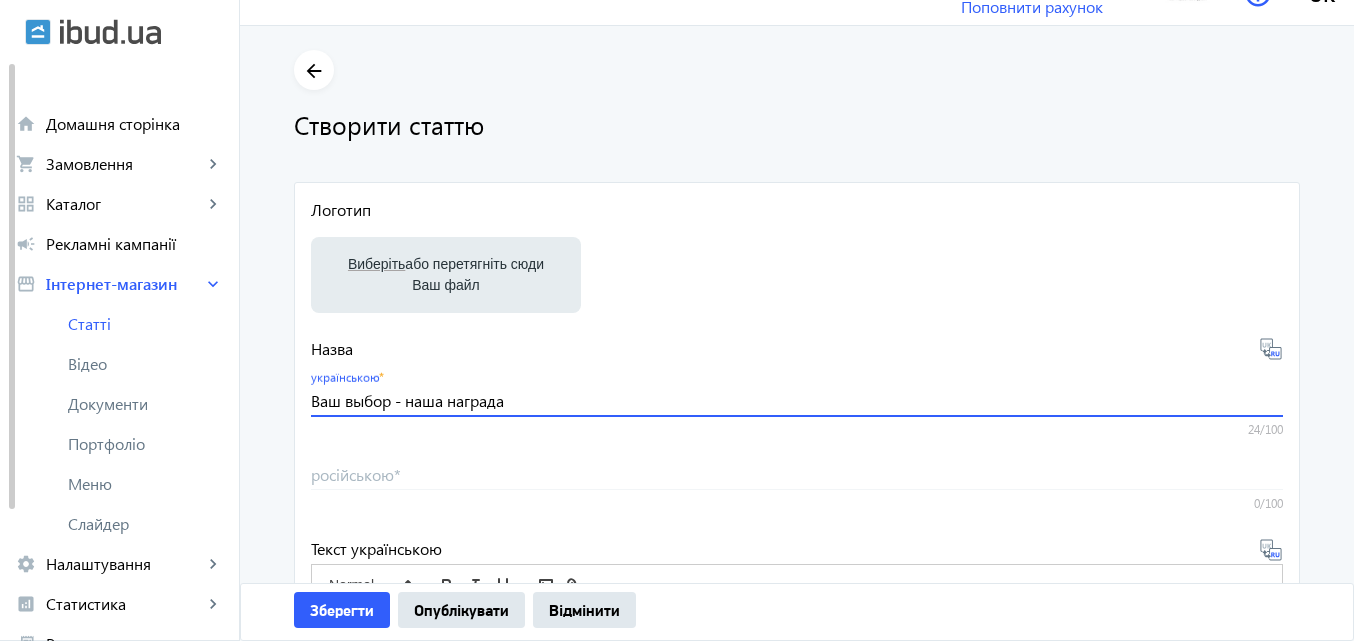 type 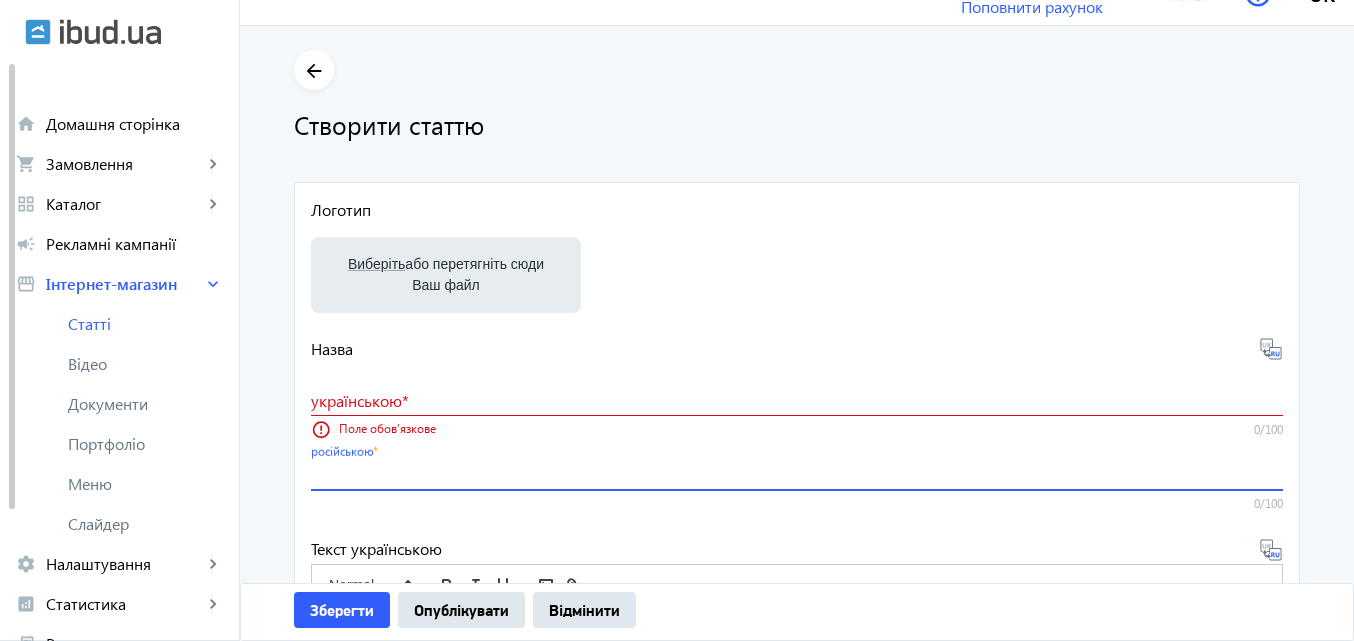 click on "російською  *" at bounding box center [797, 474] 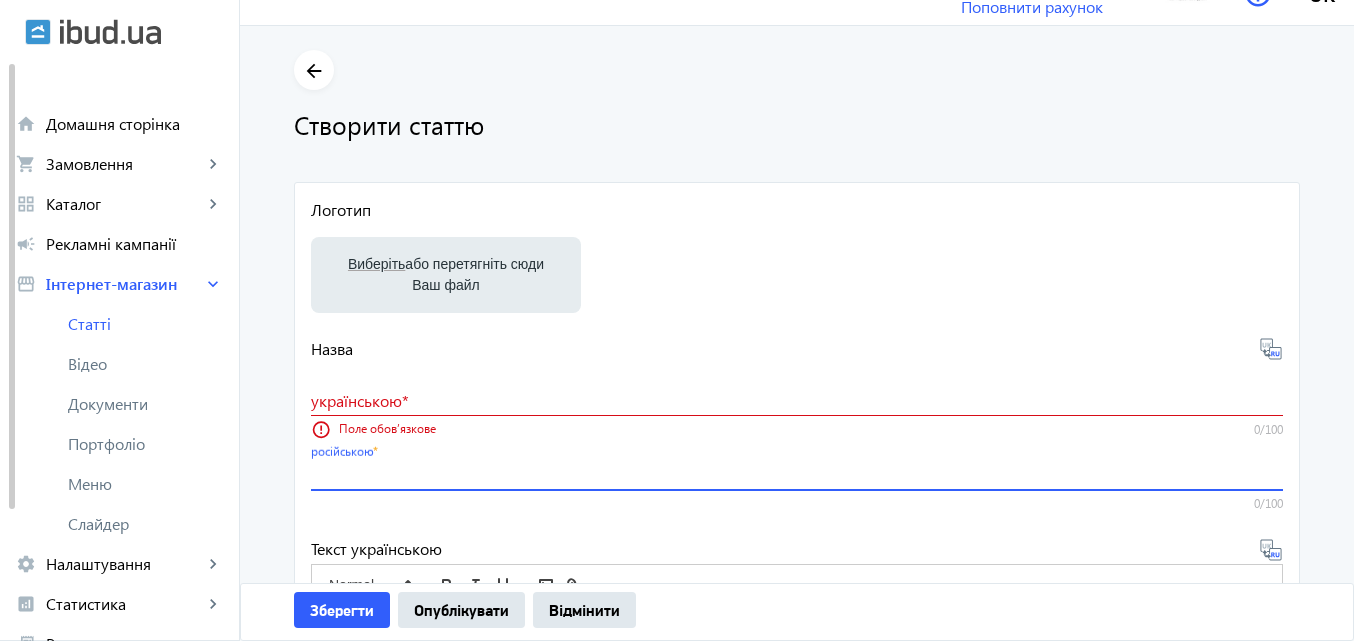 paste on "Ваш выбор - наша награда" 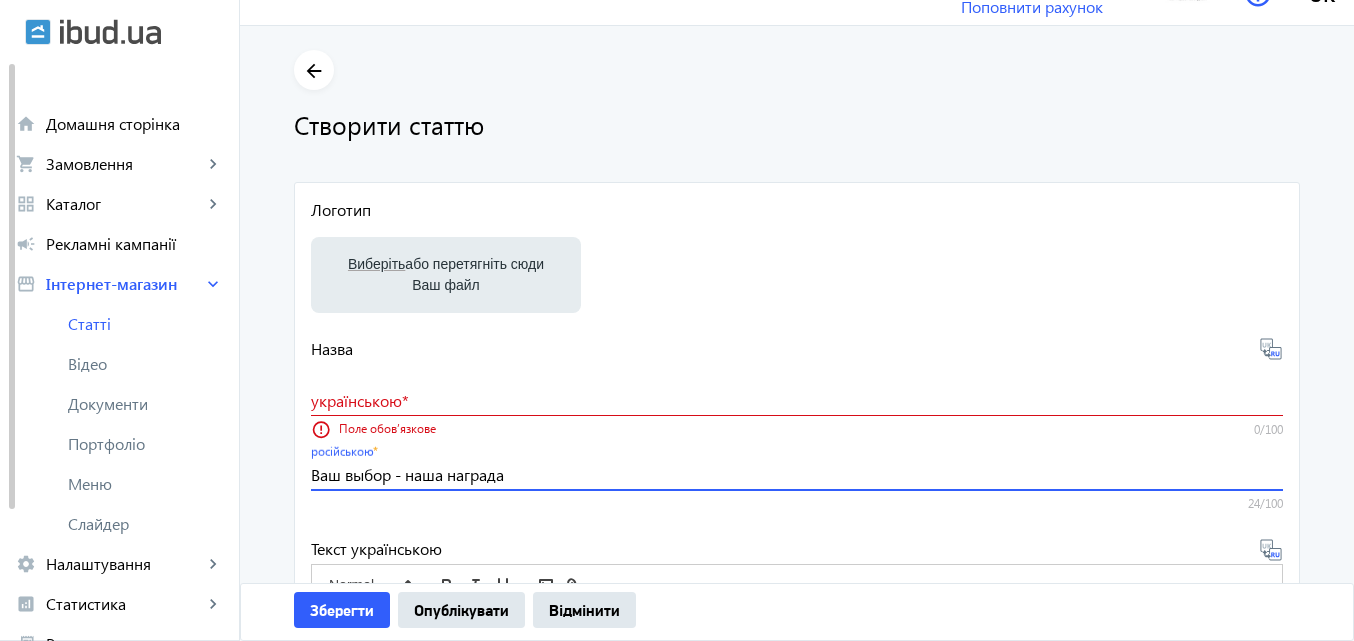 type on "Ваш выбор - наша награда" 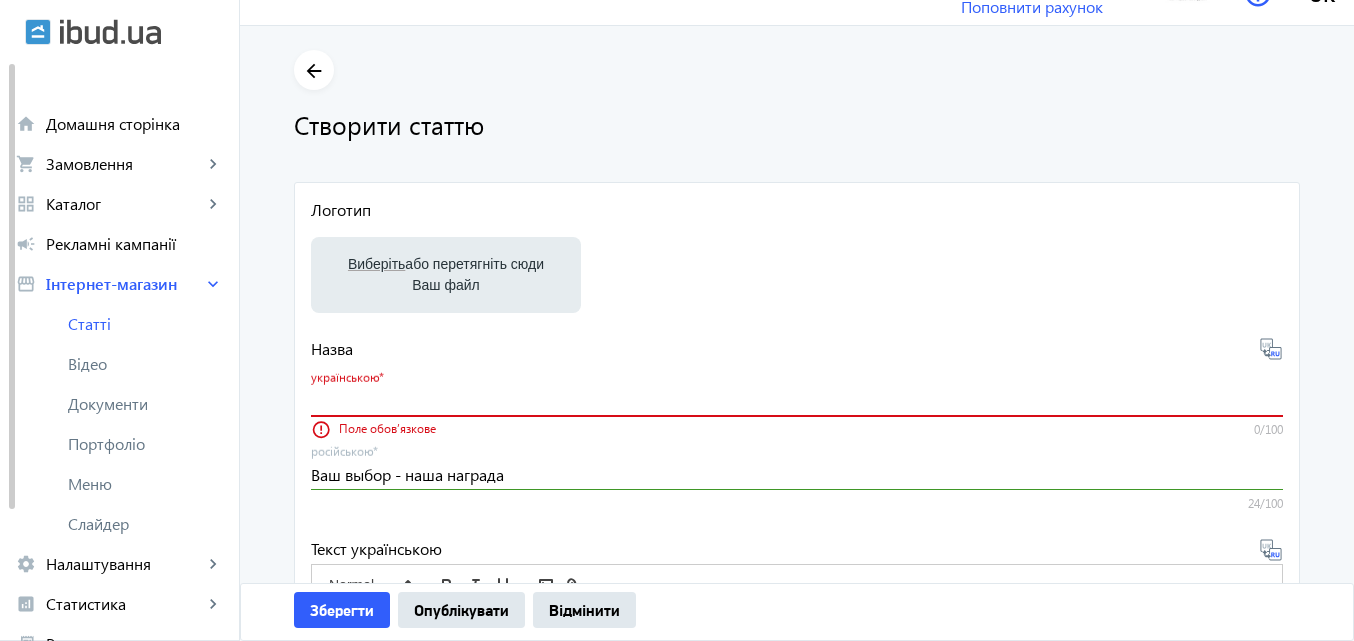 paste on "Ваш вибір - наша нагорода" 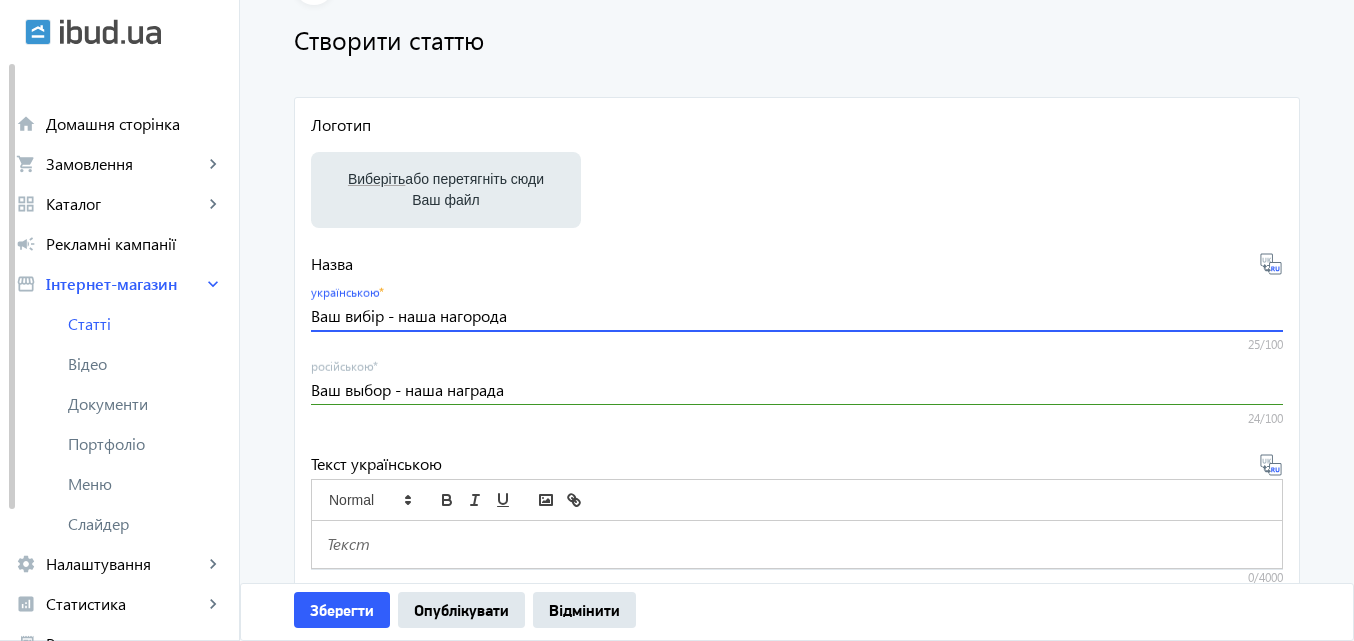 scroll, scrollTop: 362, scrollLeft: 0, axis: vertical 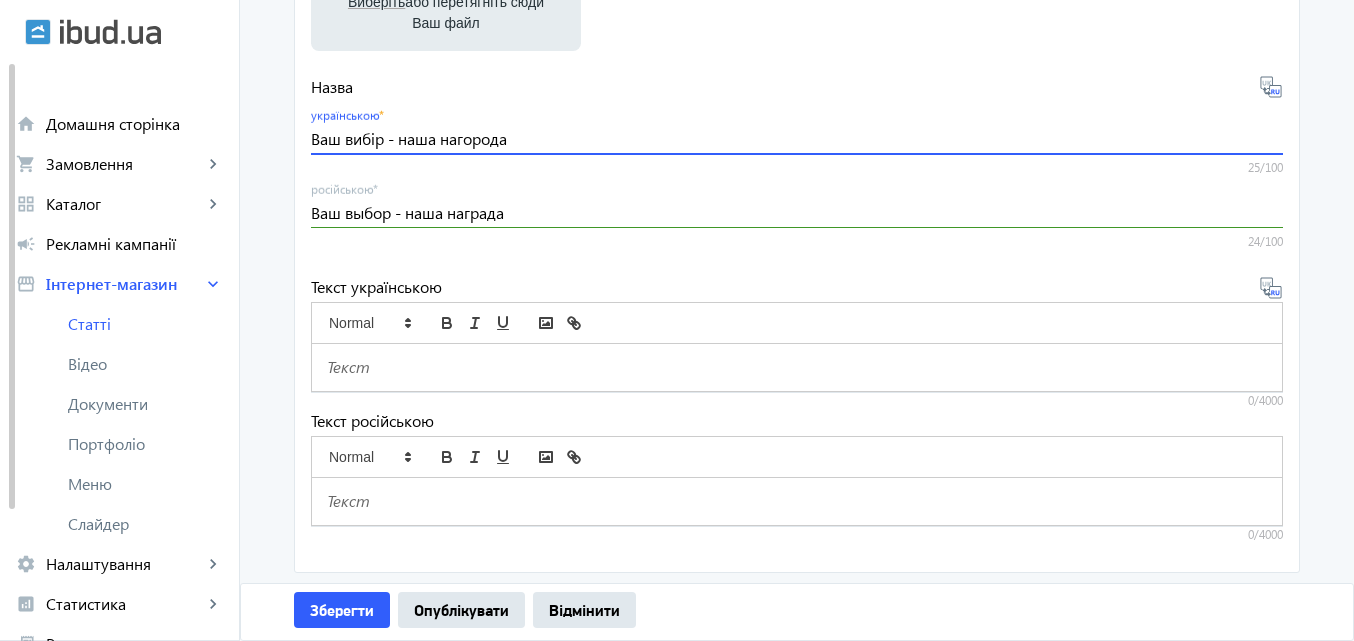 type on "Ваш вибір - наша нагорода" 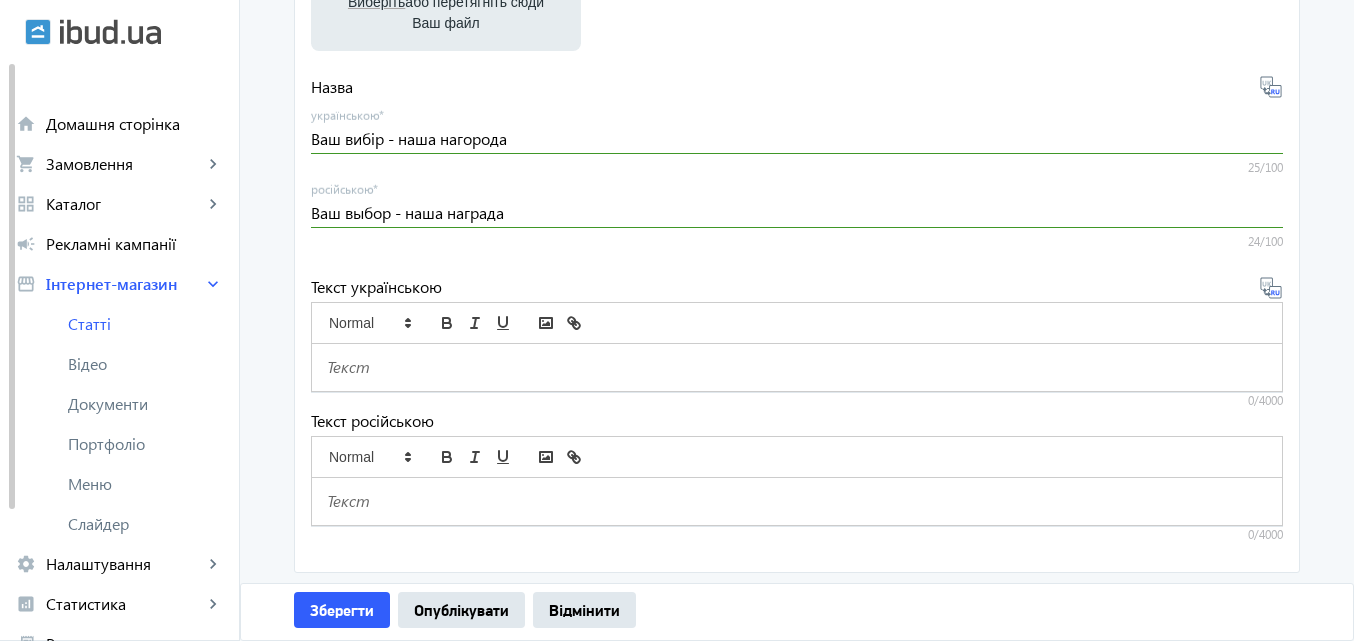 click 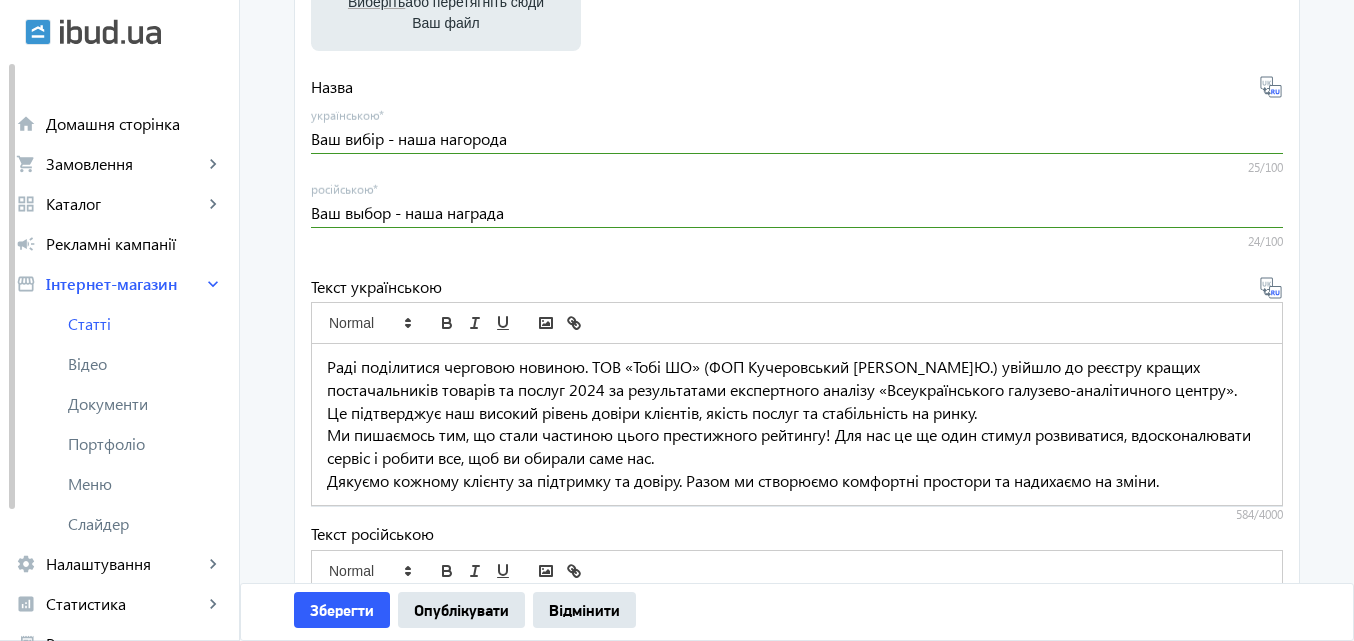 scroll, scrollTop: 0, scrollLeft: 0, axis: both 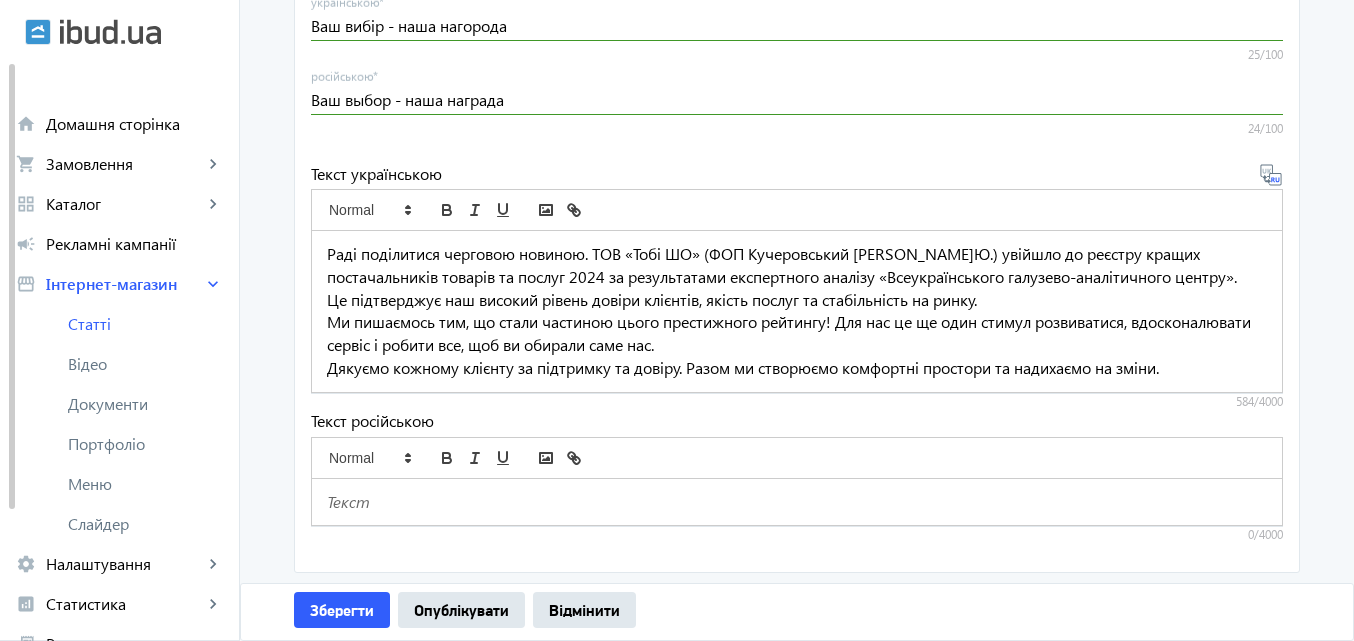 click 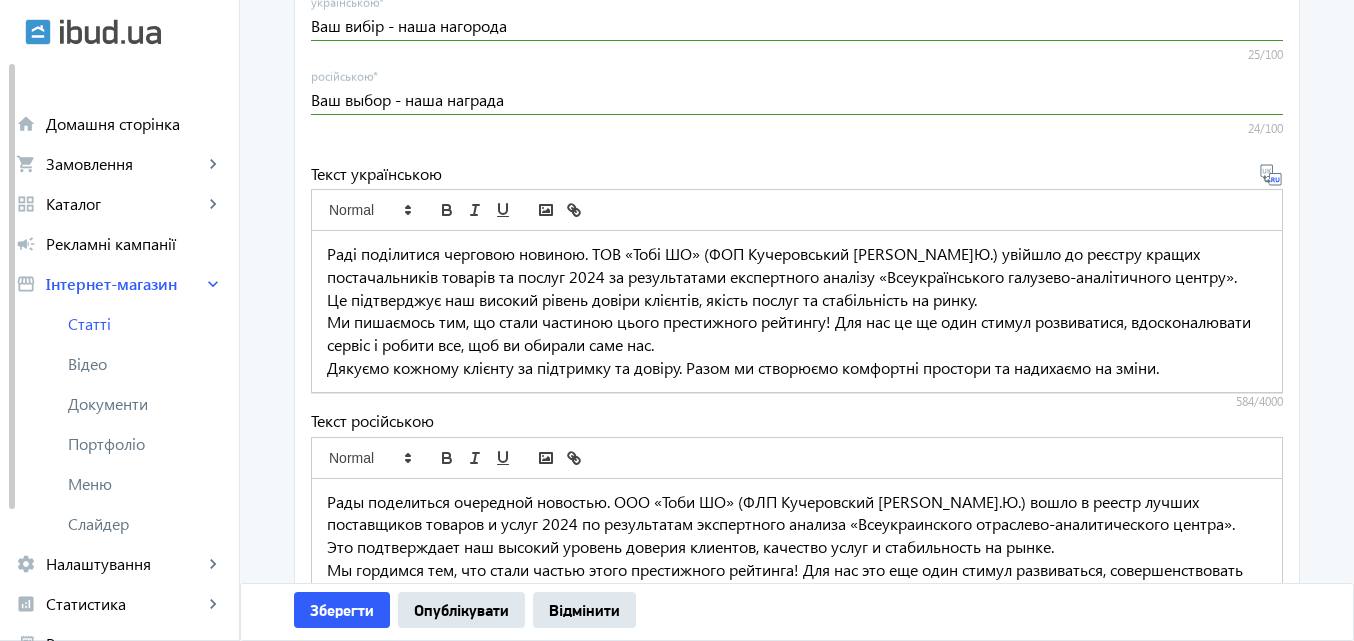 scroll, scrollTop: 0, scrollLeft: 0, axis: both 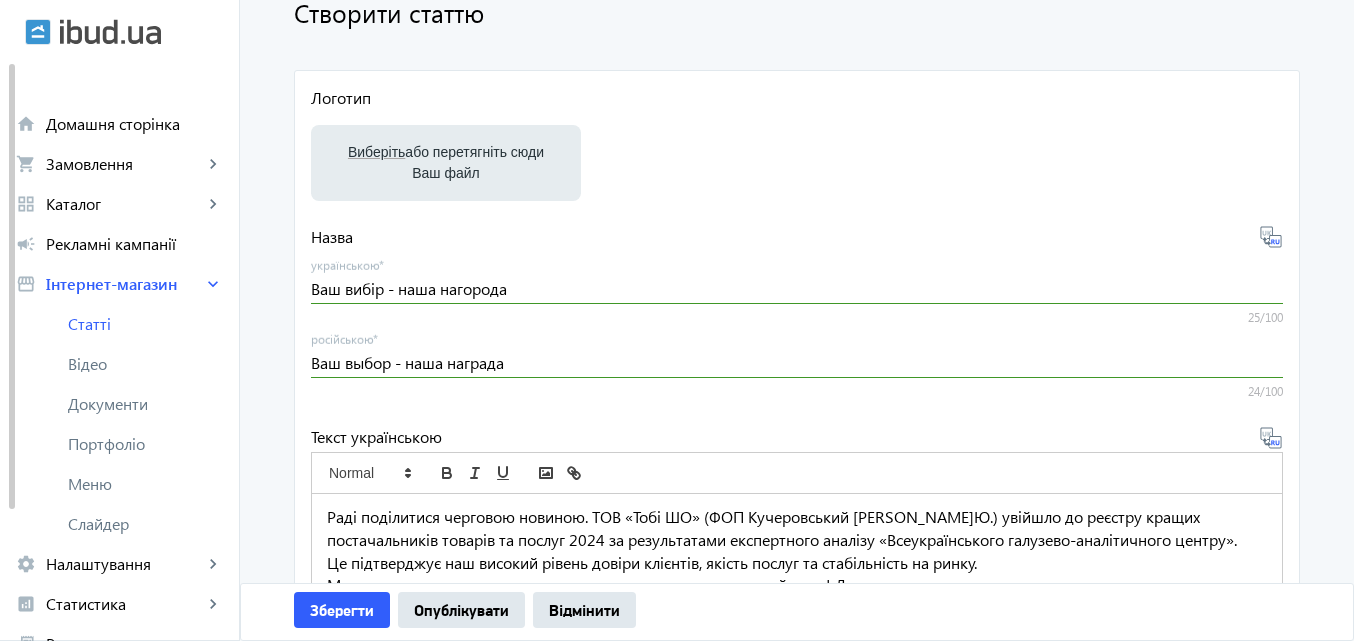 click on "Виберіть  або перетягніть сюди Ваш файл" at bounding box center (446, 163) 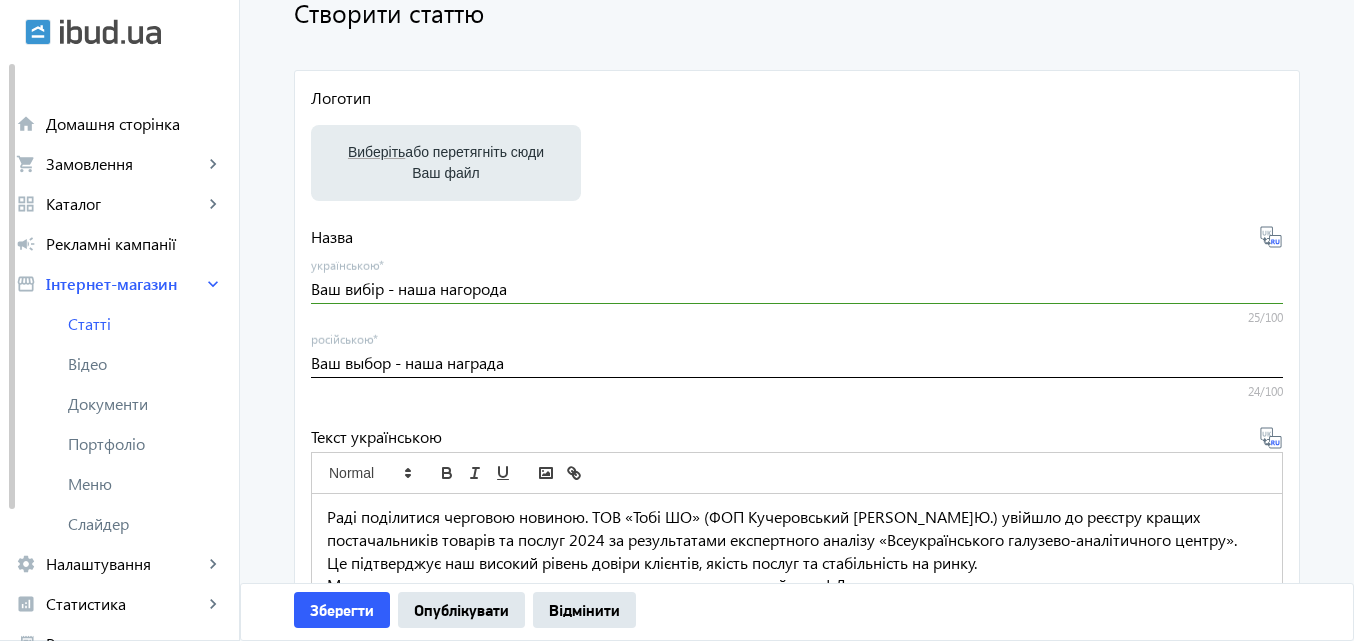 type 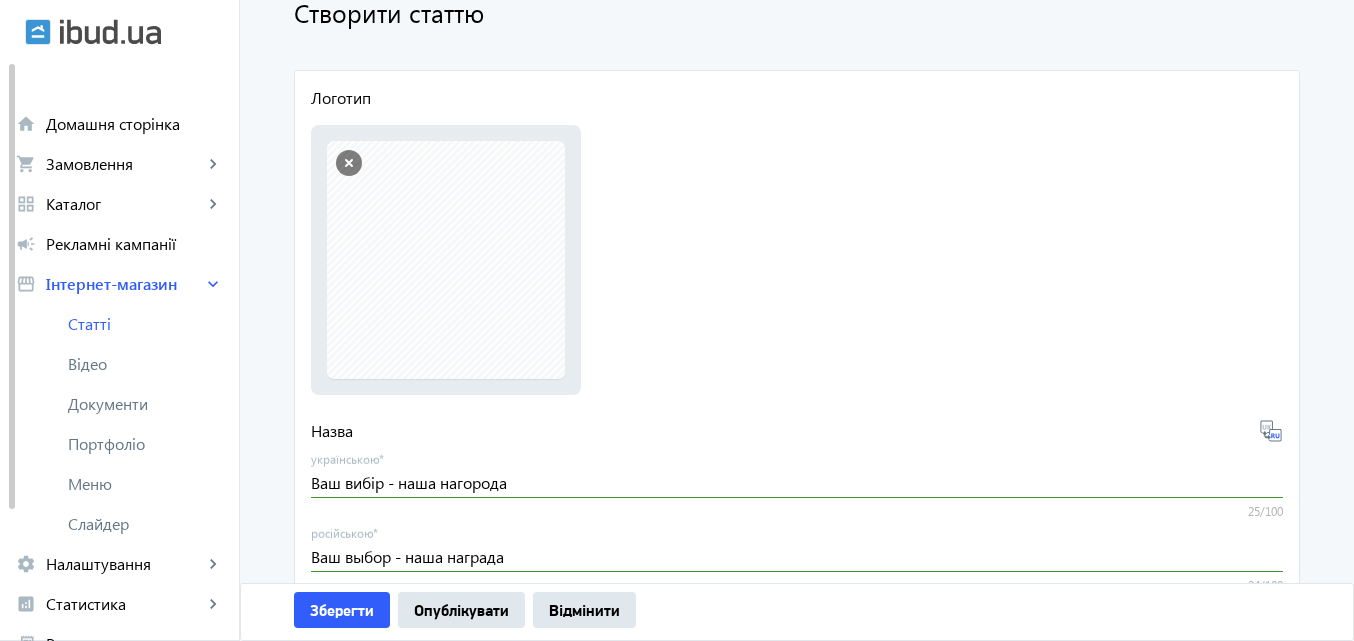 click on "Опублікувати" 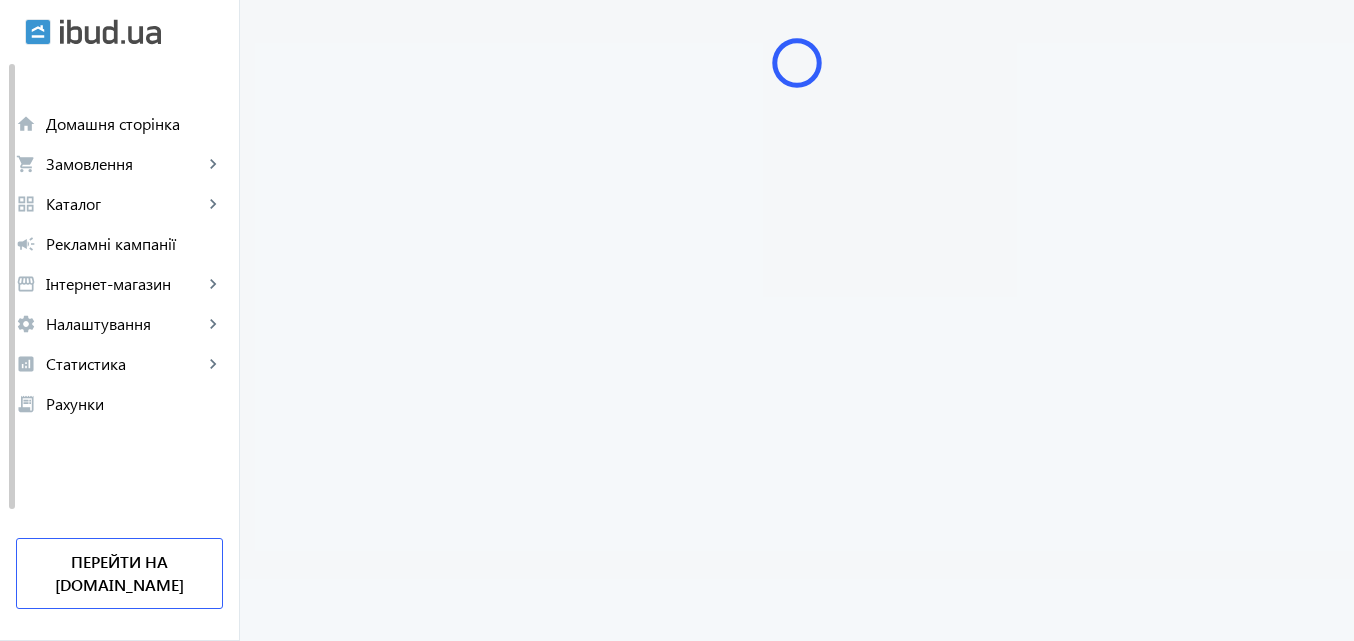 scroll, scrollTop: 0, scrollLeft: 0, axis: both 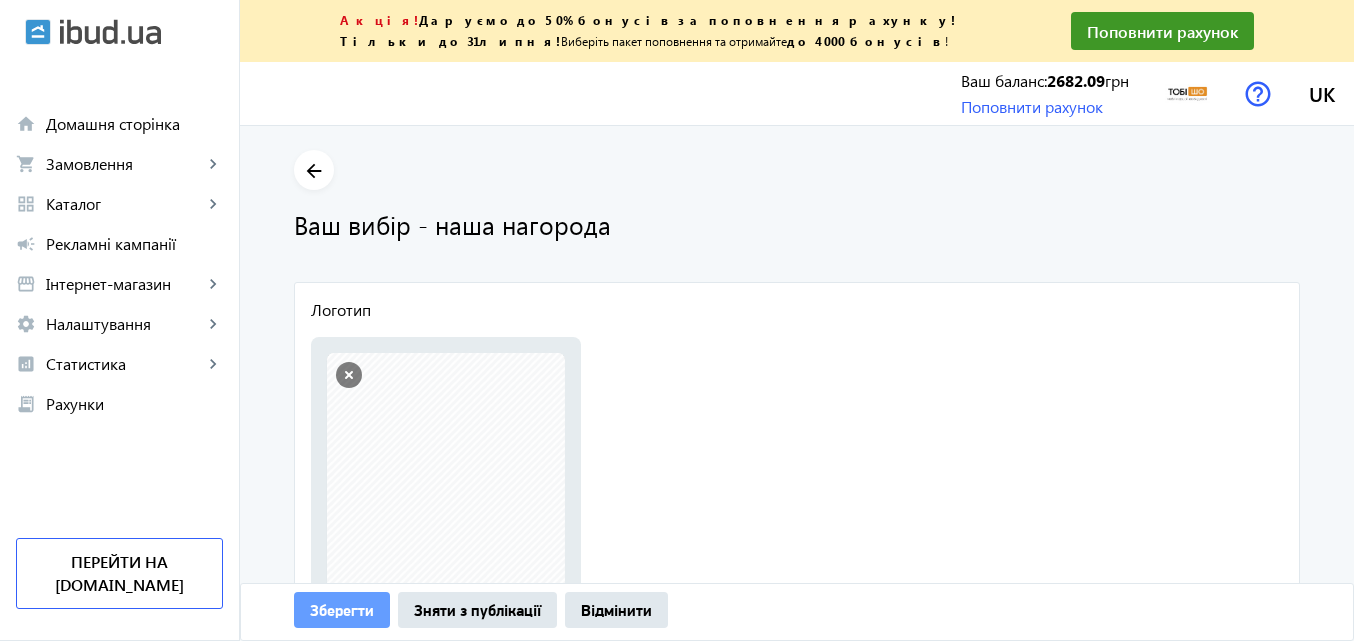 click on "Зберегти" 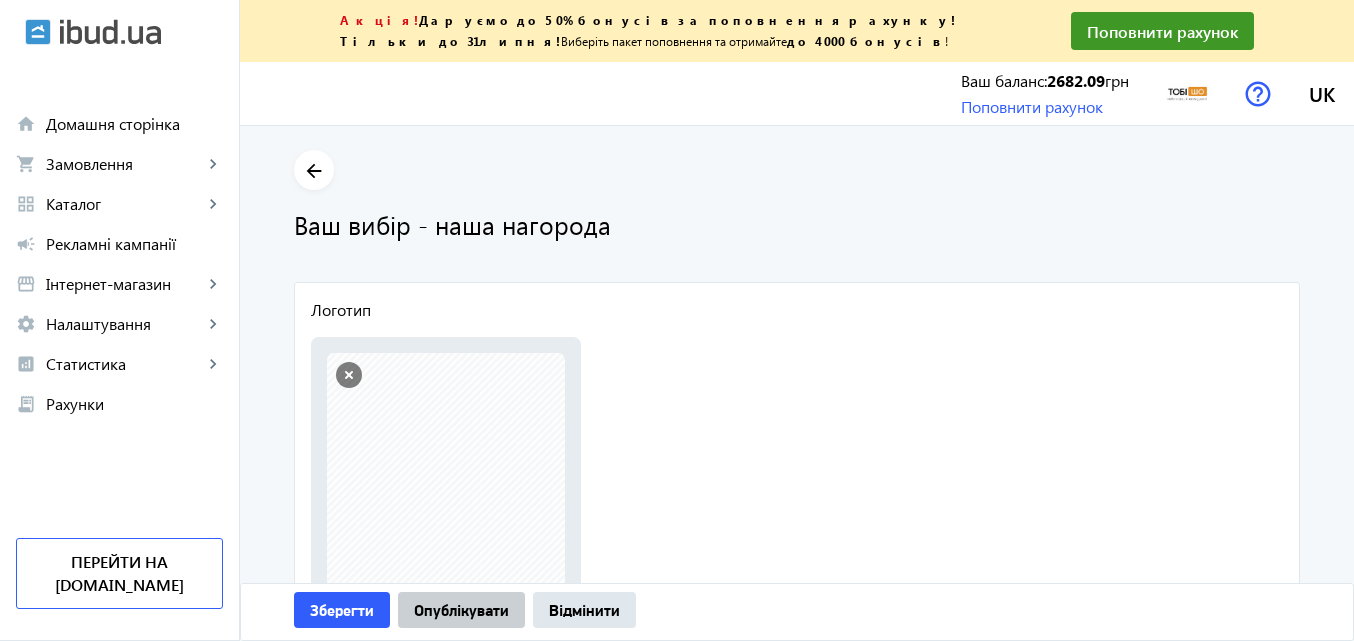 click on "Опублікувати" 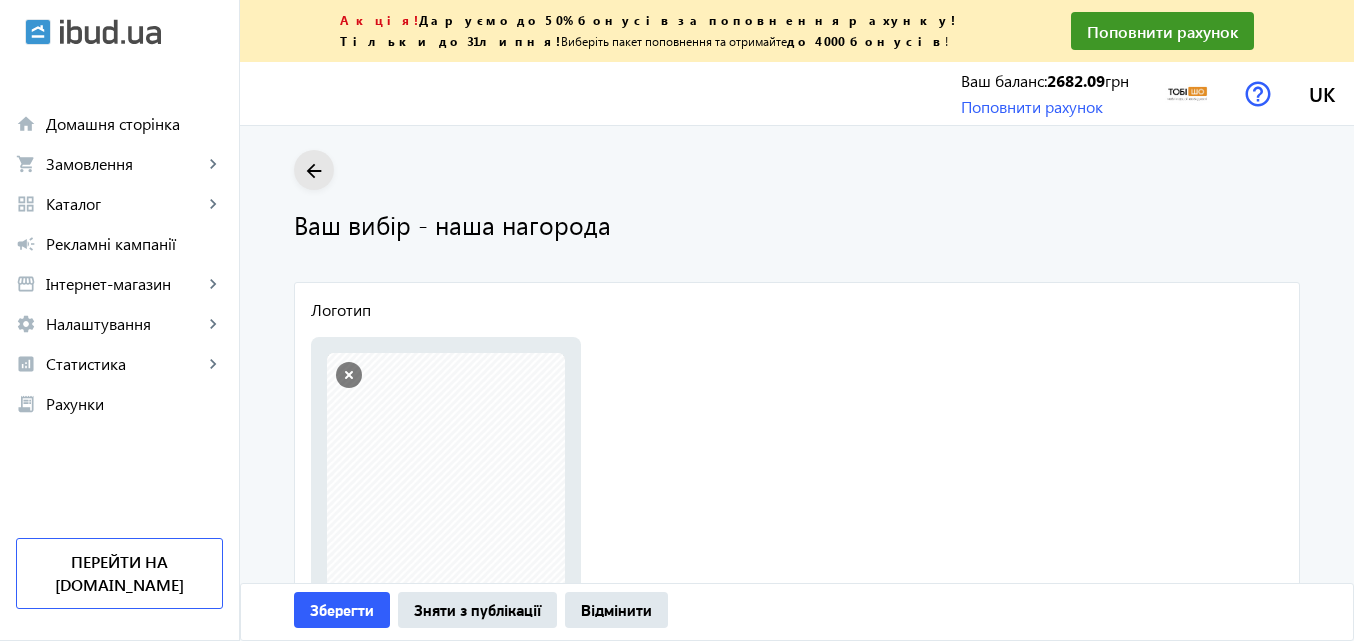 click on "arrow_back" 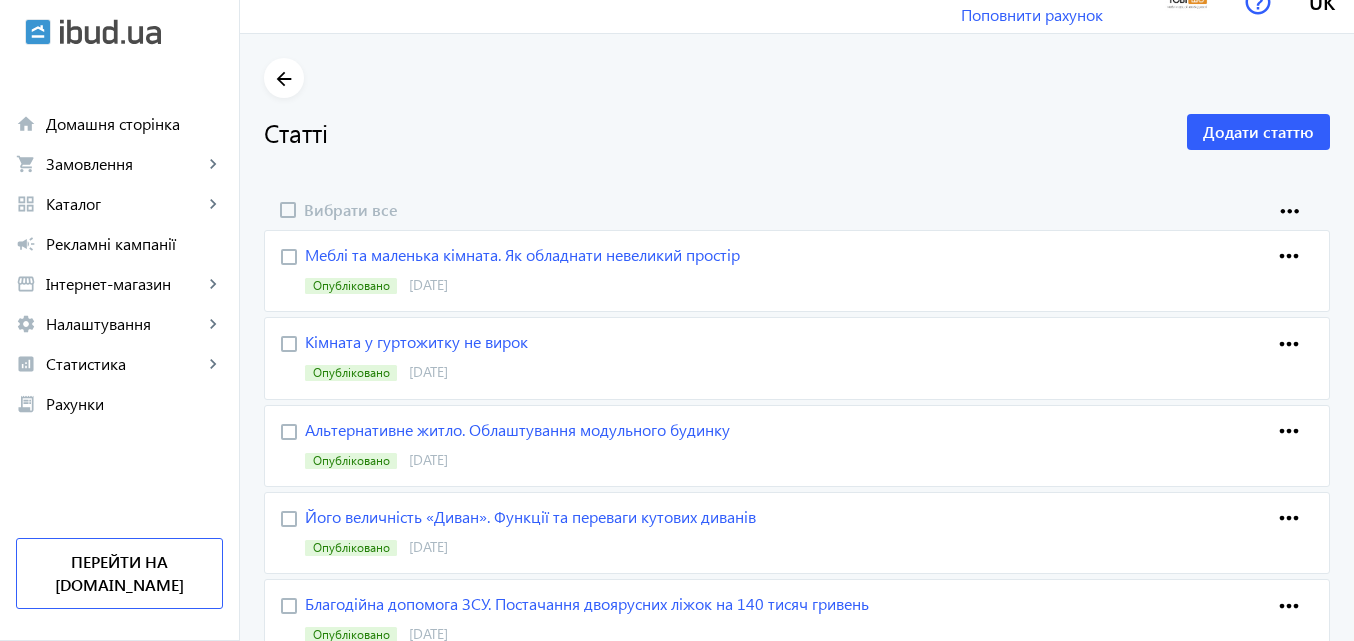 scroll, scrollTop: 0, scrollLeft: 0, axis: both 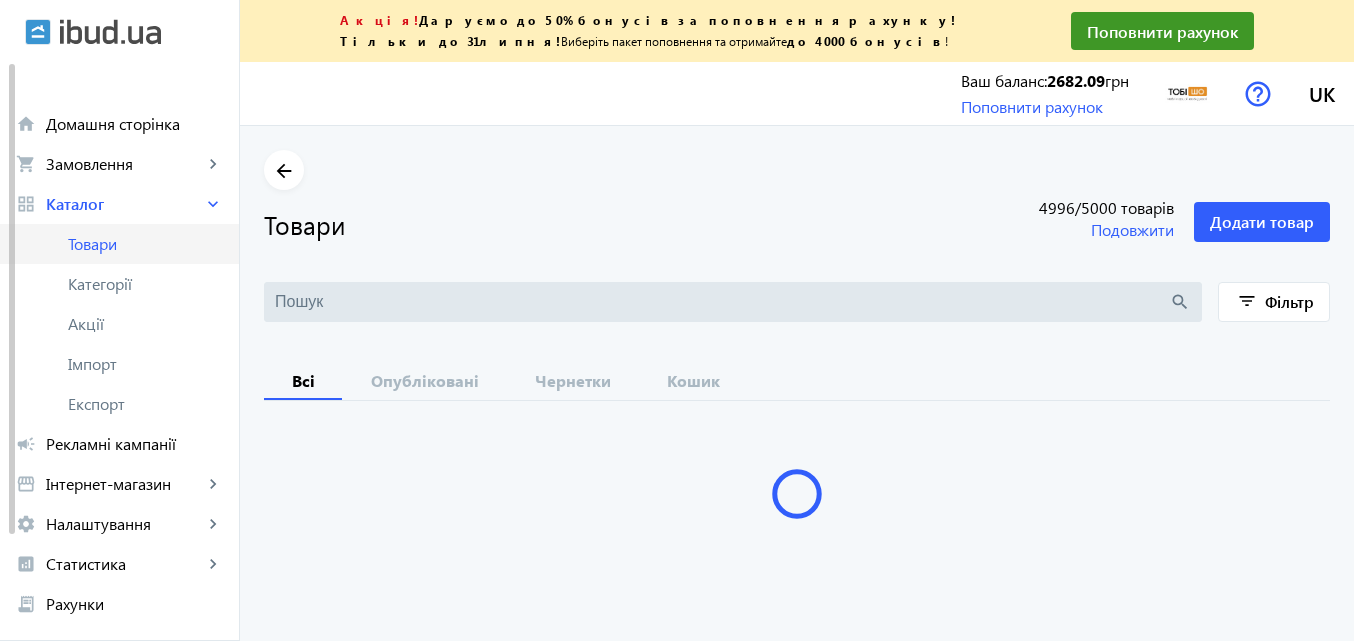 type 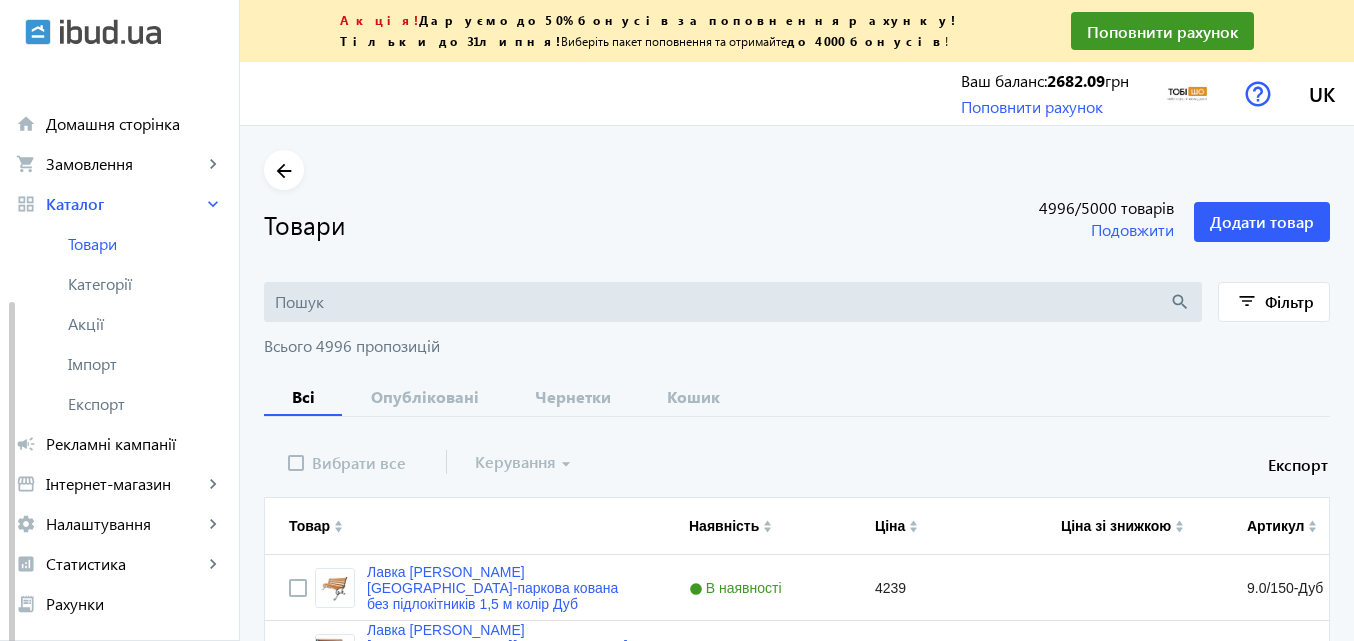scroll, scrollTop: 100, scrollLeft: 0, axis: vertical 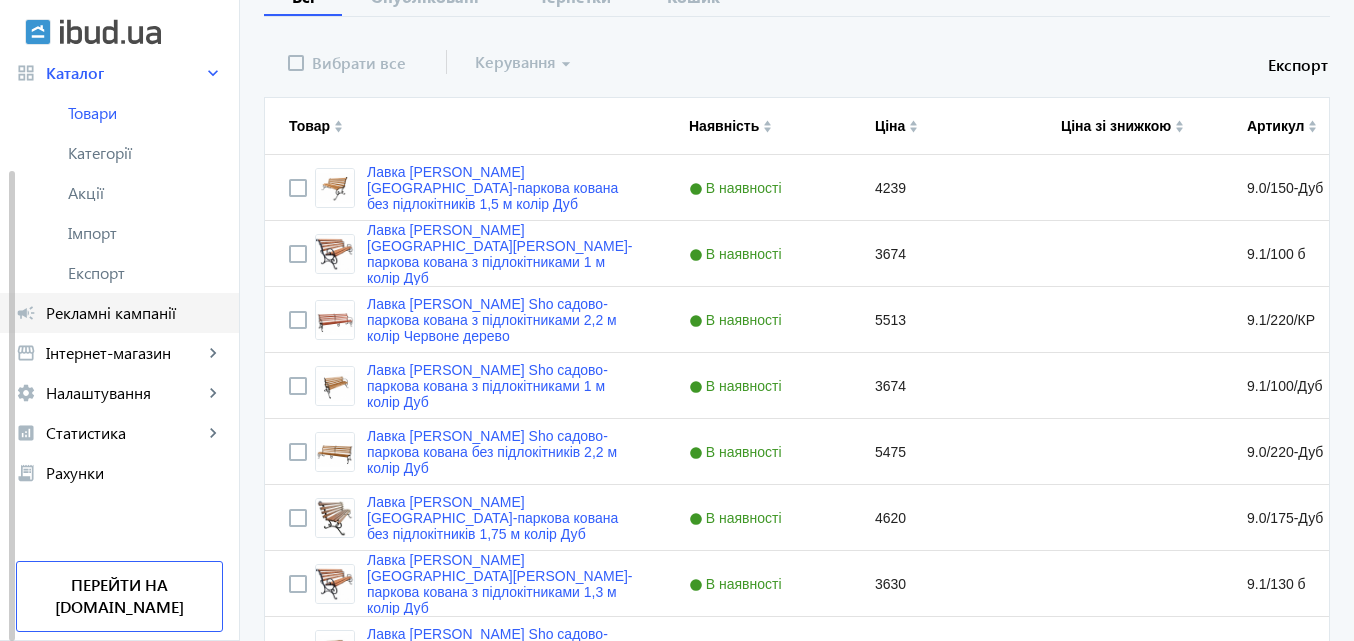 click on "Рекламні кампанії" 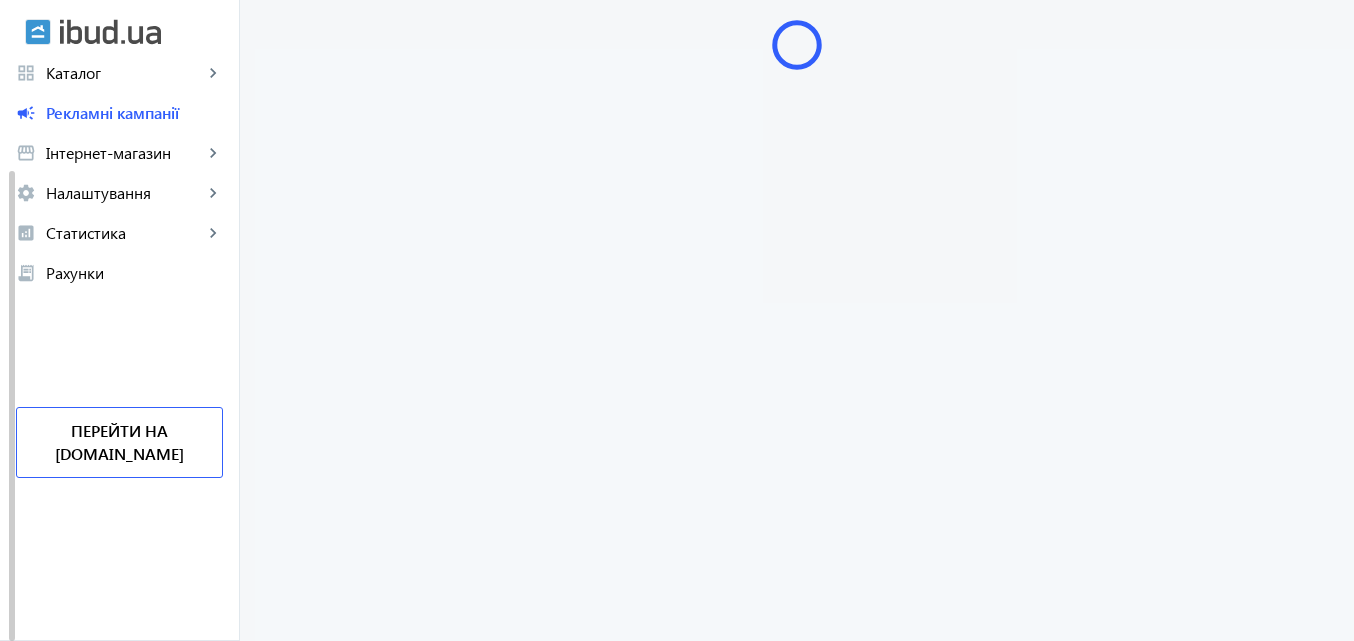 scroll, scrollTop: 0, scrollLeft: 0, axis: both 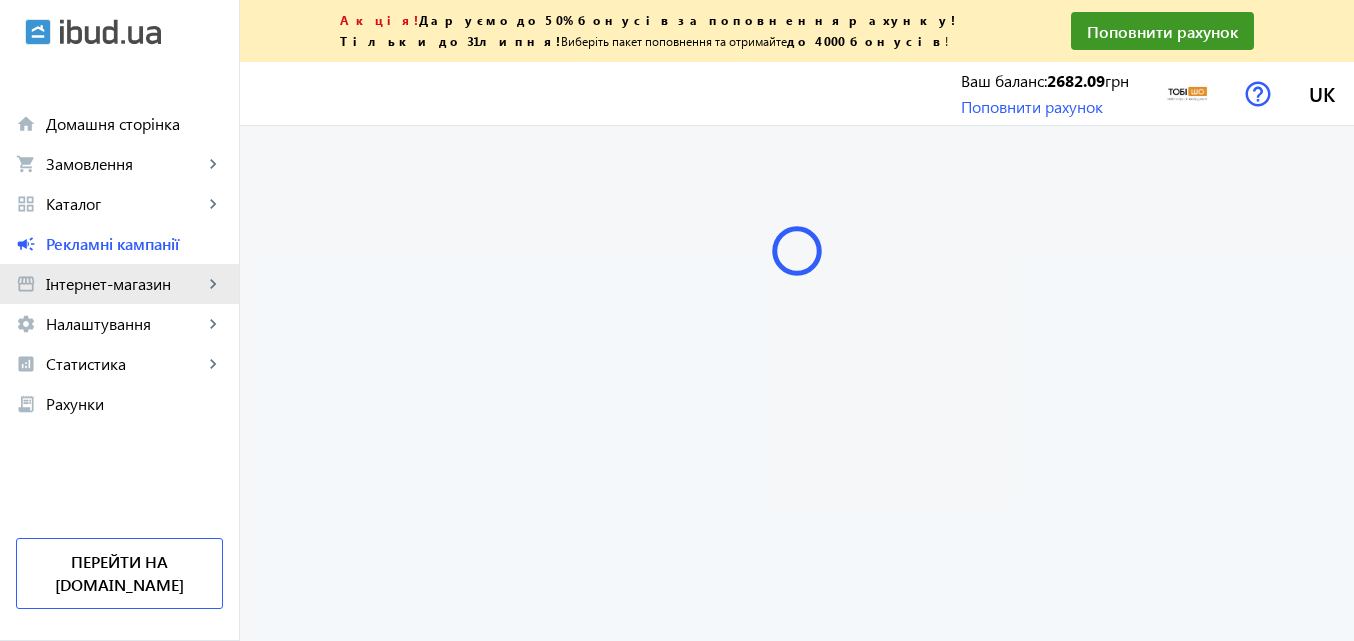 click on "Інтернет-магазин" 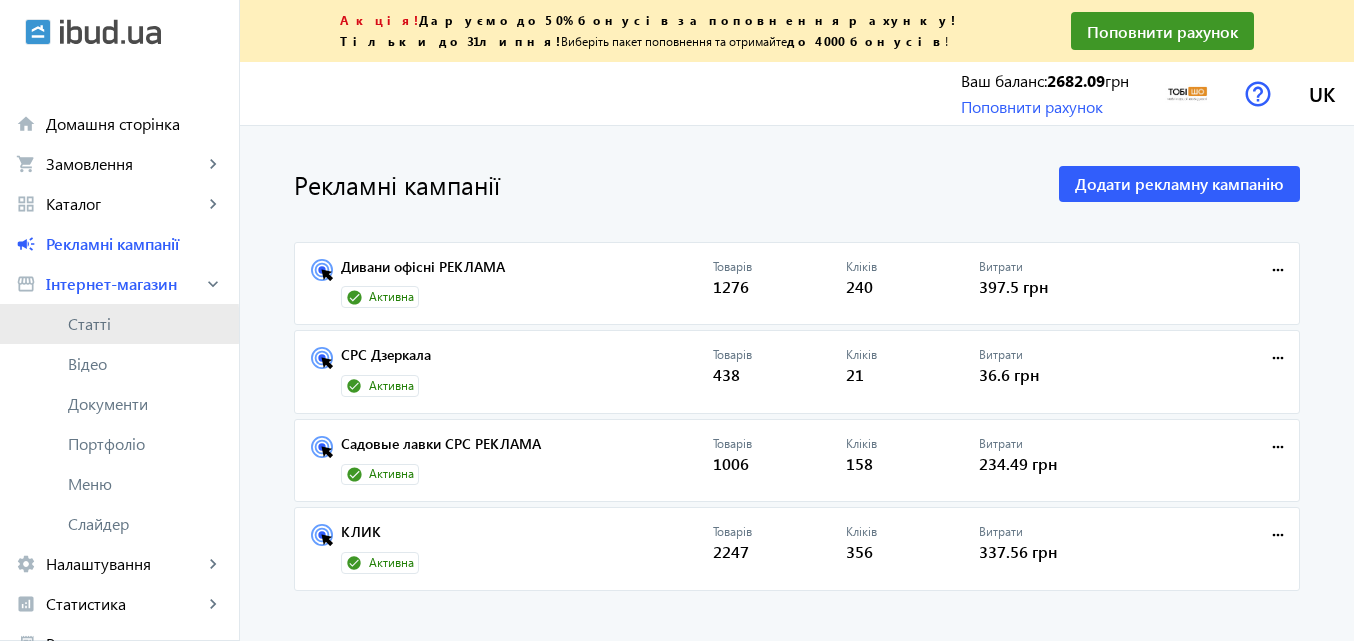 click on "Статті" 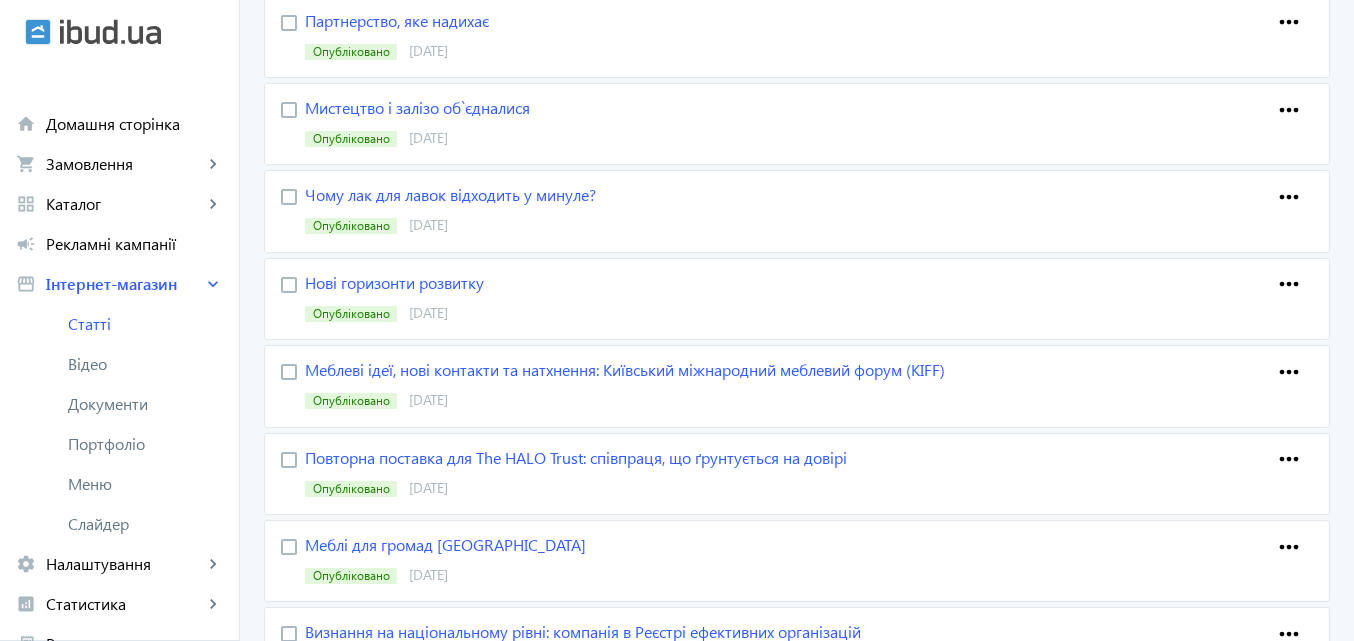 scroll, scrollTop: 1492, scrollLeft: 0, axis: vertical 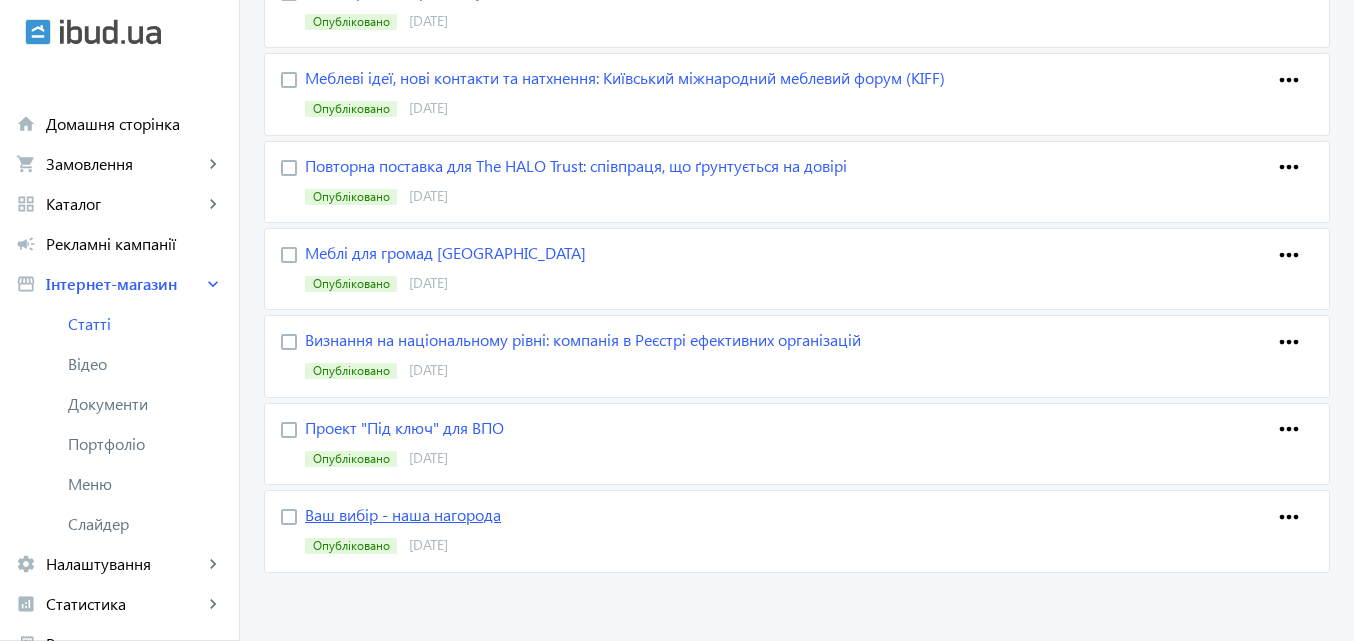 click on "Ваш вибір - наша нагорода" at bounding box center (718, 515) 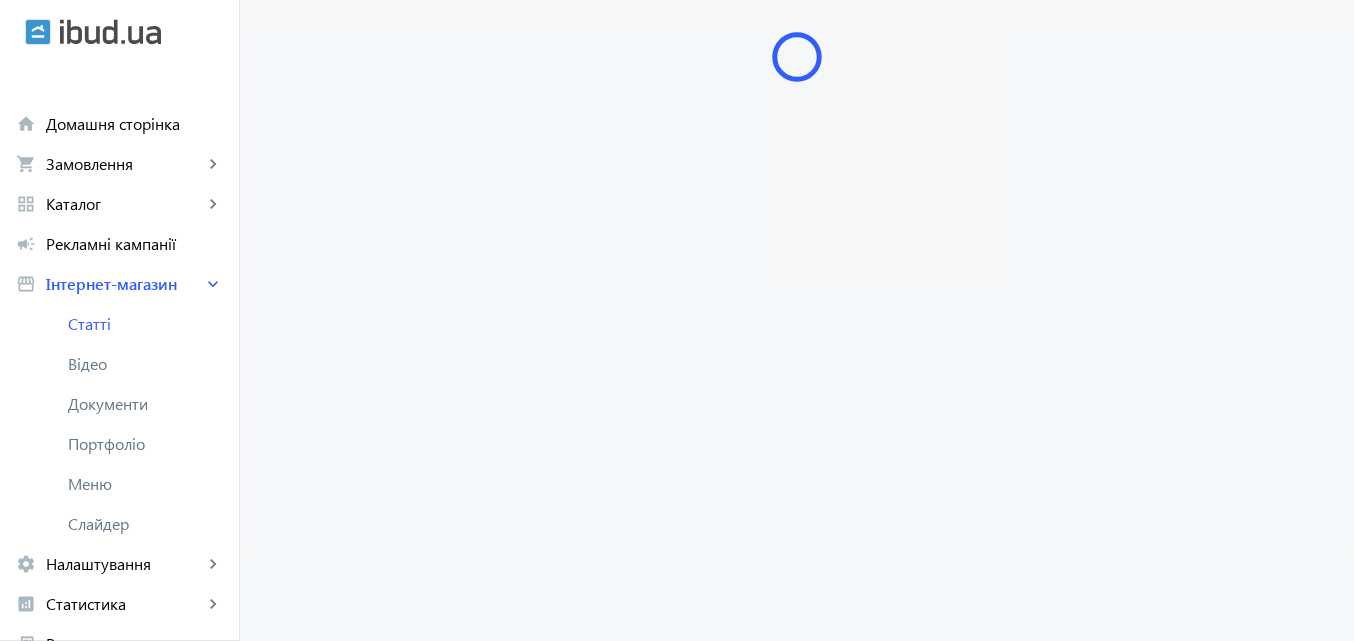 scroll, scrollTop: 0, scrollLeft: 0, axis: both 